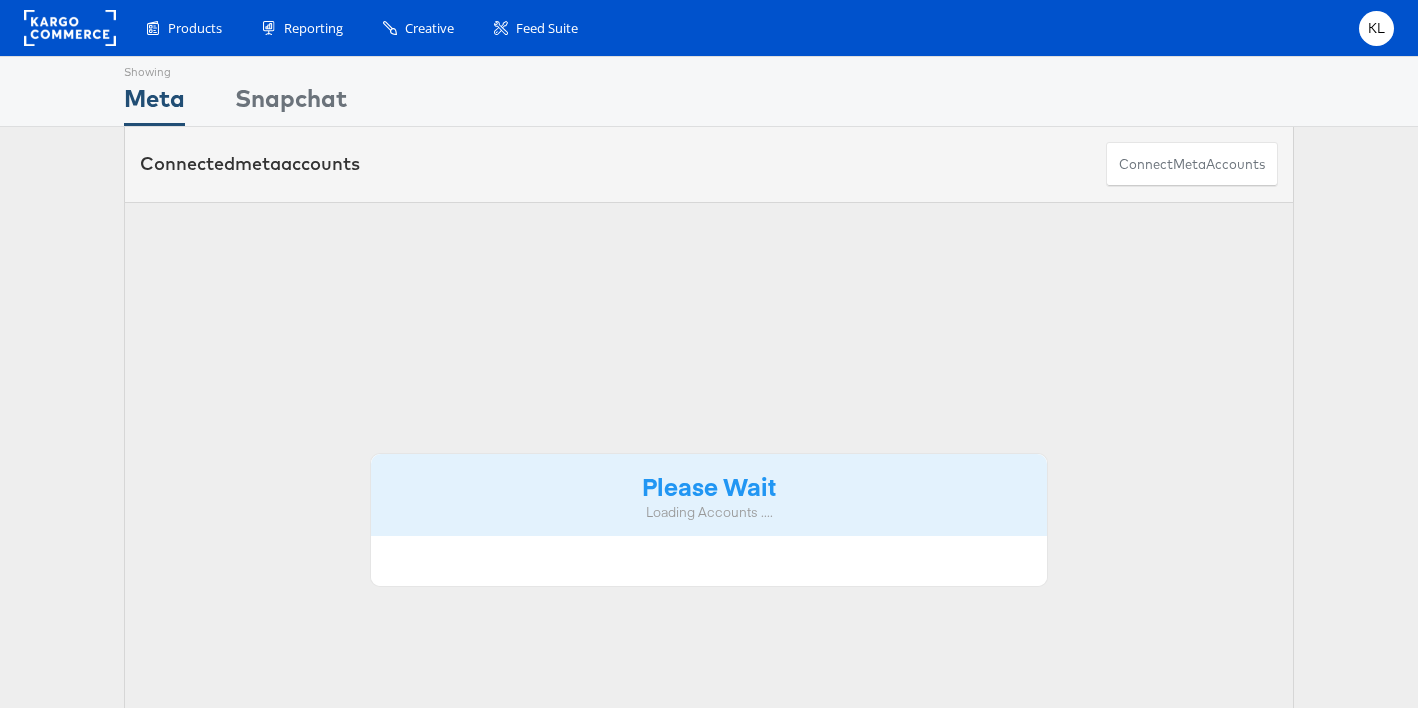 scroll, scrollTop: 0, scrollLeft: 0, axis: both 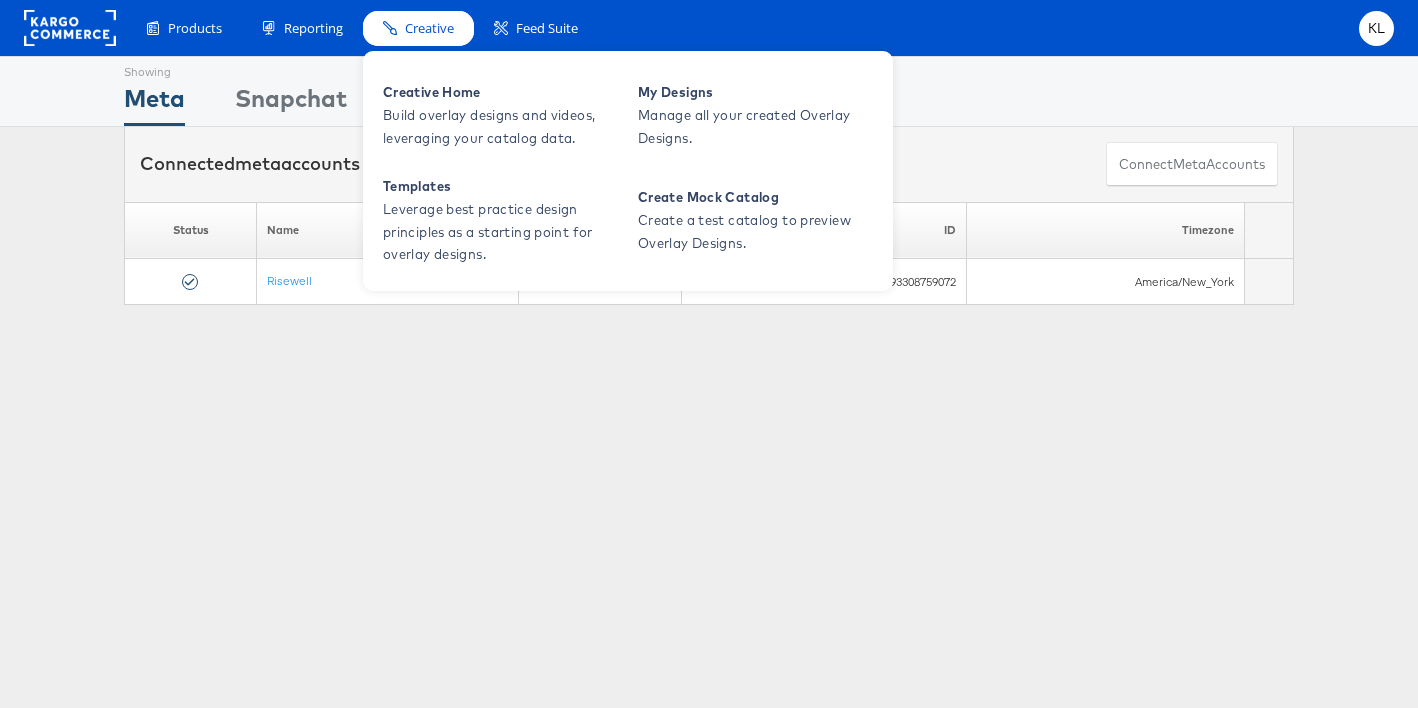 click on "Creative" at bounding box center (429, 28) 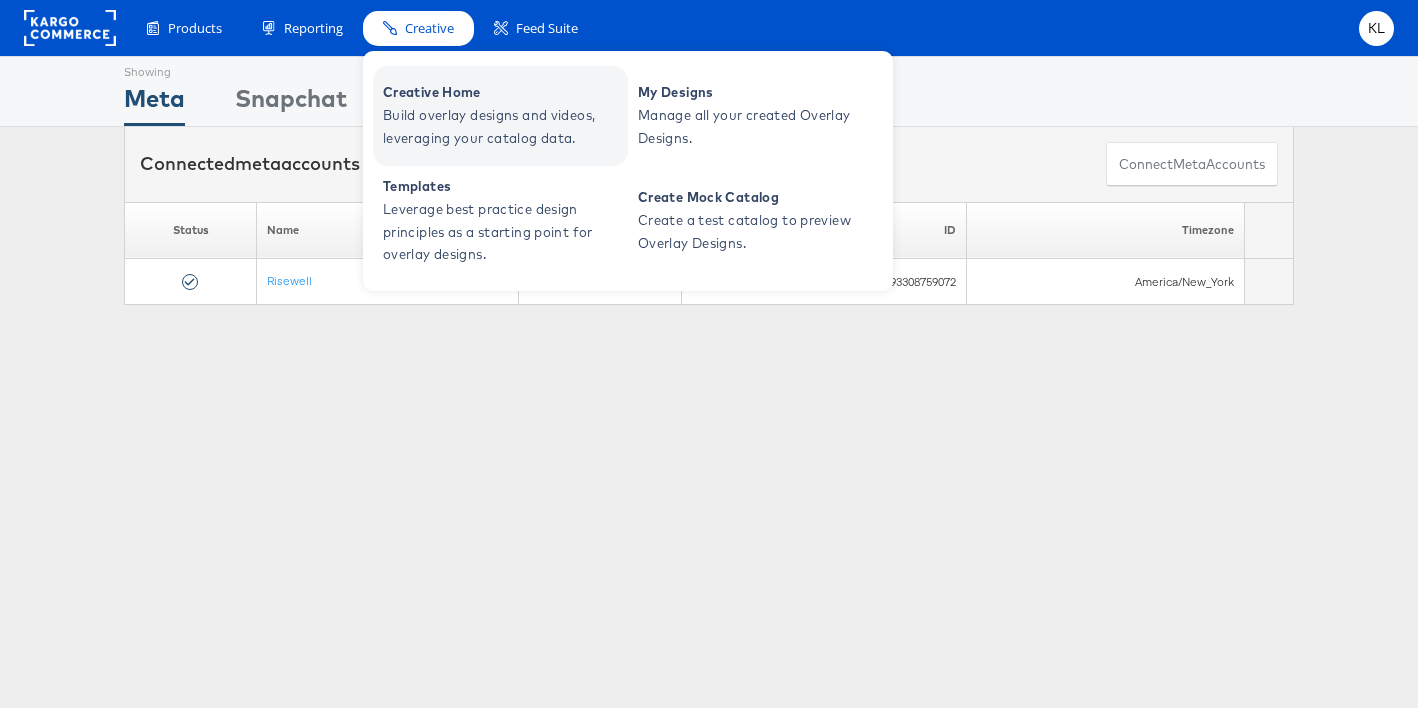 click on "Creative Home" at bounding box center [503, 92] 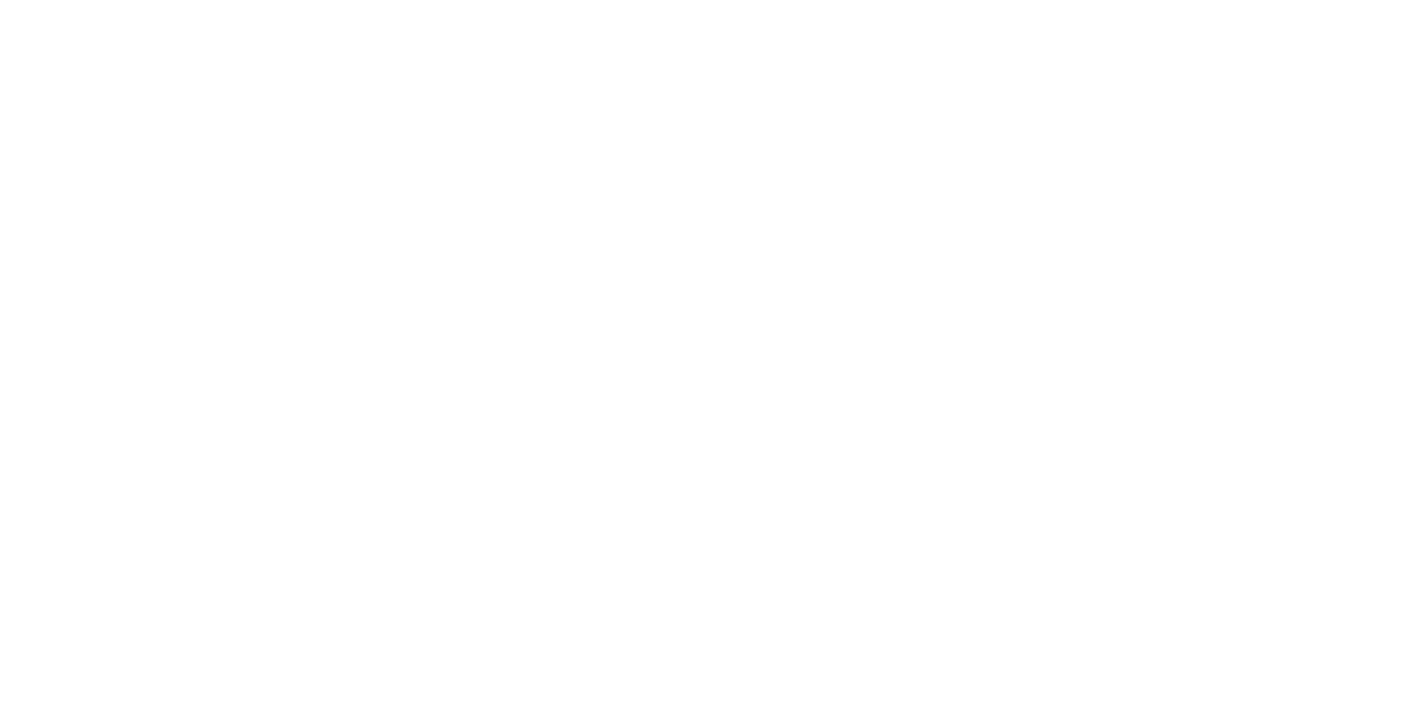 scroll, scrollTop: 0, scrollLeft: 0, axis: both 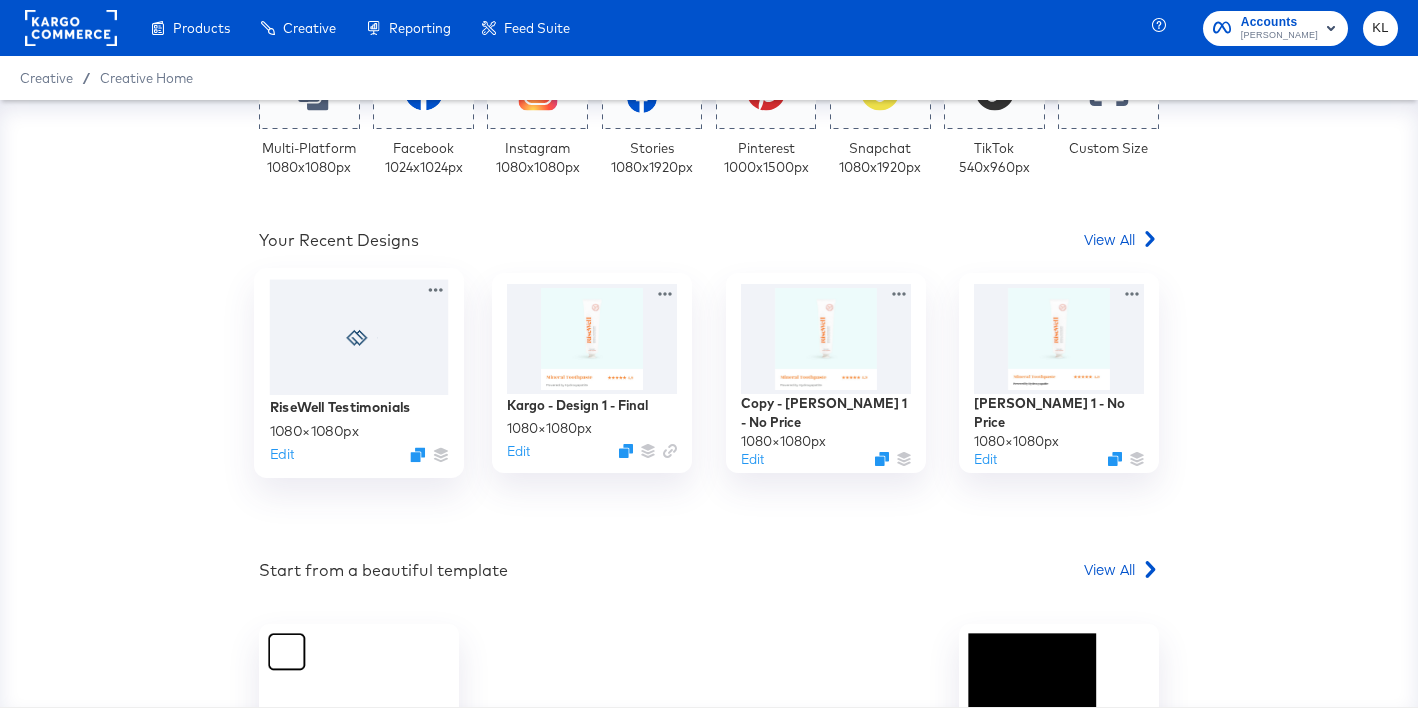 click at bounding box center (359, 337) 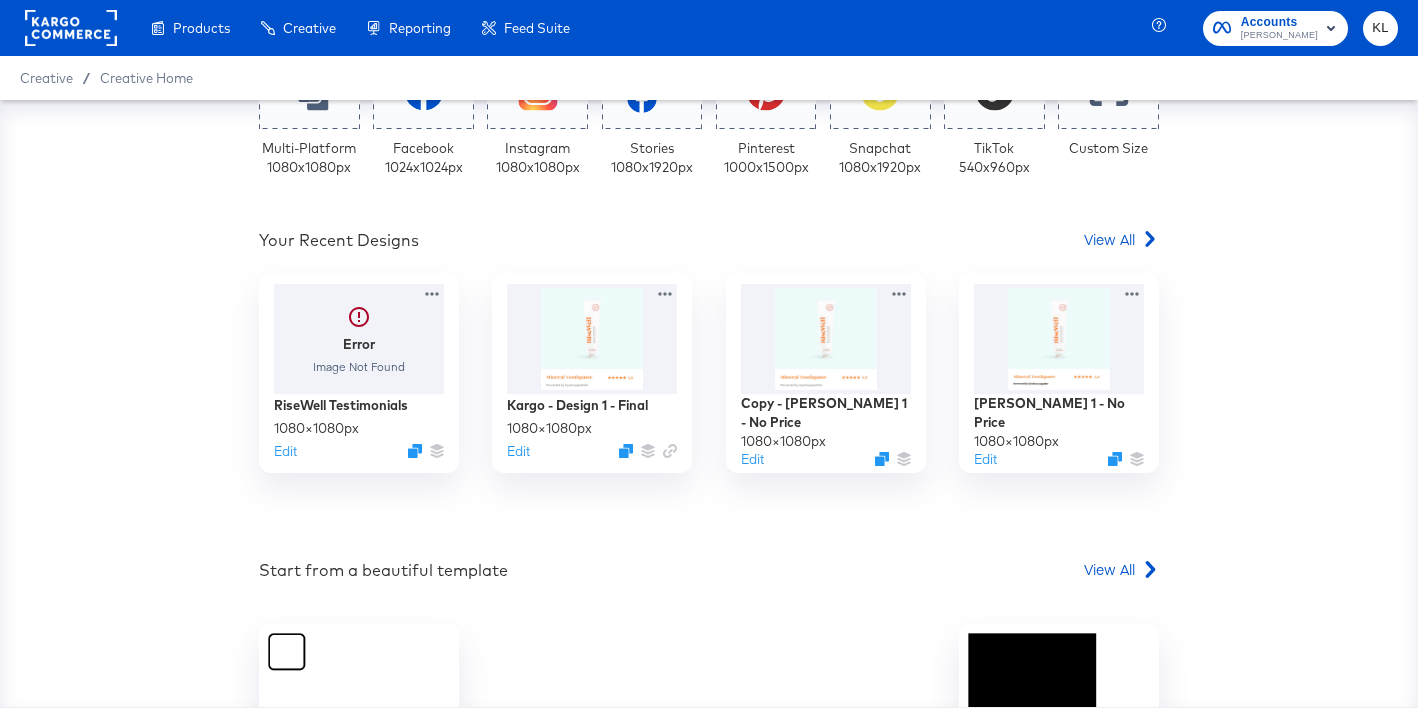 click on "Your Recent Designs View All" at bounding box center (709, 243) 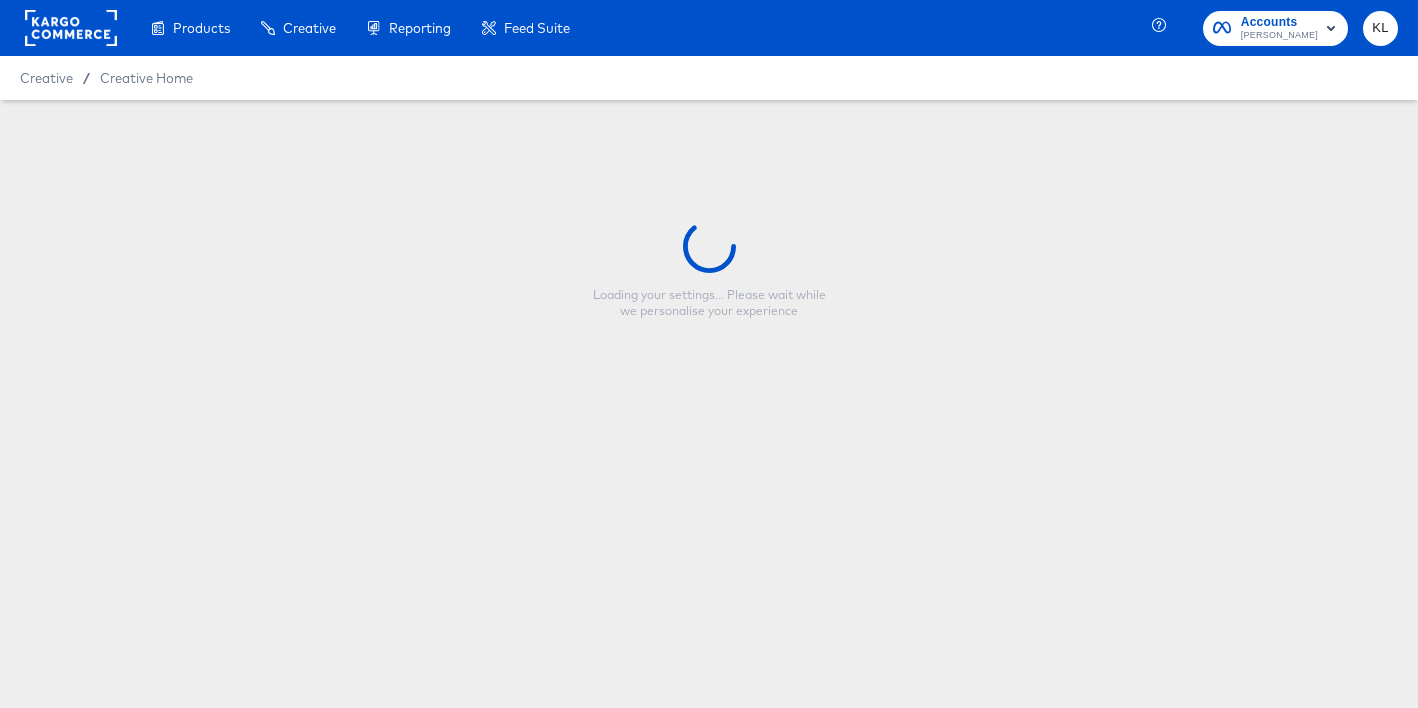 type on "RiseWell Testimonials" 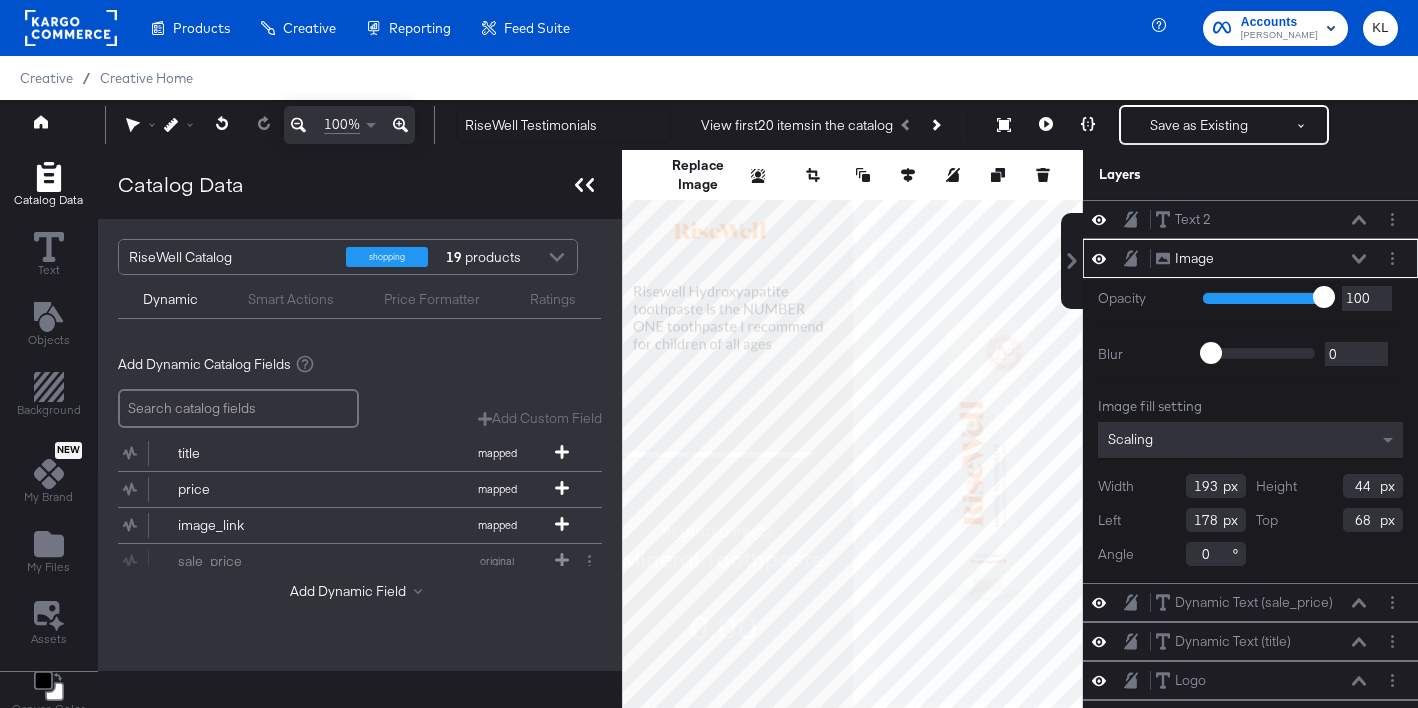click 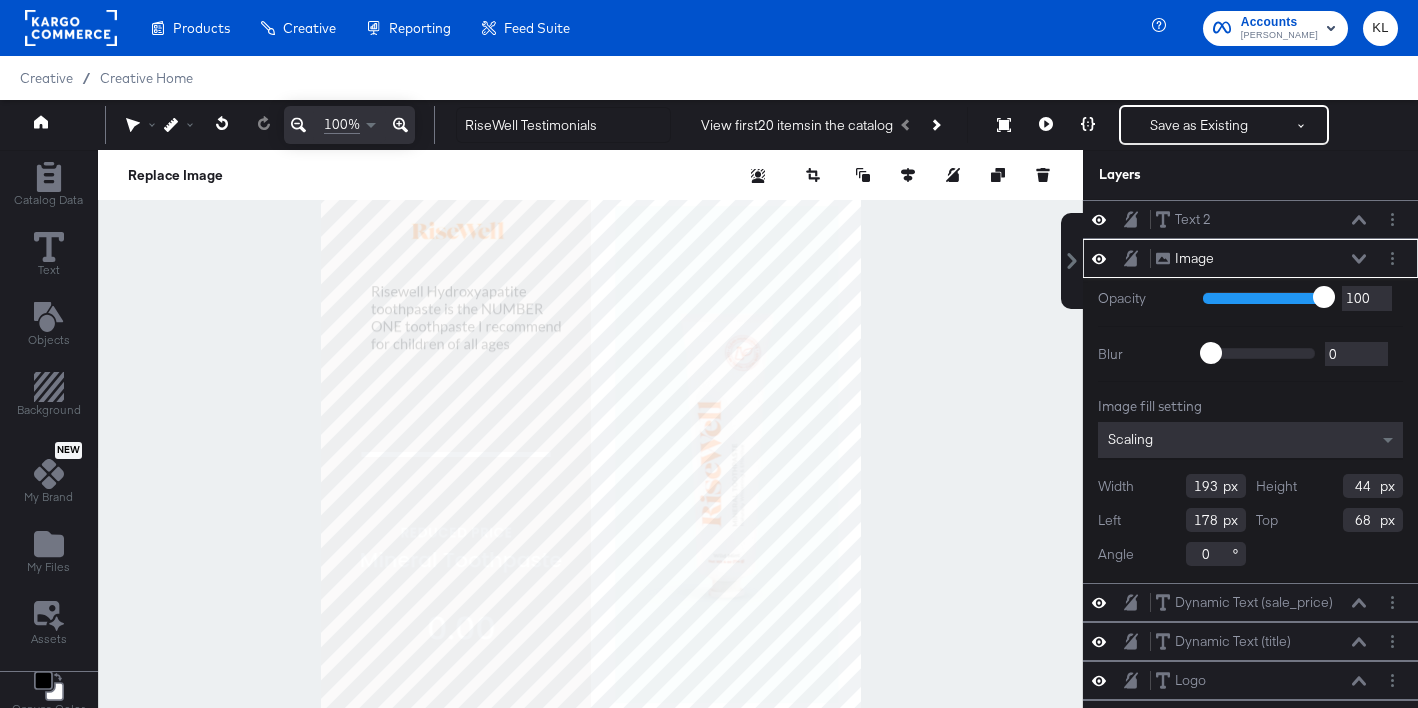 click at bounding box center (590, 454) 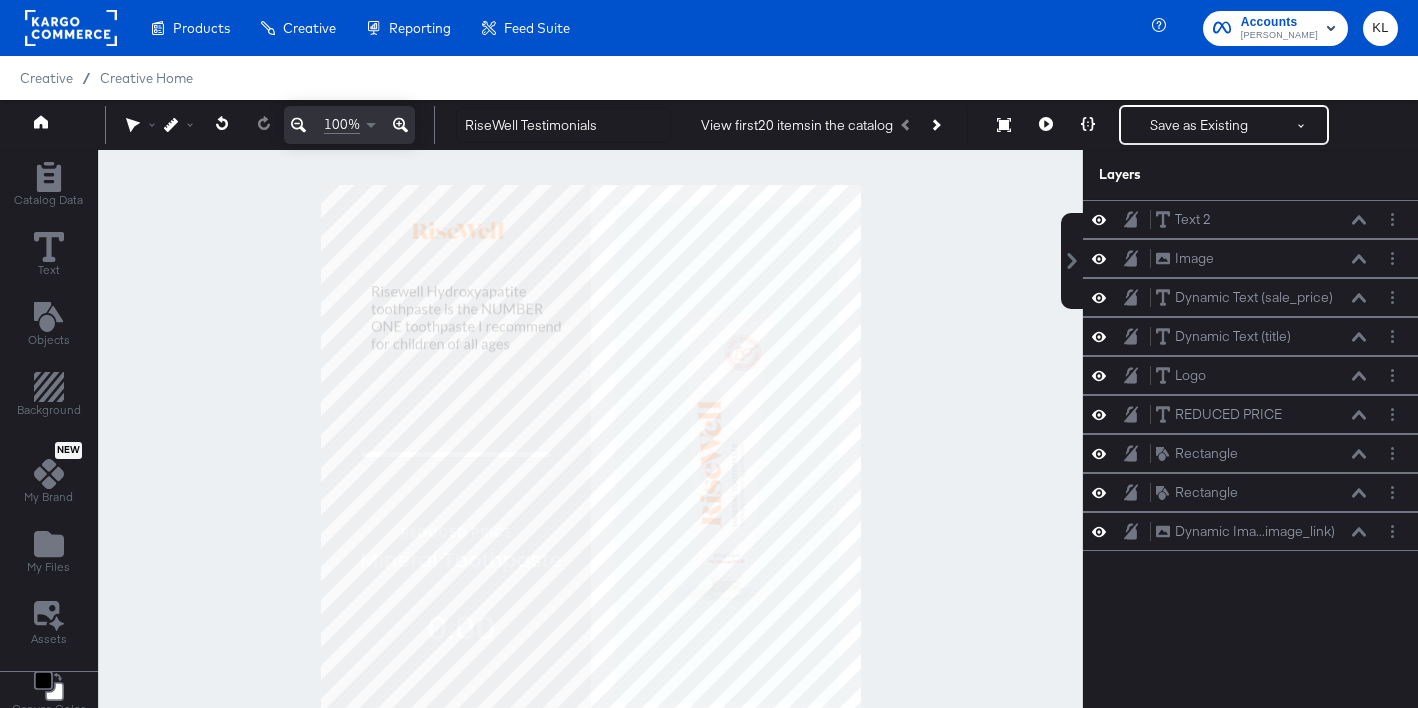 scroll, scrollTop: 20, scrollLeft: 0, axis: vertical 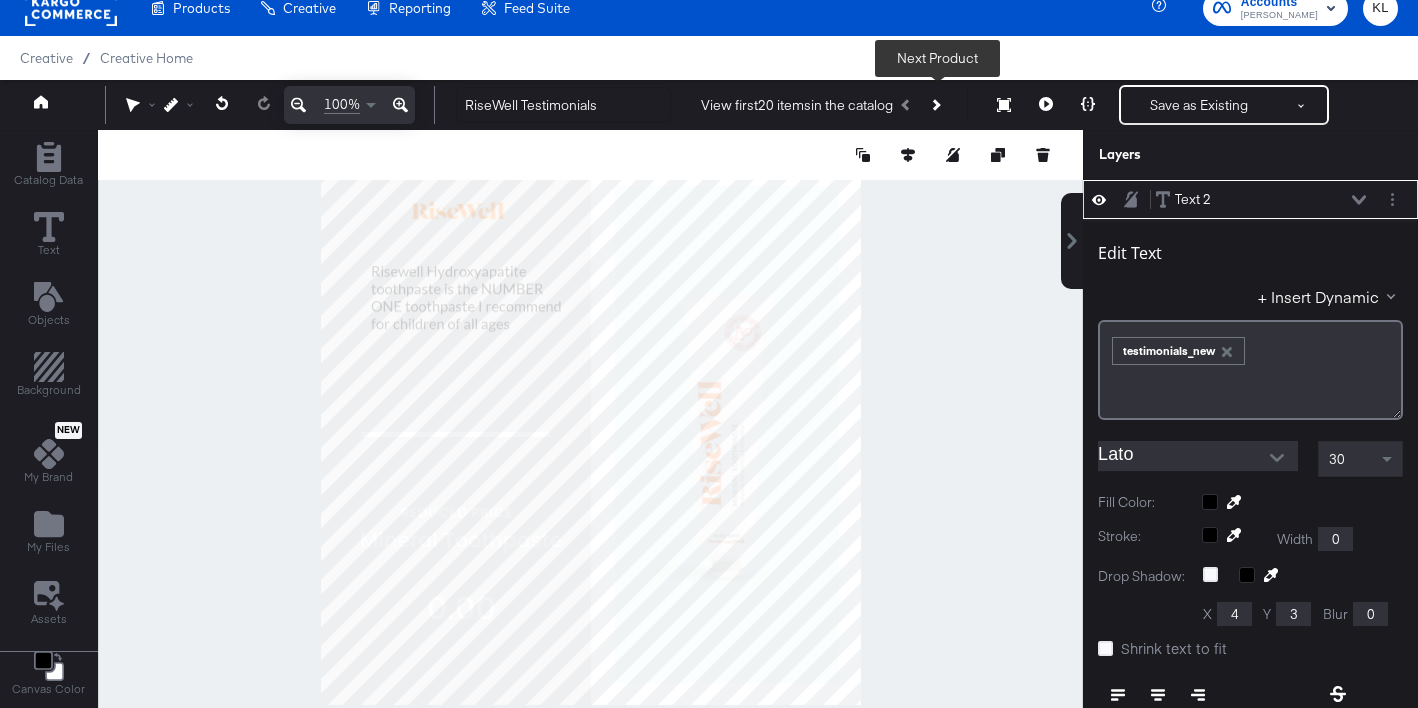 click at bounding box center [935, 105] 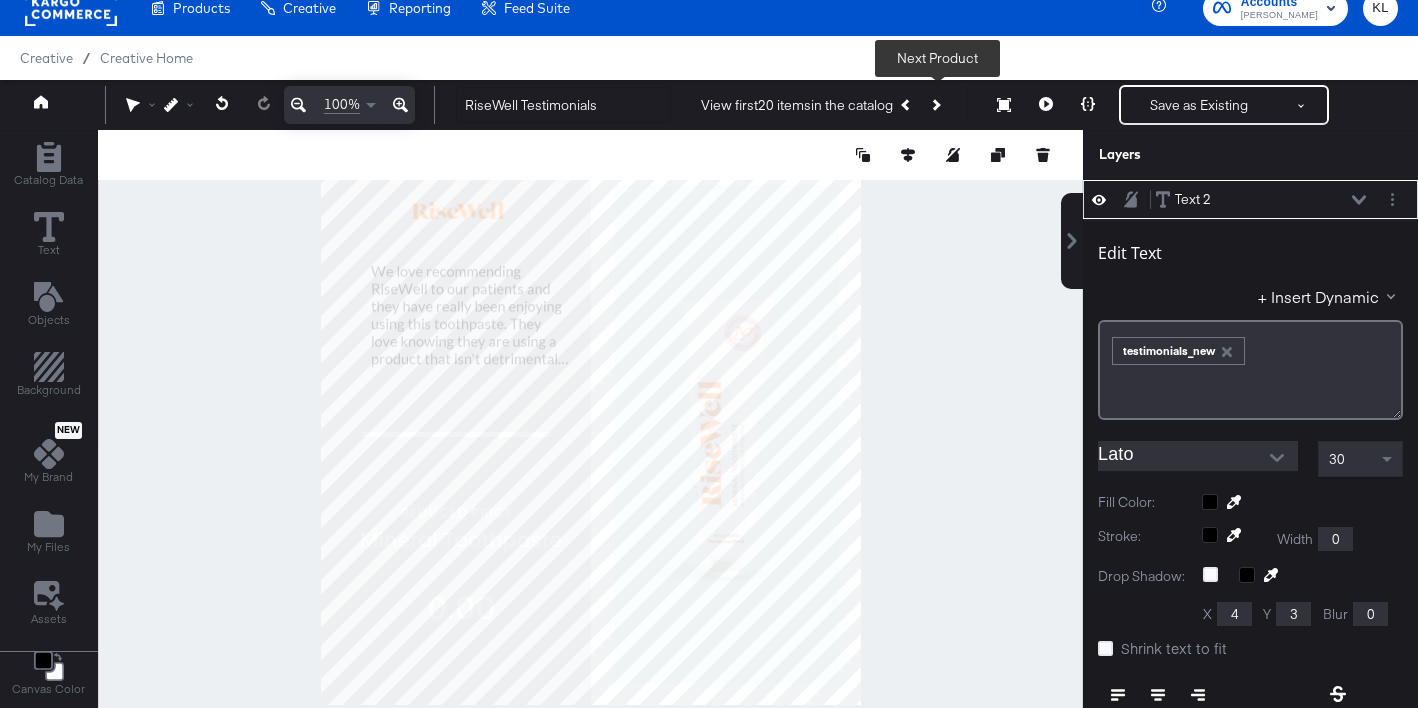 click at bounding box center [935, 105] 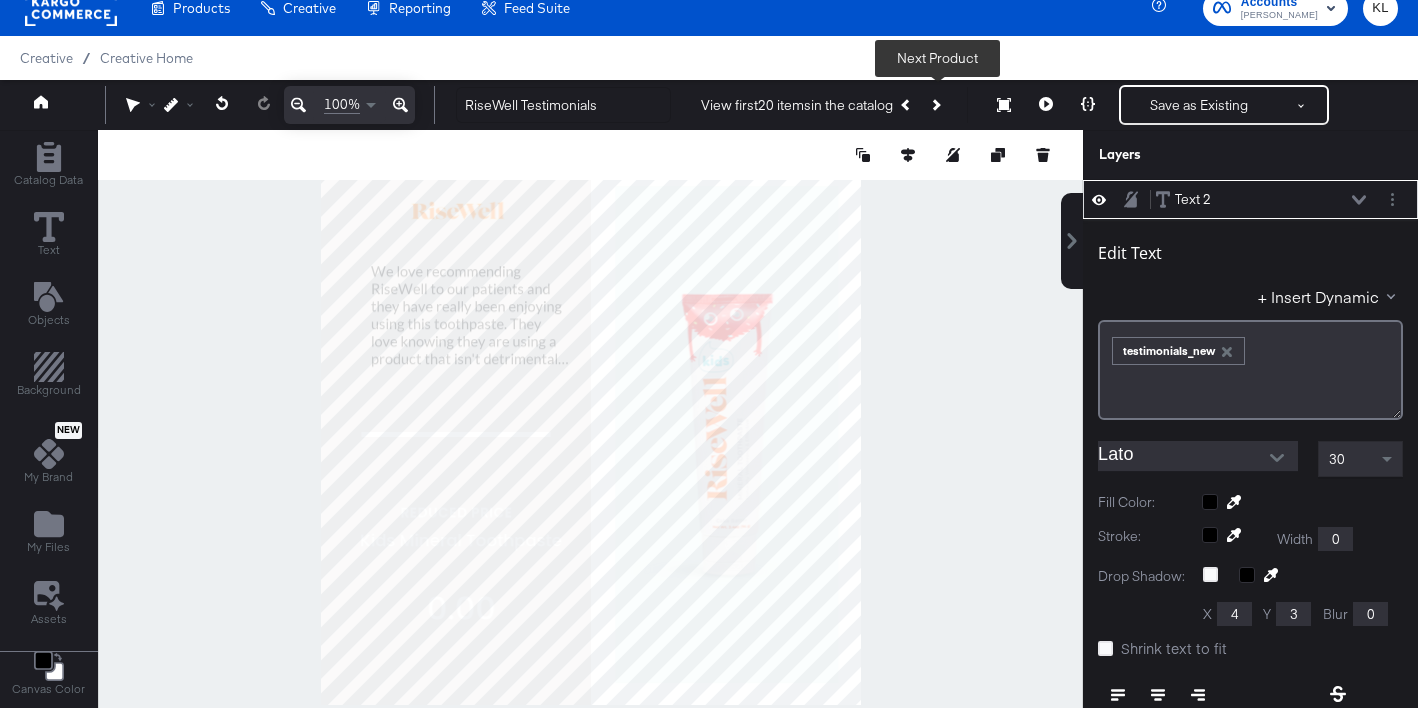 click at bounding box center [935, 105] 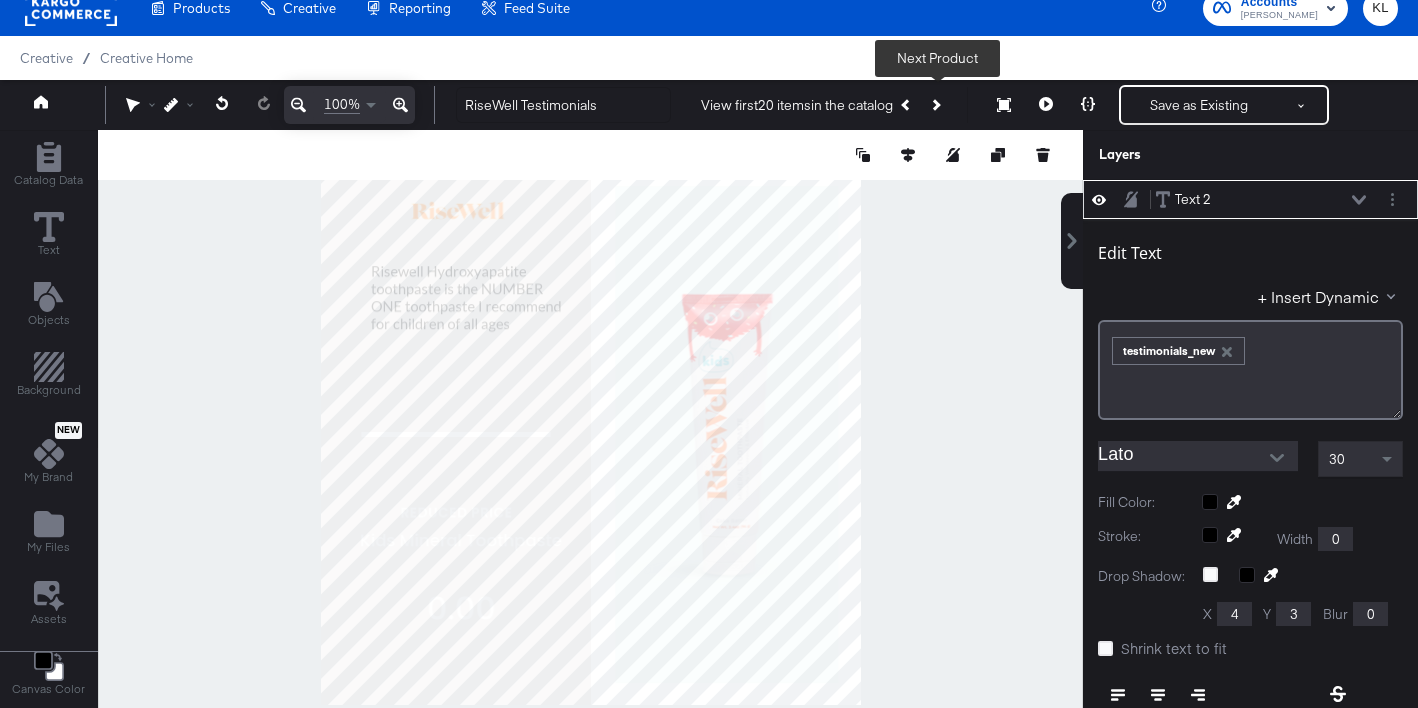 click at bounding box center [935, 105] 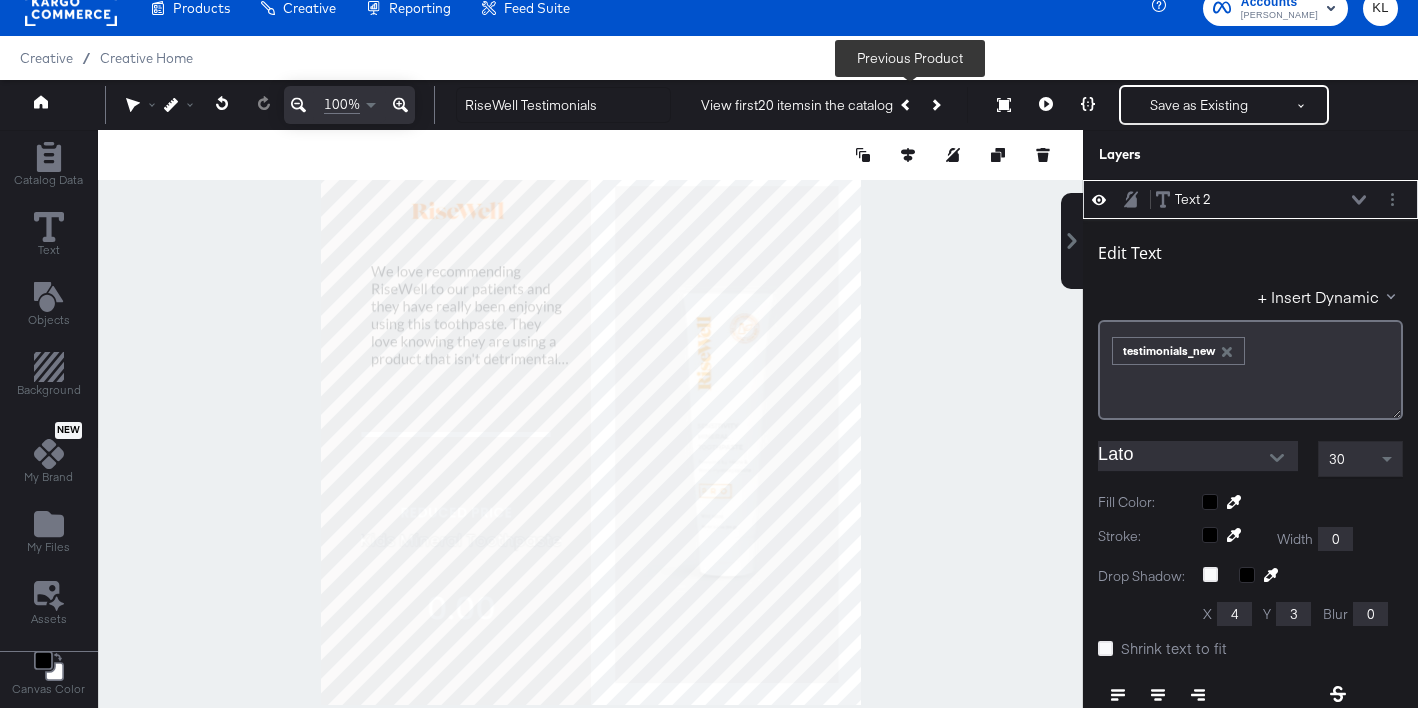 click at bounding box center (907, 105) 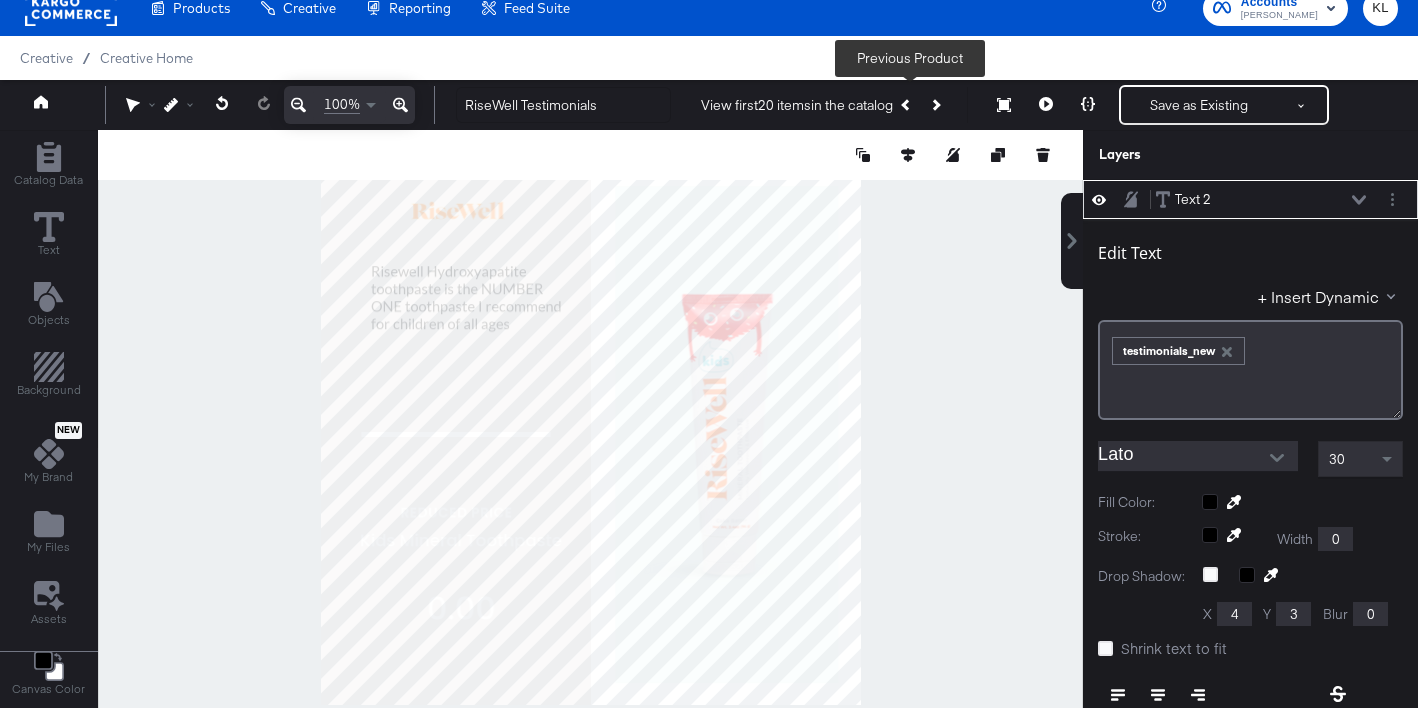 click at bounding box center [907, 105] 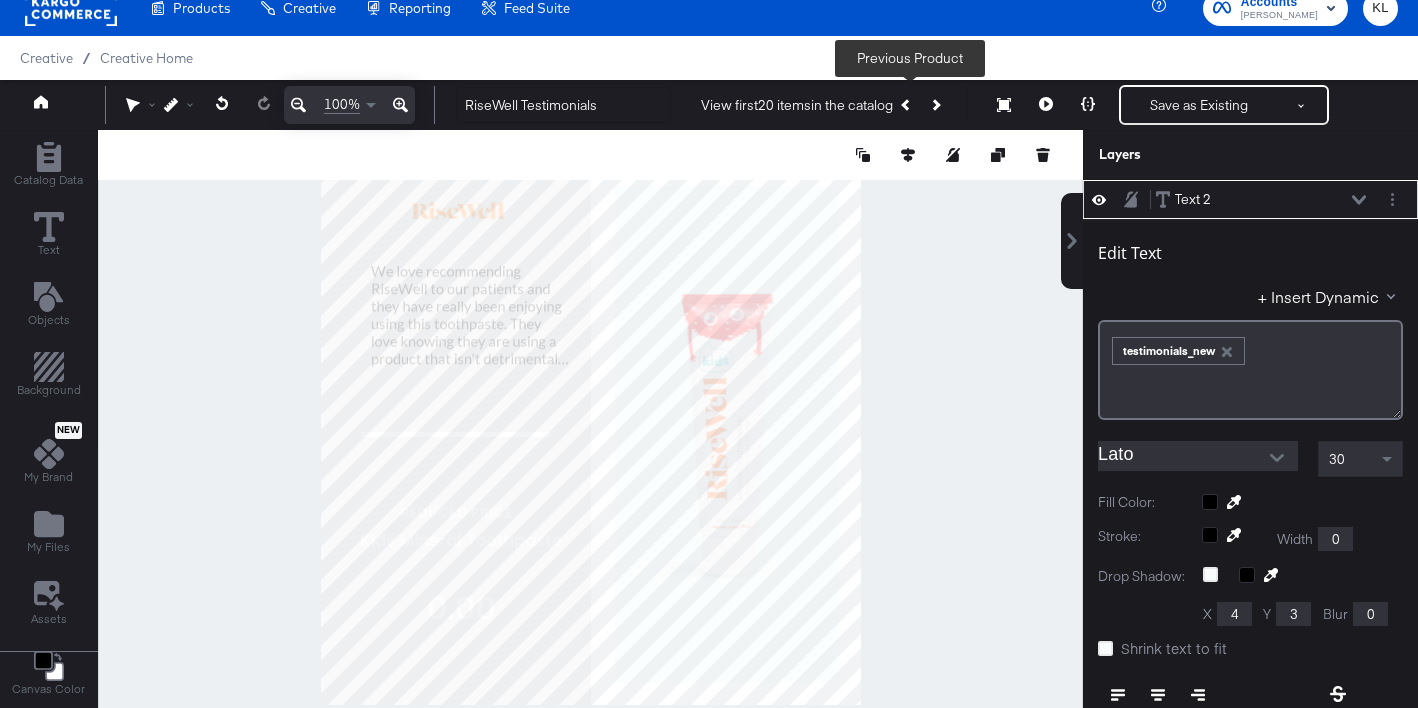 click at bounding box center [907, 105] 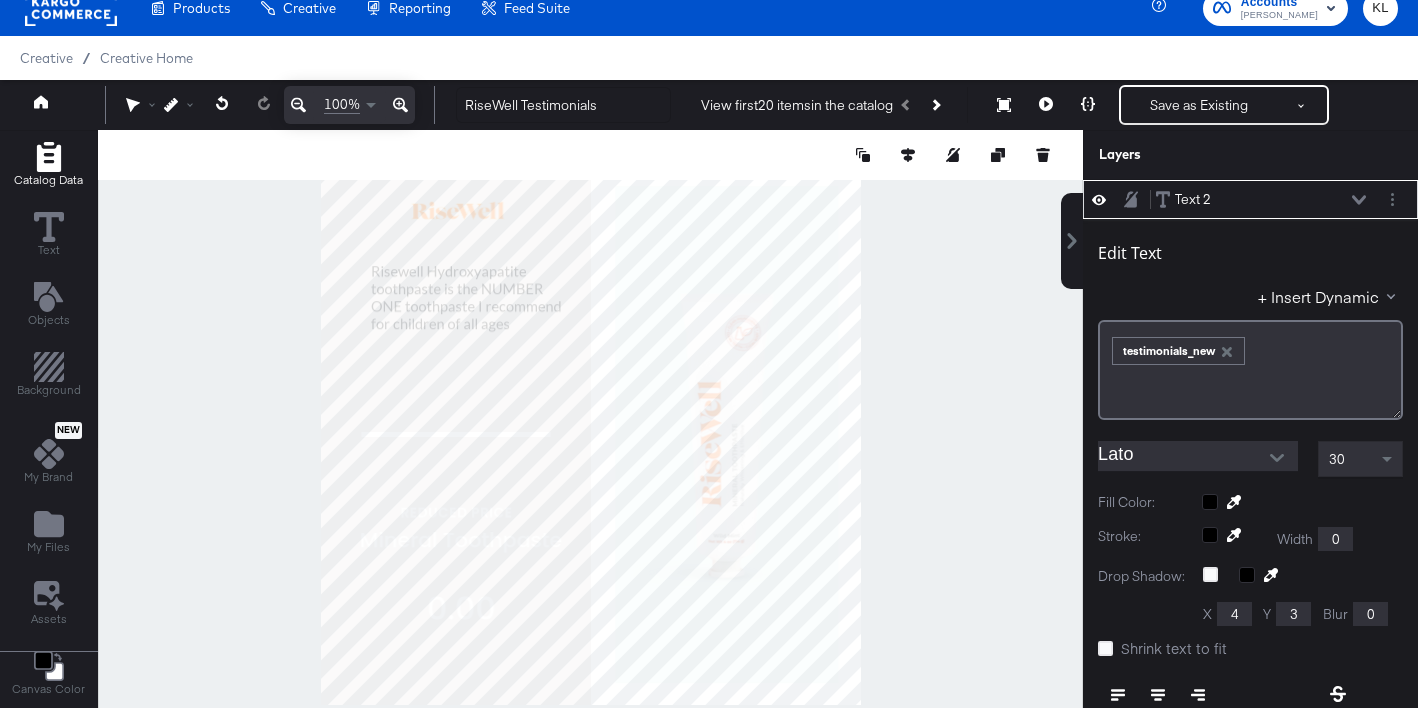 click on "Catalog Data" at bounding box center [48, 165] 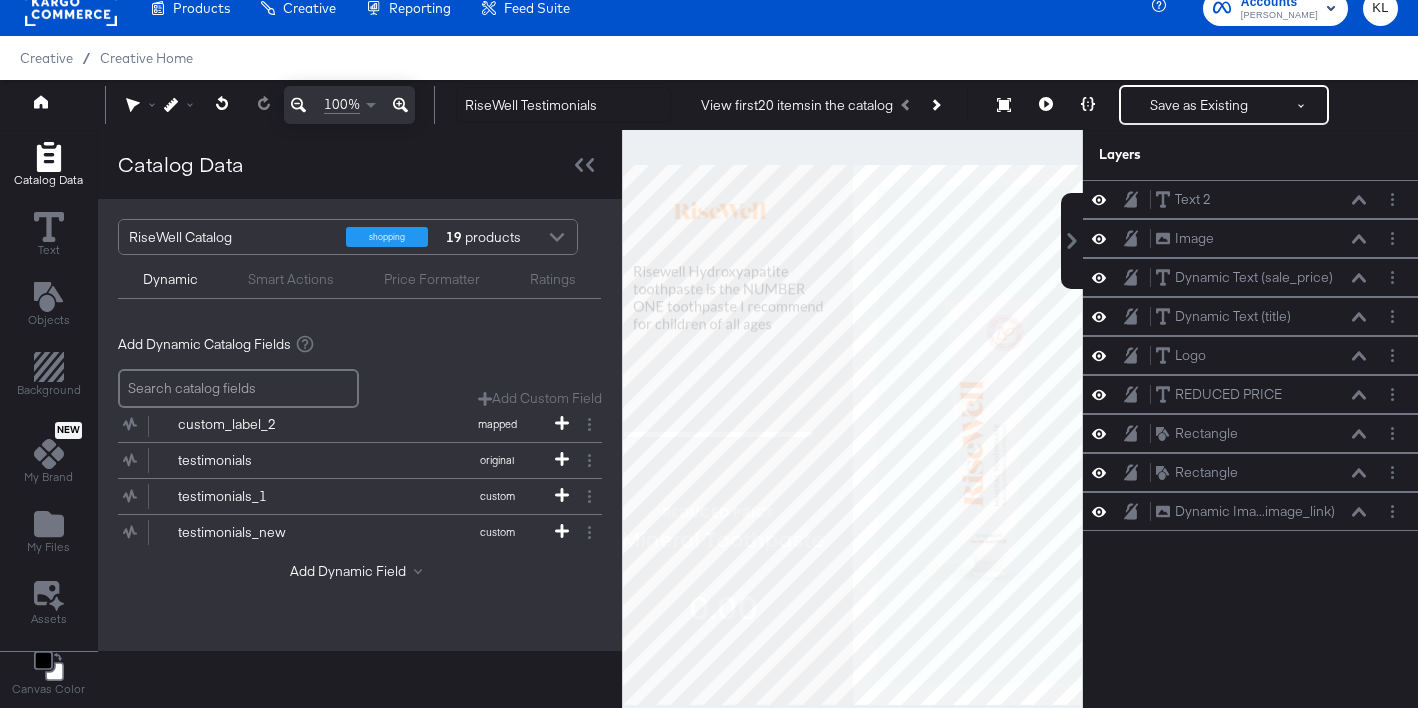 scroll, scrollTop: 230, scrollLeft: 0, axis: vertical 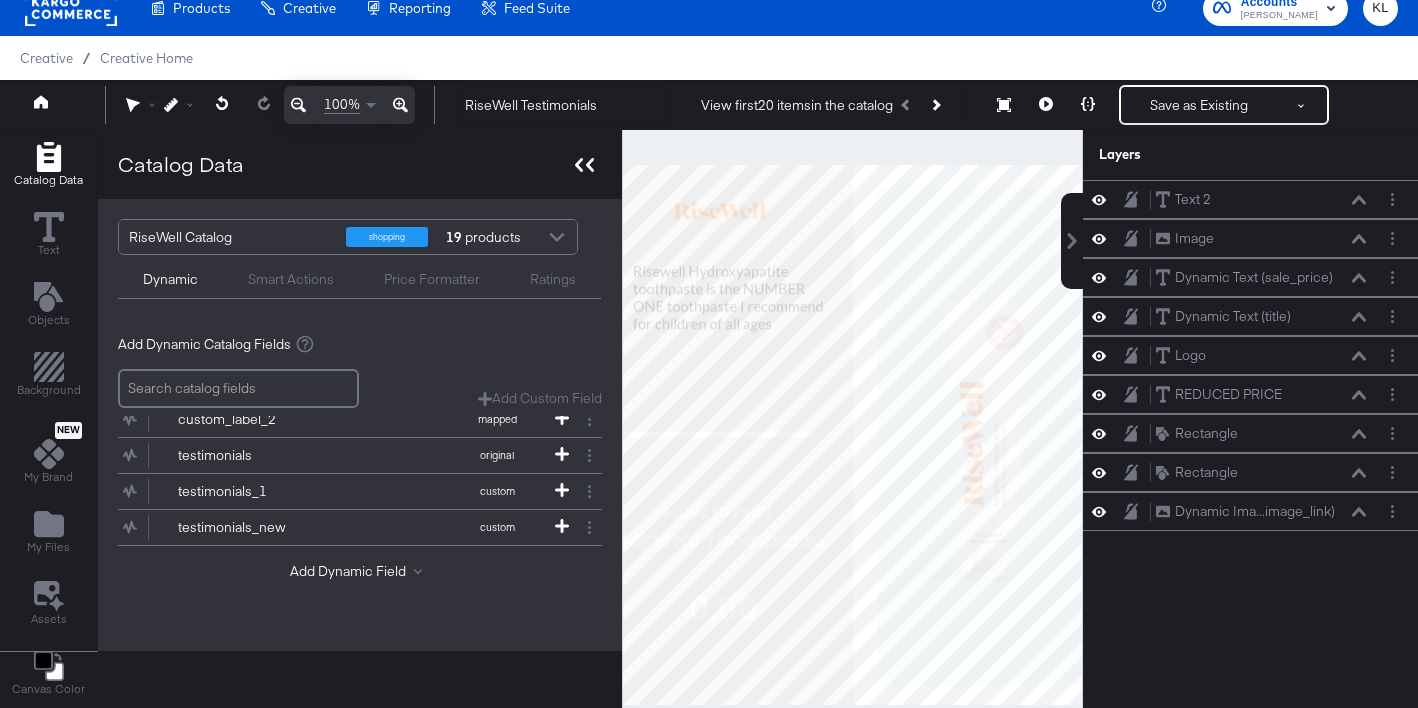 click at bounding box center [584, 164] 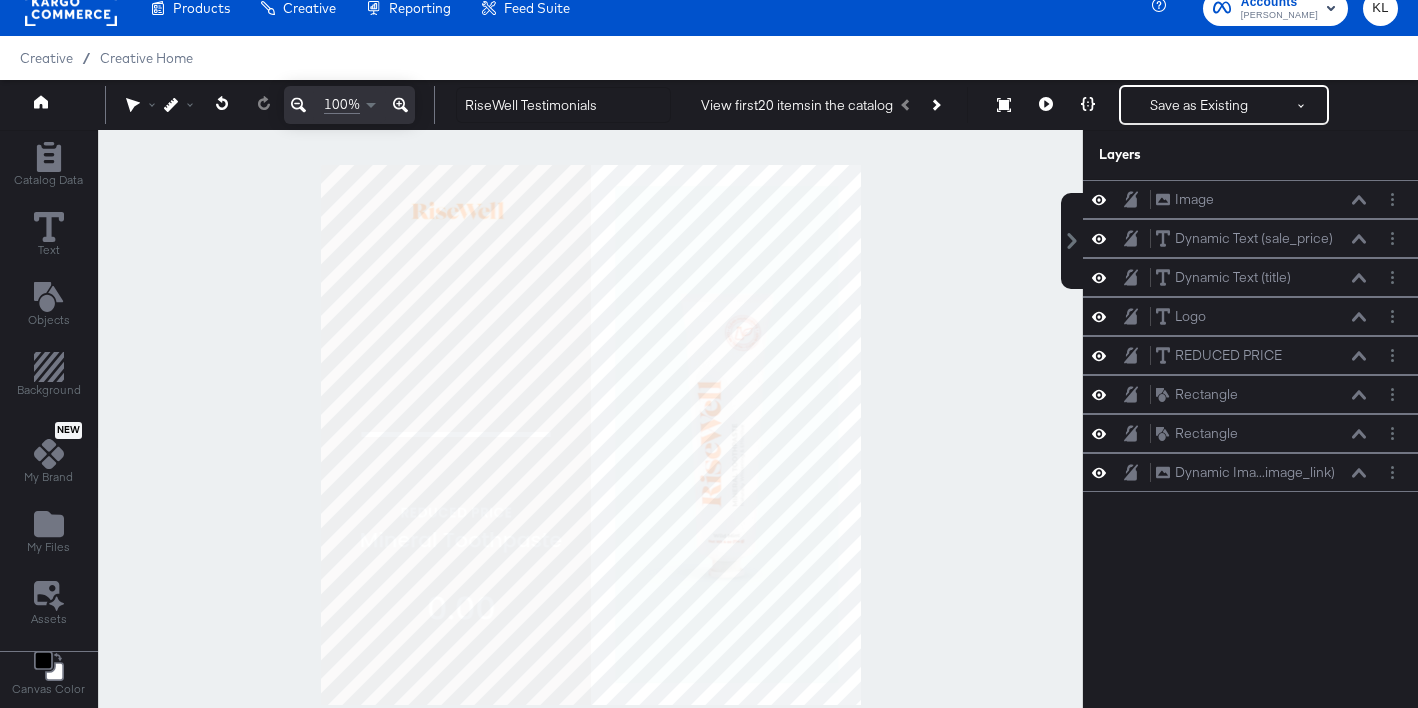 click on "Catalog Data Text Objects Background New My Brand My Files Assets Canvas Color" at bounding box center [48, 420] 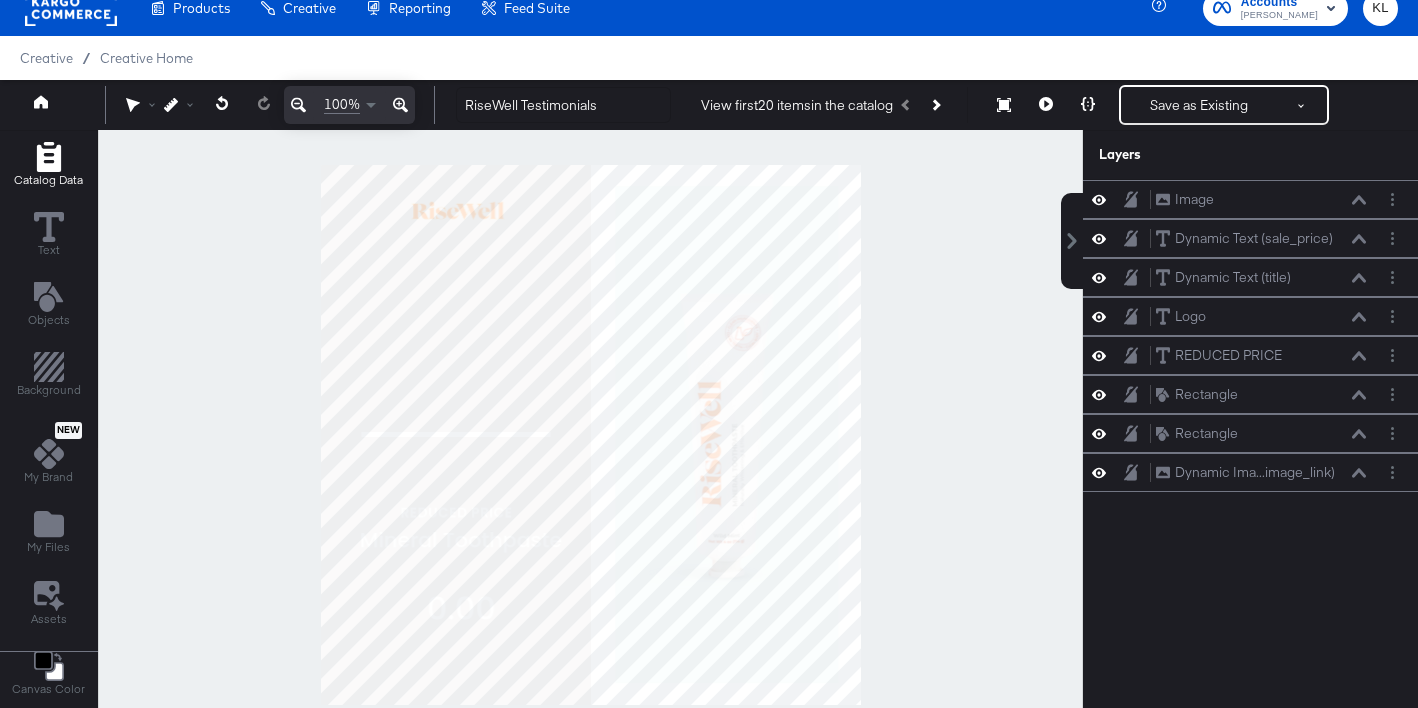 click on "Catalog Data" at bounding box center [48, 165] 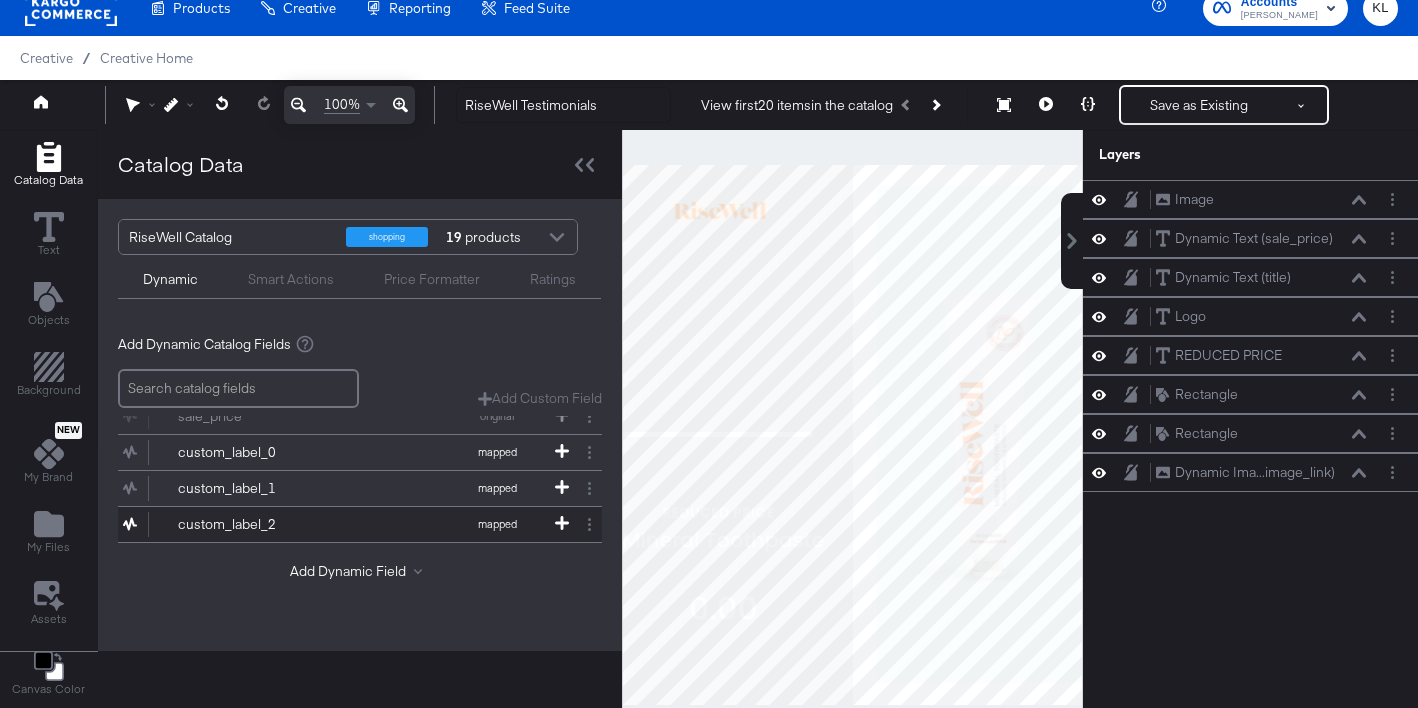 scroll, scrollTop: 230, scrollLeft: 0, axis: vertical 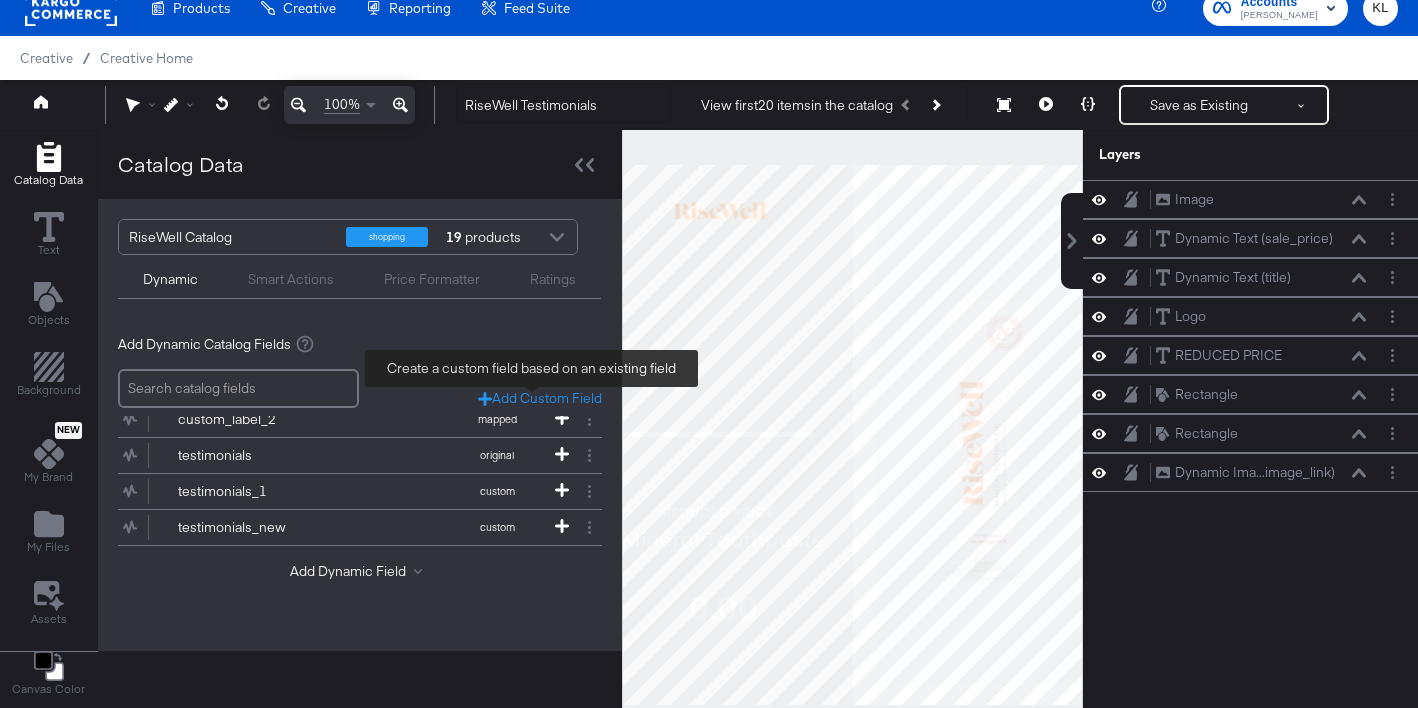 click on "Add Custom Field" at bounding box center [540, 398] 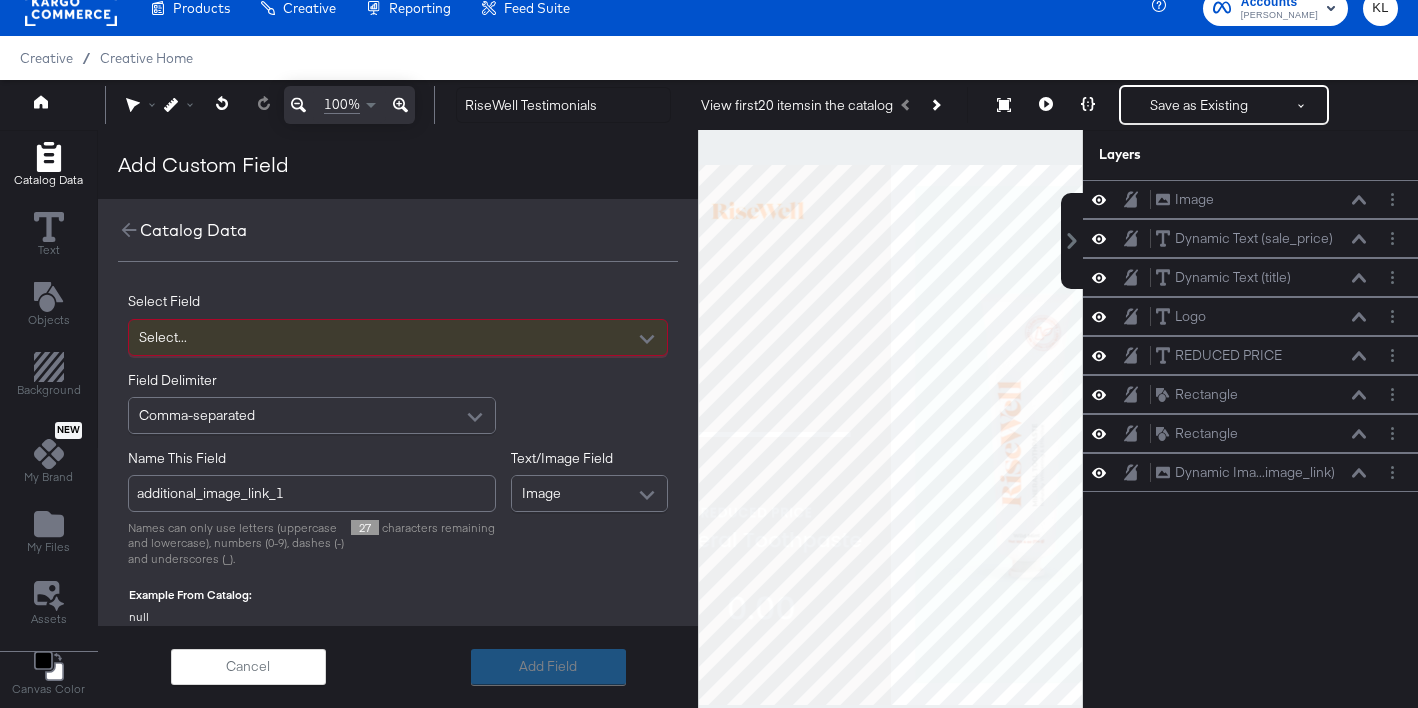 click on "Select..." at bounding box center (398, 337) 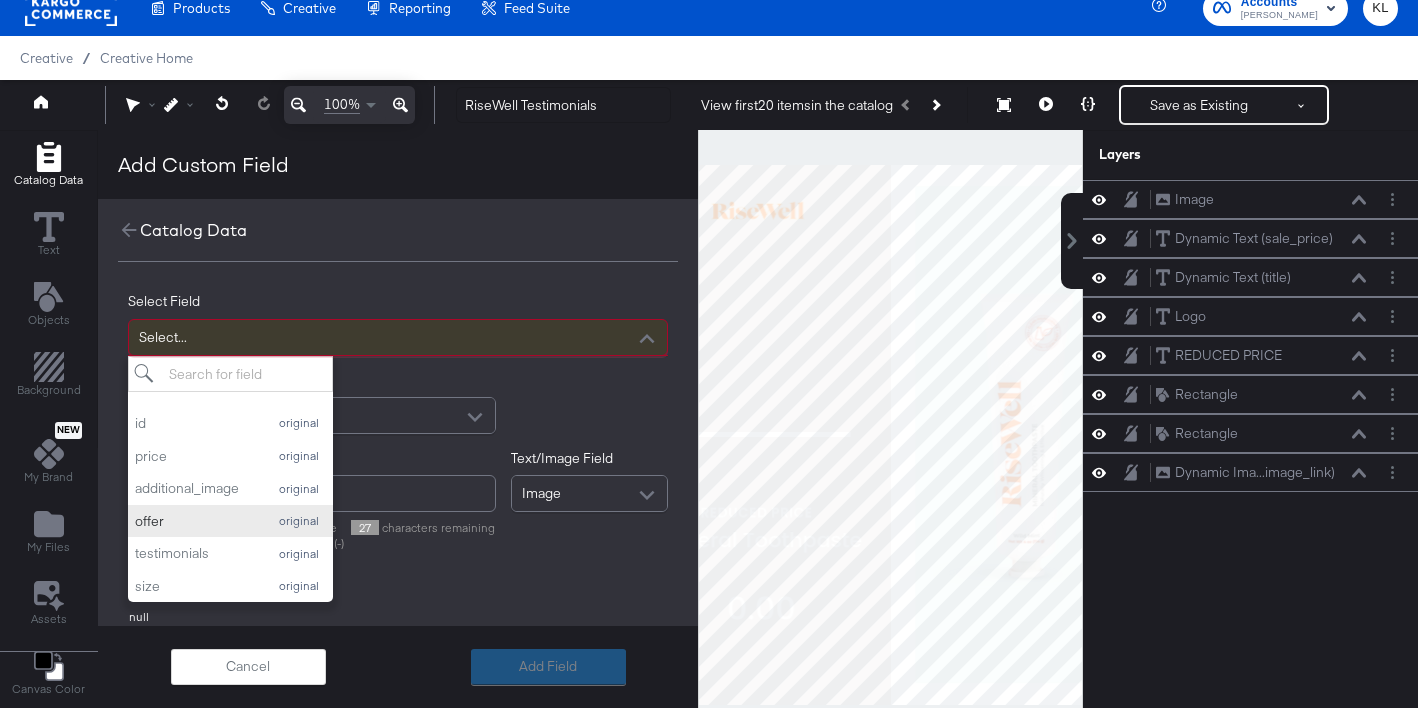 scroll, scrollTop: 70, scrollLeft: 0, axis: vertical 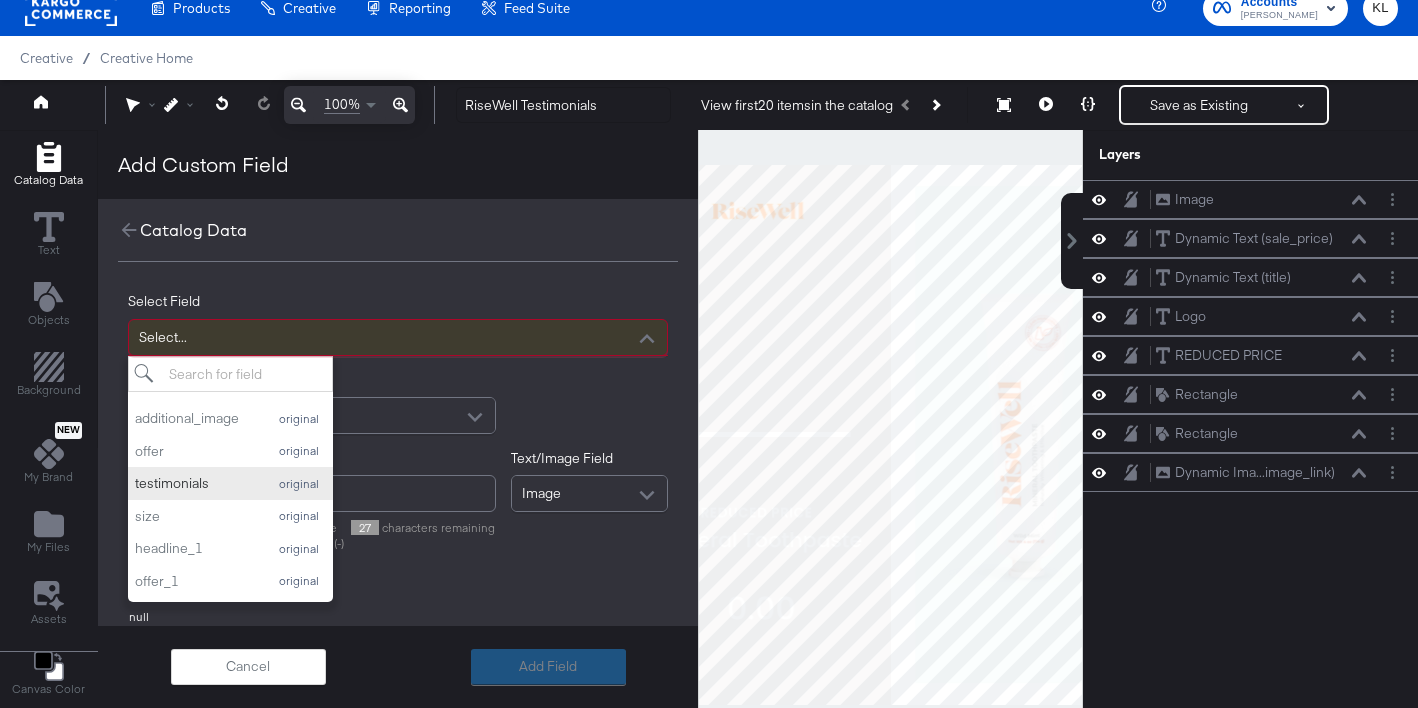 click on "testimonials" at bounding box center [195, 483] 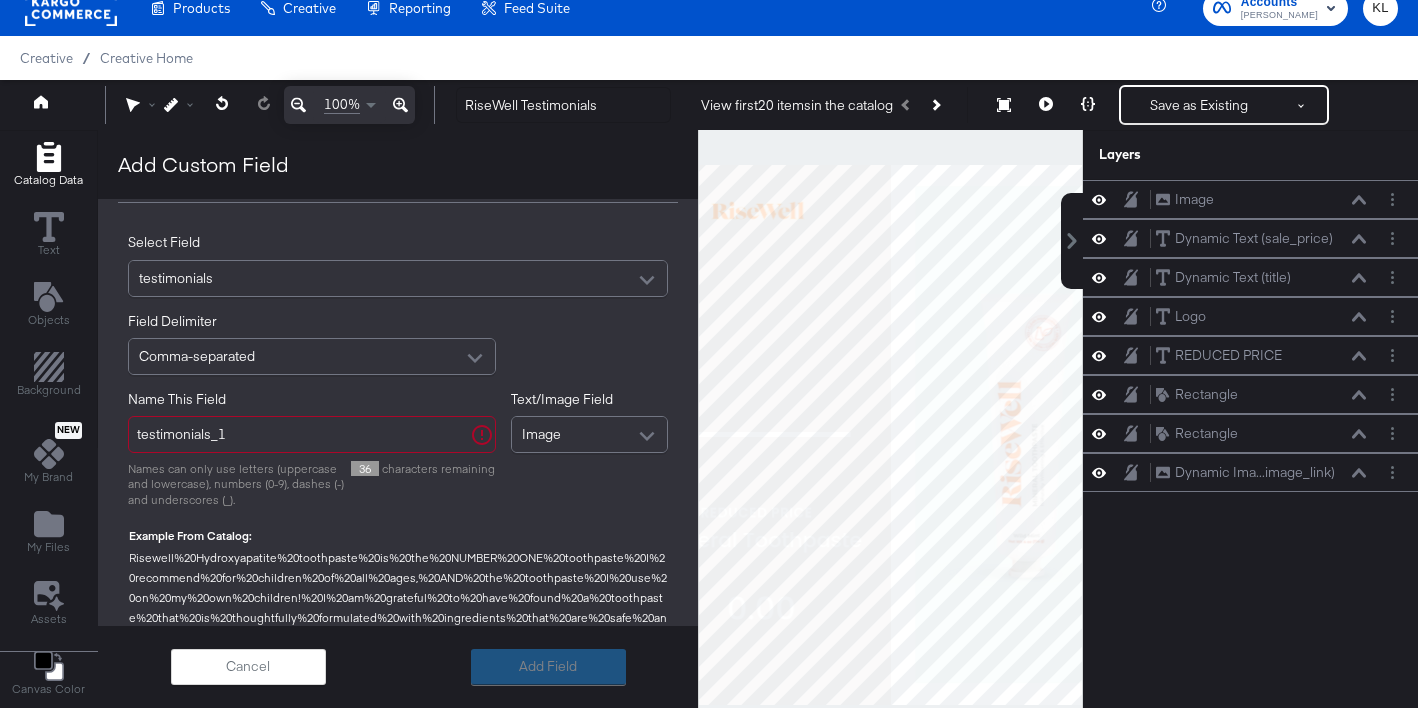 scroll, scrollTop: 64, scrollLeft: 0, axis: vertical 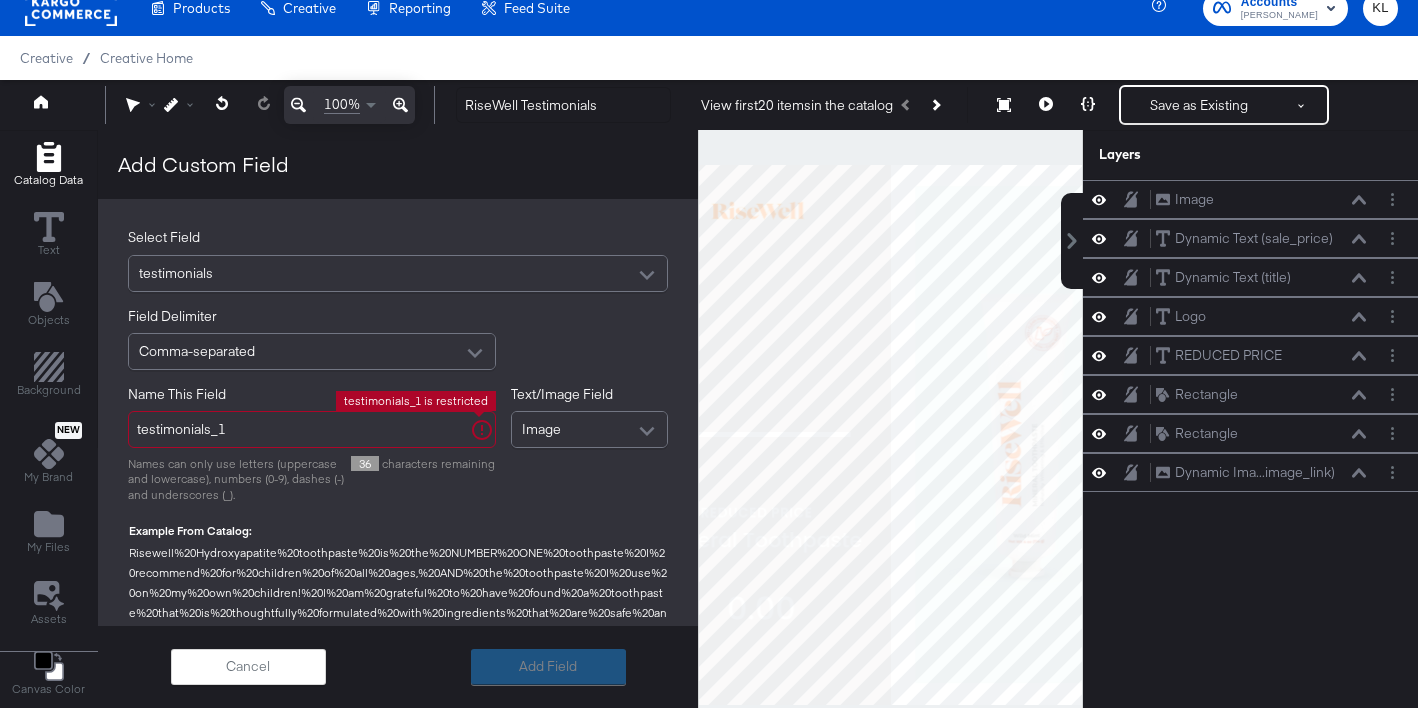 click on "testimonials_1" at bounding box center (312, 429) 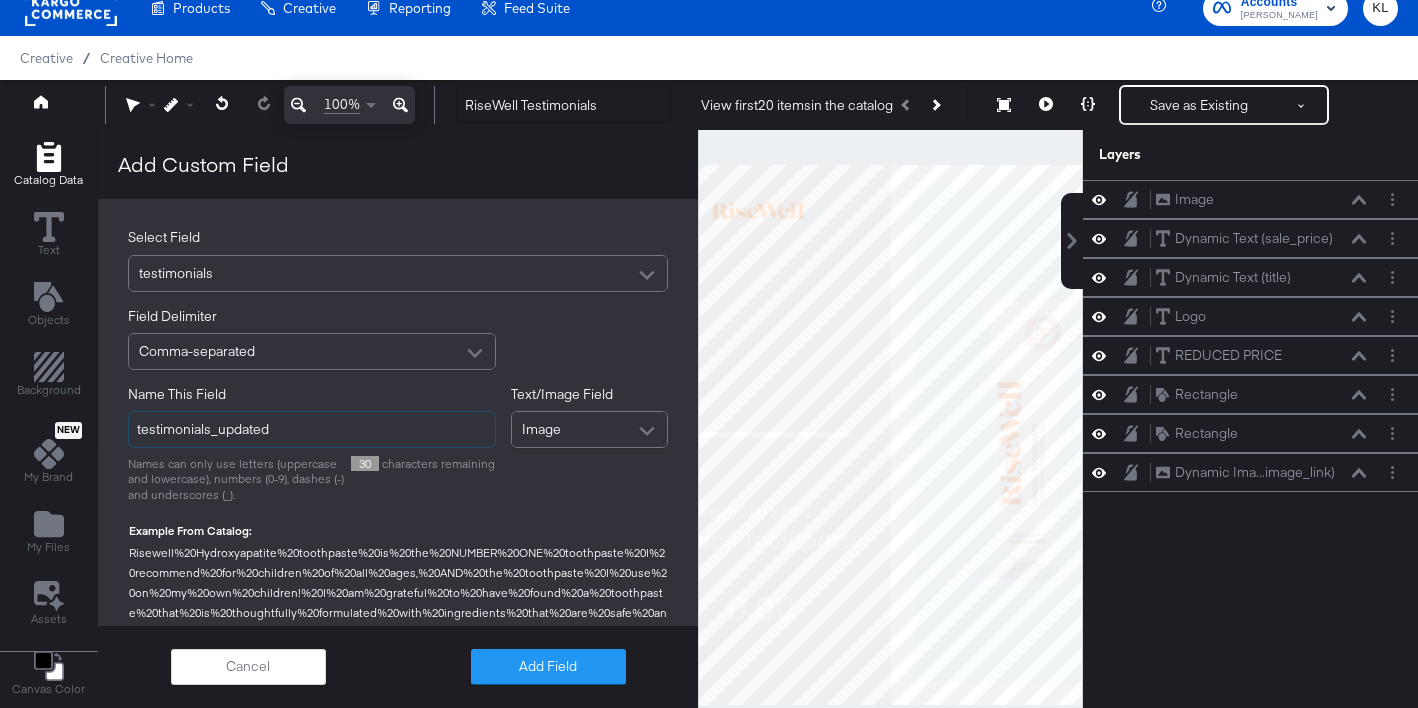 type on "testimonials_updated" 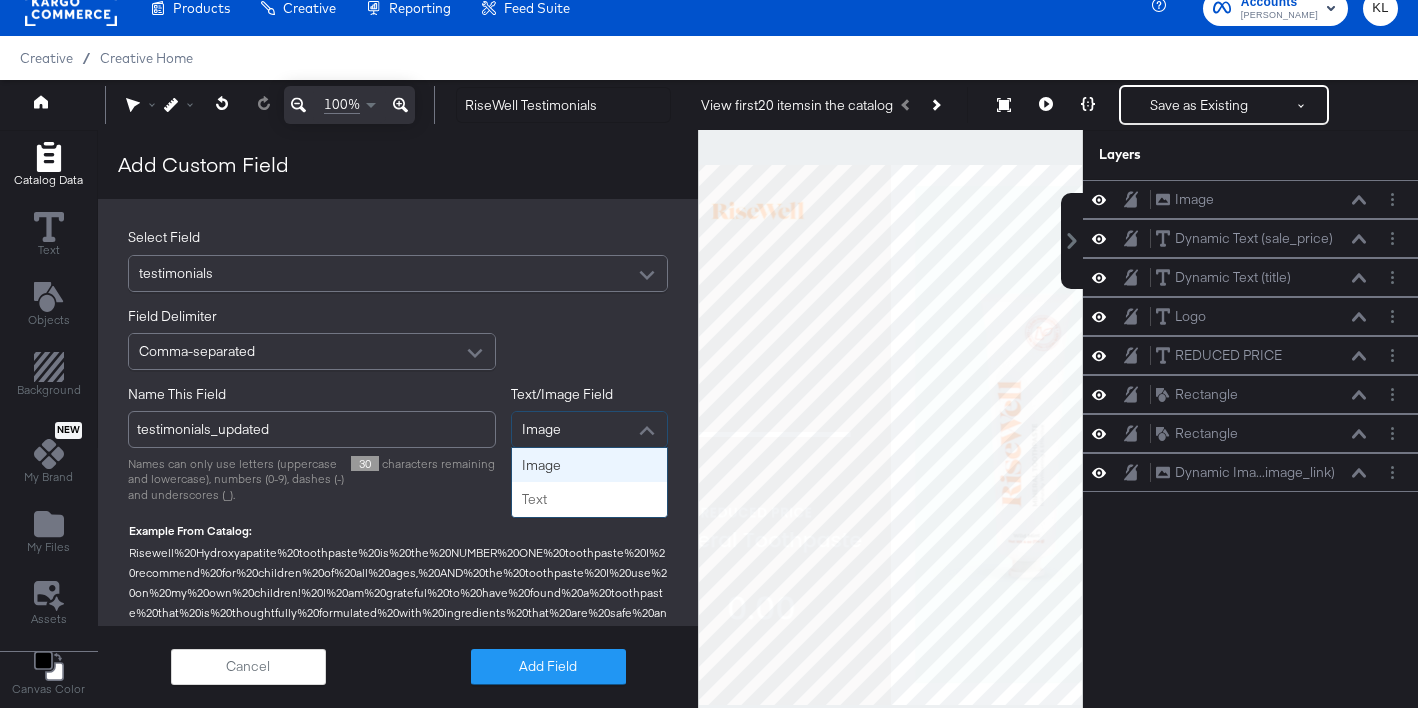 click on "Image" at bounding box center (541, 429) 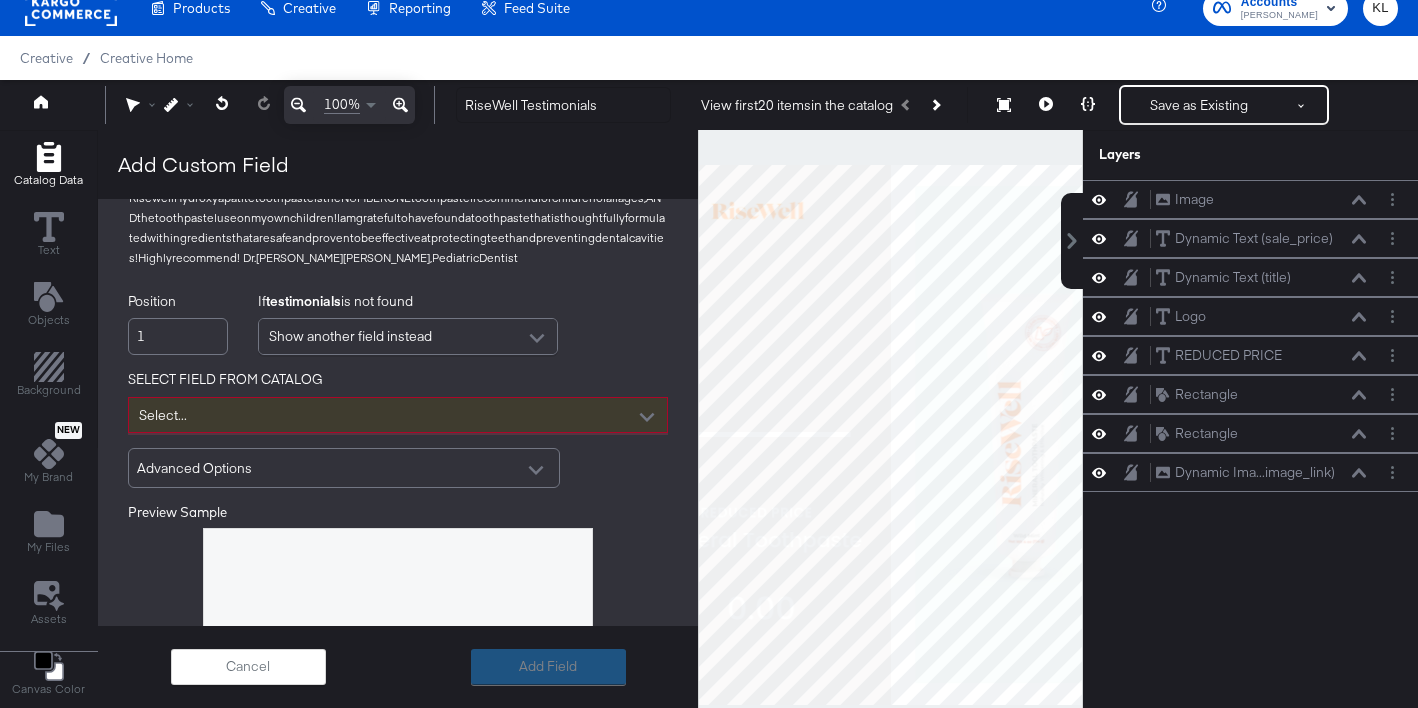 scroll, scrollTop: 420, scrollLeft: 0, axis: vertical 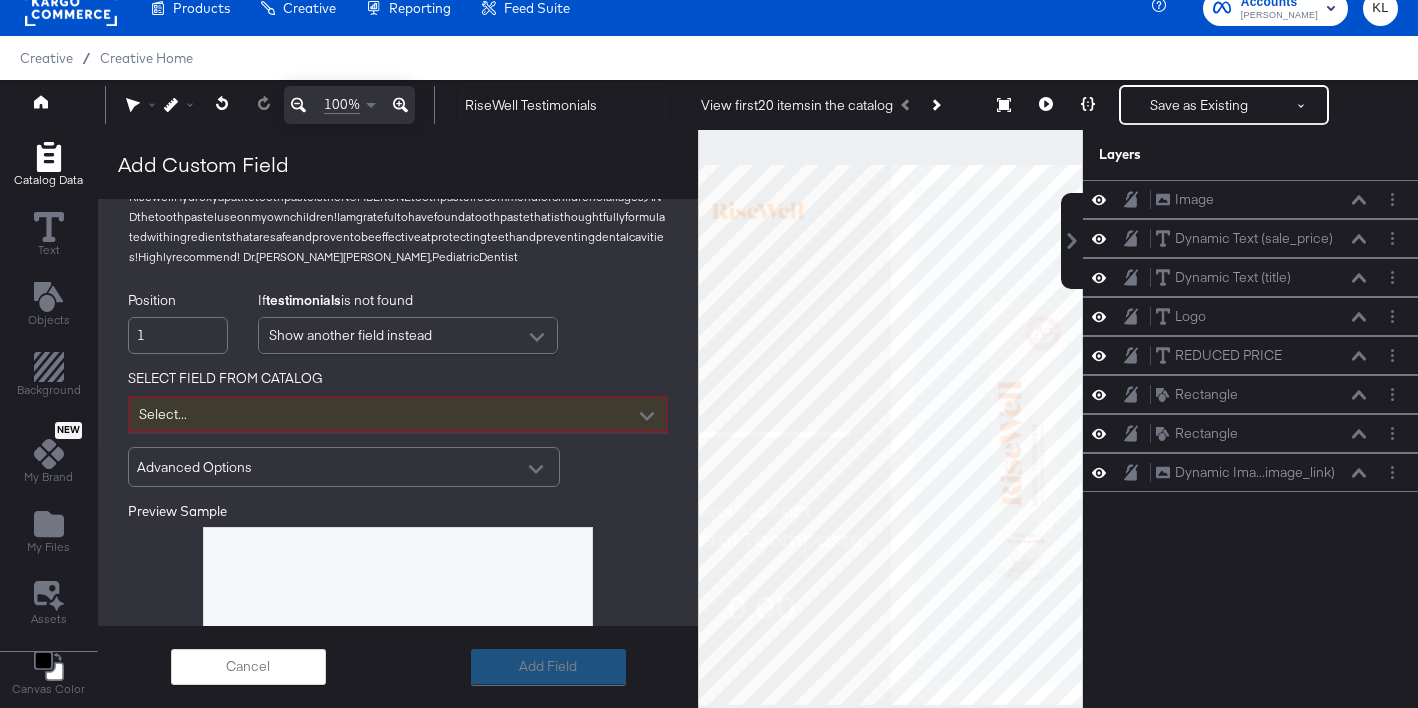 click on "Select..." at bounding box center (398, 414) 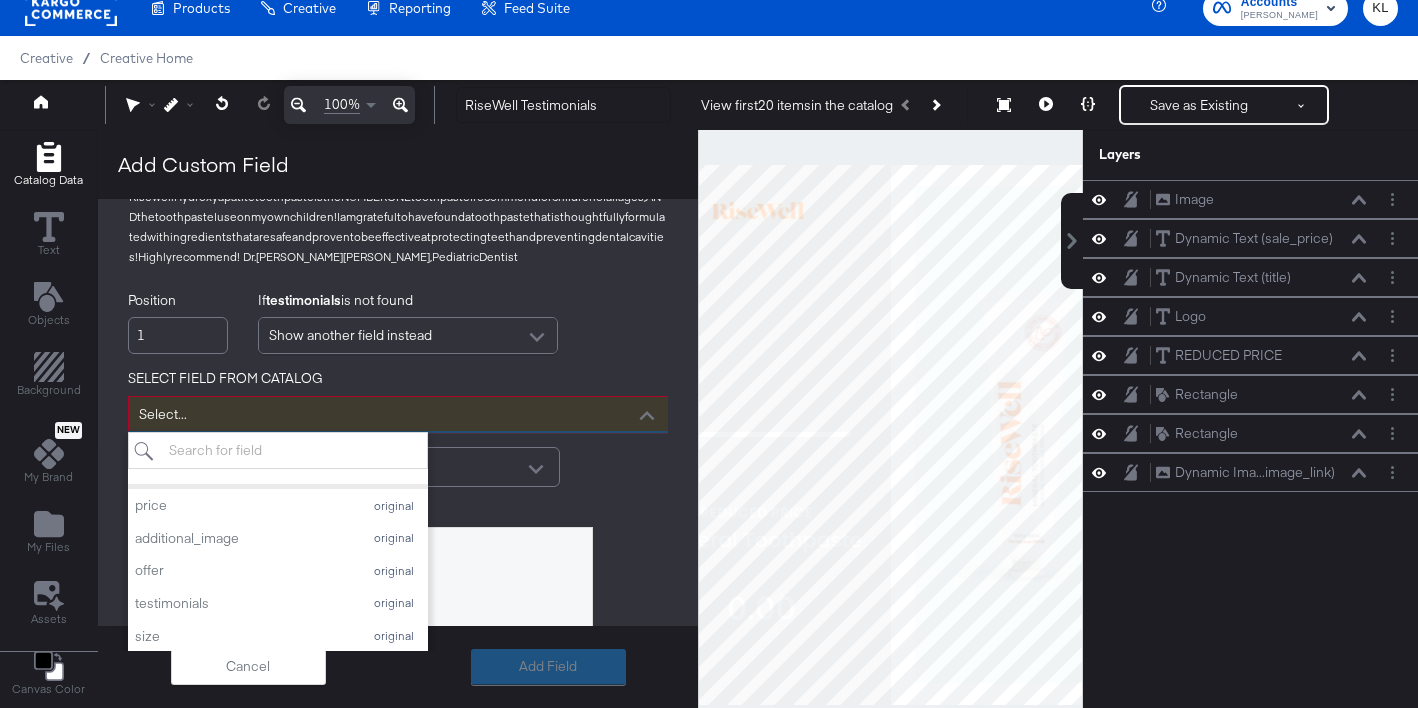 scroll, scrollTop: 0, scrollLeft: 0, axis: both 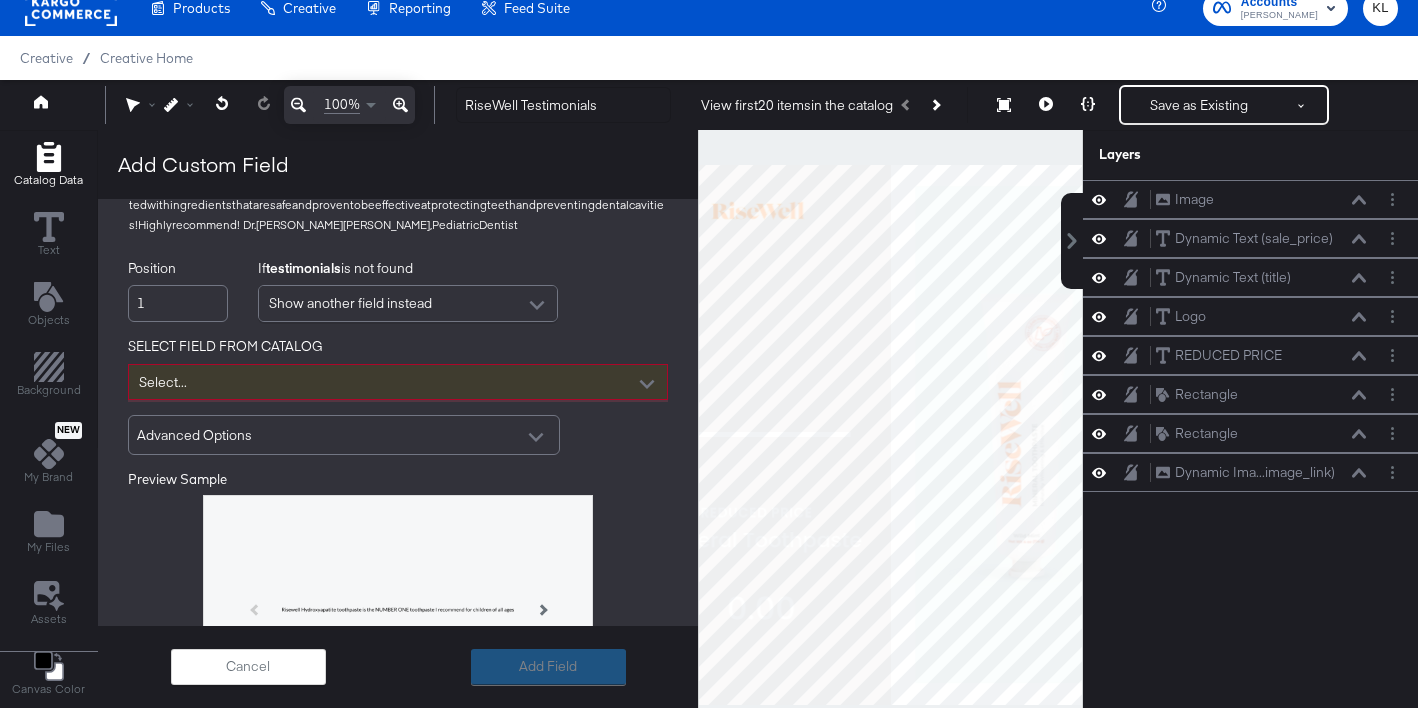 click on "Show another field instead" at bounding box center [350, 303] 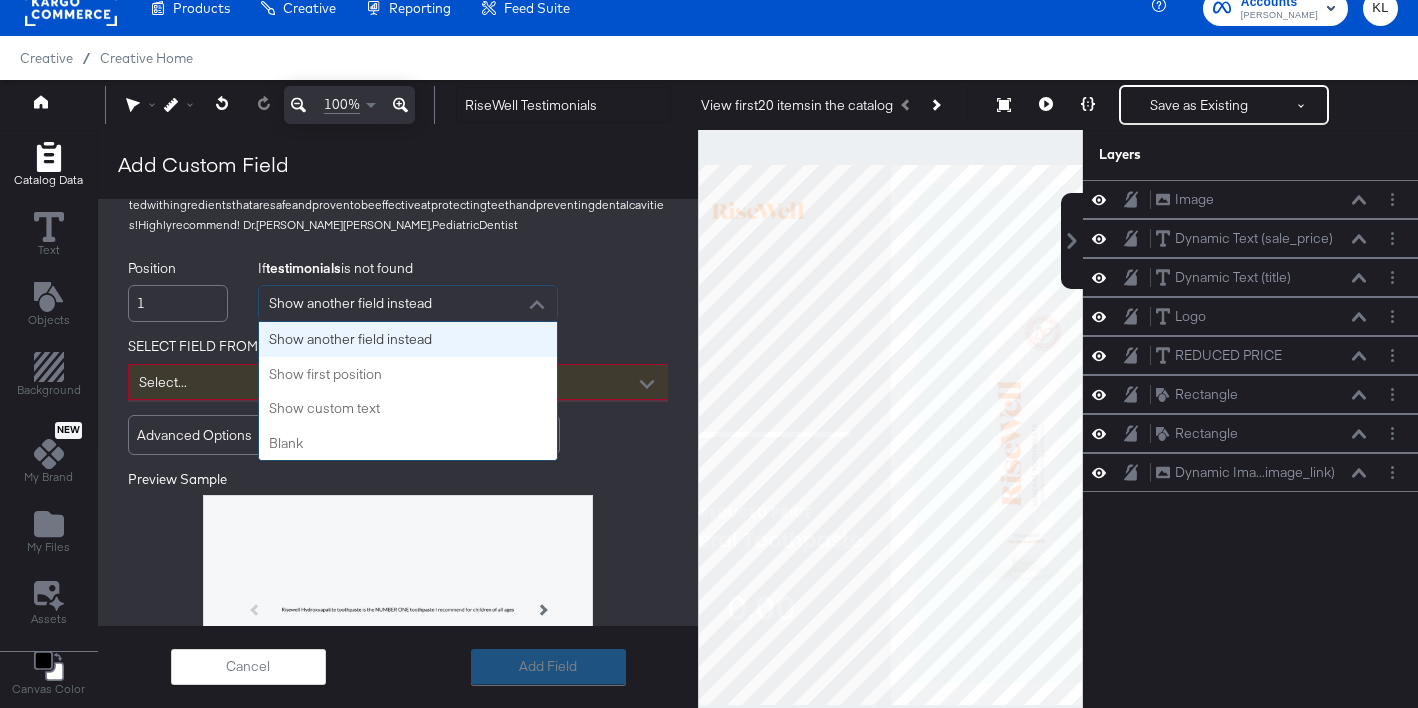 click on "Show another field instead" at bounding box center (350, 303) 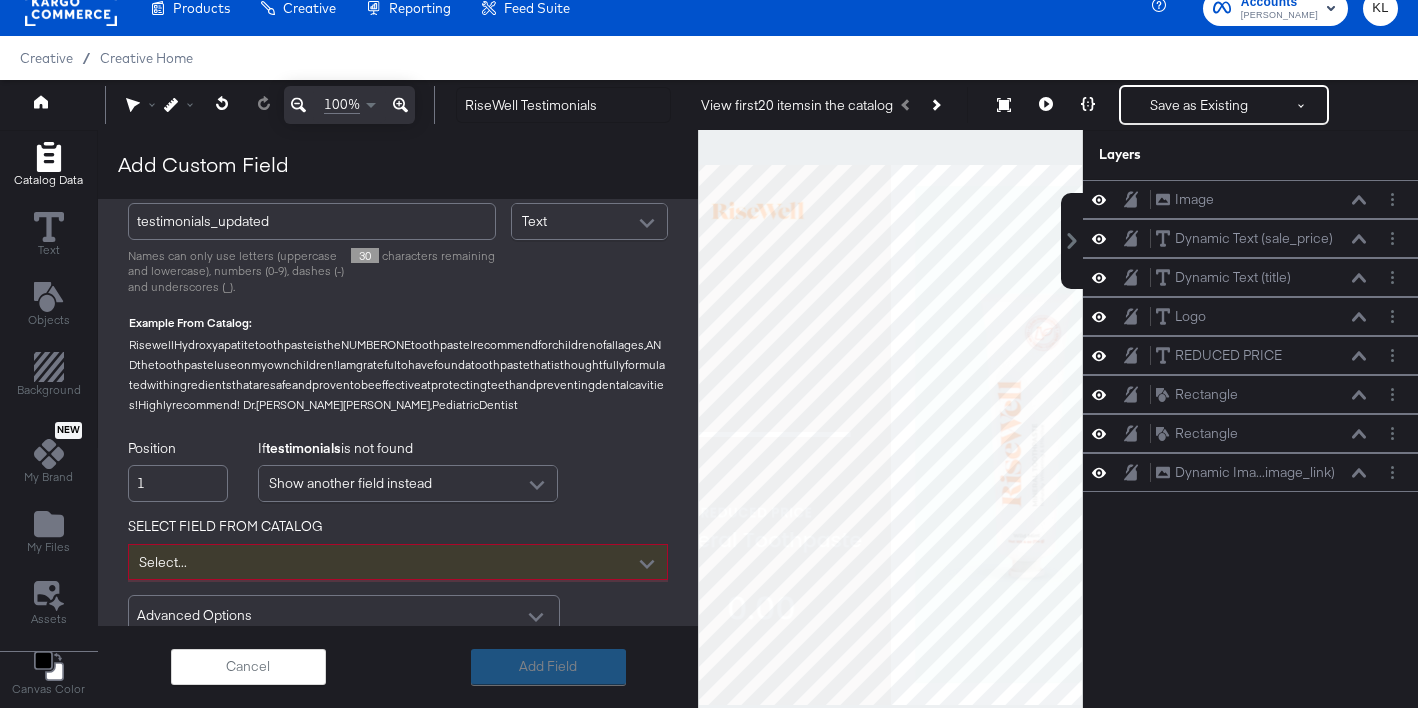 scroll, scrollTop: 287, scrollLeft: 0, axis: vertical 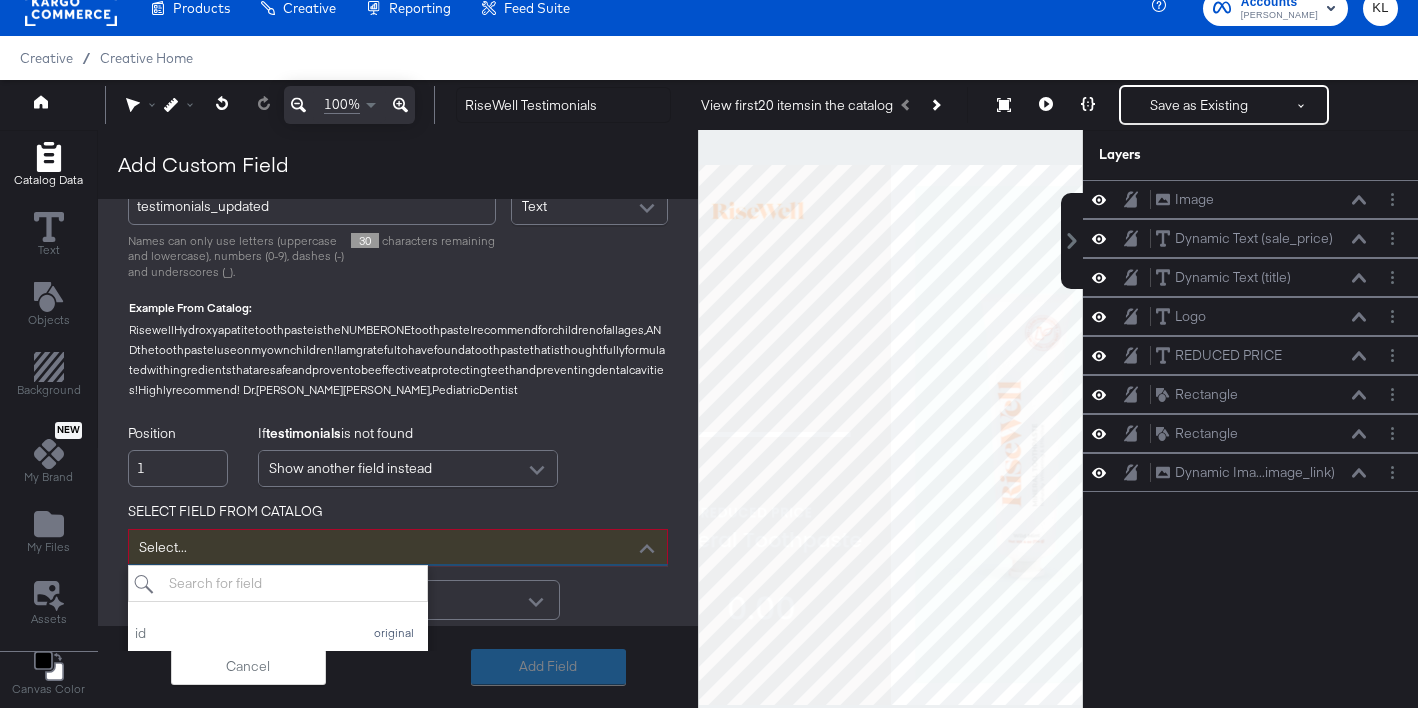 click on "Select..." at bounding box center [398, 547] 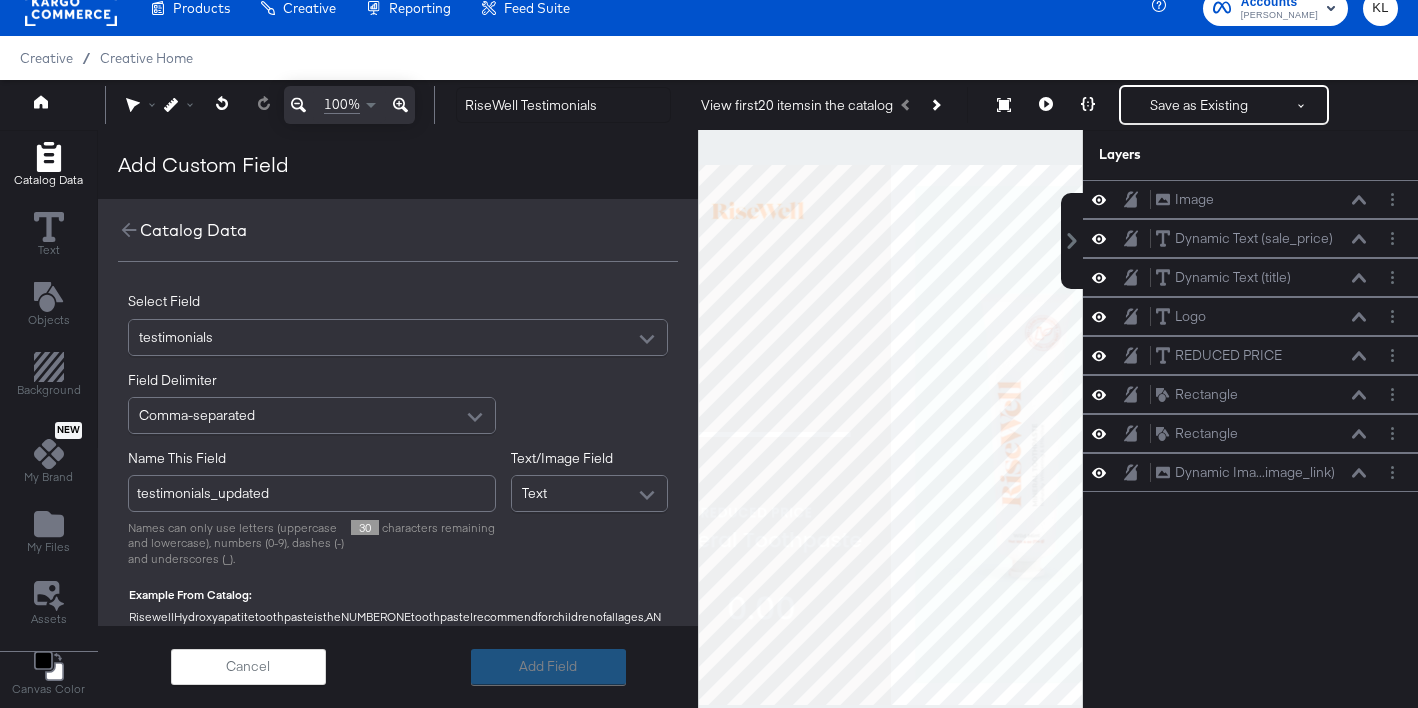 scroll, scrollTop: 13, scrollLeft: 0, axis: vertical 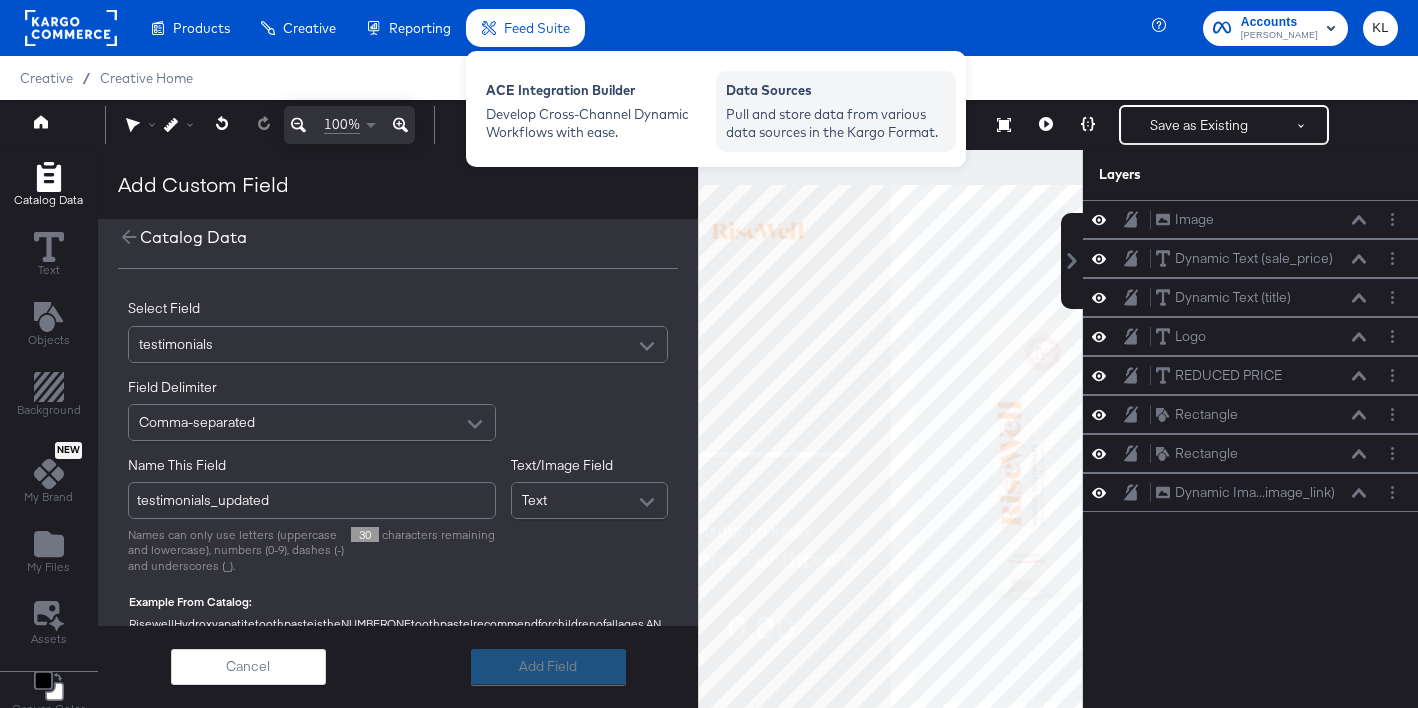 click on "Data Sources" at bounding box center (836, 93) 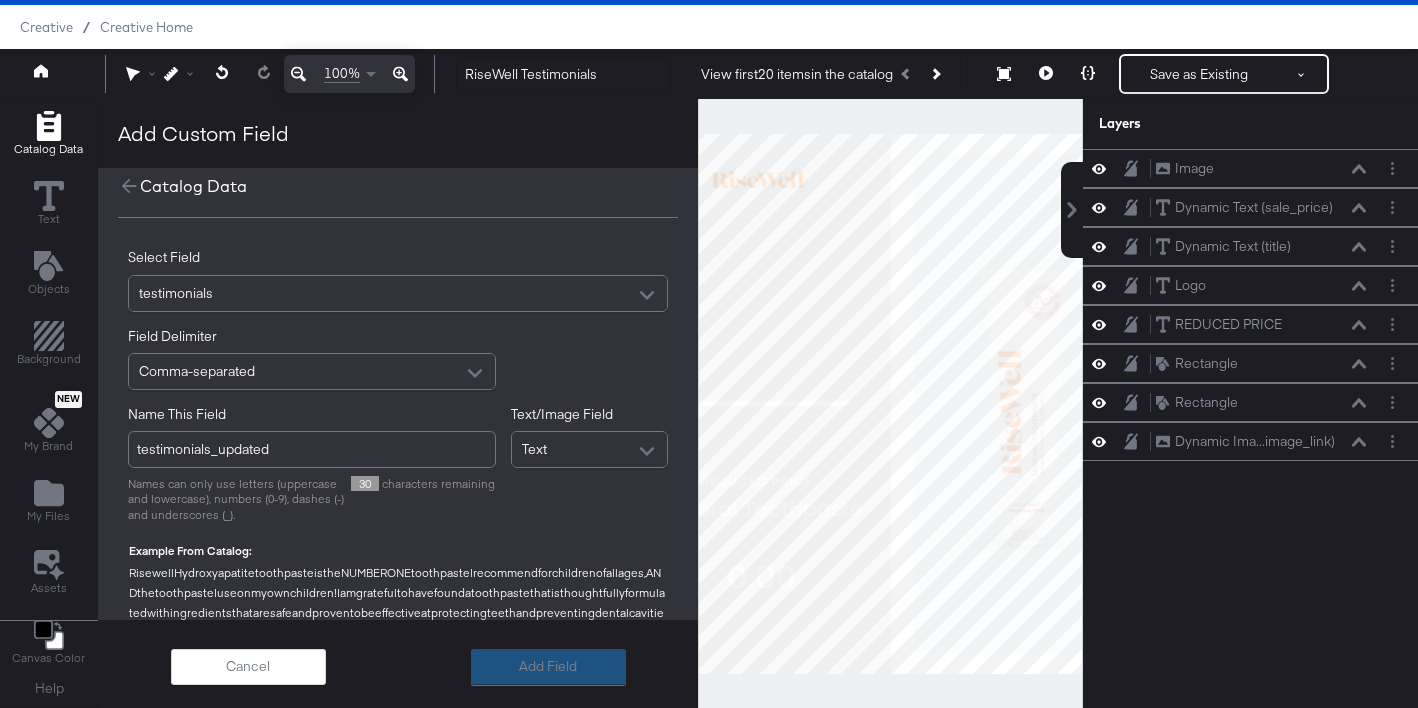 scroll, scrollTop: 0, scrollLeft: 0, axis: both 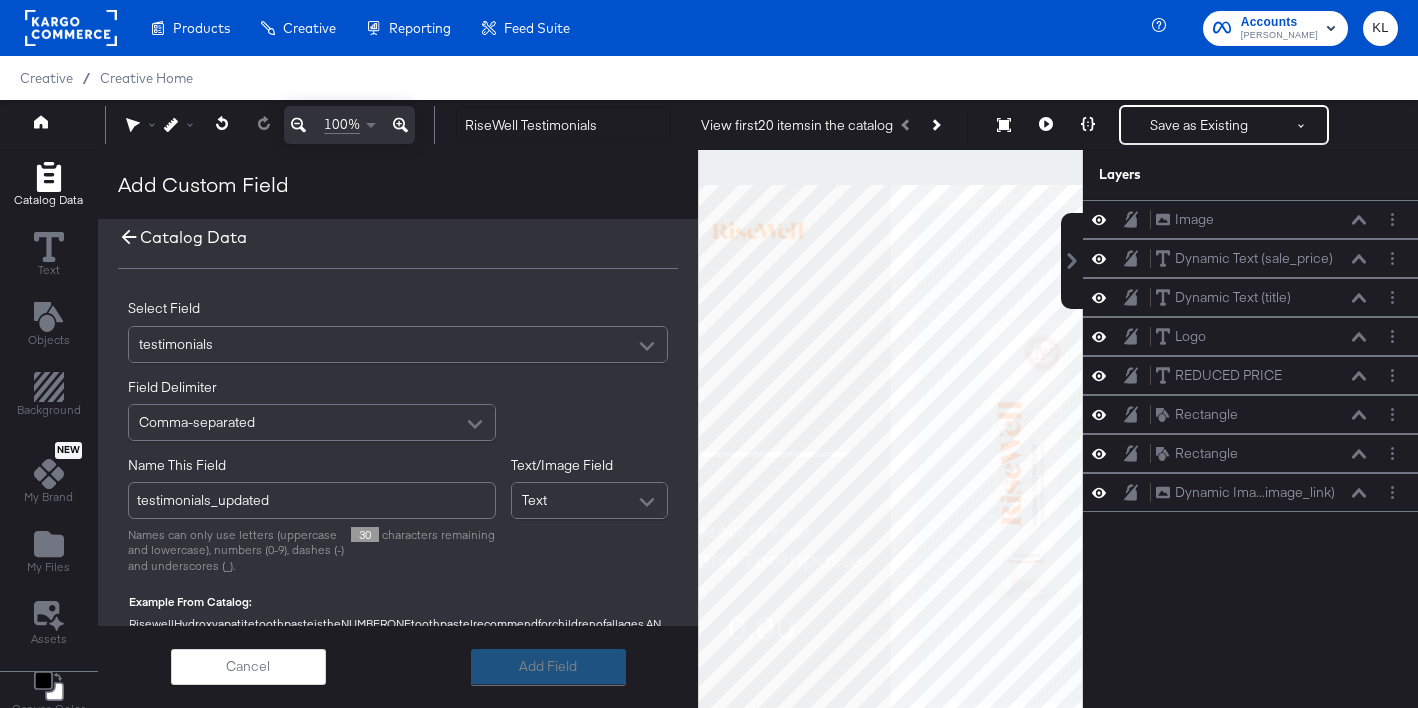 click 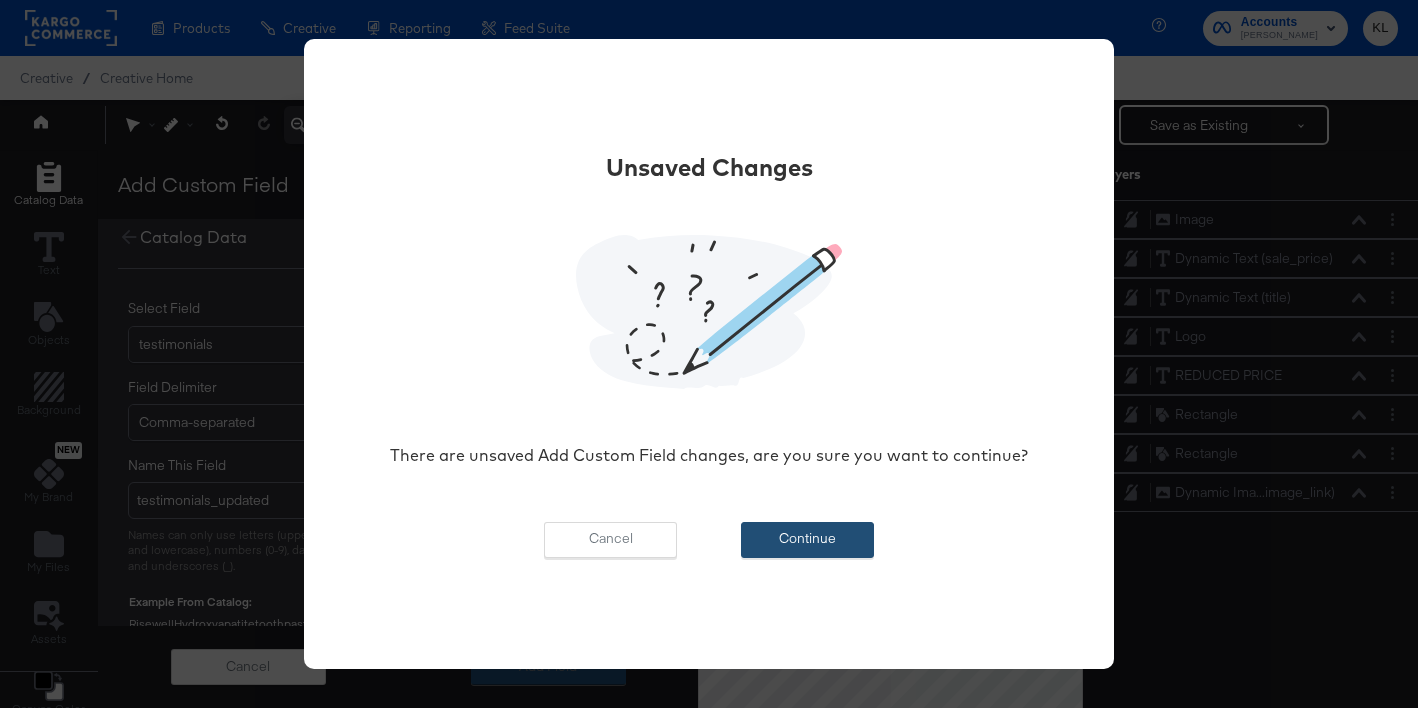 click on "Continue" at bounding box center (807, 540) 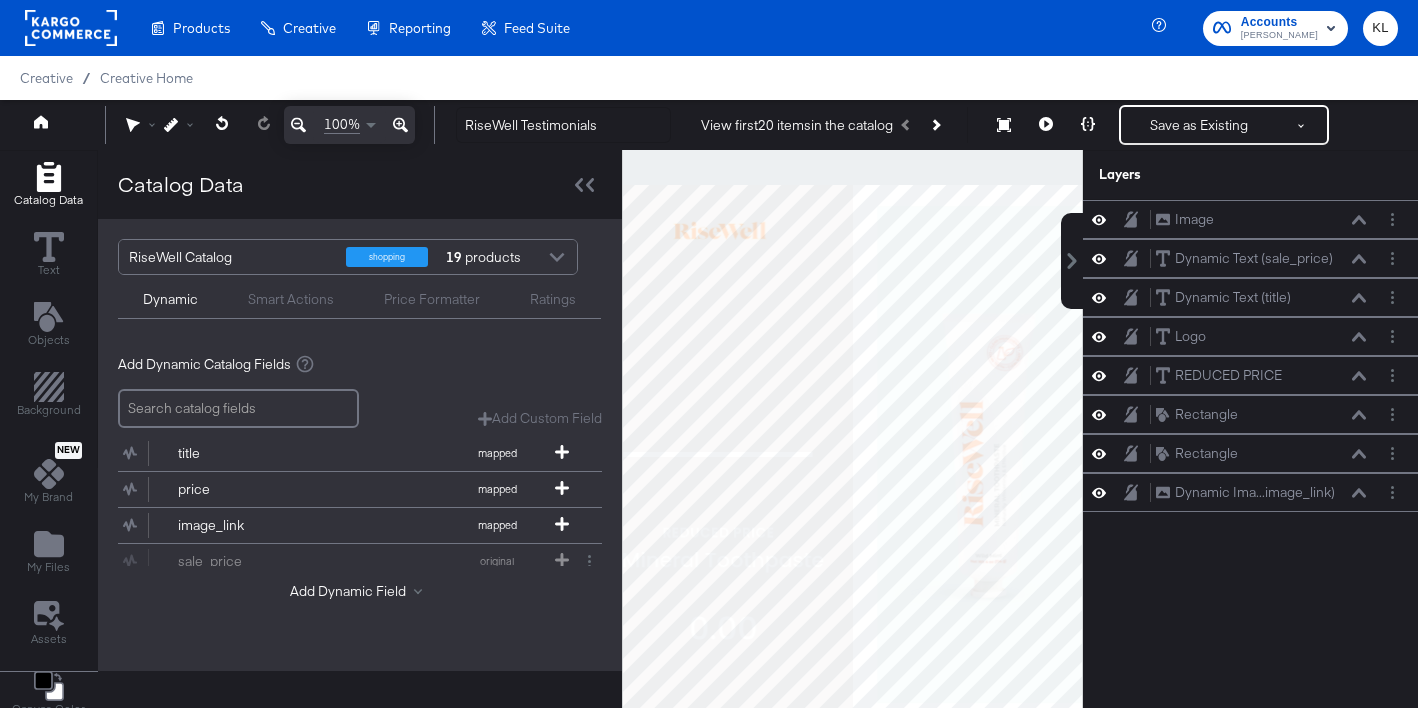 scroll, scrollTop: 0, scrollLeft: 0, axis: both 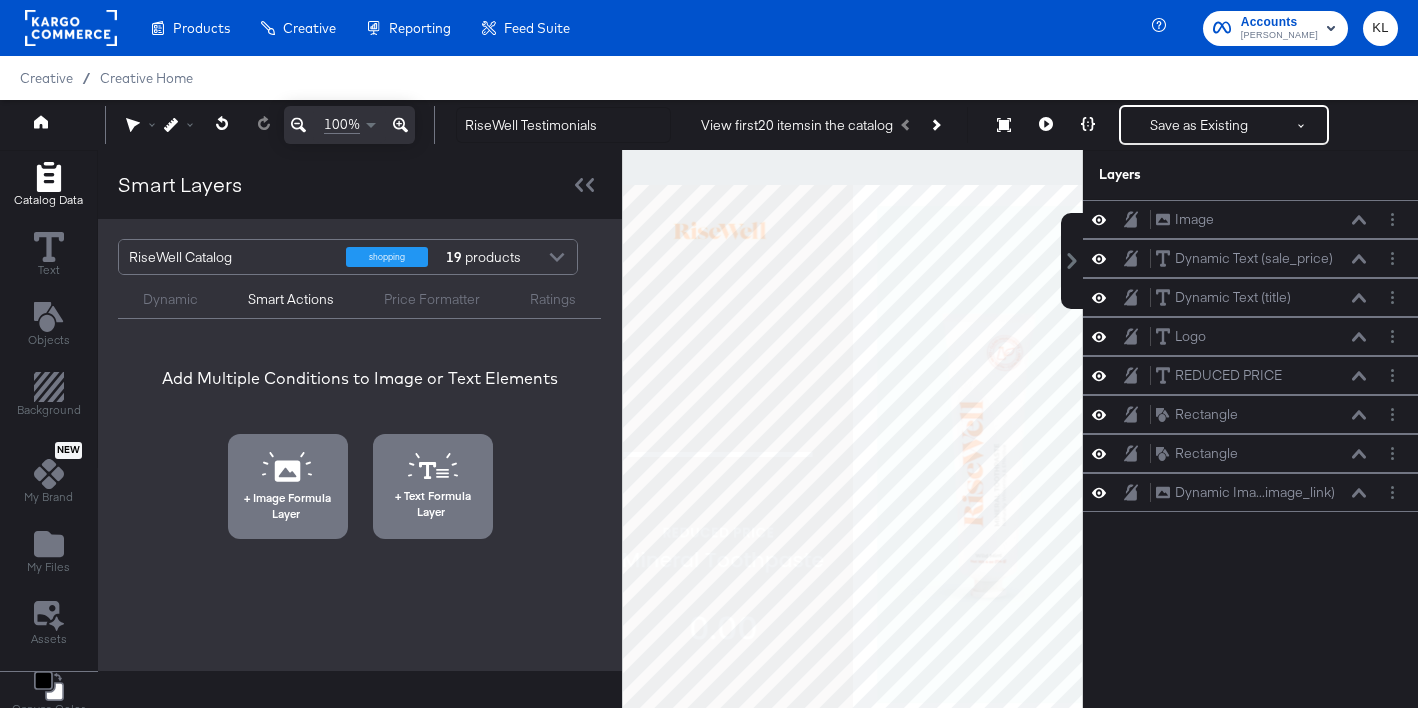 click on "Price Formatter" at bounding box center [432, 299] 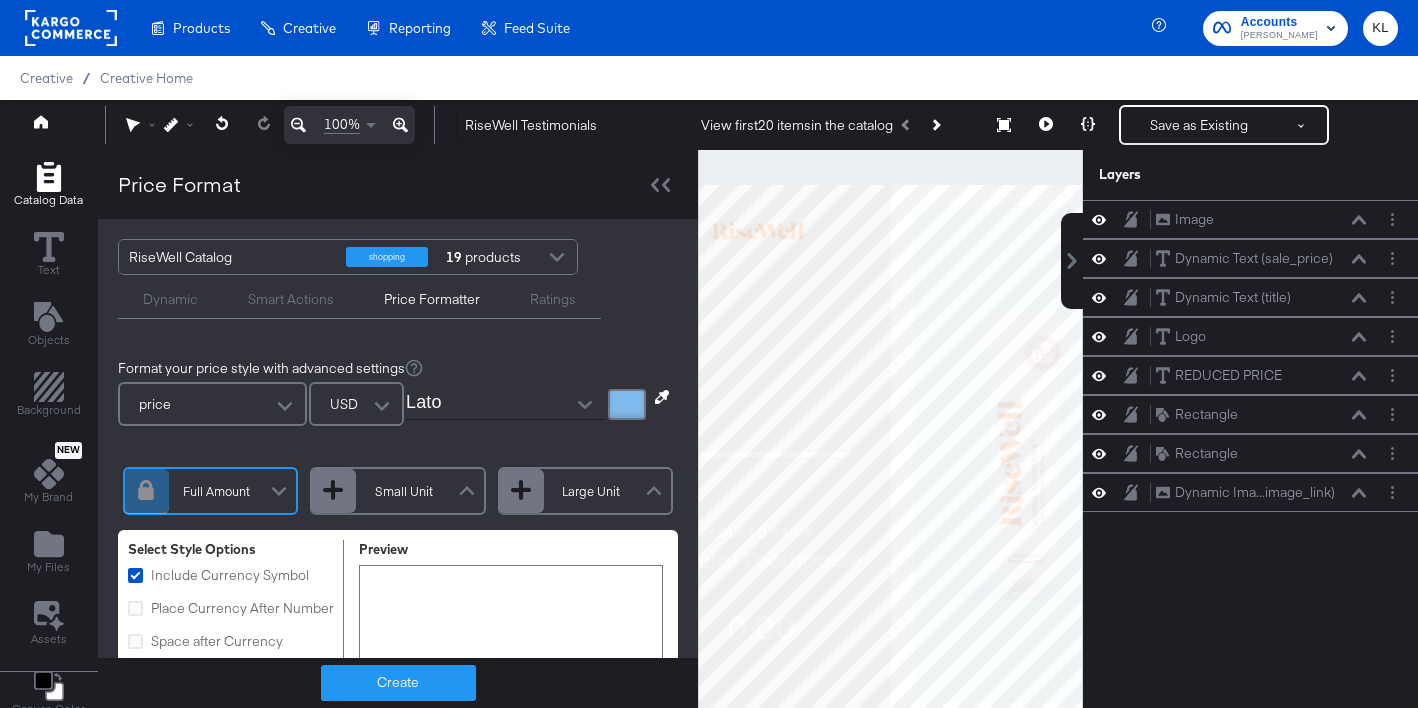 click on "Ratings" at bounding box center (553, 299) 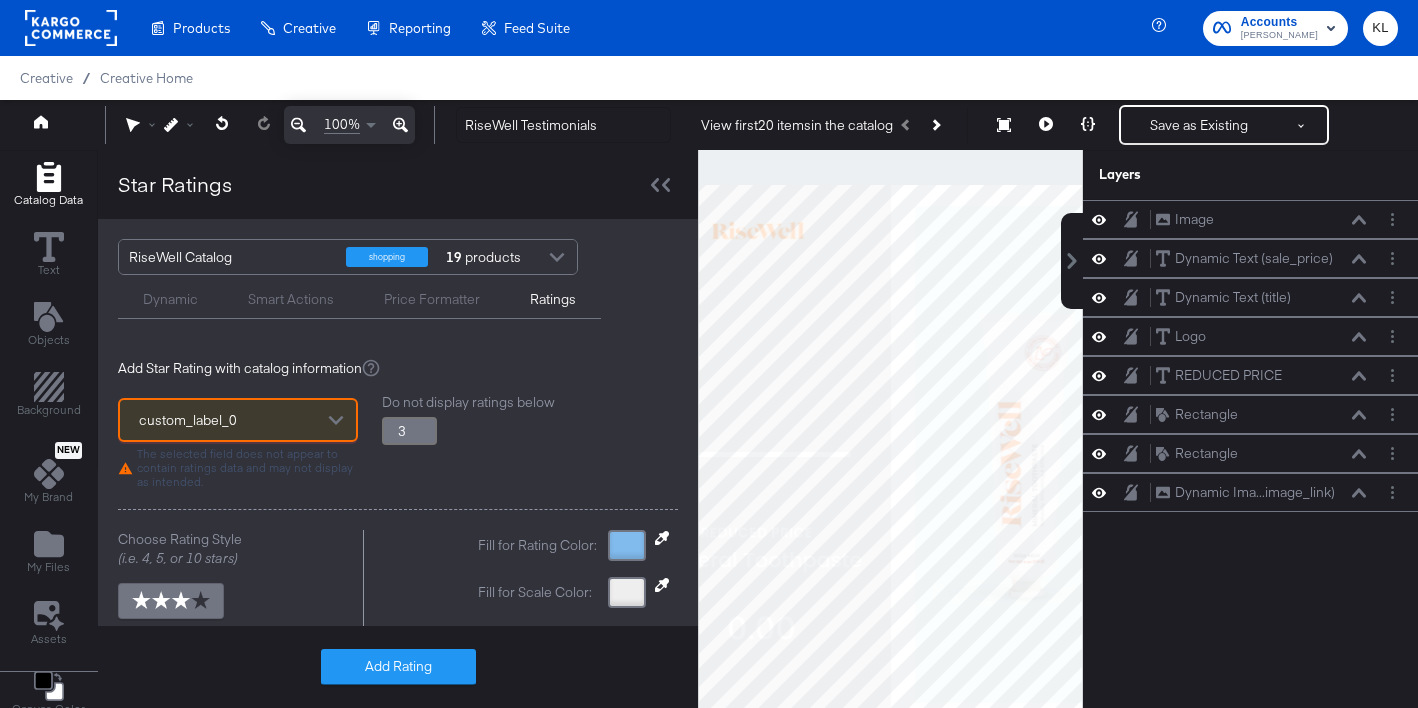 click on "Dynamic" at bounding box center (170, 299) 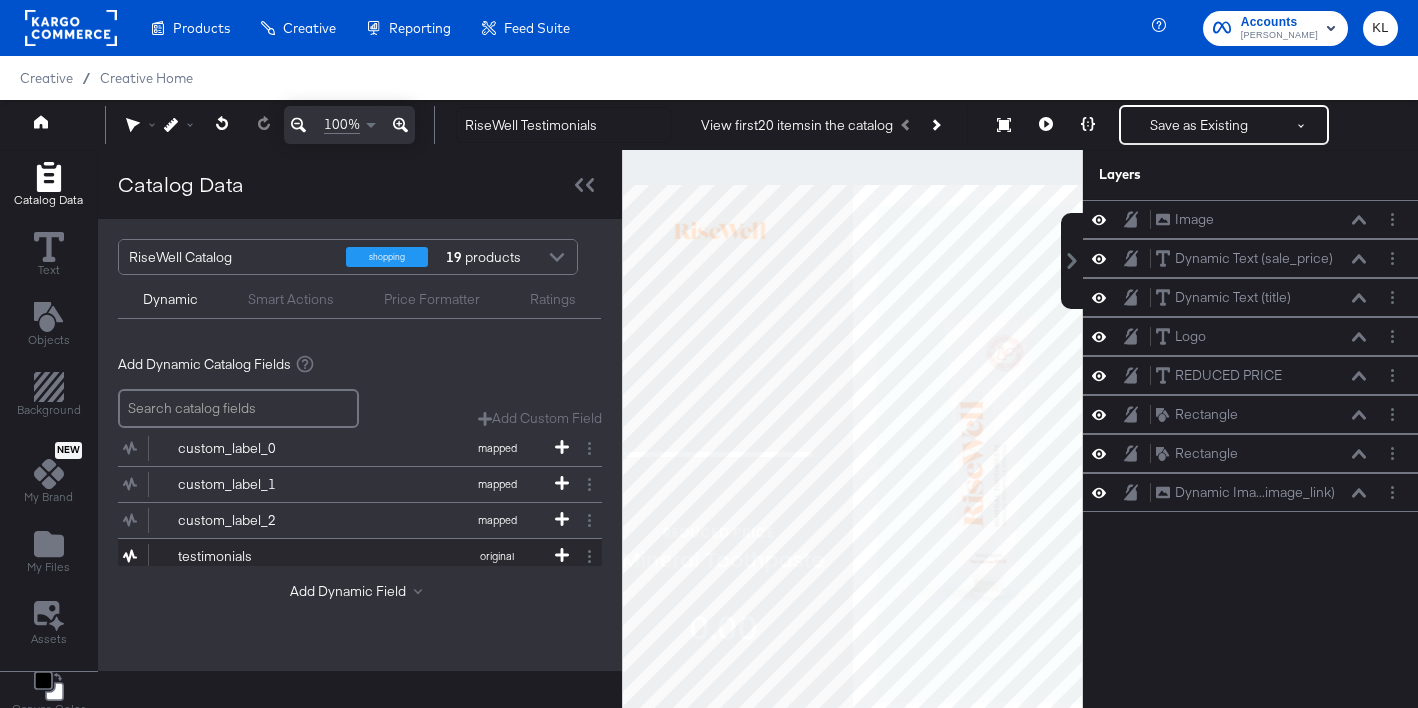 scroll, scrollTop: 153, scrollLeft: 0, axis: vertical 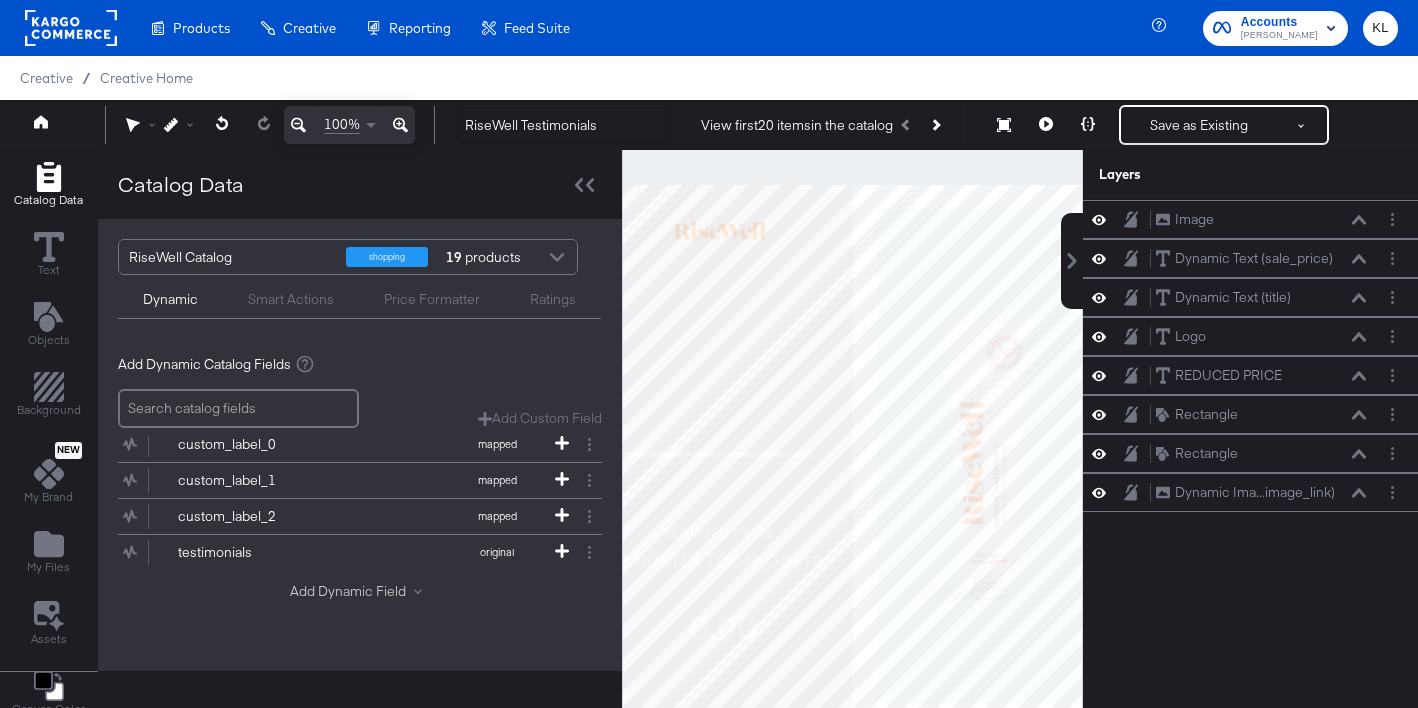 click on "Add Dynamic Field" at bounding box center (360, 591) 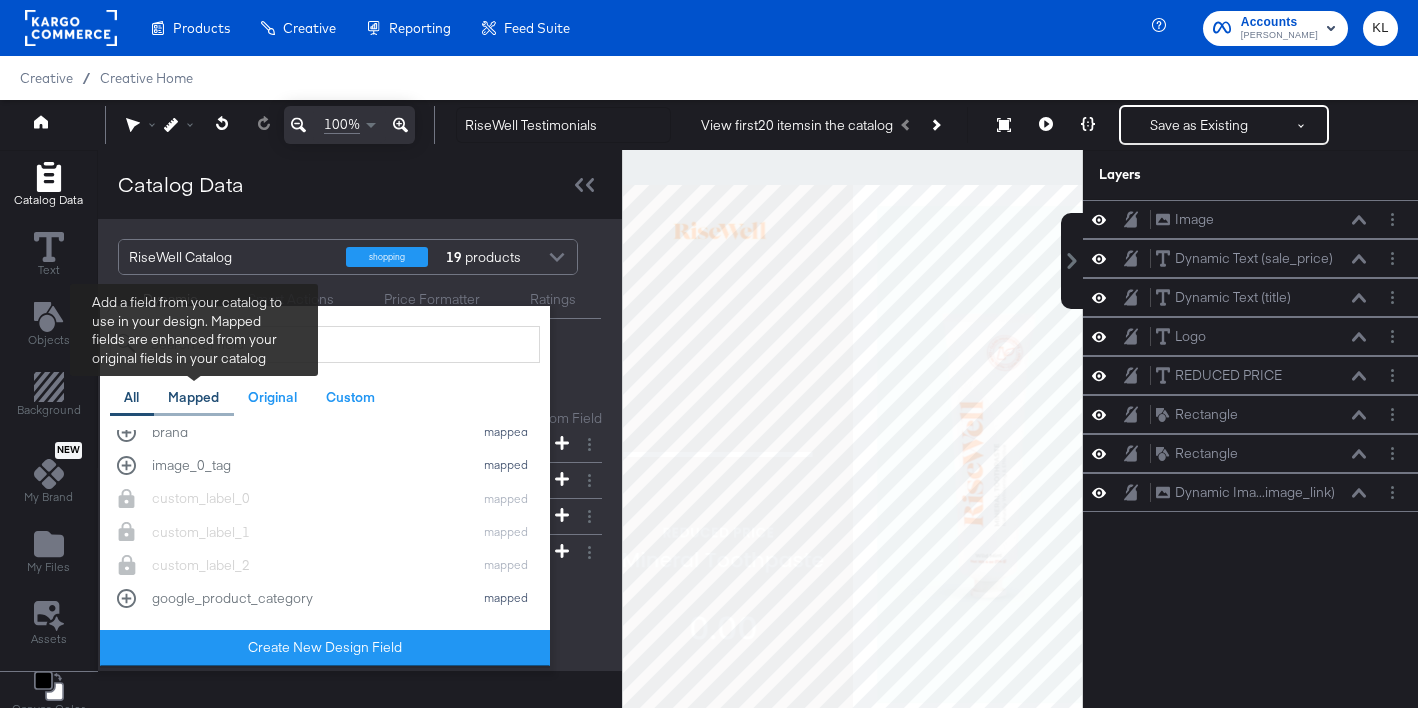 click on "Mapped" at bounding box center [193, 397] 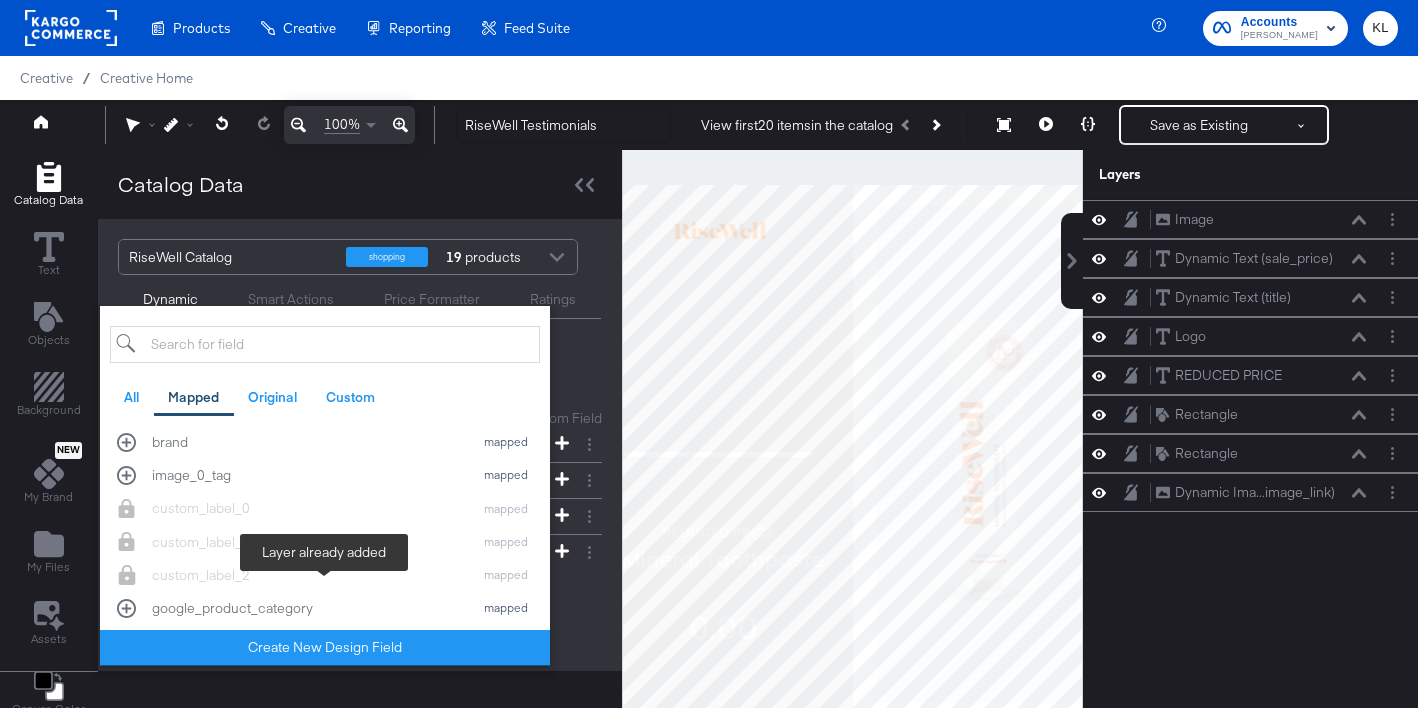 scroll, scrollTop: 274, scrollLeft: 0, axis: vertical 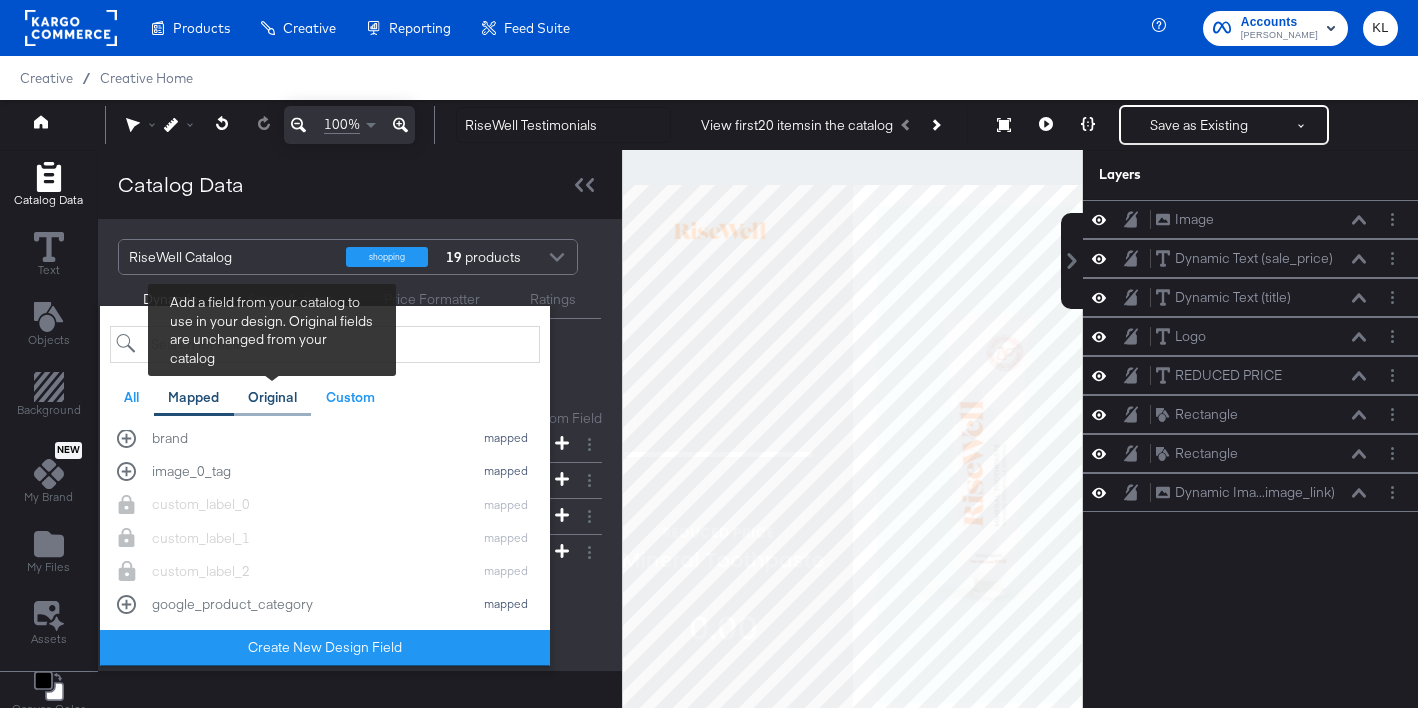 click on "Original" at bounding box center [272, 397] 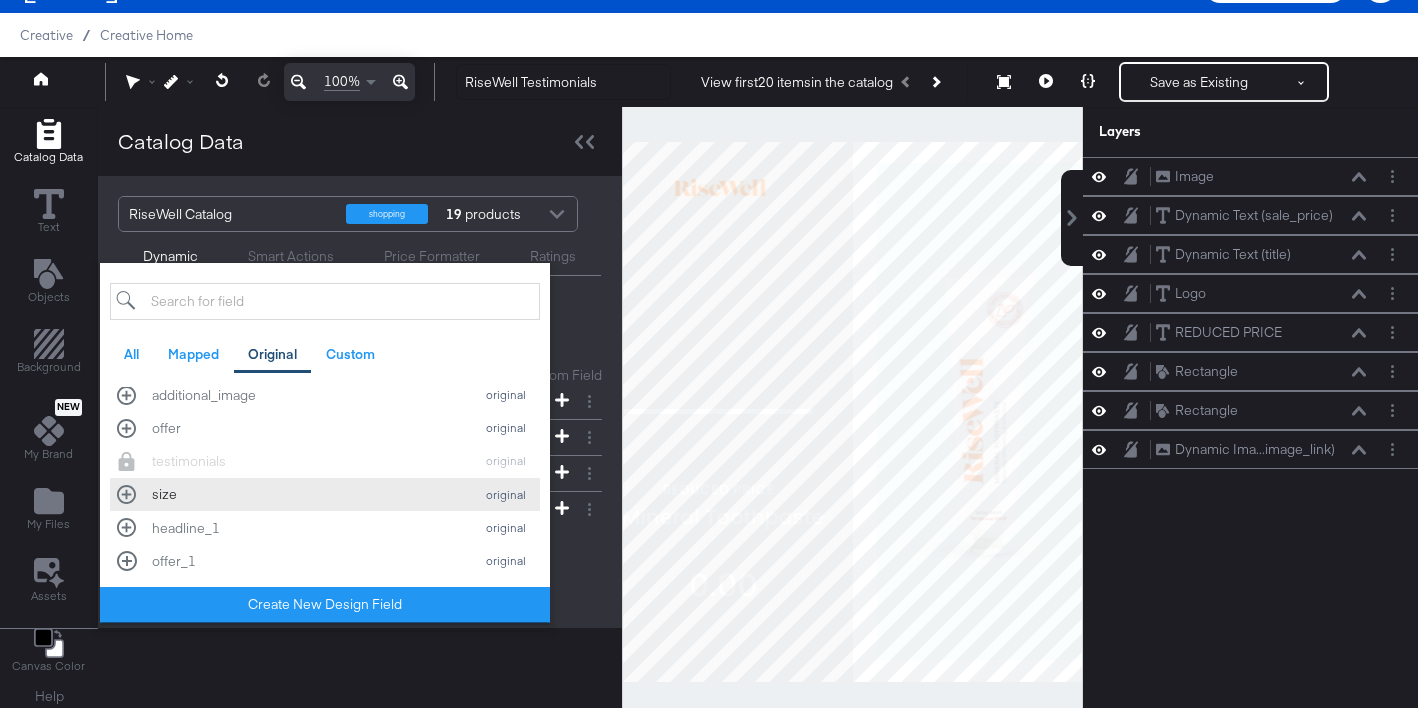 scroll, scrollTop: 51, scrollLeft: 0, axis: vertical 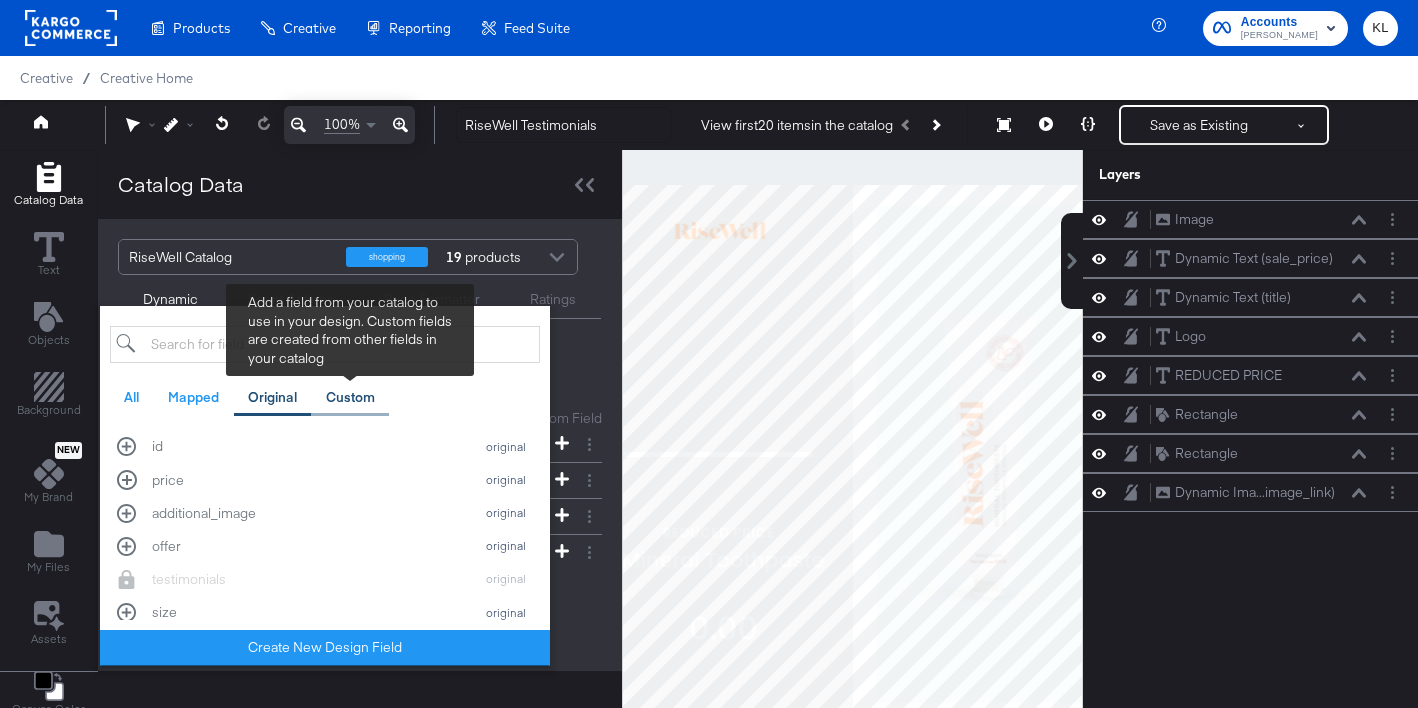 click on "Custom" at bounding box center (350, 397) 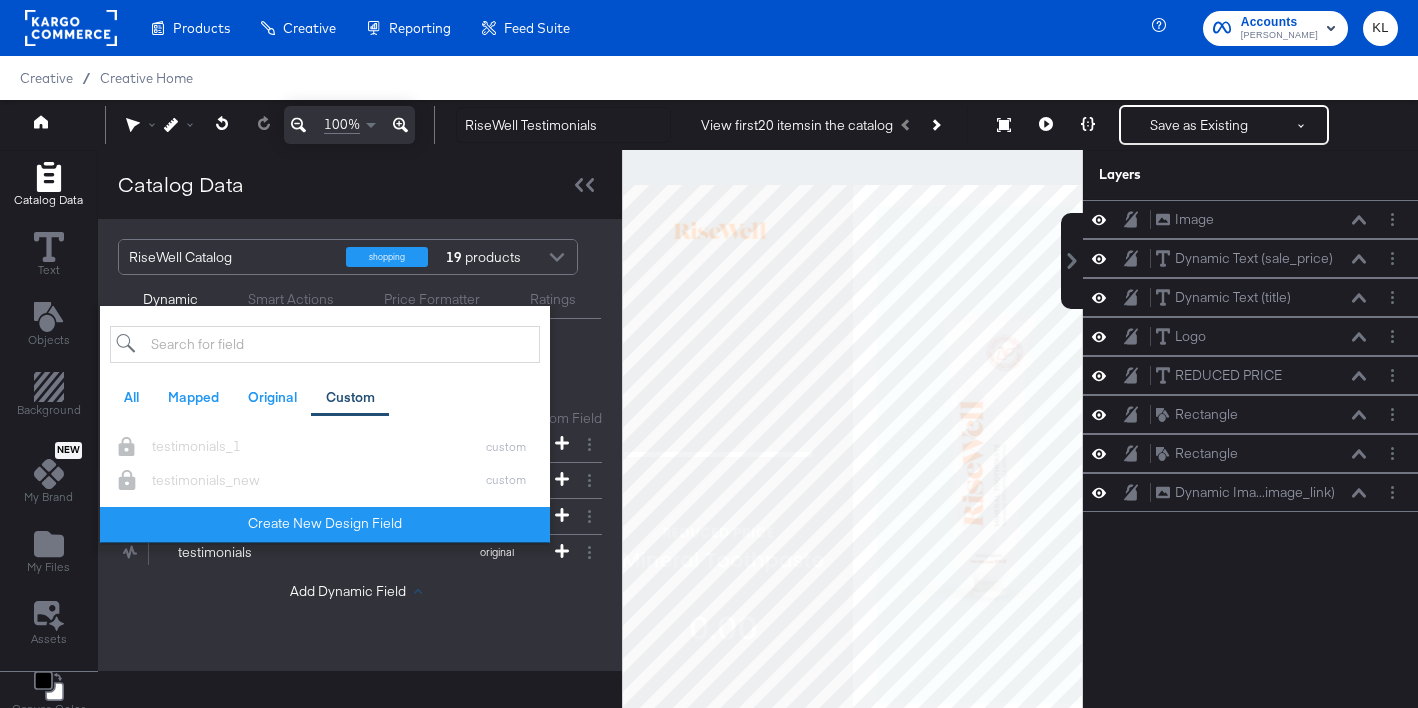 click on "testimonials_new custom" at bounding box center (325, 479) 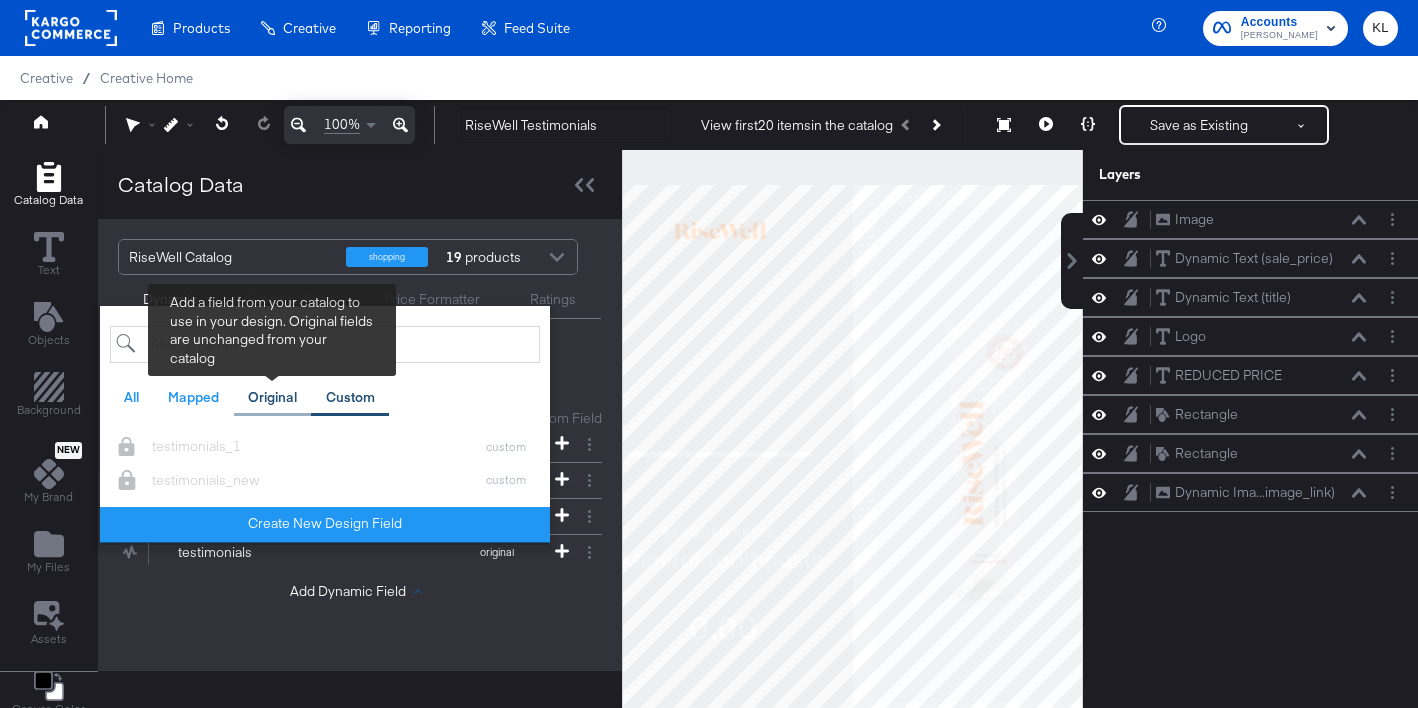 click on "Original" at bounding box center (273, 397) 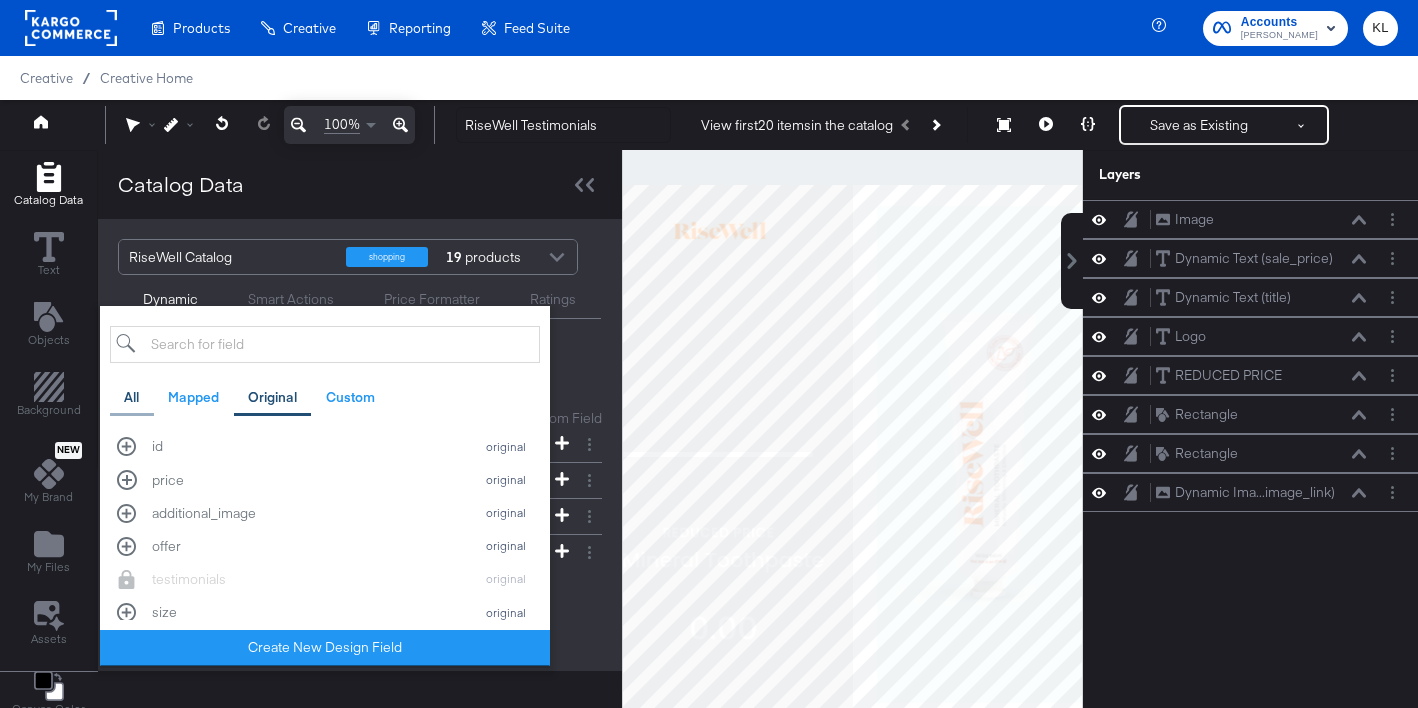 click on "All" at bounding box center [131, 397] 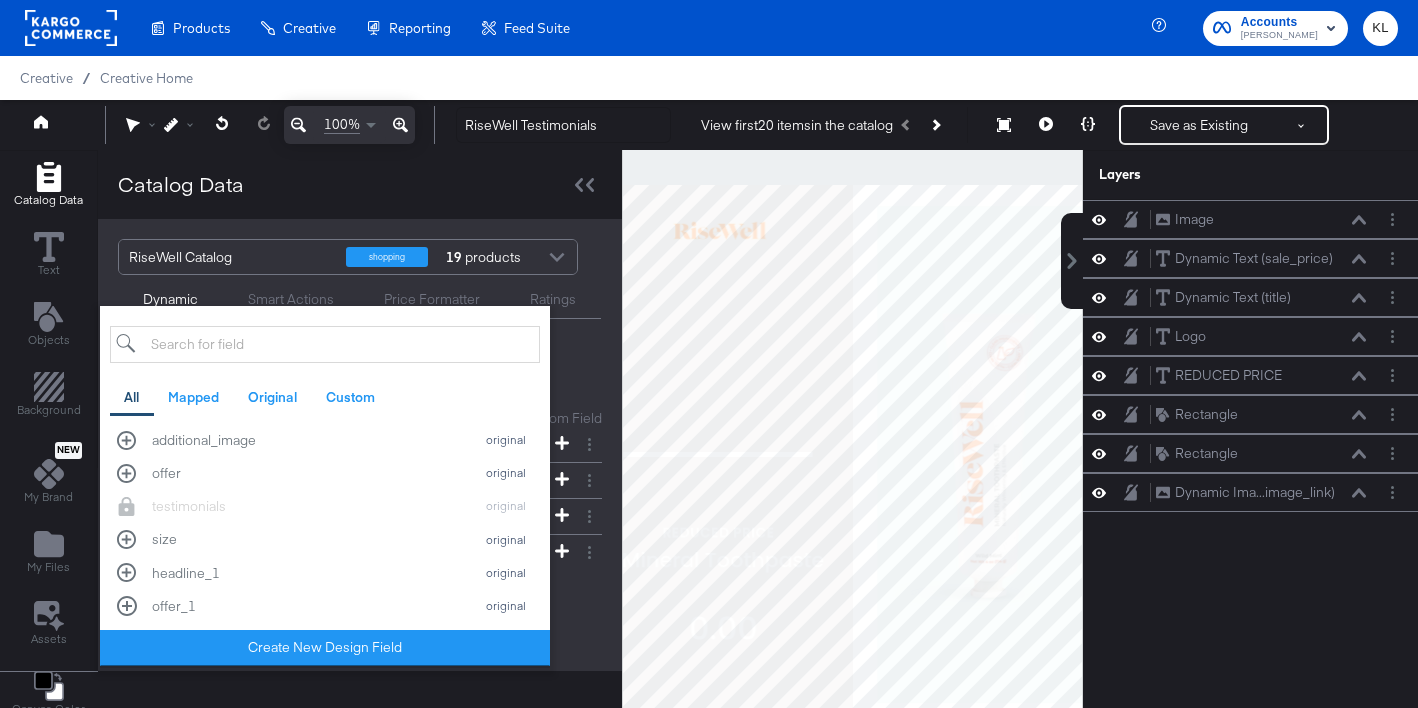 scroll, scrollTop: 606, scrollLeft: 0, axis: vertical 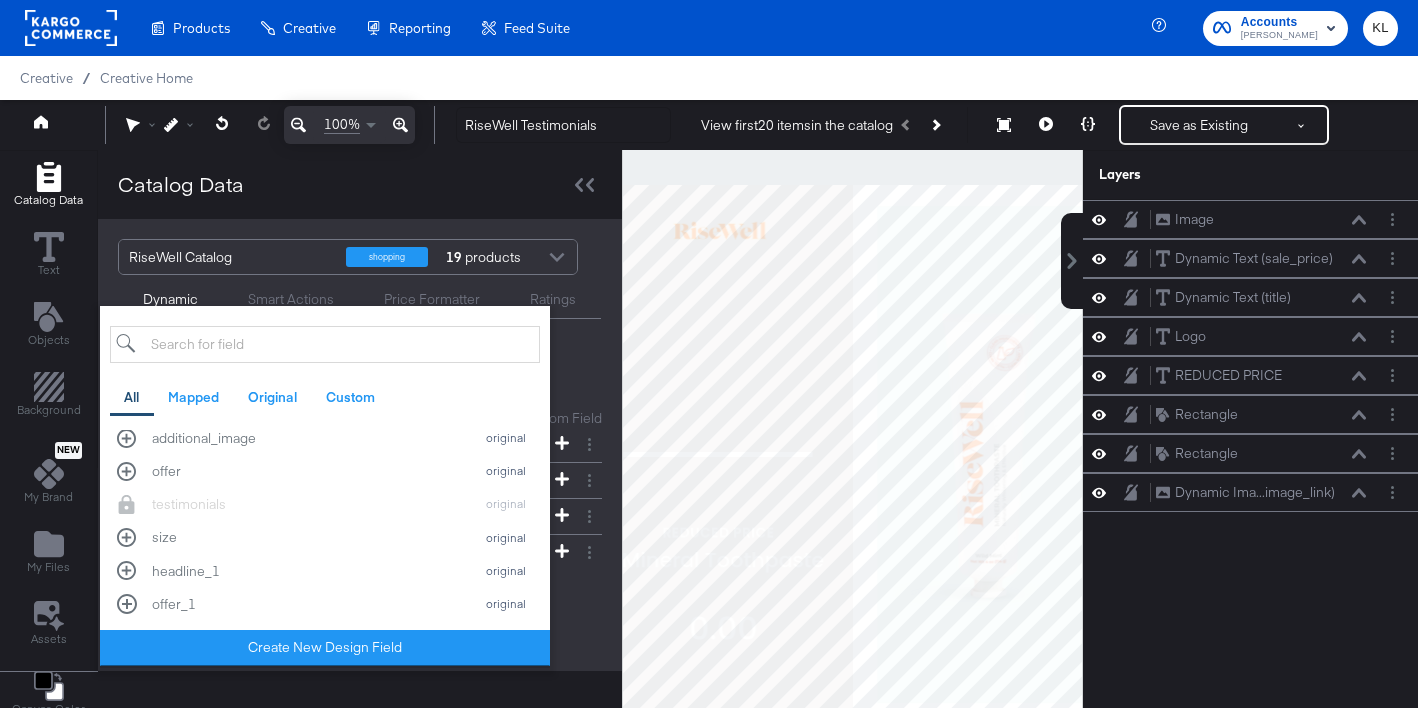 click on "Price Formatter" at bounding box center [432, 297] 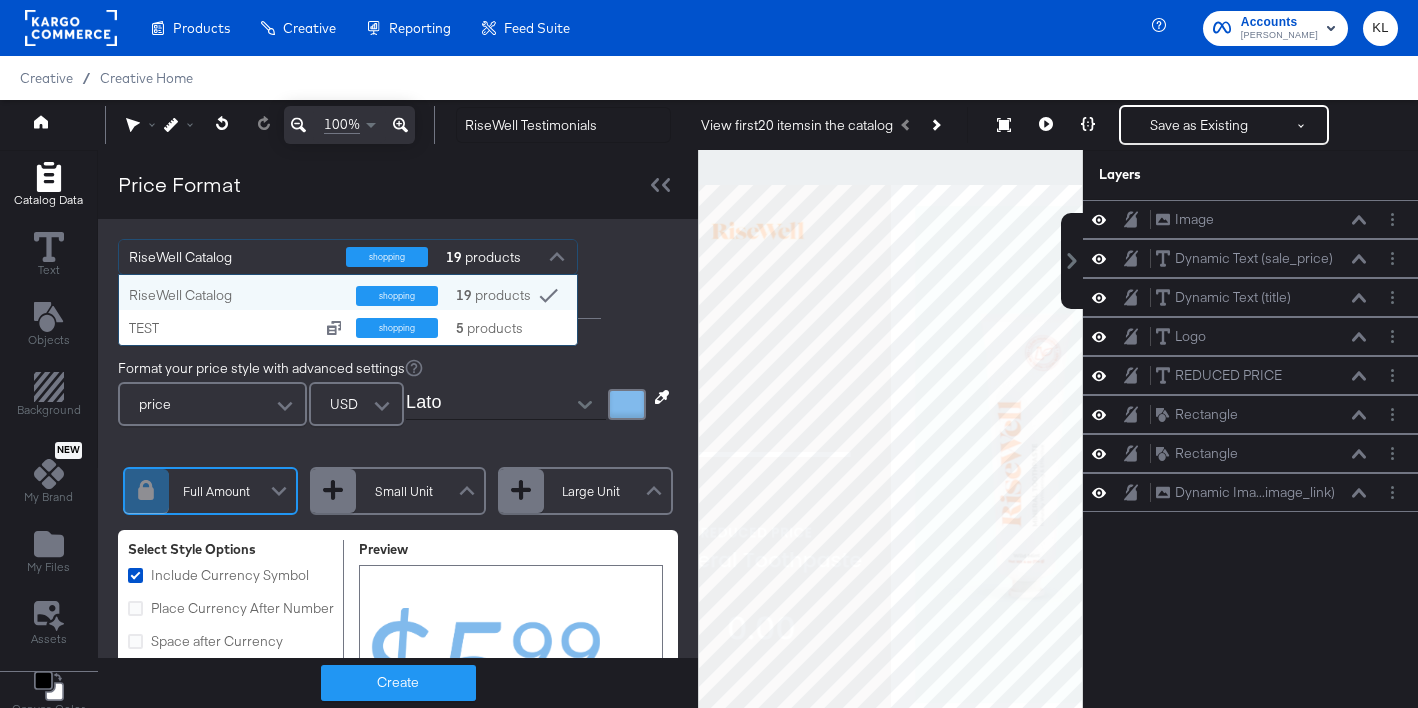click at bounding box center (557, 259) 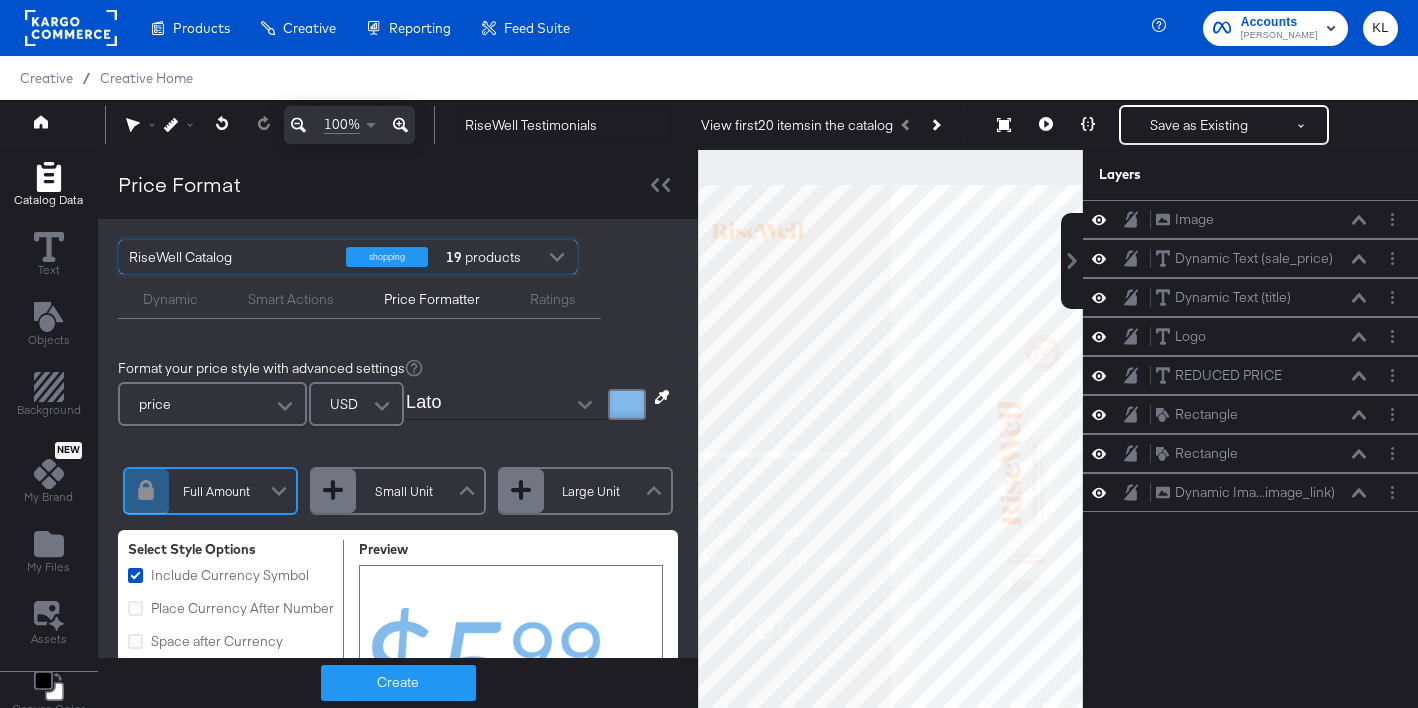 click at bounding box center (557, 259) 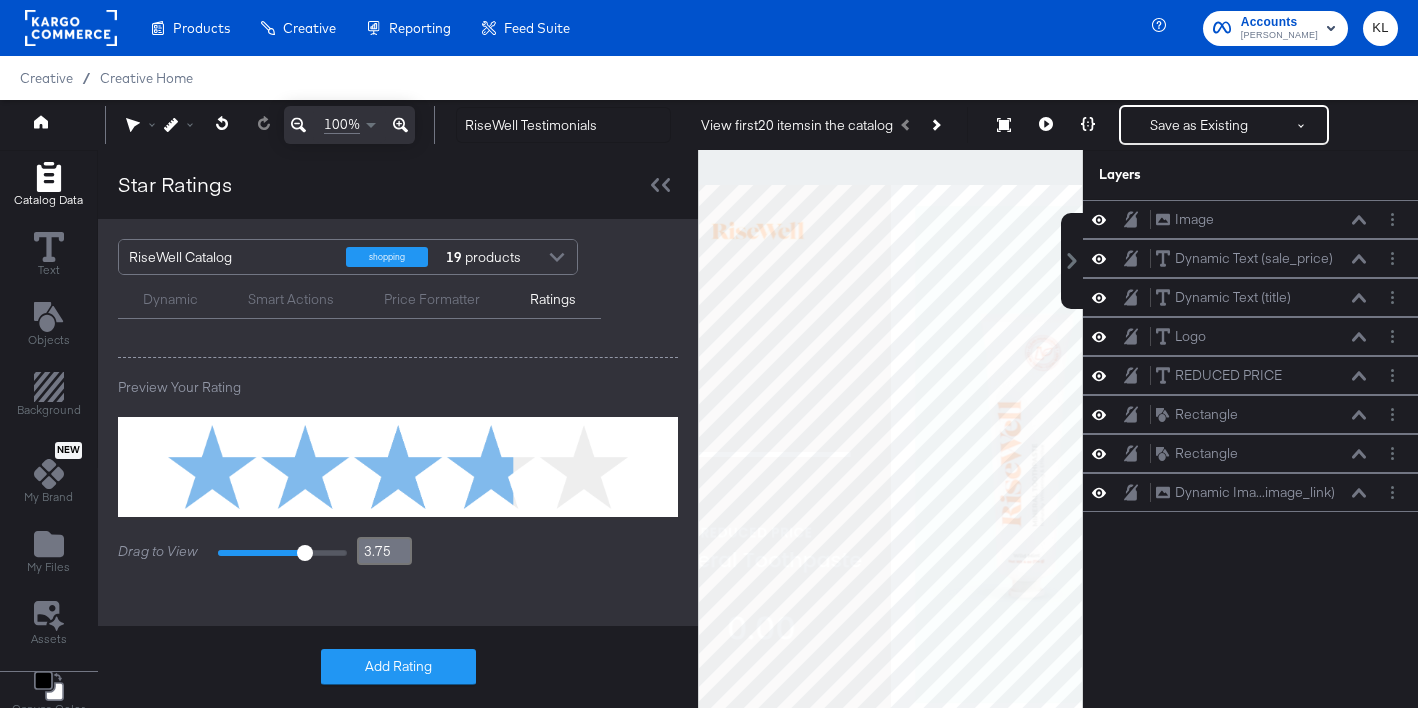 scroll, scrollTop: 0, scrollLeft: 0, axis: both 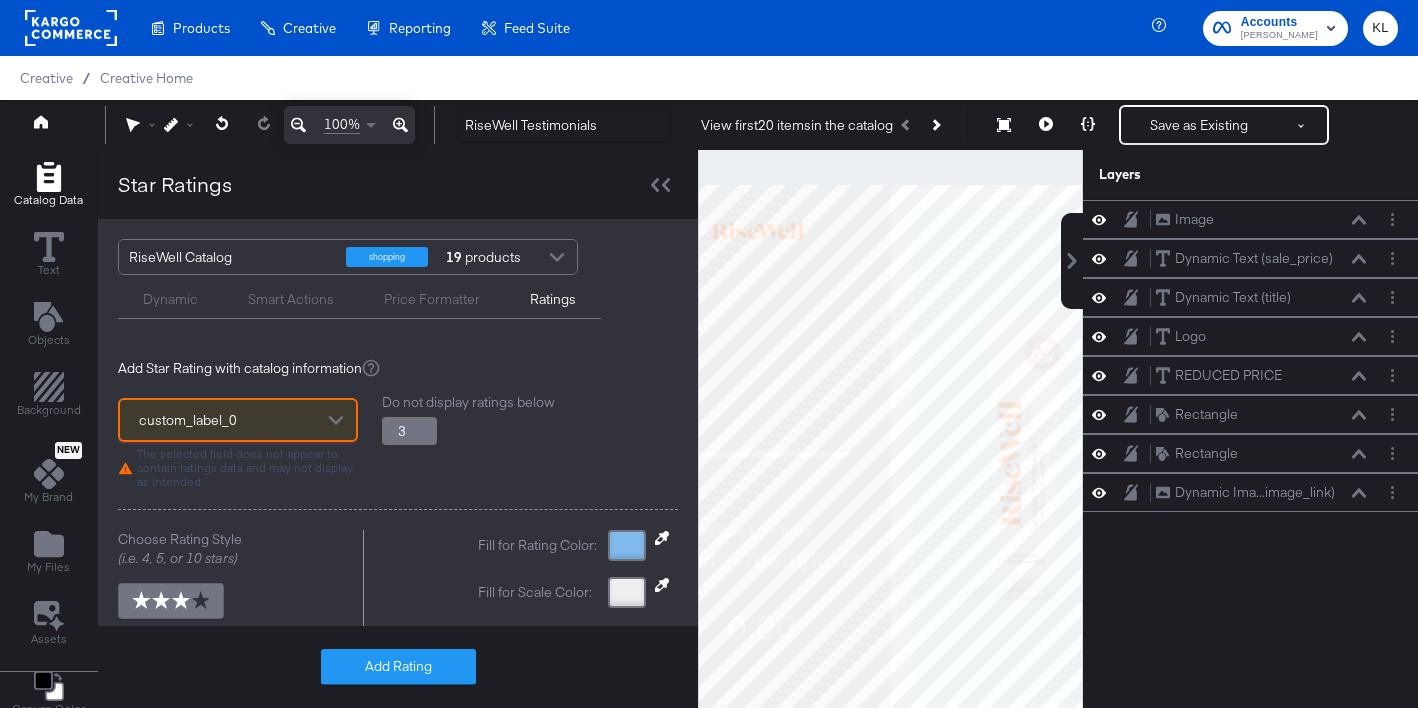 click on "Dynamic" at bounding box center [170, 299] 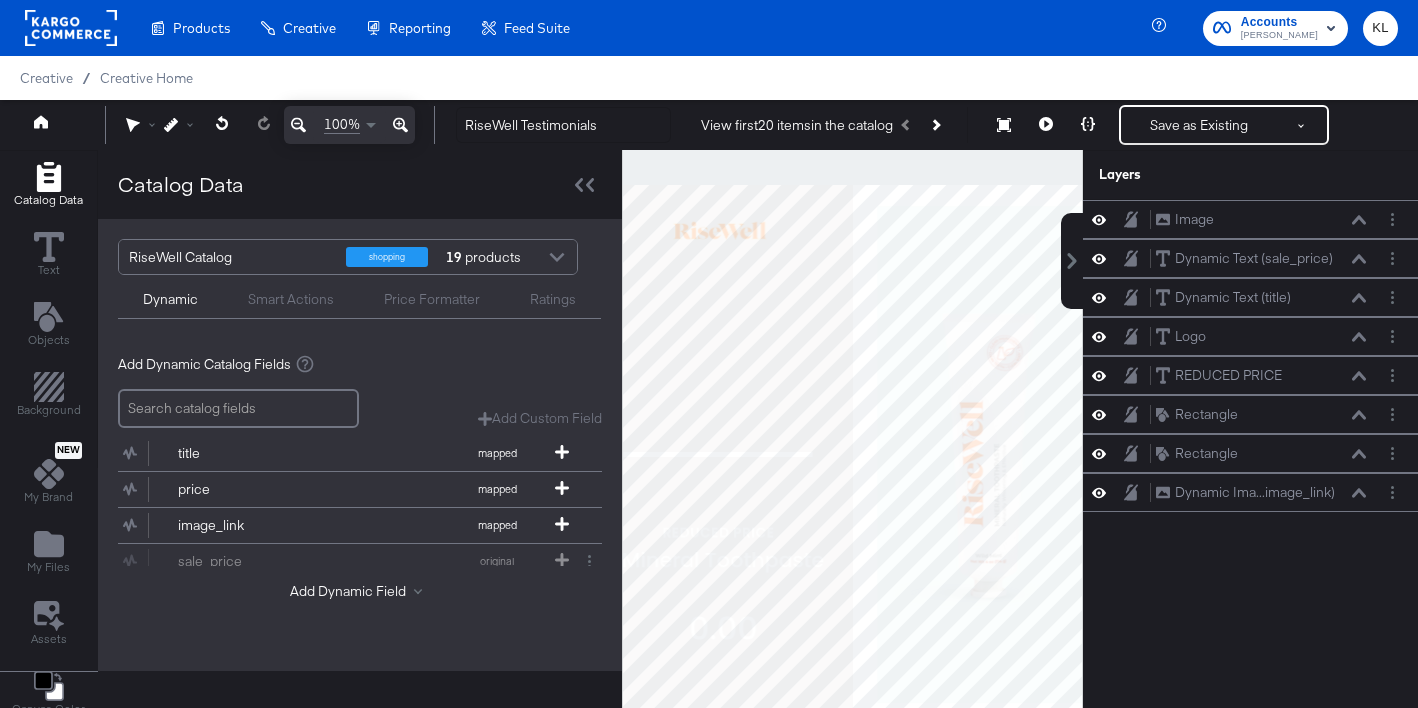 click on "Dynamic Smart Actions Price Formatter Ratings" at bounding box center (359, 297) 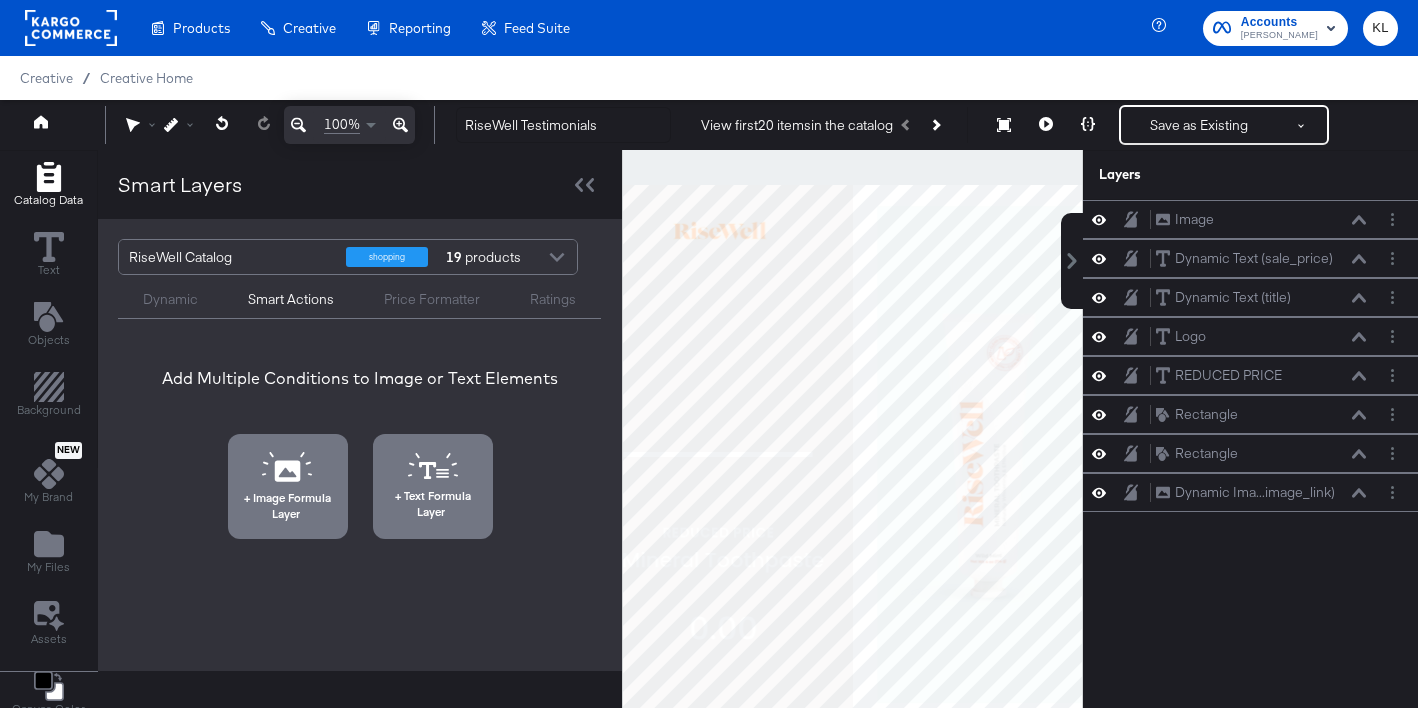 click on "Dynamic" at bounding box center [170, 299] 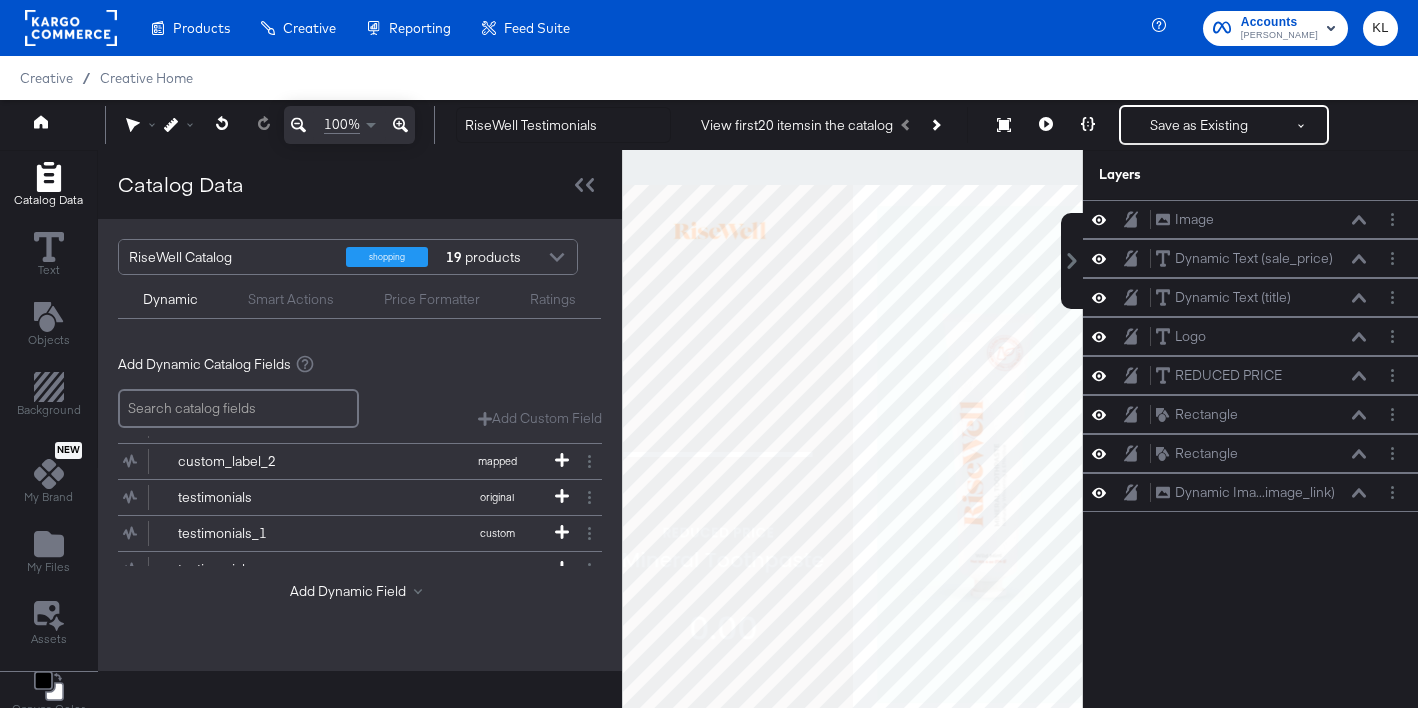 scroll, scrollTop: 230, scrollLeft: 0, axis: vertical 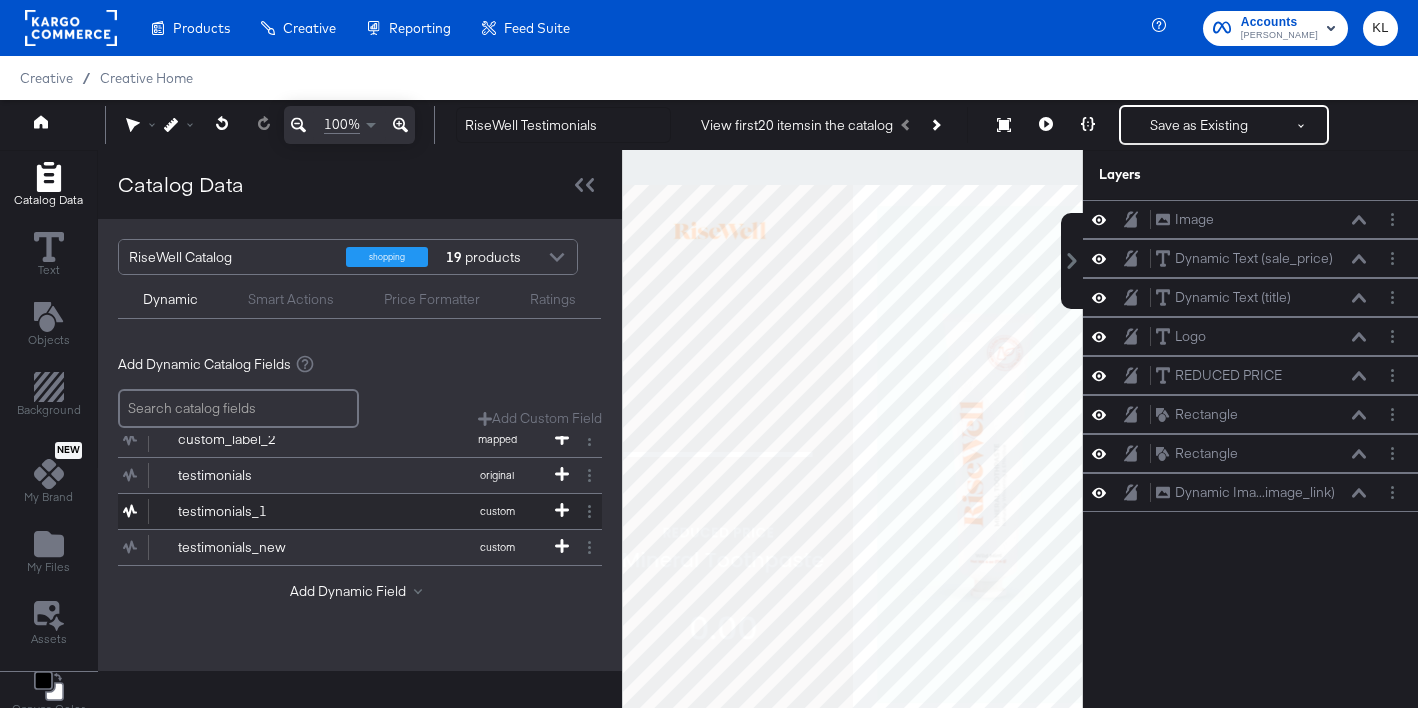 click on "testimonials_1" at bounding box center [250, 511] 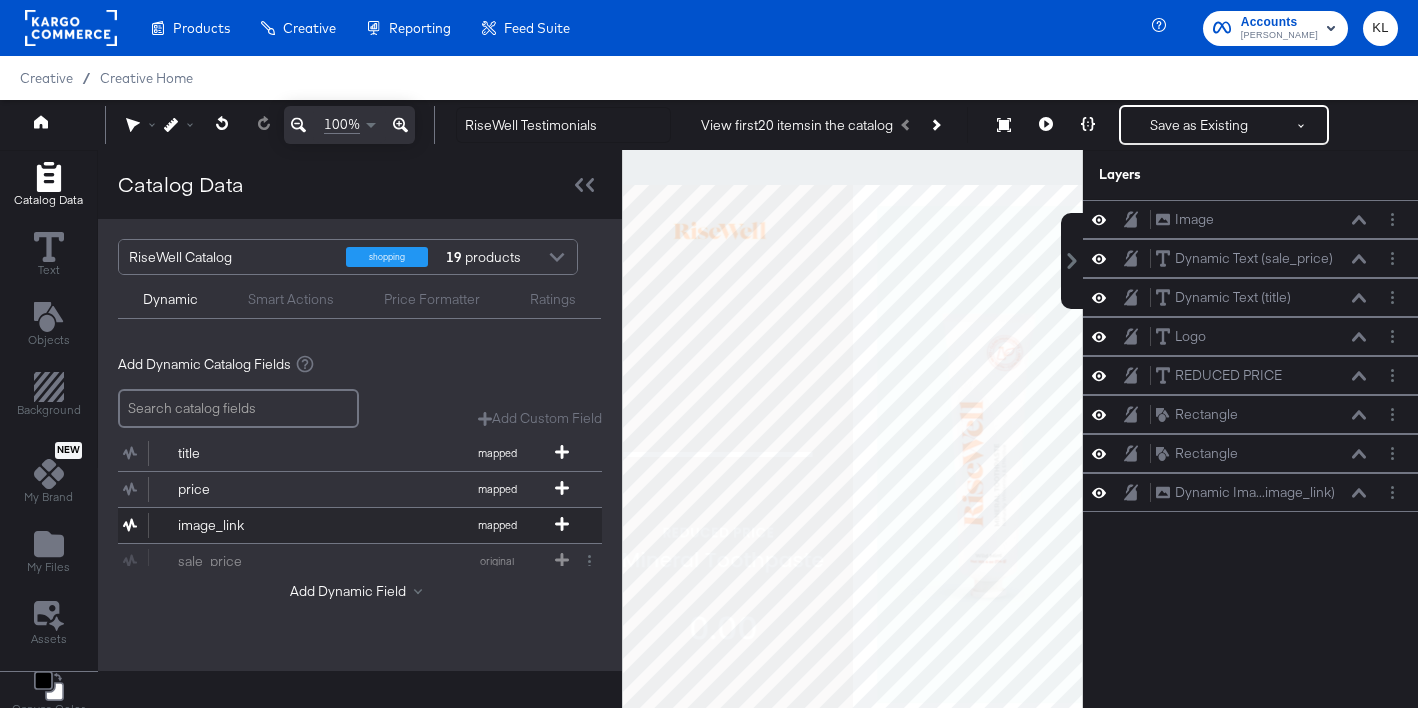scroll, scrollTop: 230, scrollLeft: 0, axis: vertical 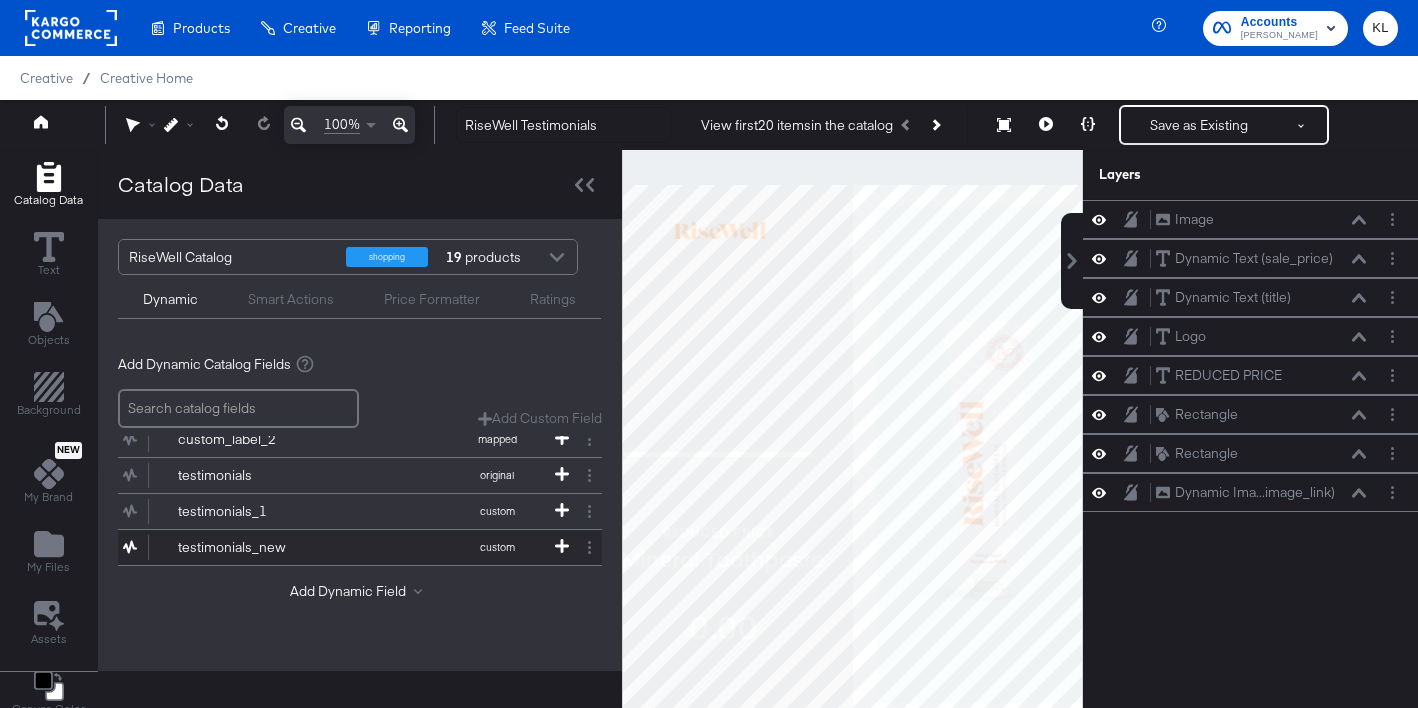 click on "testimonials_new" at bounding box center (250, 547) 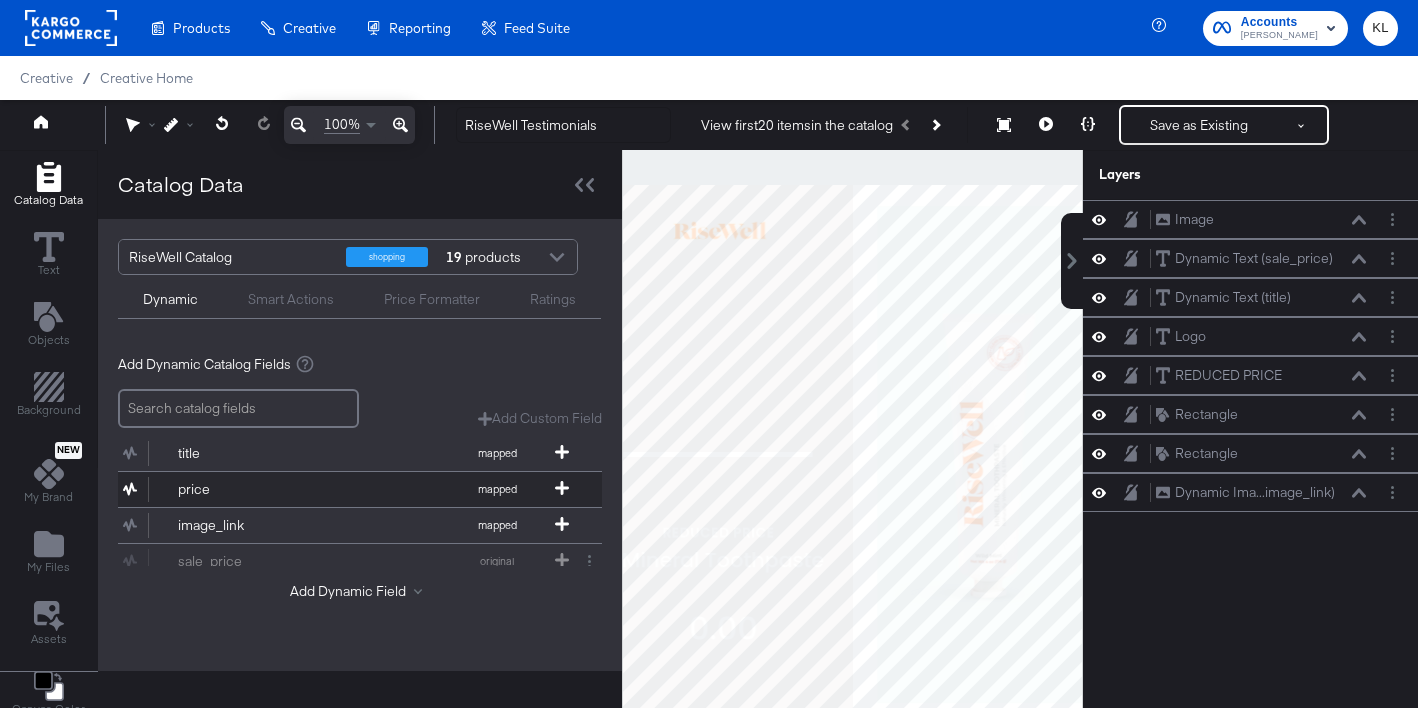 scroll, scrollTop: 230, scrollLeft: 0, axis: vertical 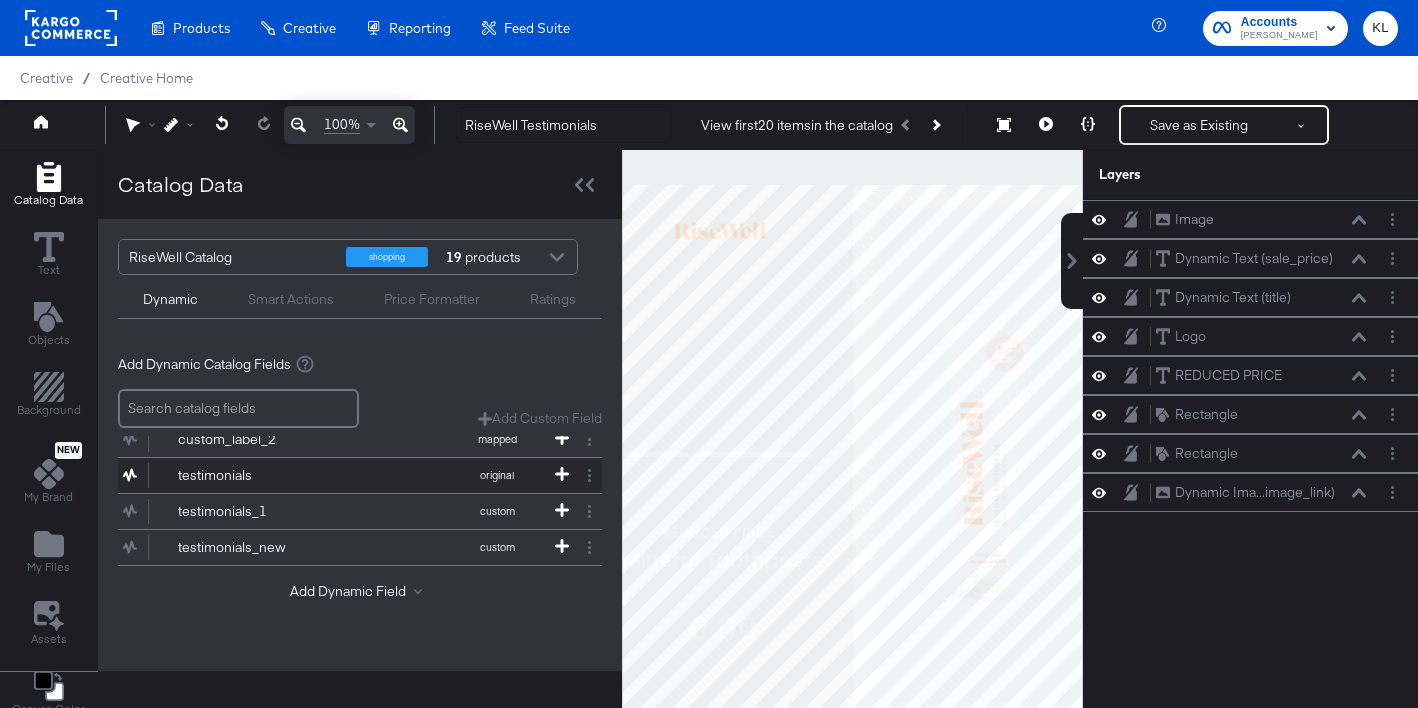 click on "testimonials original" at bounding box center [347, 475] 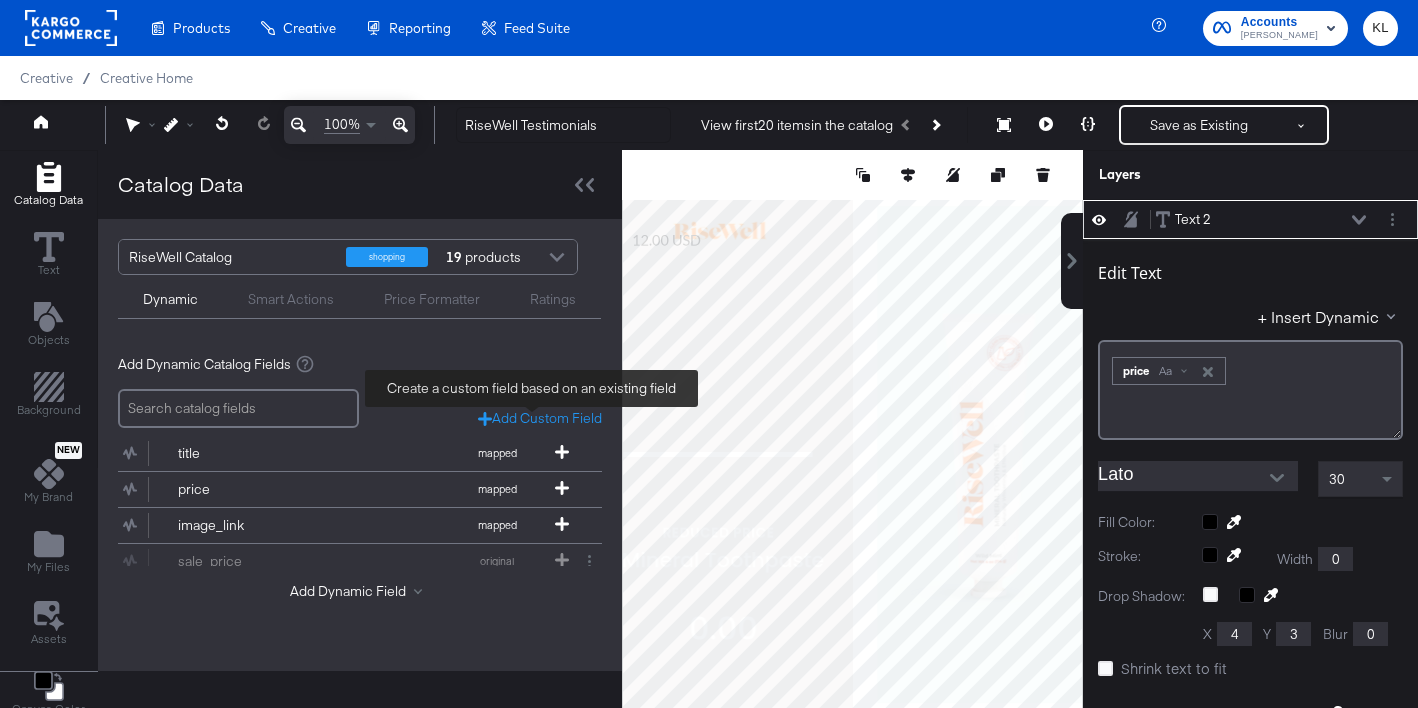 click on "Add Custom Field" at bounding box center [540, 418] 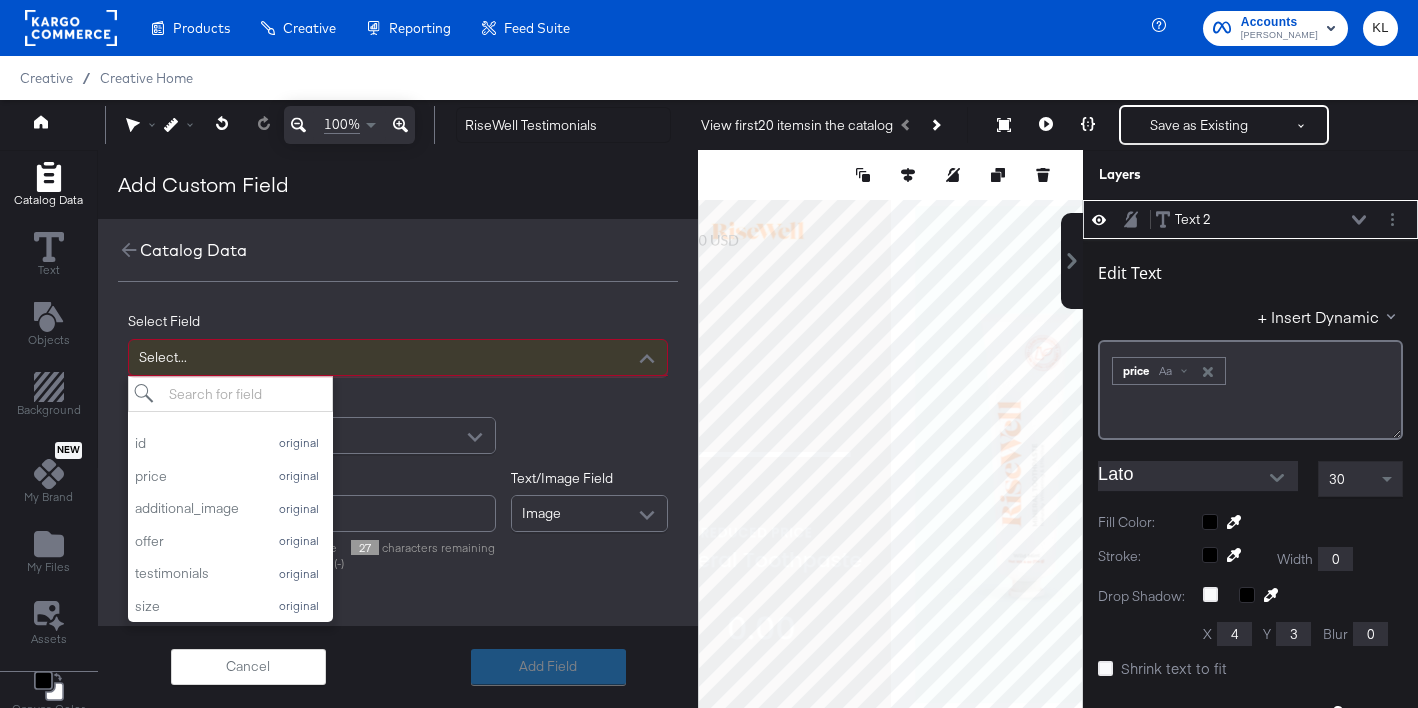 click on "Select..." at bounding box center [398, 357] 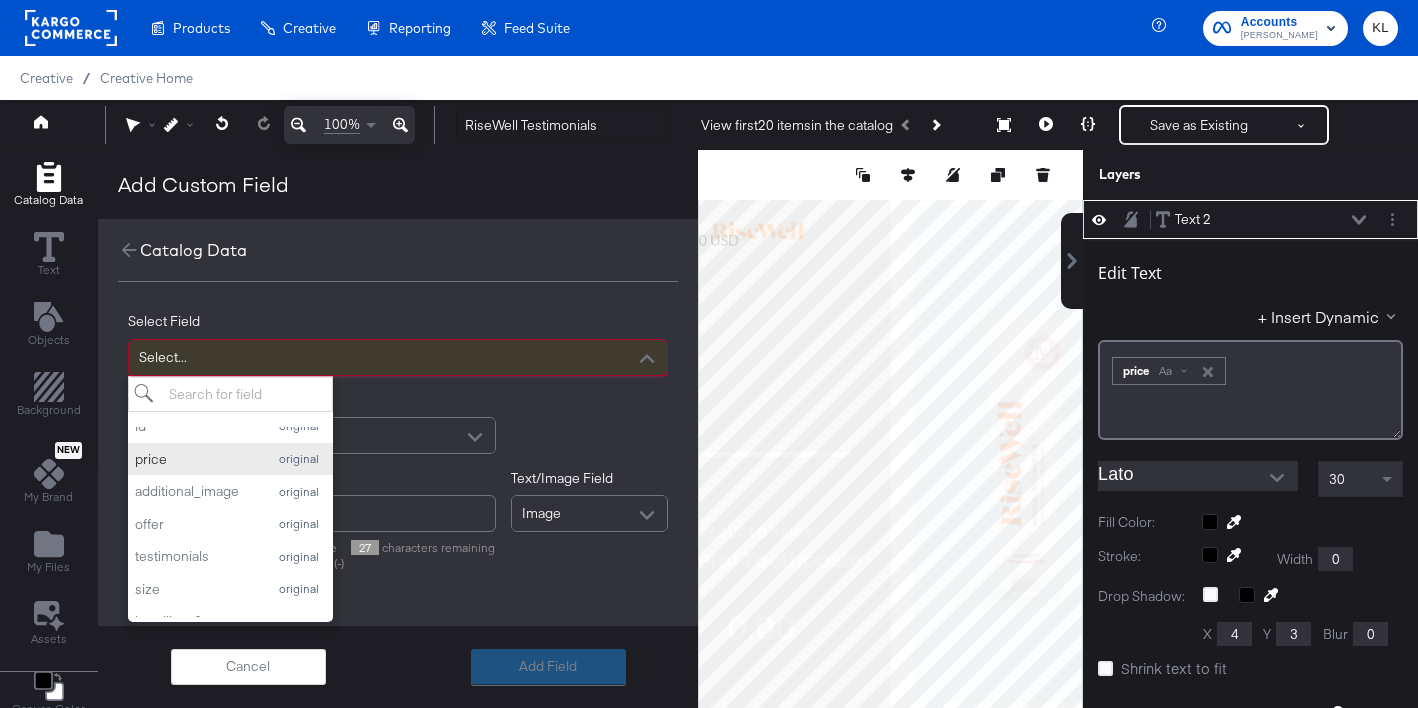 scroll, scrollTop: 70, scrollLeft: 0, axis: vertical 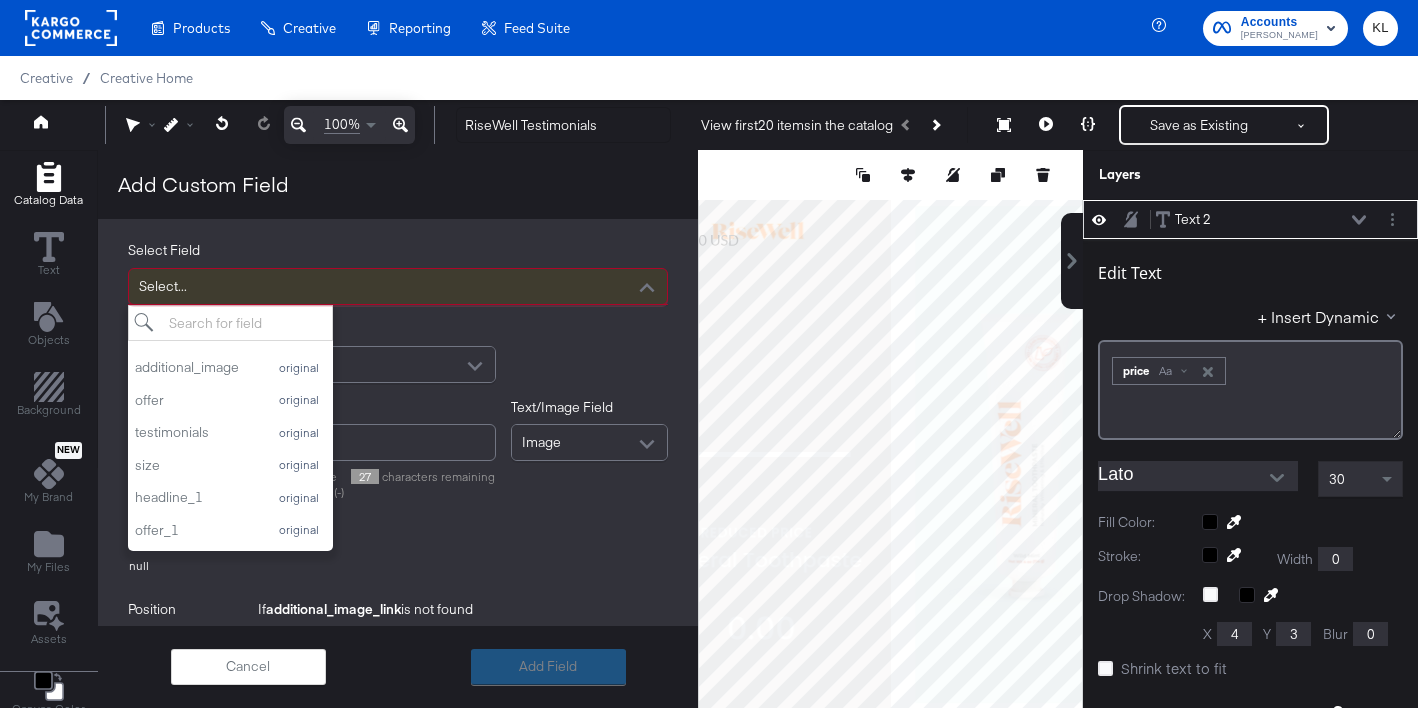 click on "Field Delimiter" at bounding box center (312, 329) 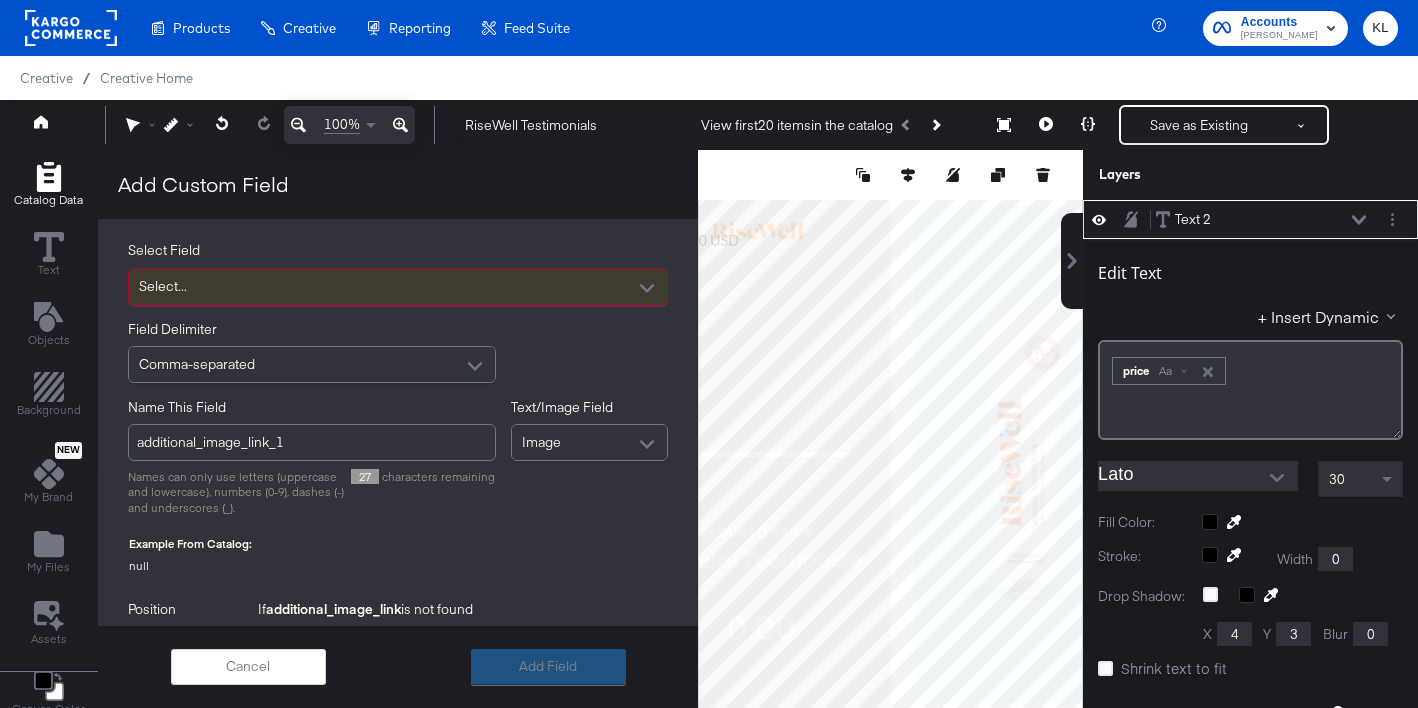 click on "Comma-separated" at bounding box center (312, 364) 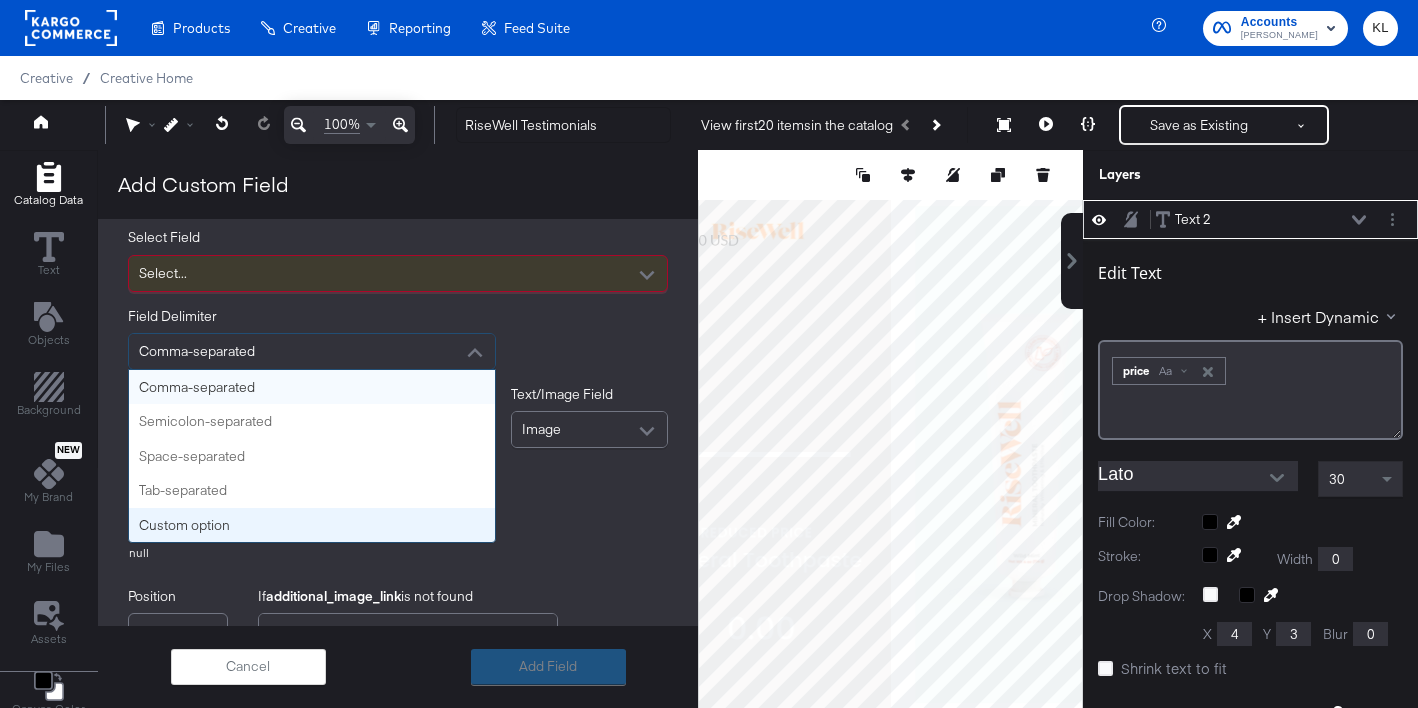 scroll, scrollTop: 47, scrollLeft: 0, axis: vertical 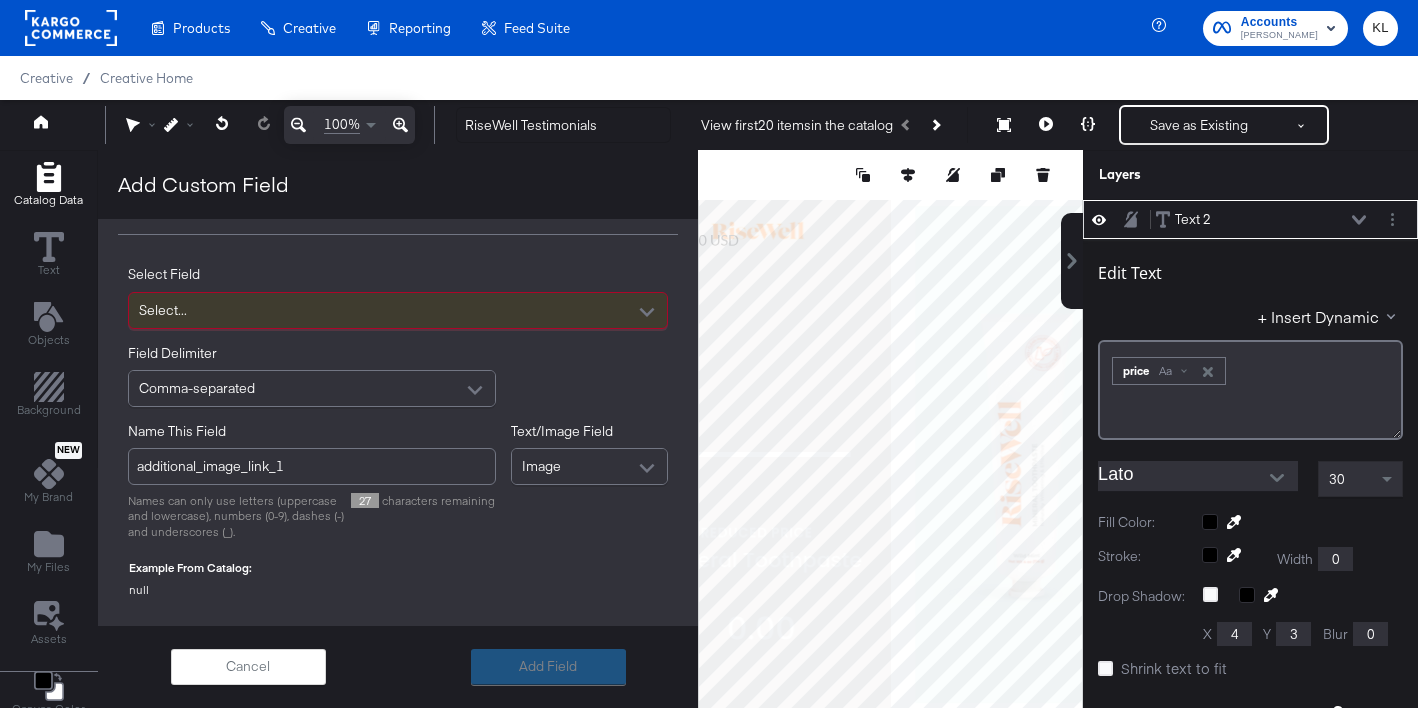 click on "Field Delimiter Comma-separated" at bounding box center (312, 375) 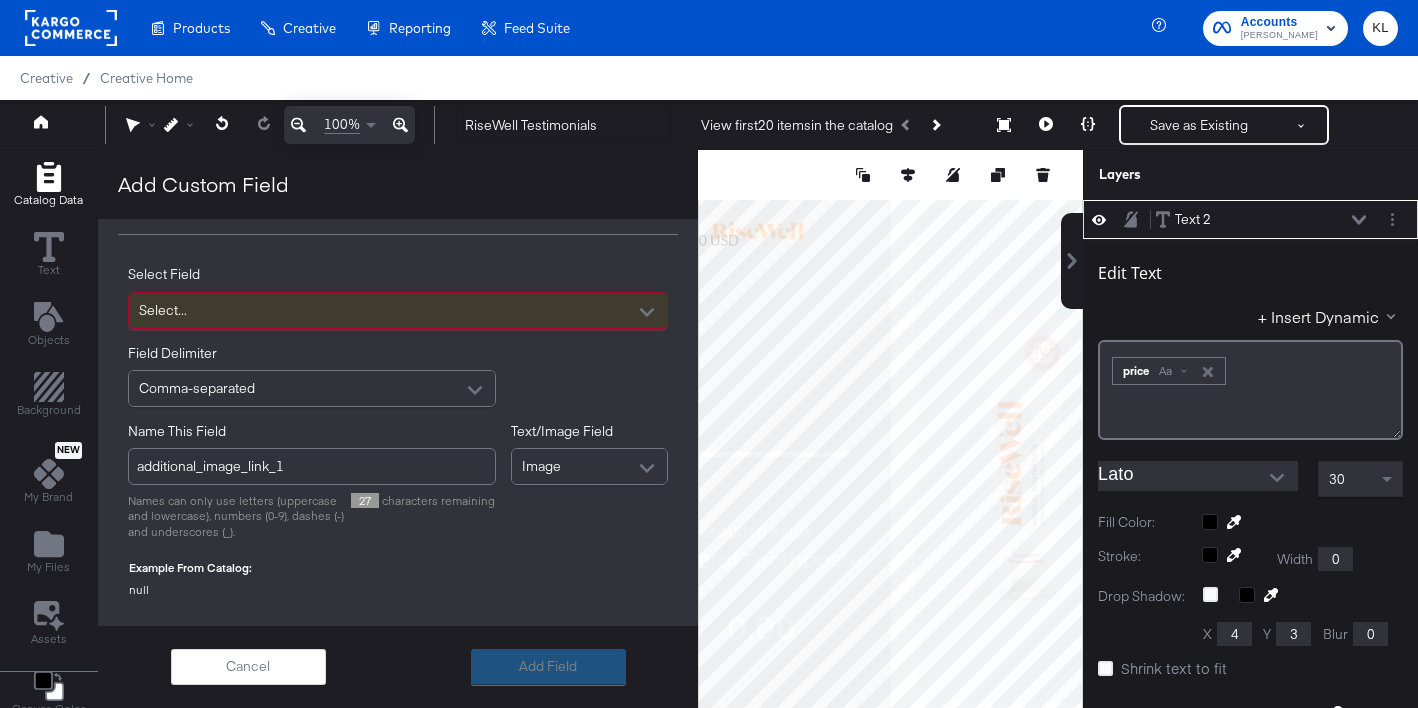 click on "Select..." at bounding box center (398, 310) 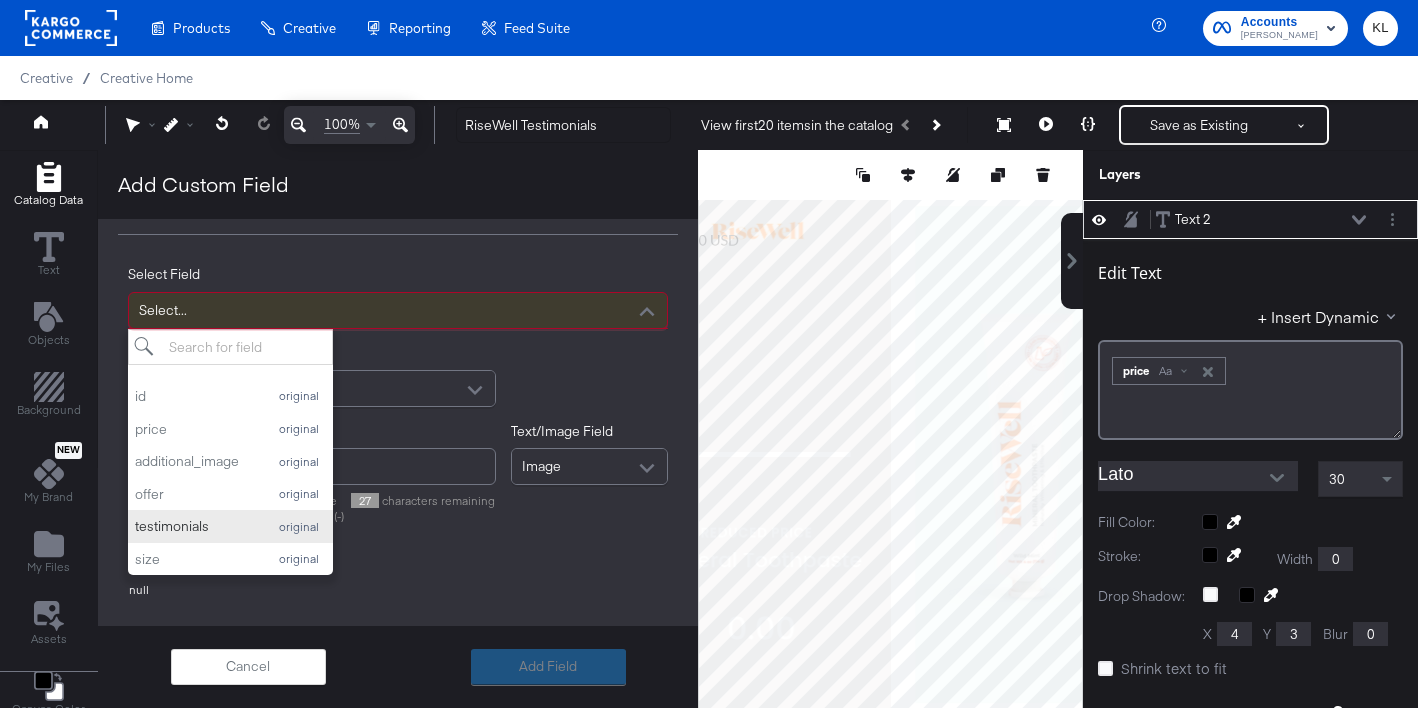 click on "testimonials" at bounding box center [195, 526] 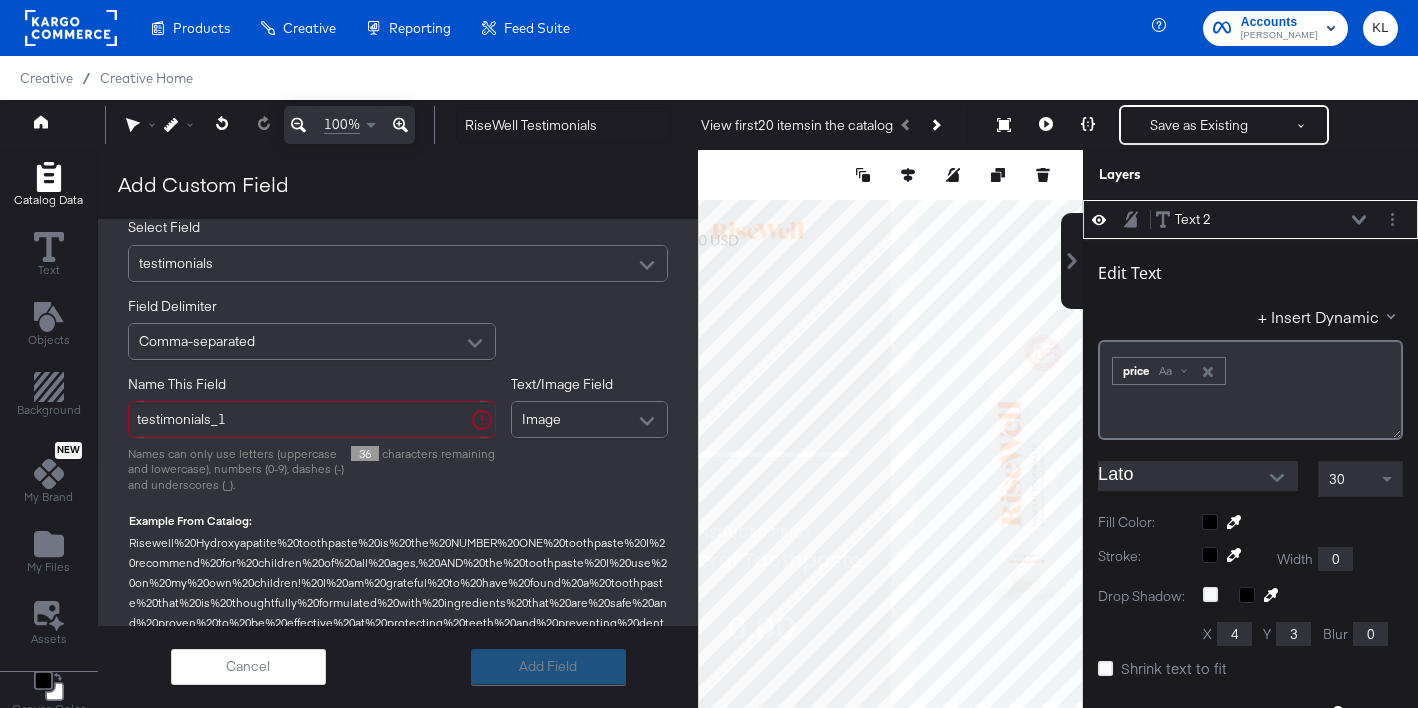 scroll, scrollTop: 99, scrollLeft: 0, axis: vertical 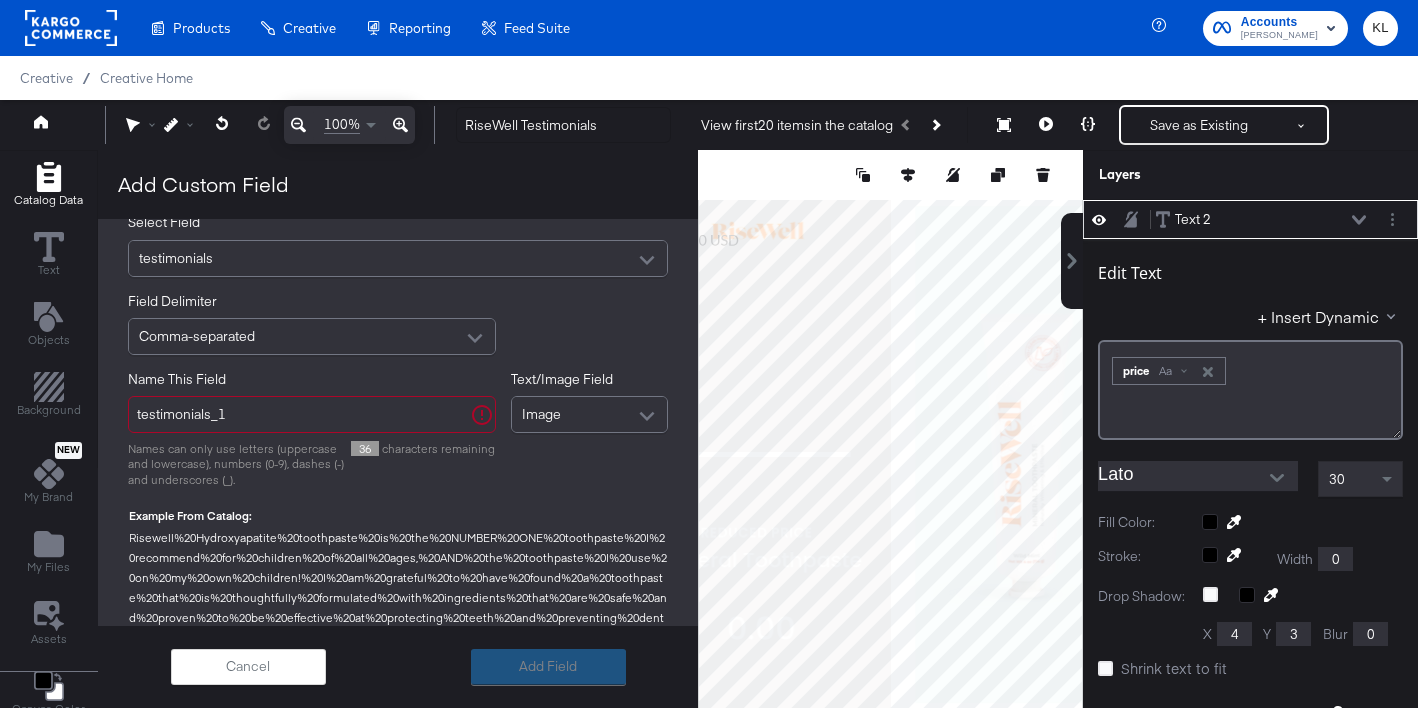 click on "testimonials_1" at bounding box center [312, 414] 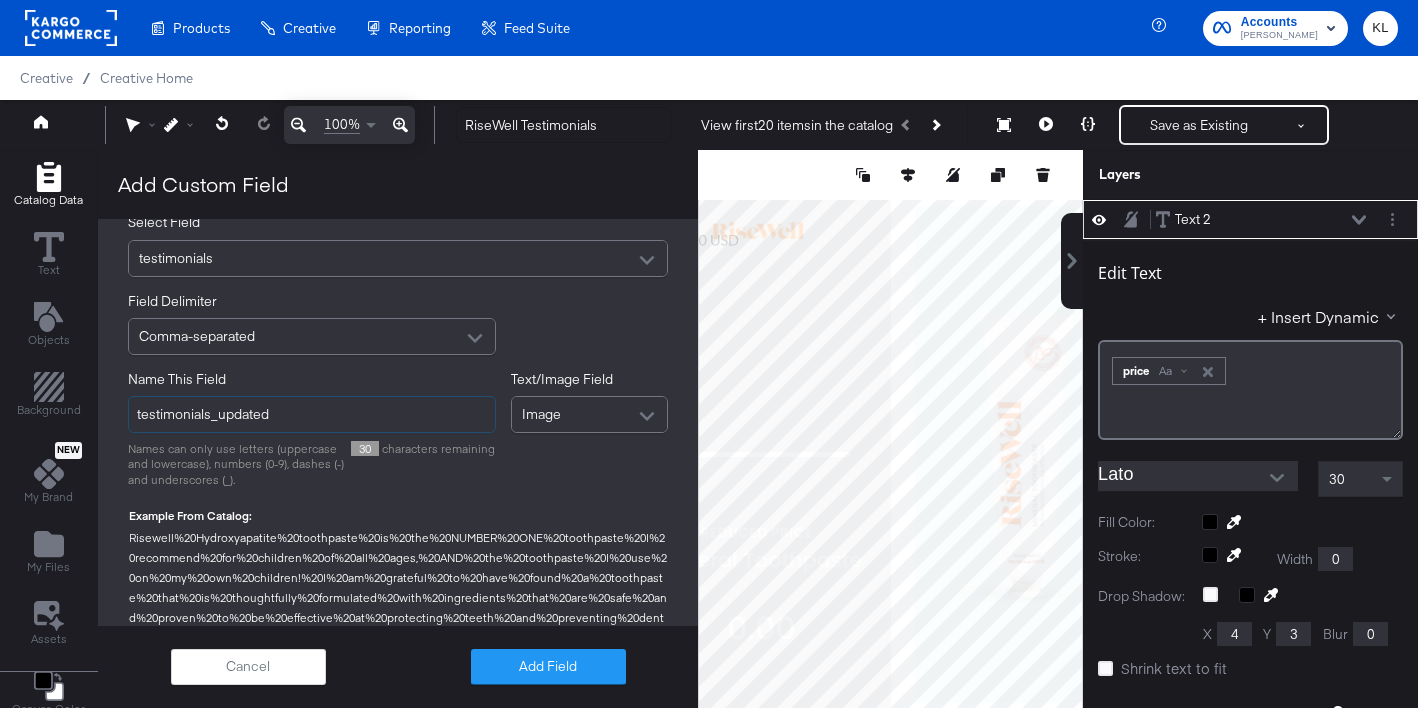 type on "testimonials_updated" 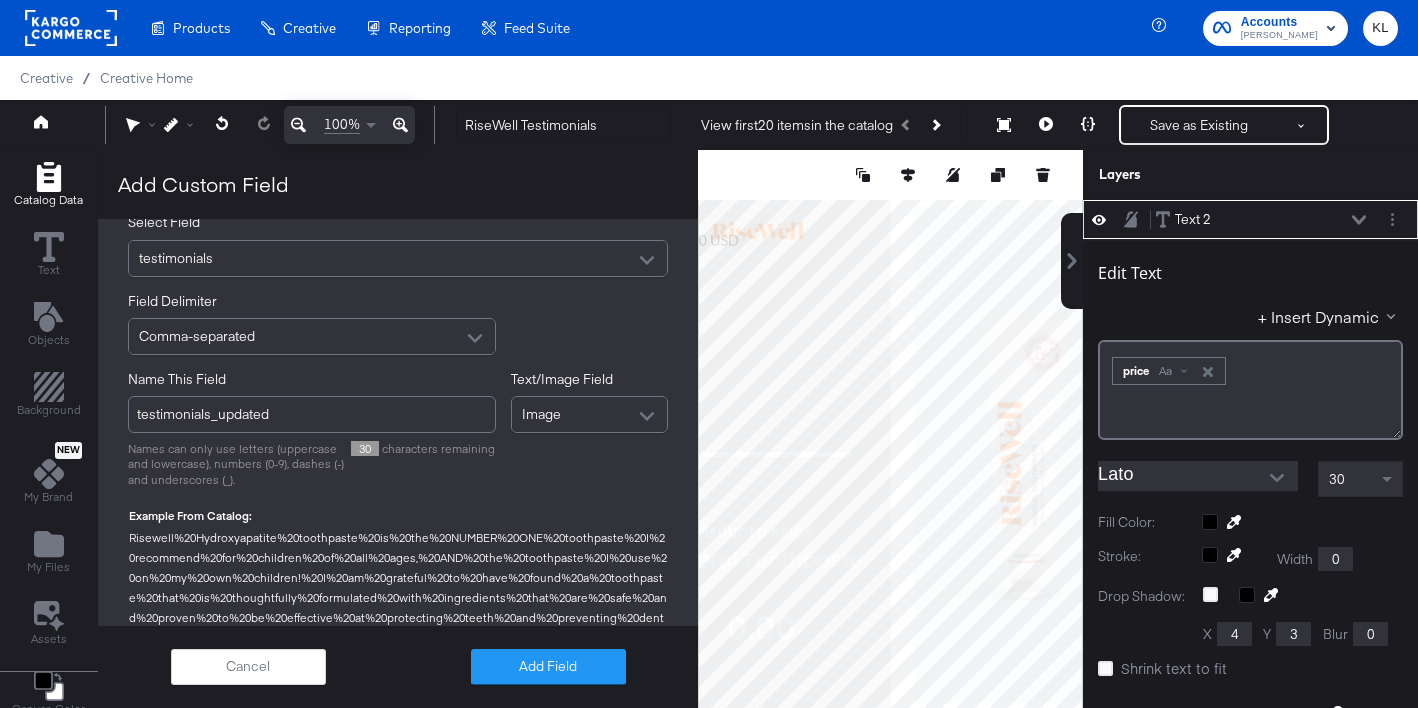 click on "Image" at bounding box center (541, 414) 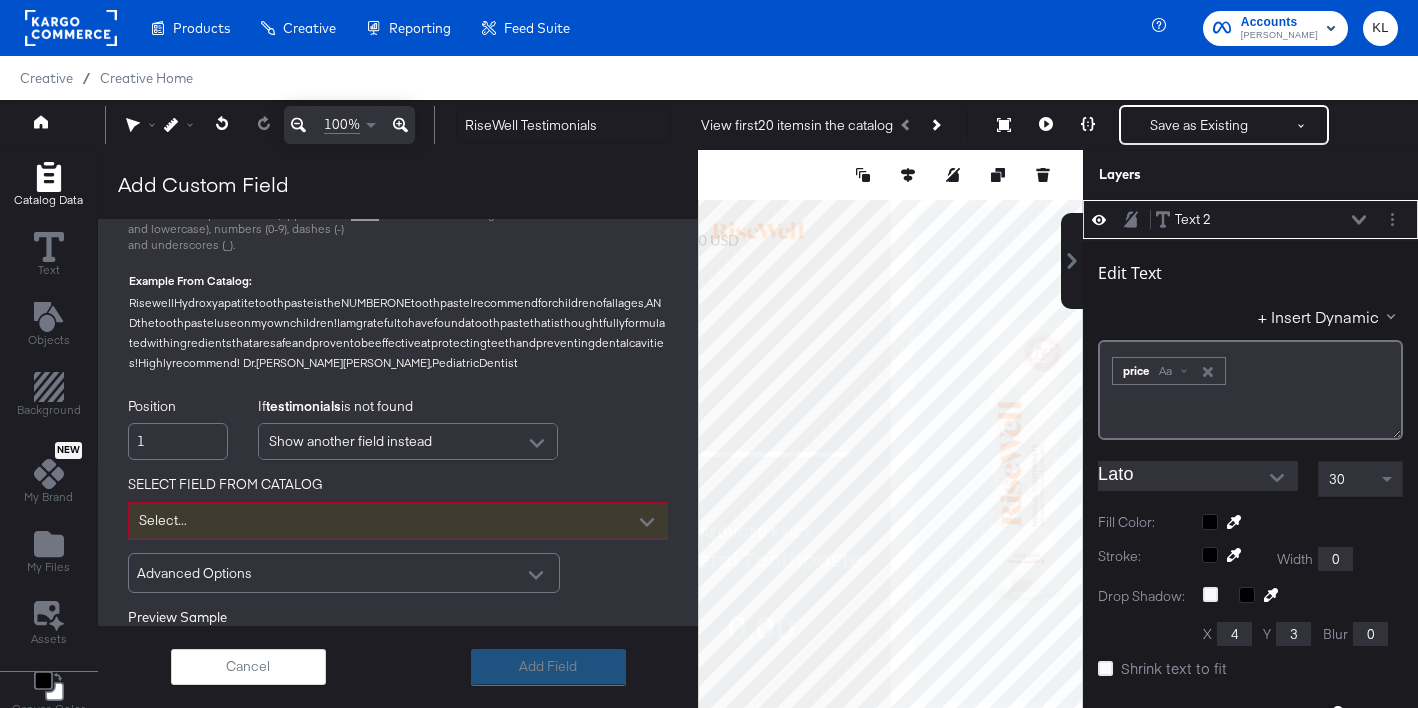 scroll, scrollTop: 339, scrollLeft: 0, axis: vertical 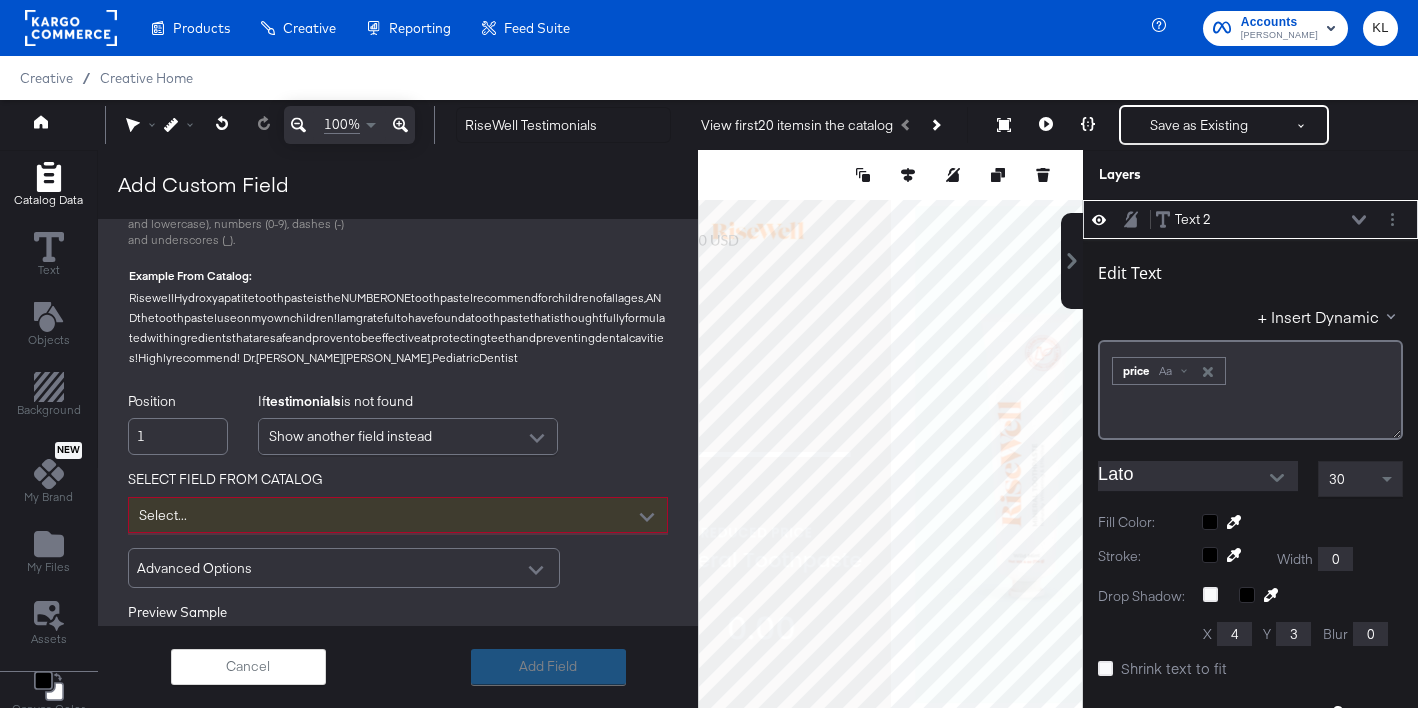 click on "Show another field instead" at bounding box center (408, 436) 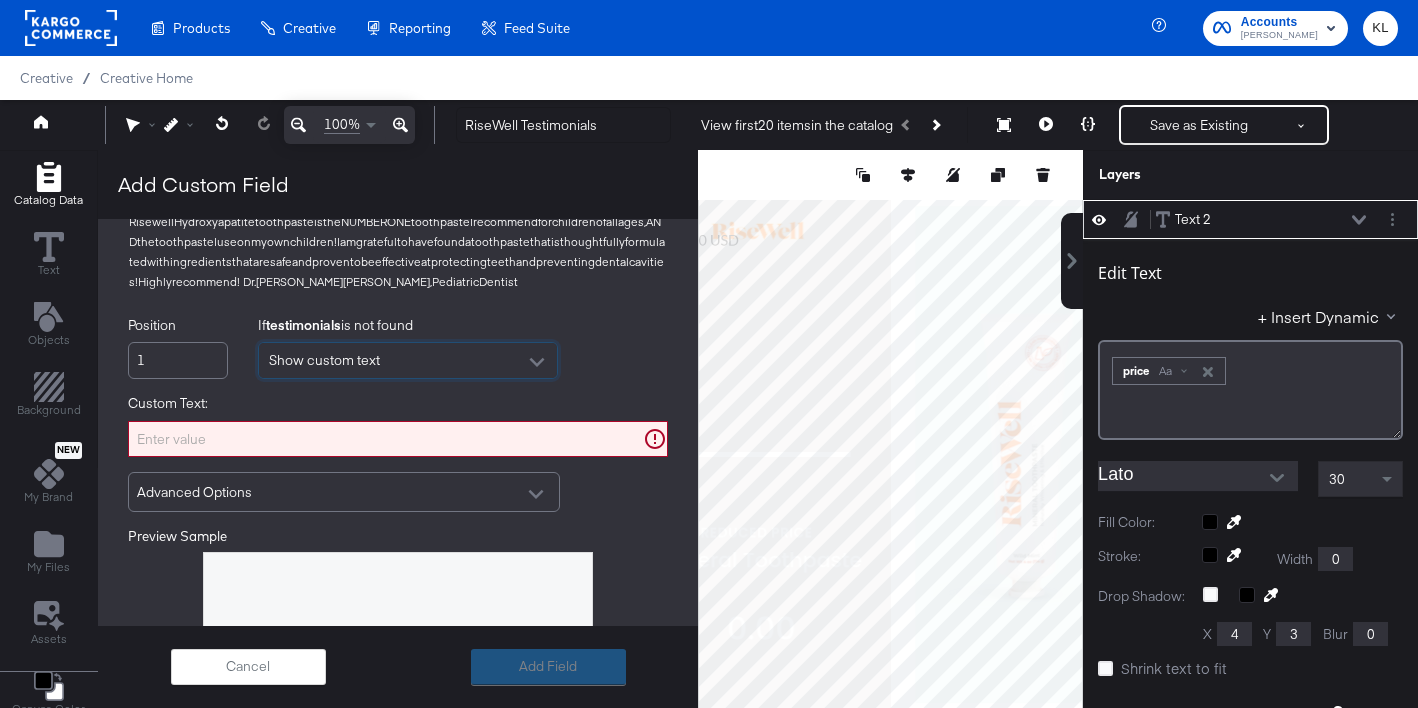 scroll, scrollTop: 421, scrollLeft: 0, axis: vertical 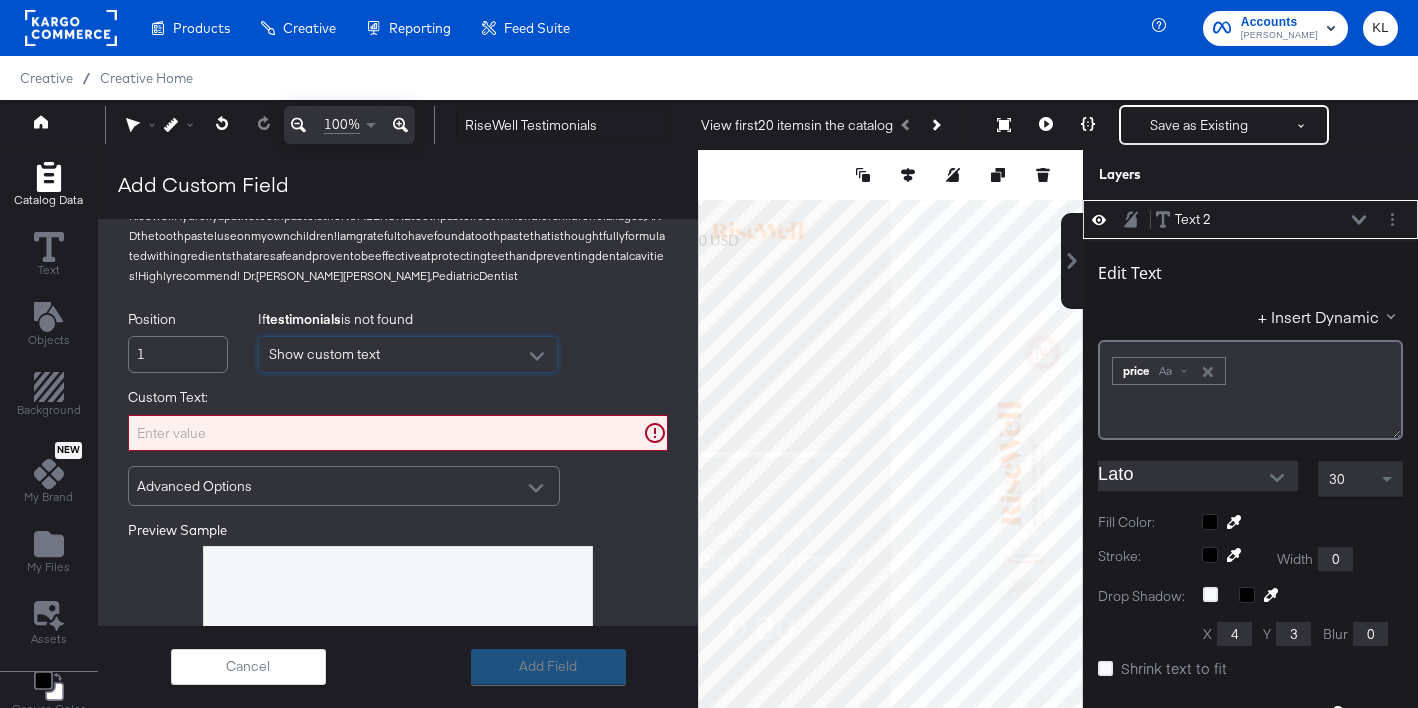 click on "Advanced Options" at bounding box center (344, 486) 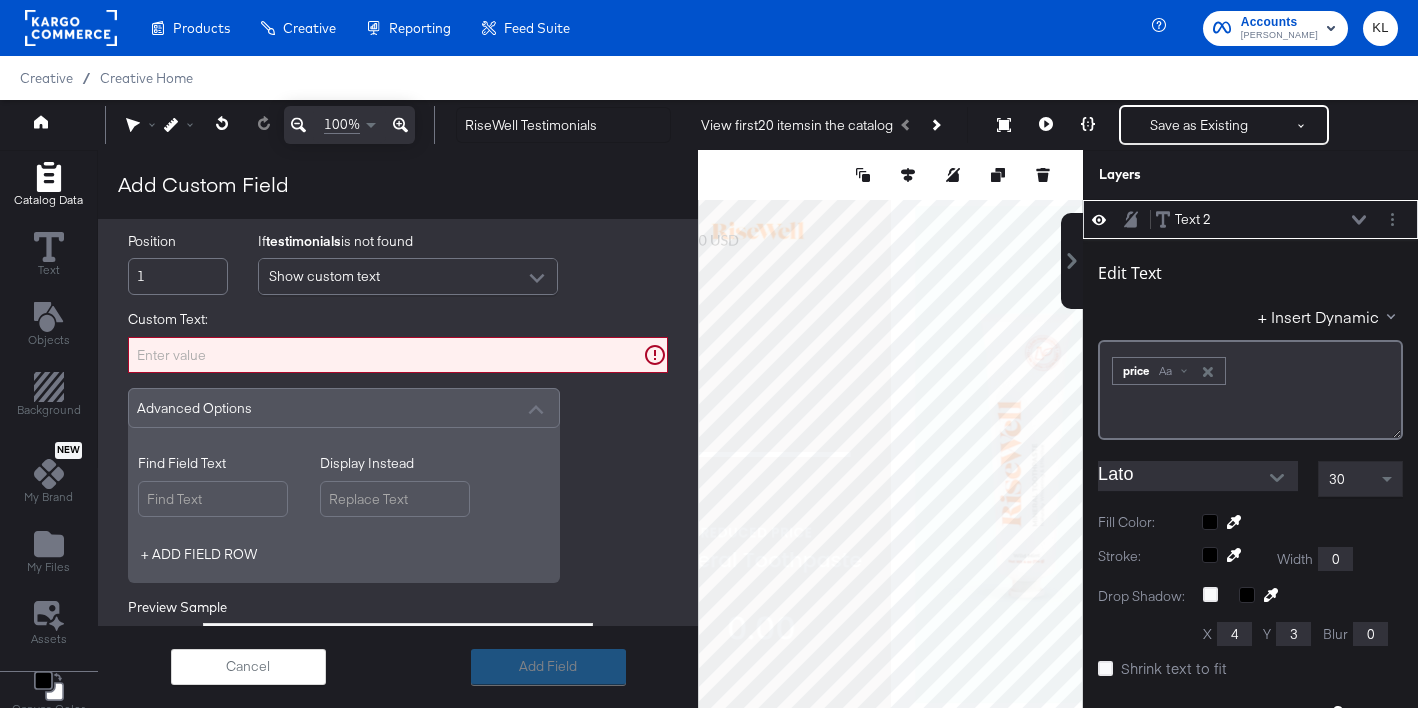 scroll, scrollTop: 561, scrollLeft: 0, axis: vertical 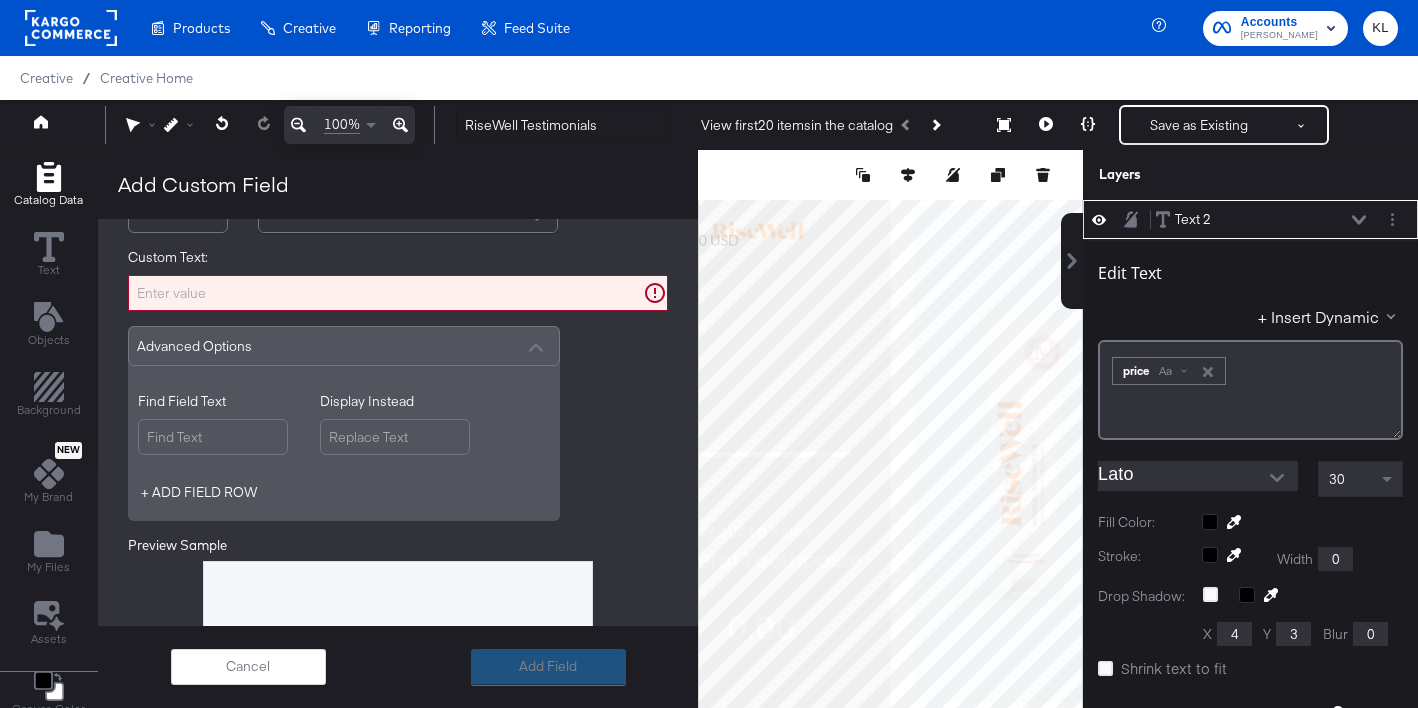 click on "Advanced Options Find Field Text Display Instead + ADD FIELD ROW" at bounding box center (344, 423) 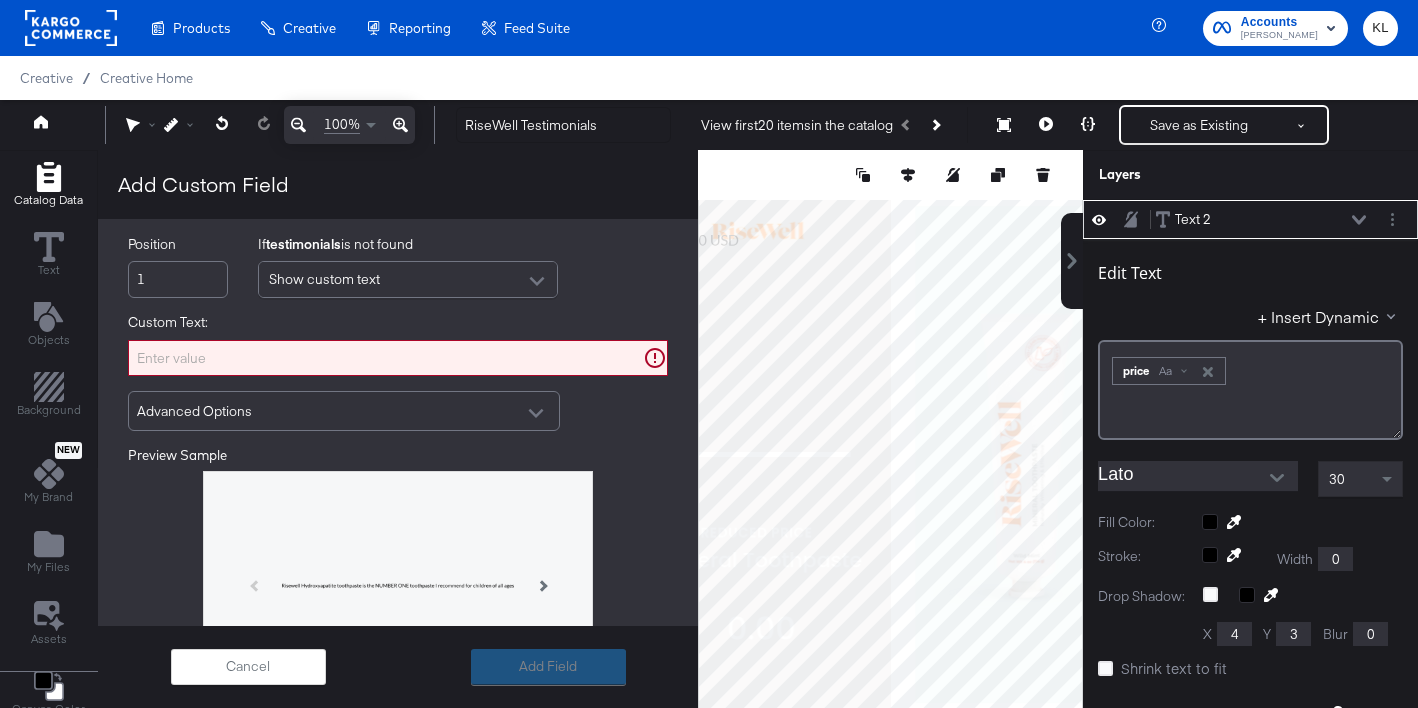 scroll, scrollTop: 472, scrollLeft: 0, axis: vertical 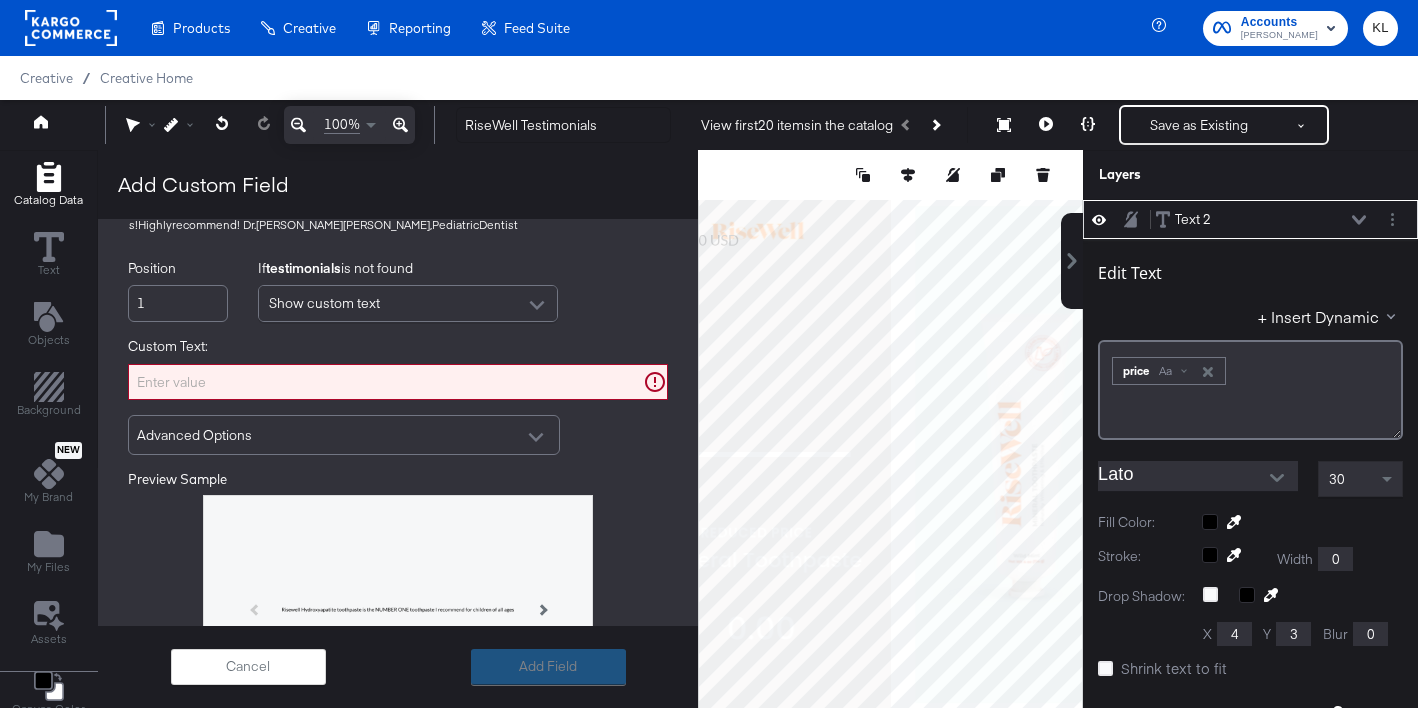 click on "Custom Text:" at bounding box center [398, 382] 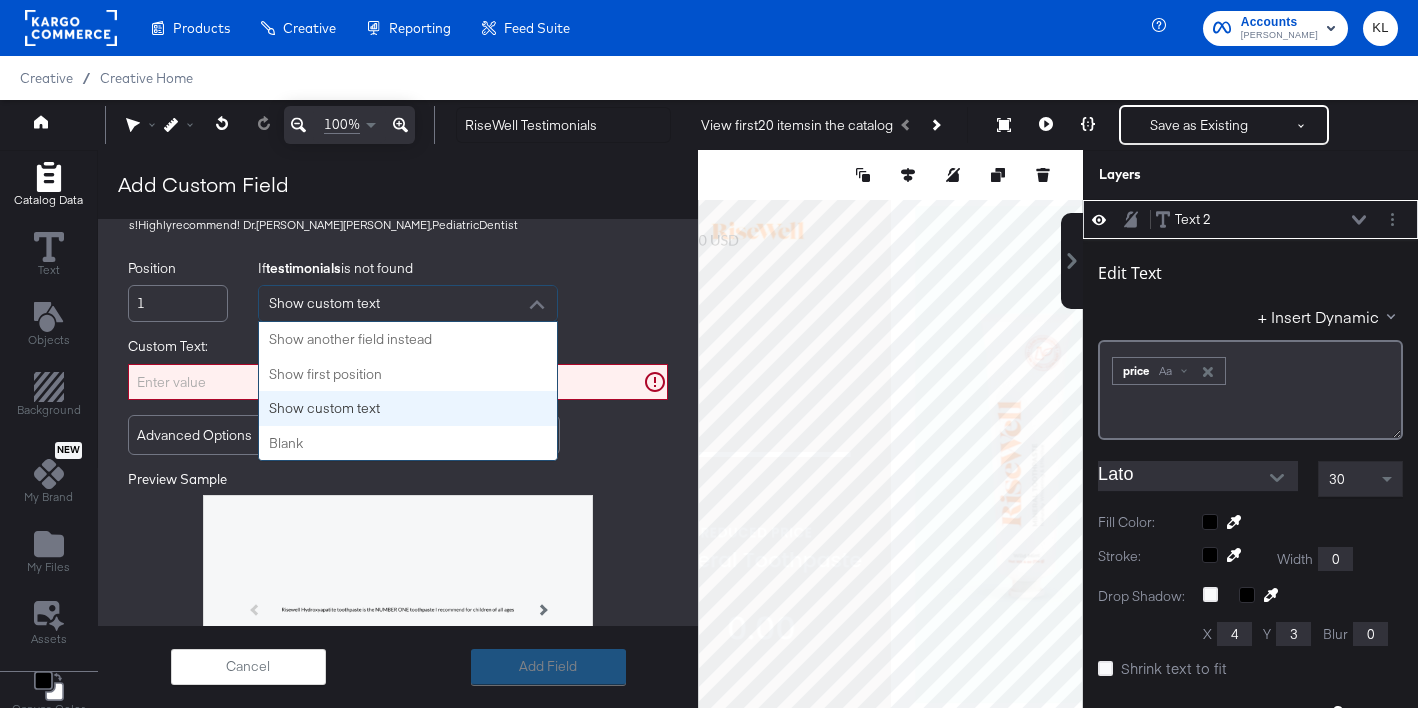 click on "Show custom text" at bounding box center (324, 303) 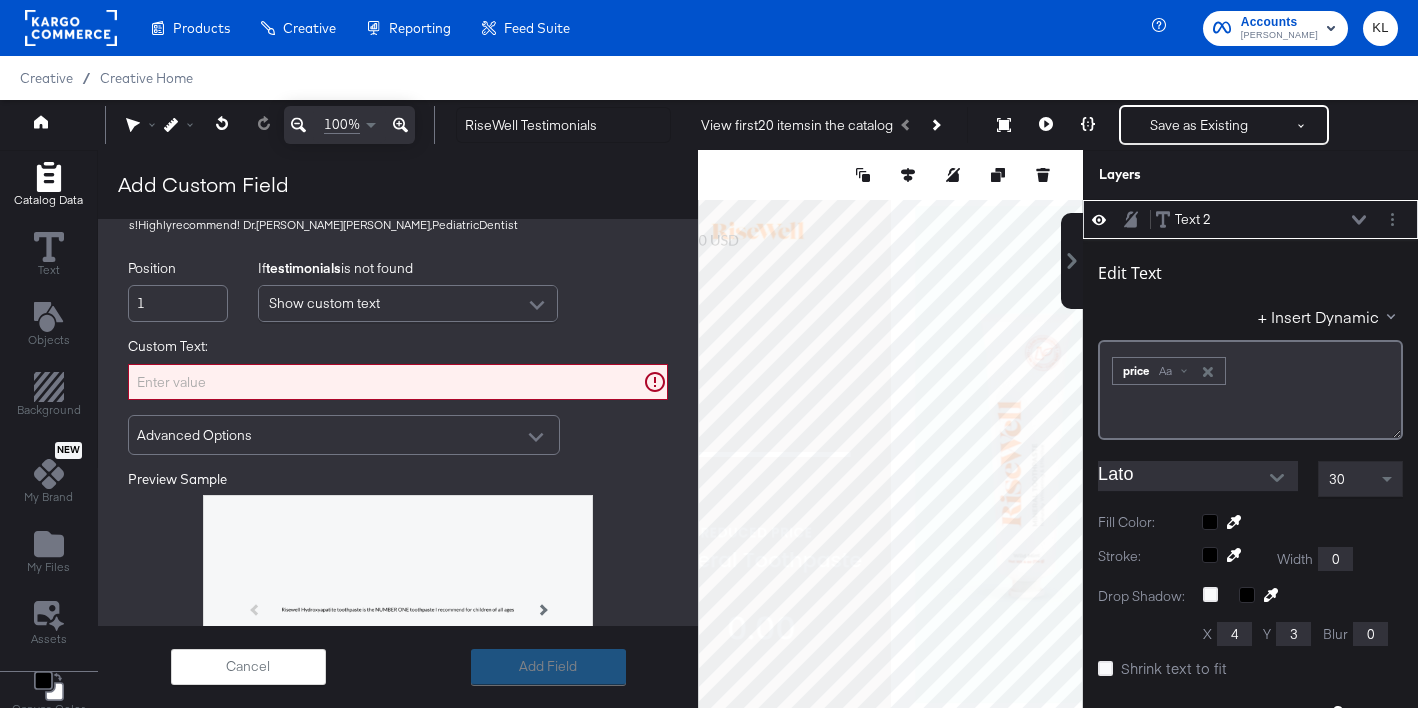 click on "Position 1 If  testimonials  is not found Show custom text" at bounding box center [398, 290] 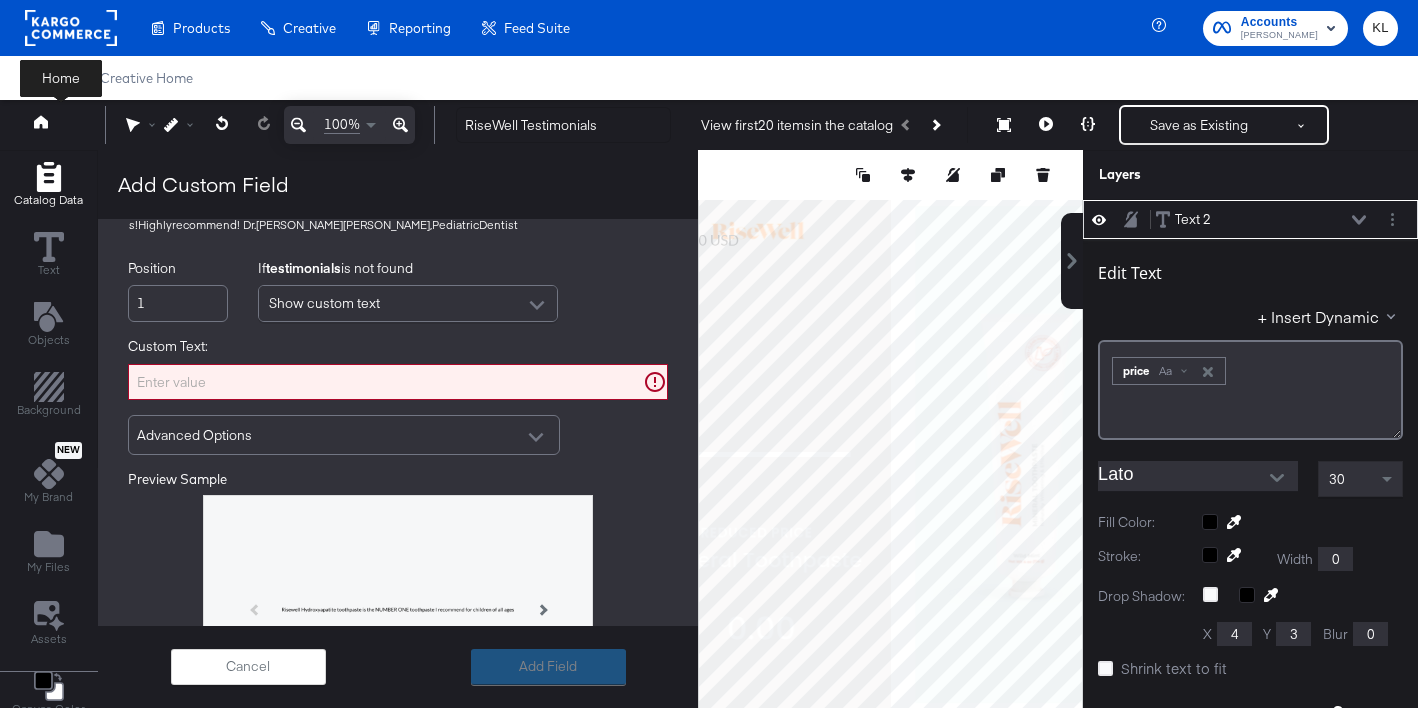 click at bounding box center (60, 125) 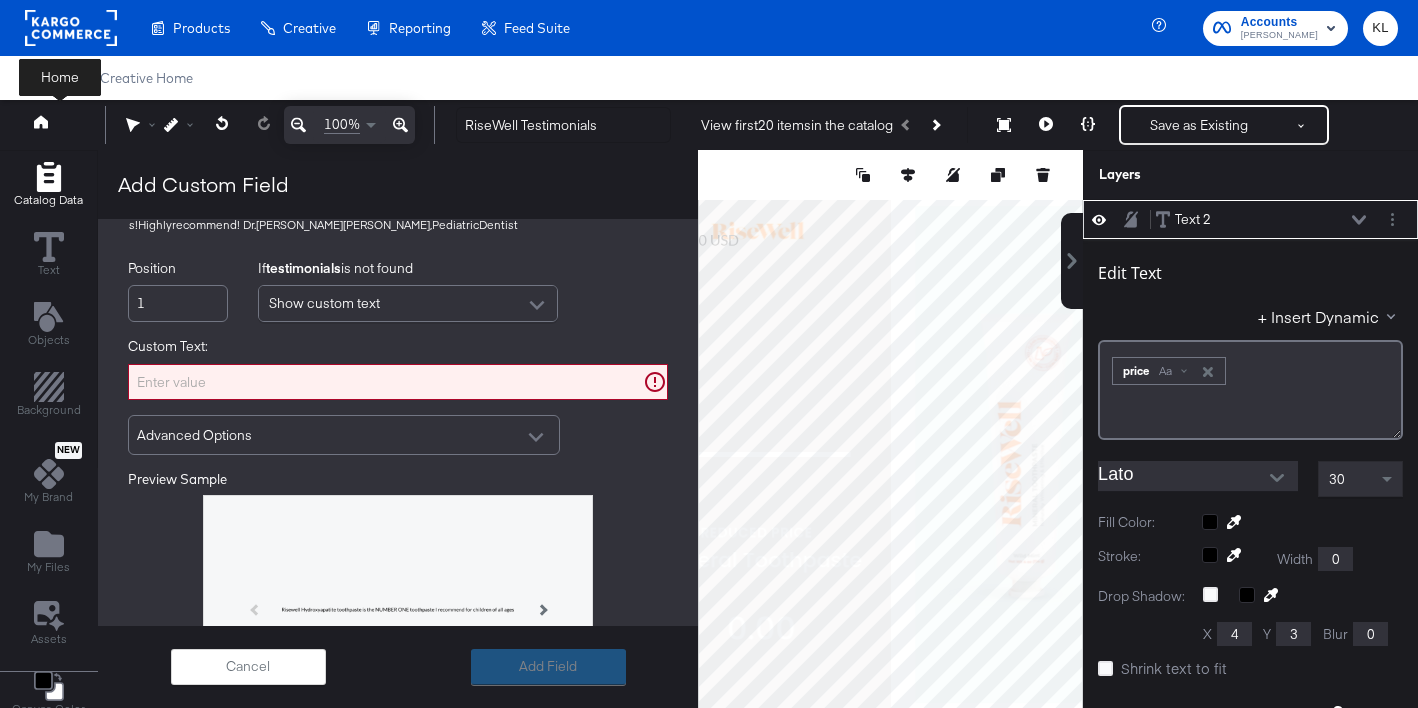 click 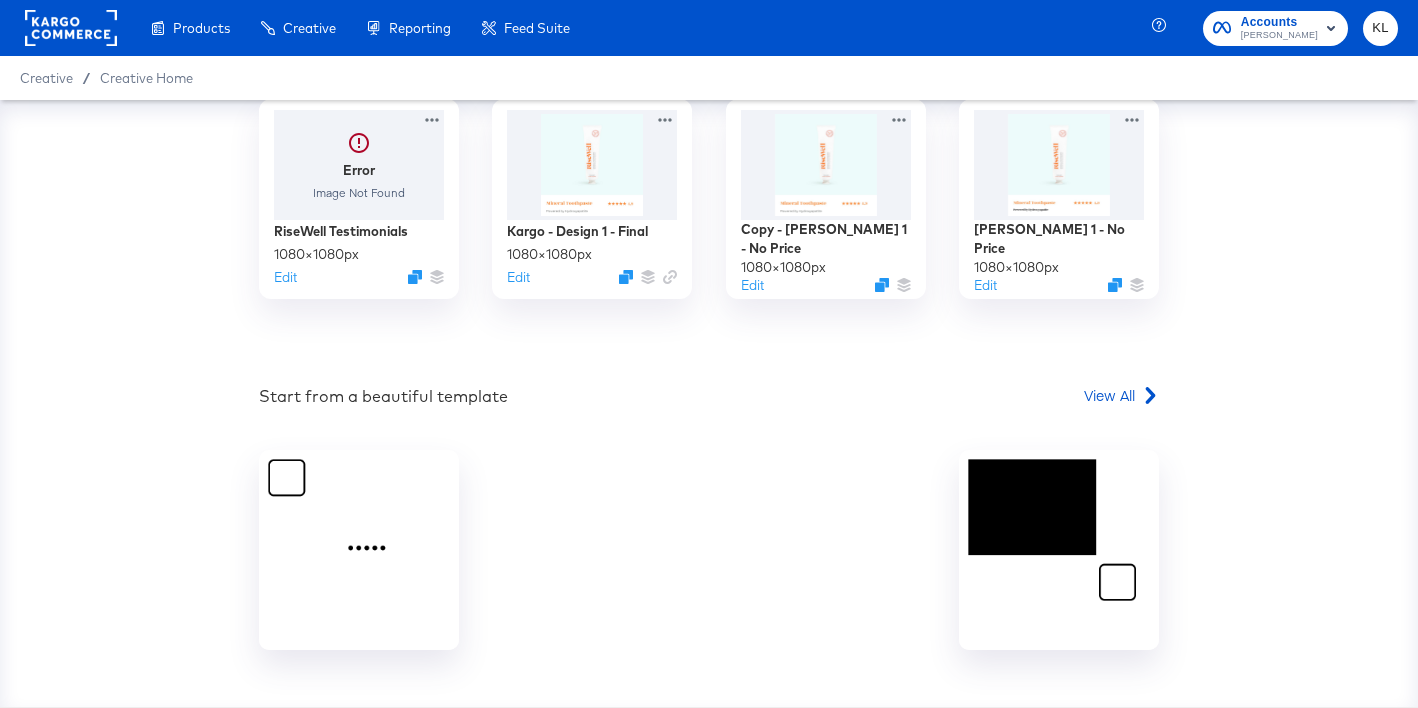 scroll, scrollTop: 681, scrollLeft: 0, axis: vertical 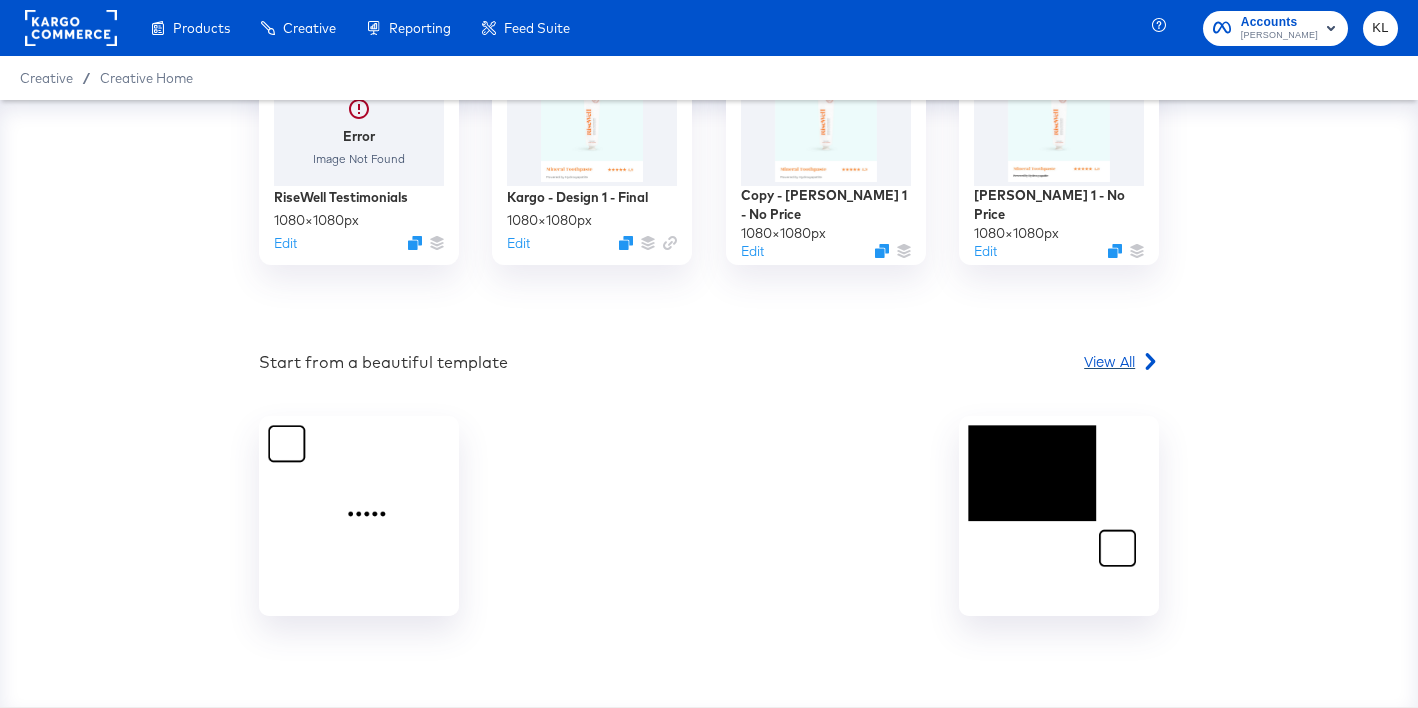 click on "View All" at bounding box center [1109, 361] 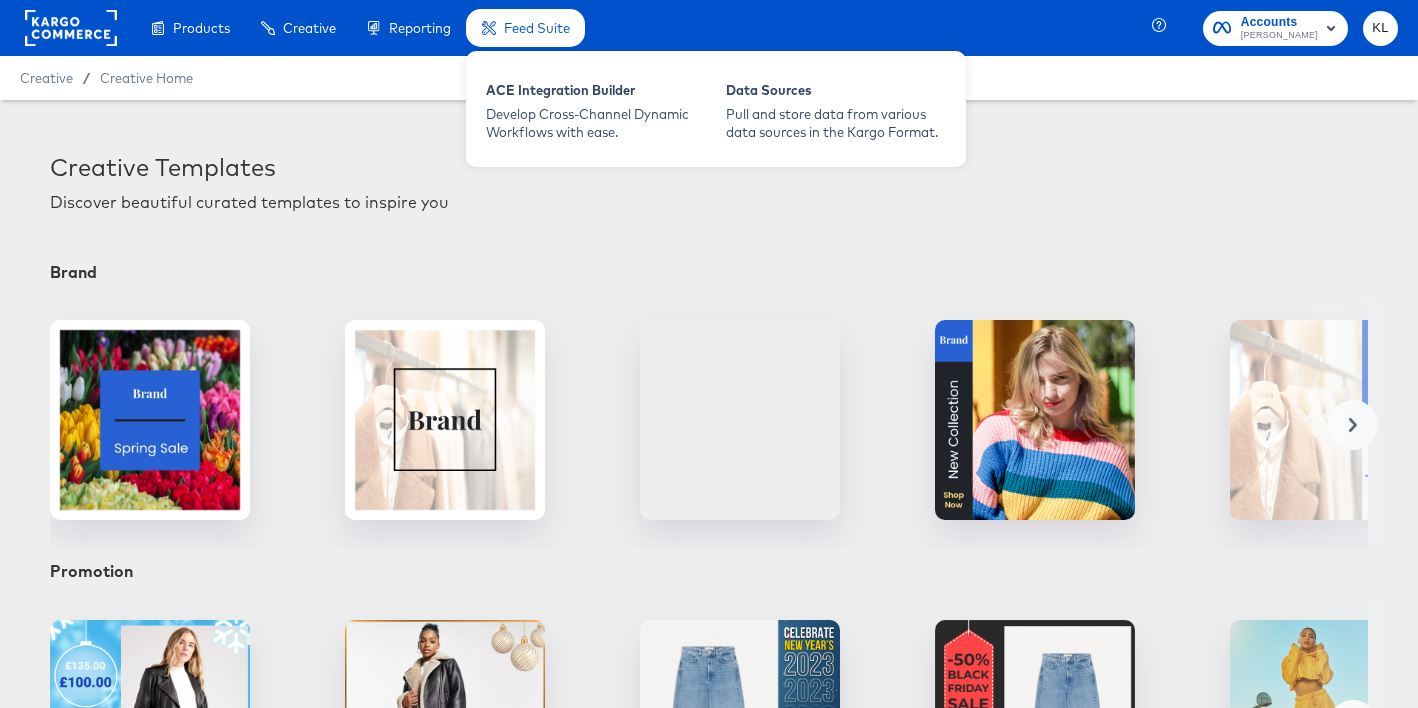 click on "Feed Suite" at bounding box center [537, 28] 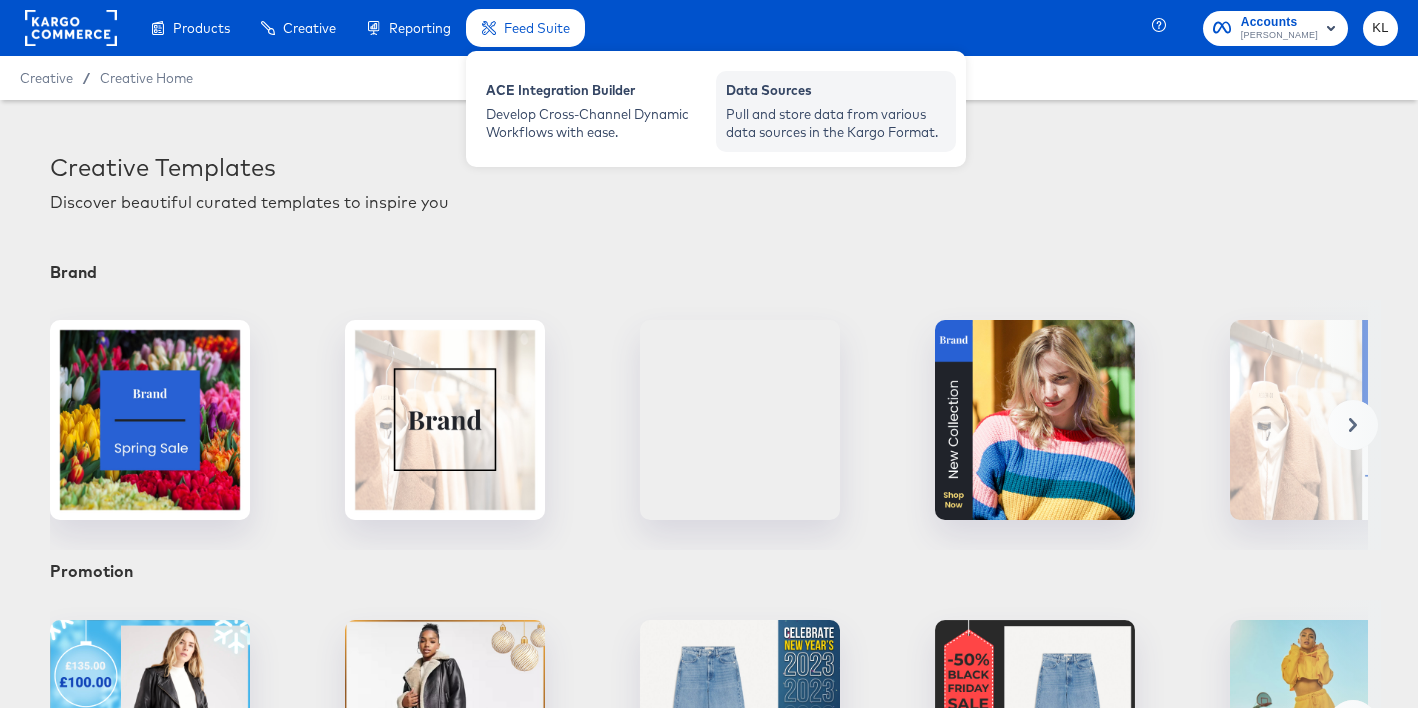 click on "Pull and store data from various data sources in the Kargo Format." at bounding box center (836, 123) 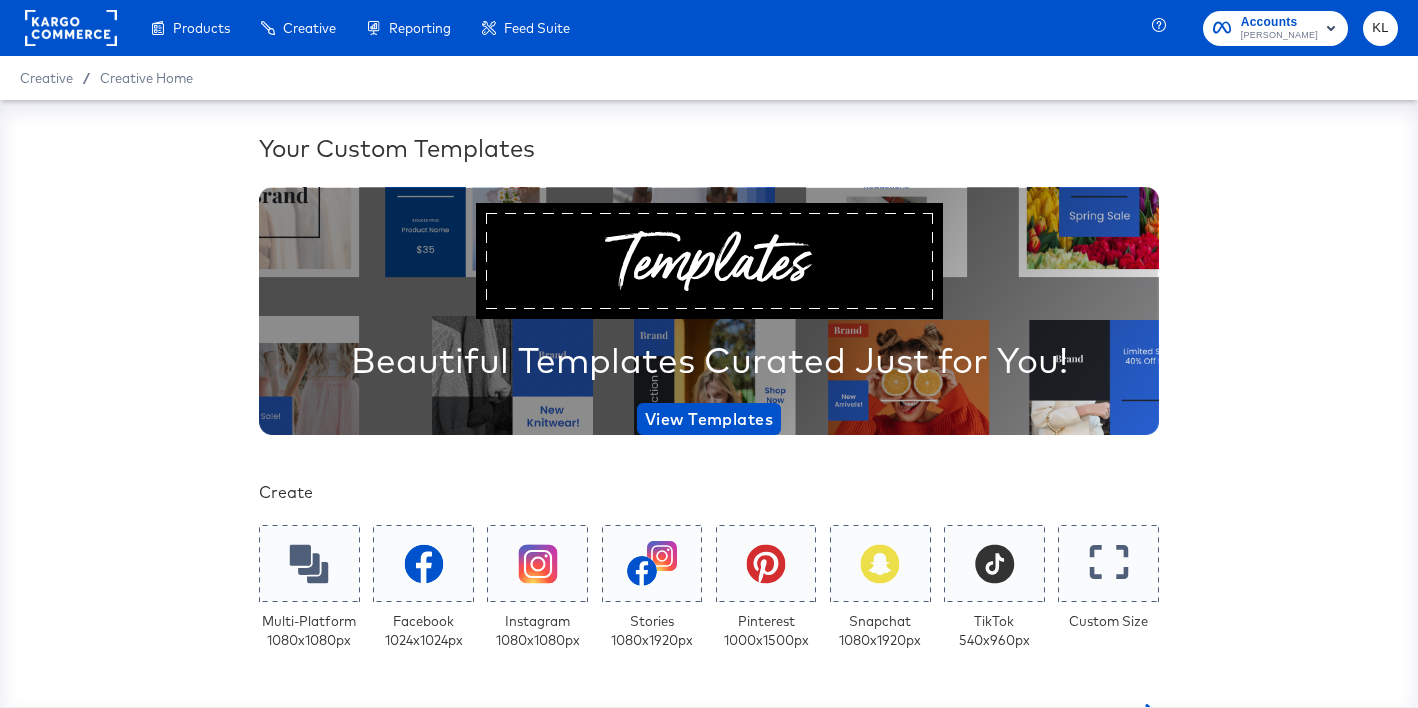 scroll, scrollTop: 0, scrollLeft: 0, axis: both 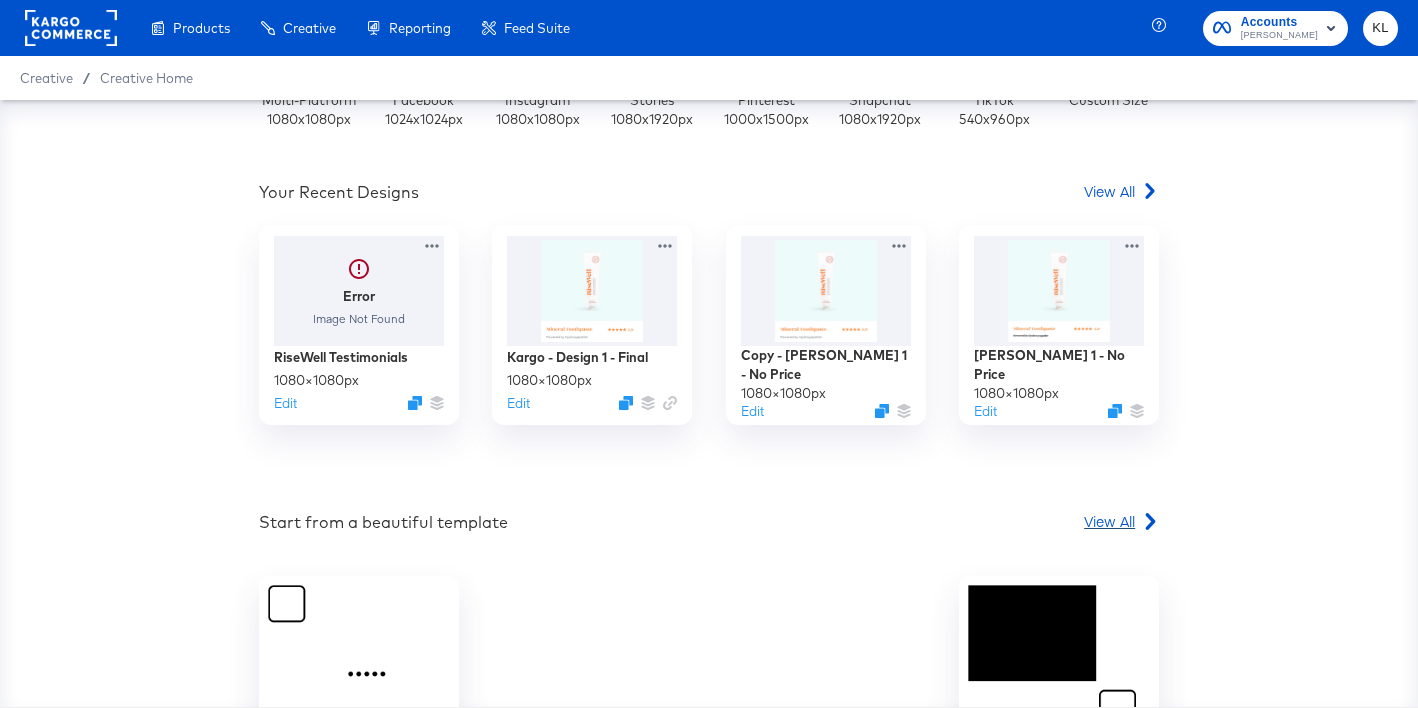 click on "View All" at bounding box center (1109, 521) 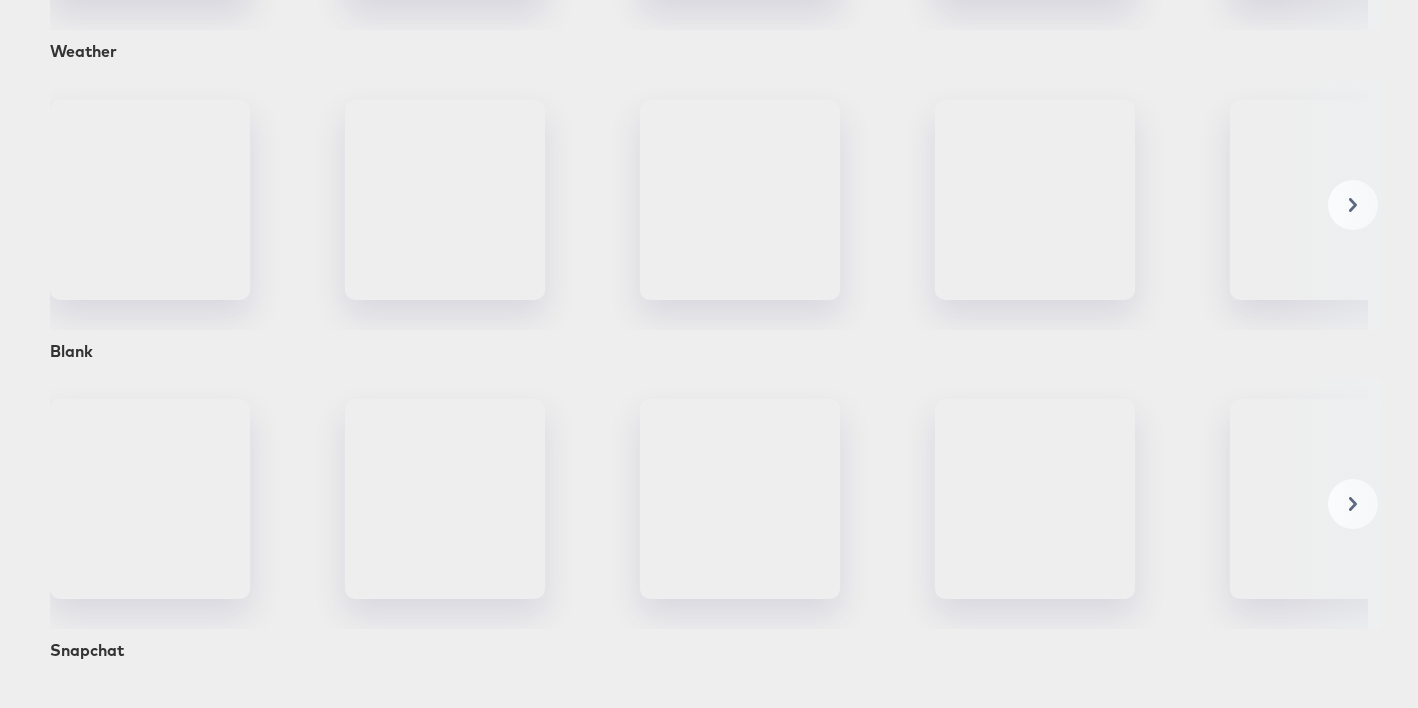 scroll, scrollTop: 1139, scrollLeft: 0, axis: vertical 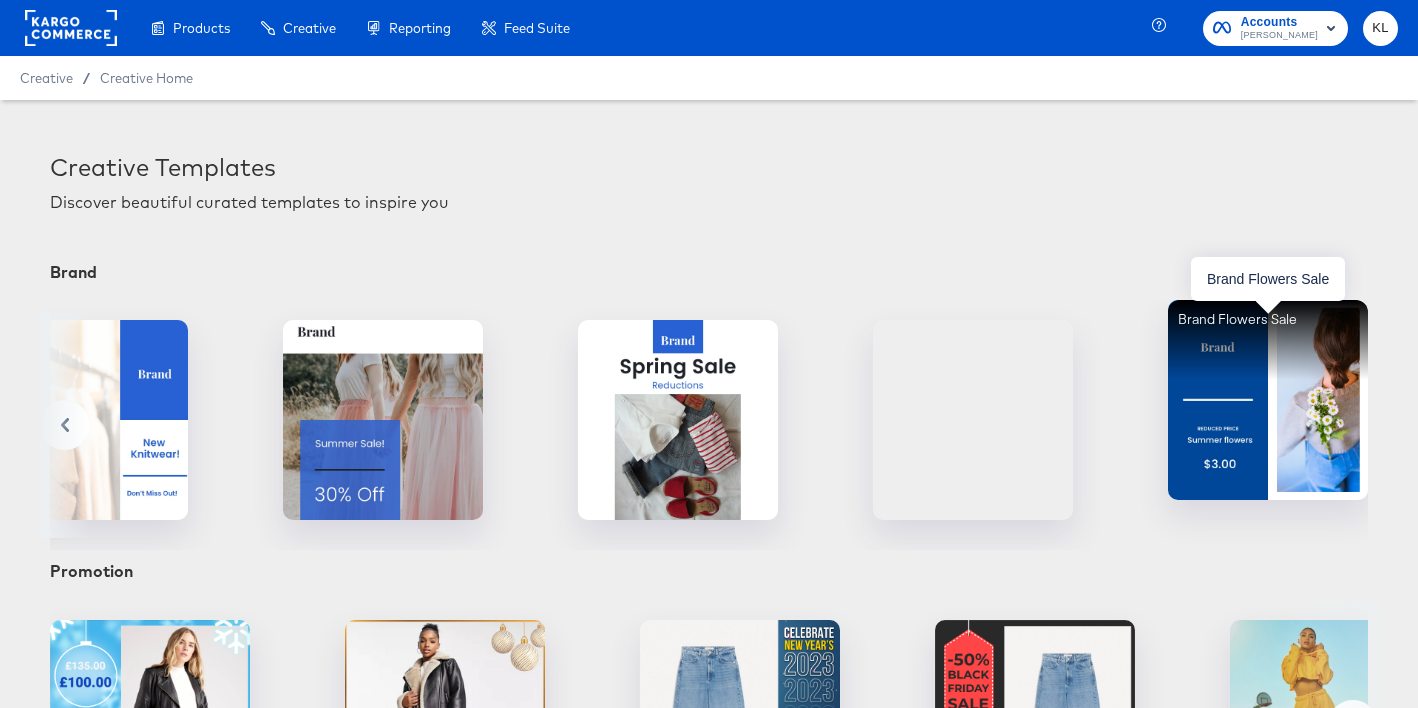 click at bounding box center [1268, 400] 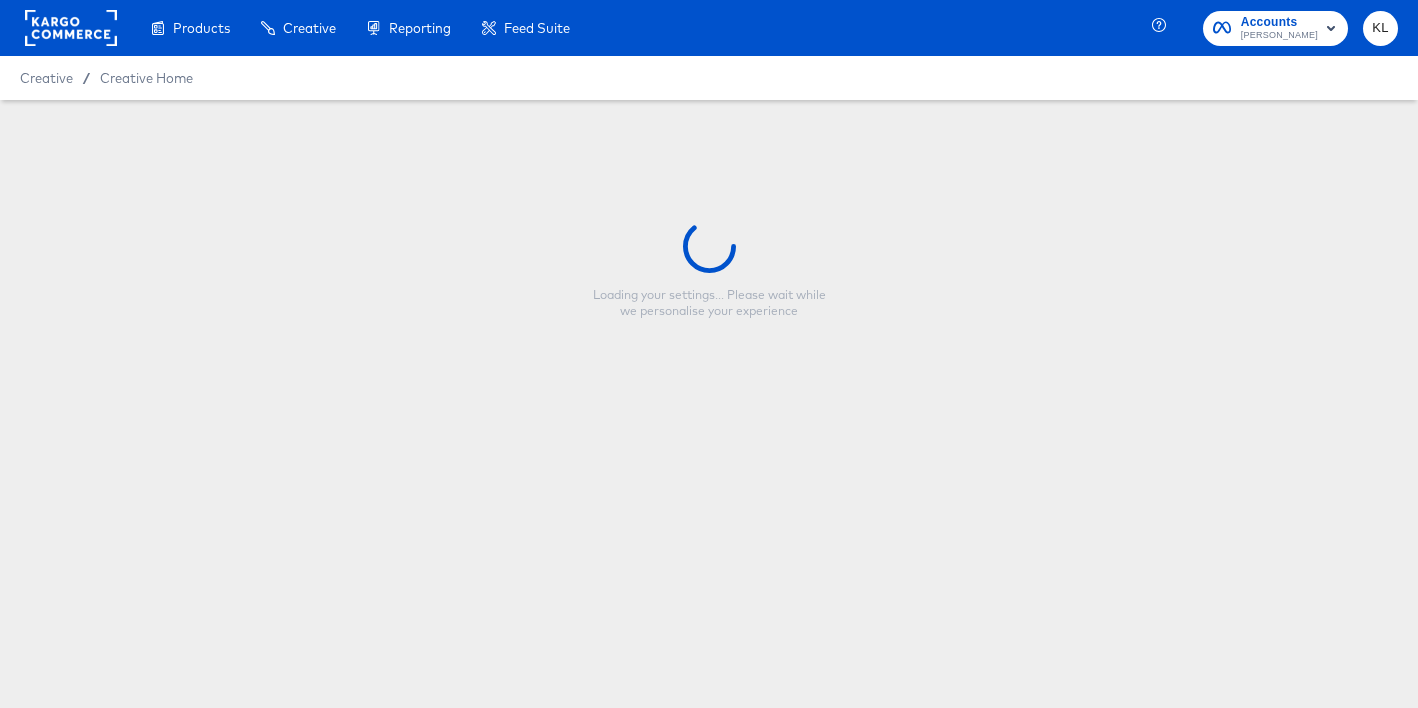type on "Brand Flowers Sale" 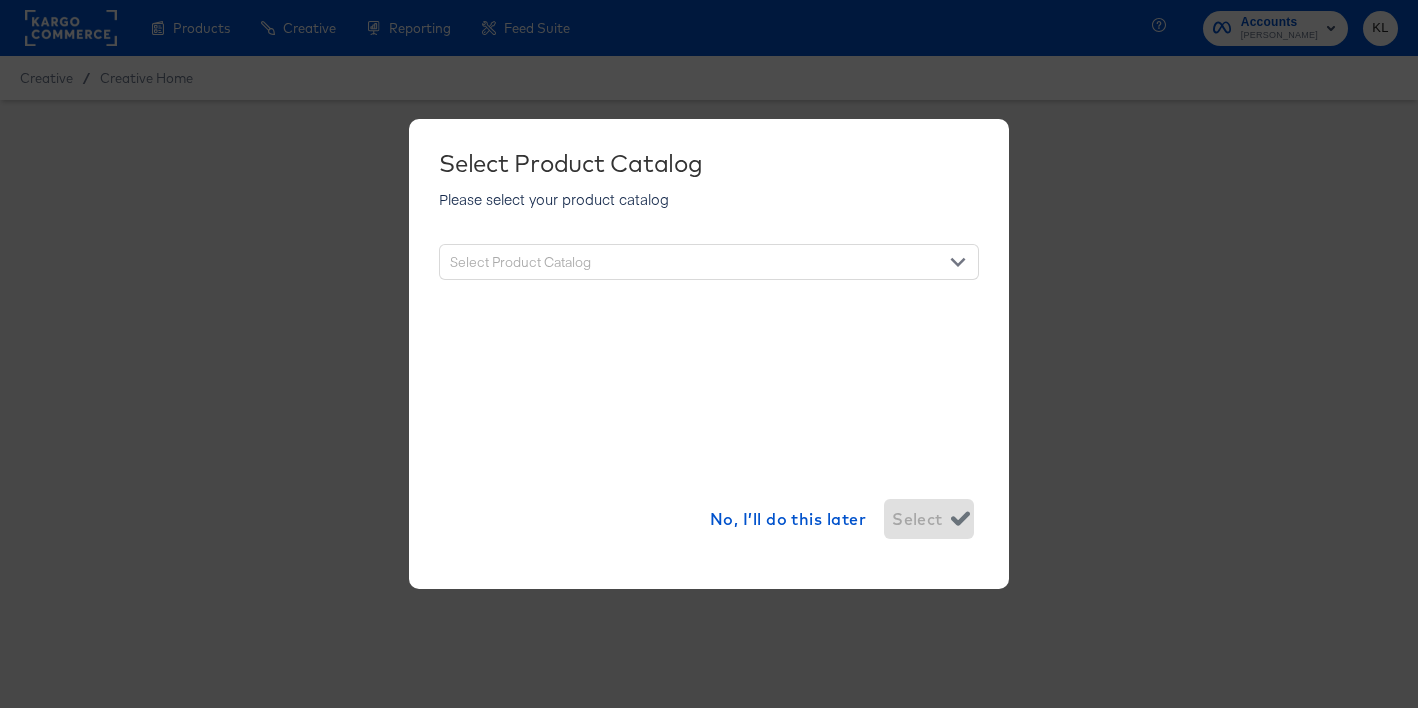 click on "Select Product Catalog" at bounding box center [709, 262] 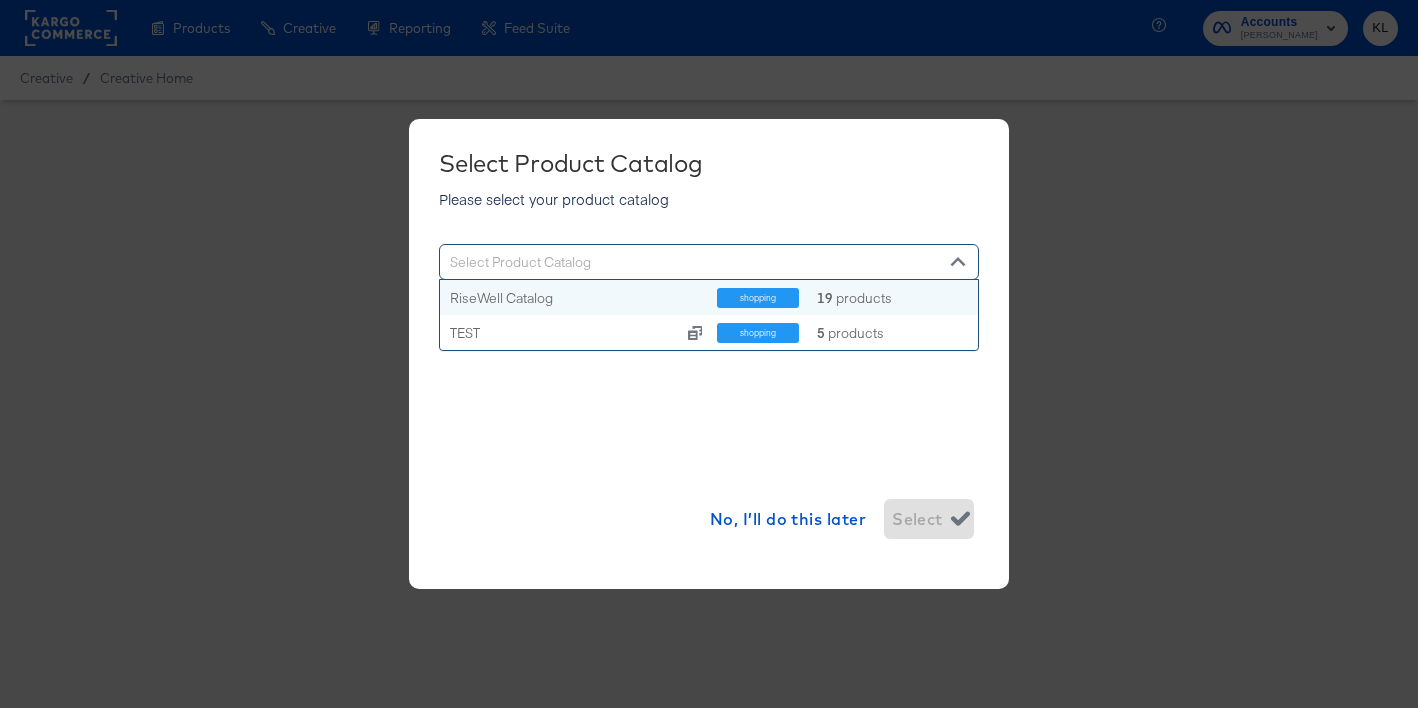scroll, scrollTop: 1, scrollLeft: 1, axis: both 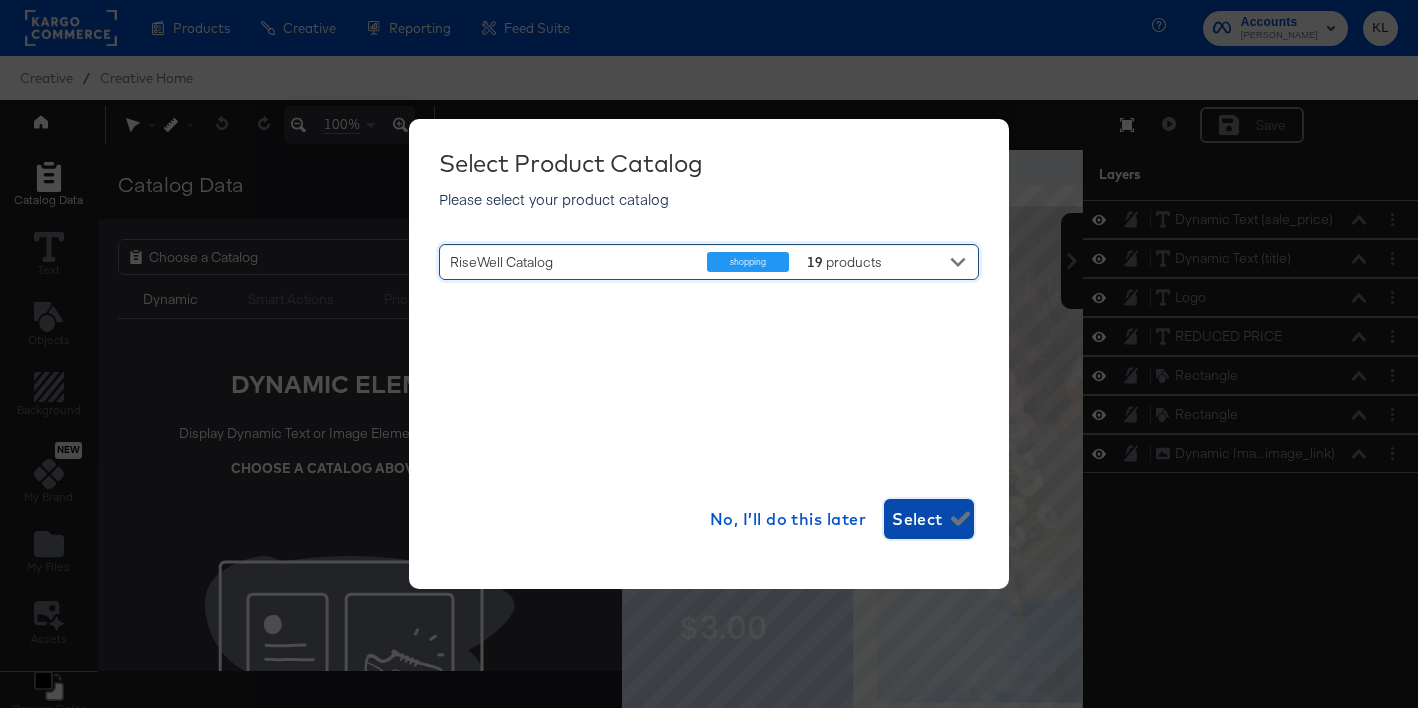 click on "Select" at bounding box center (929, 519) 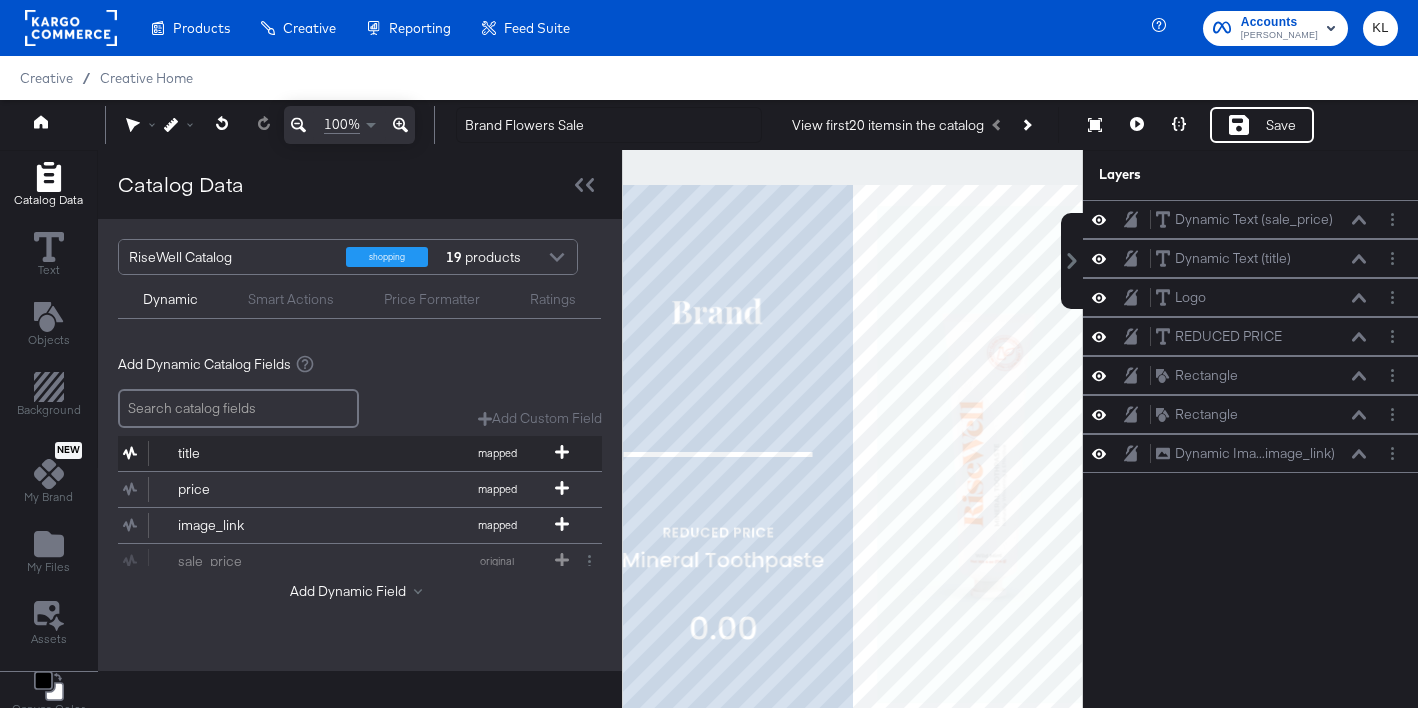 click on "title" at bounding box center (250, 453) 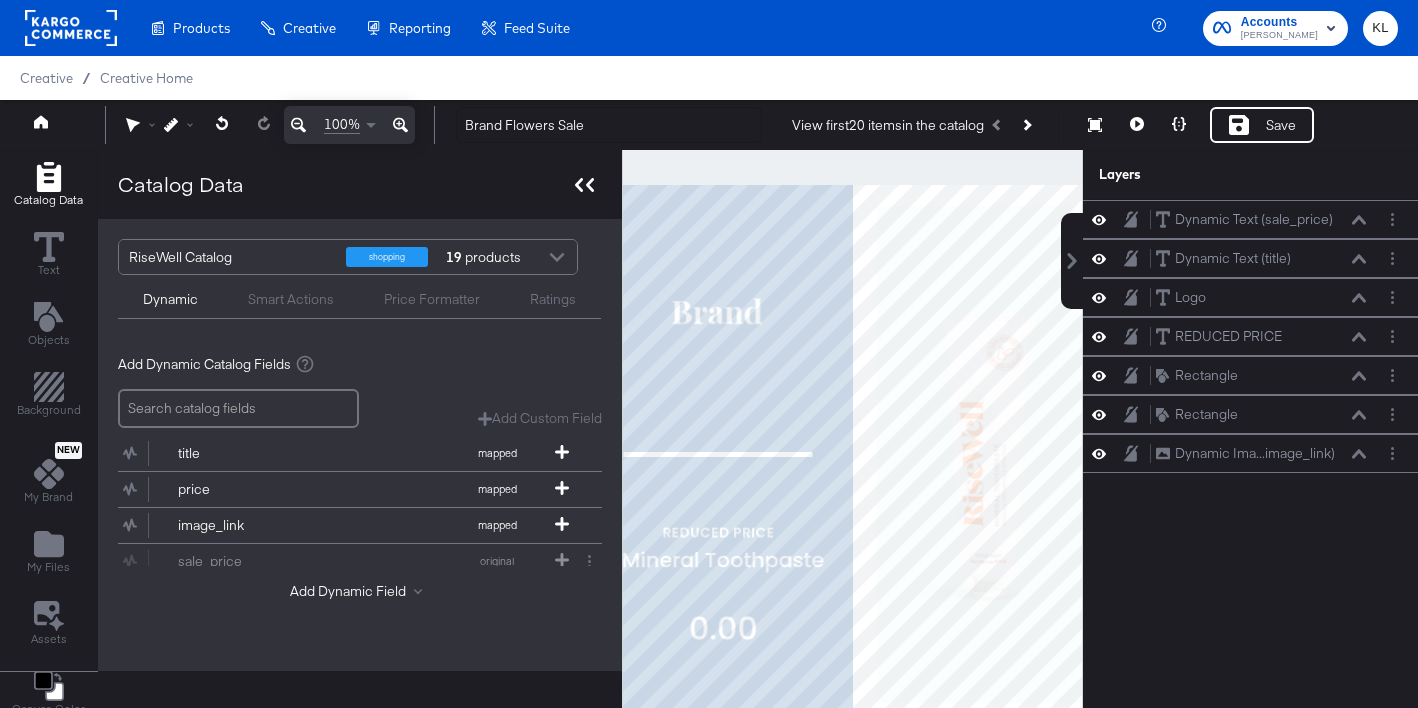 click 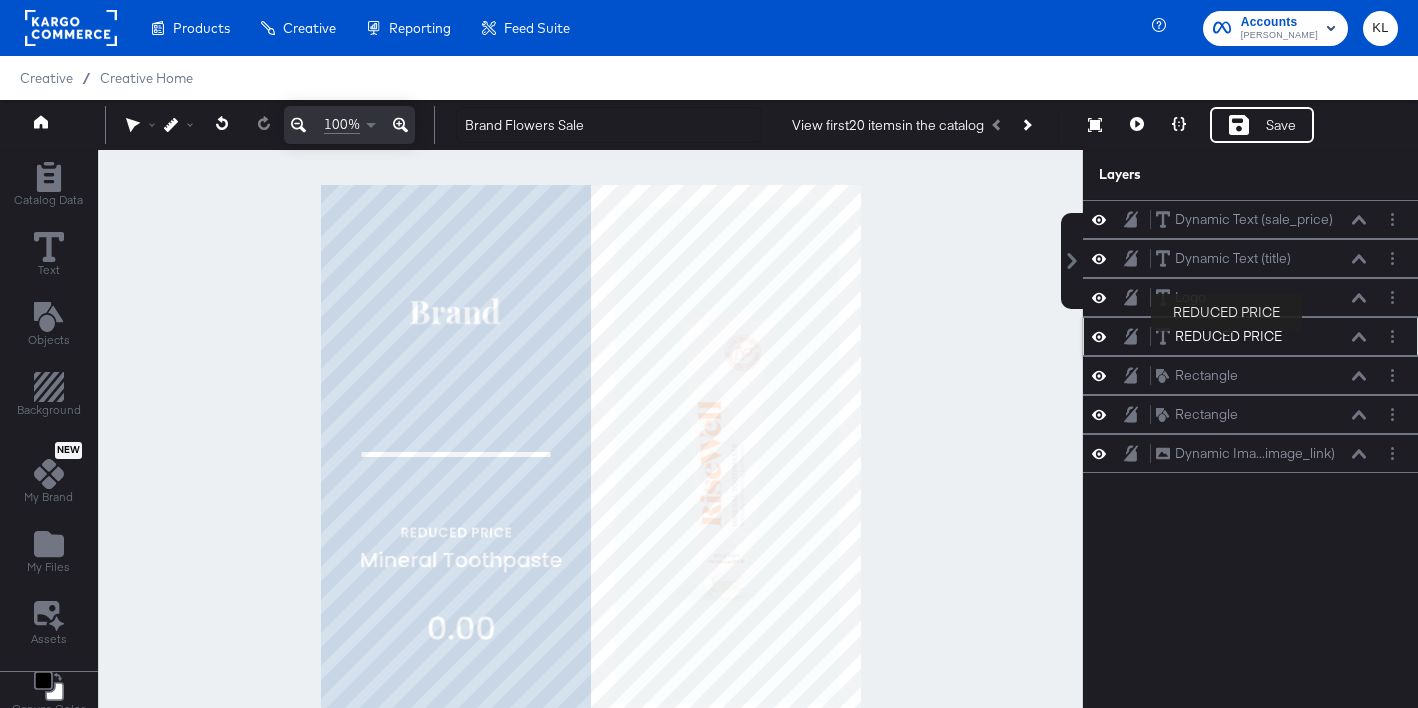 click on "REDUCED PRICE" at bounding box center (1228, 336) 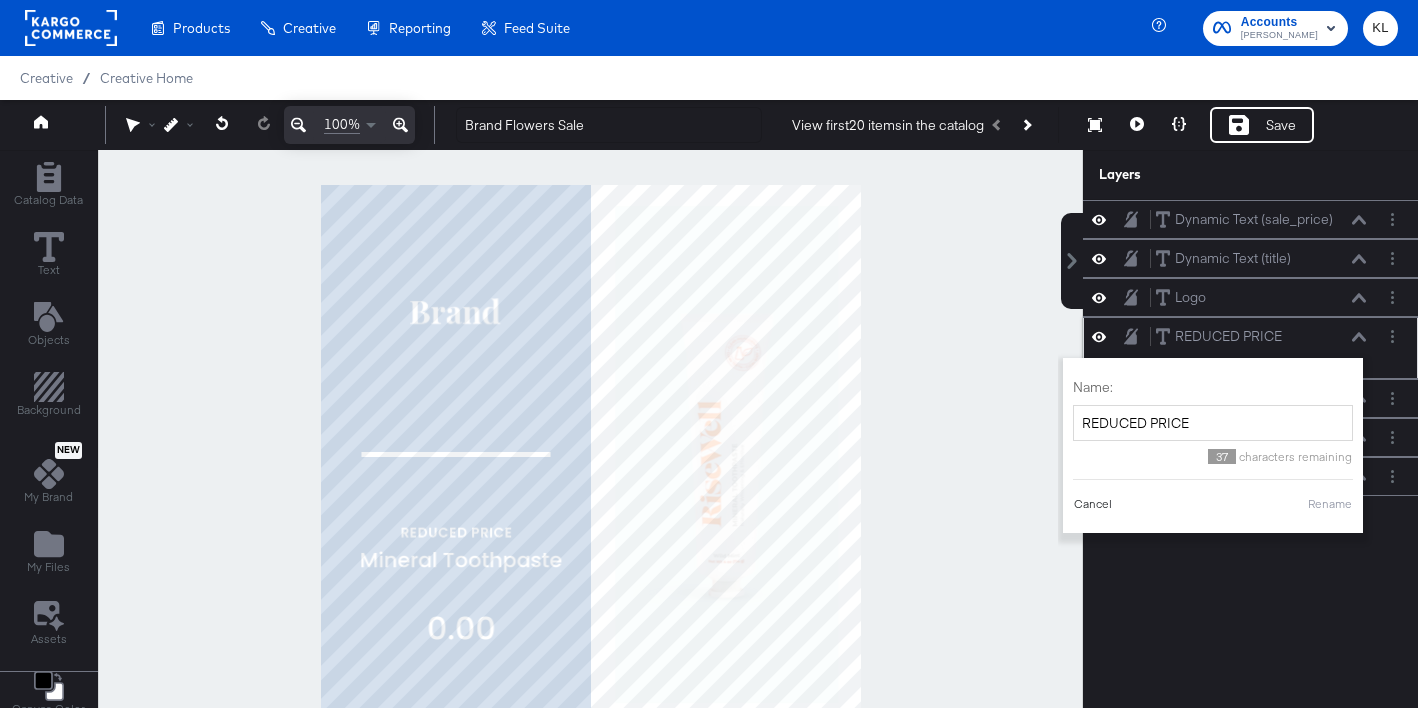 click on "Cancel" at bounding box center [1093, 504] 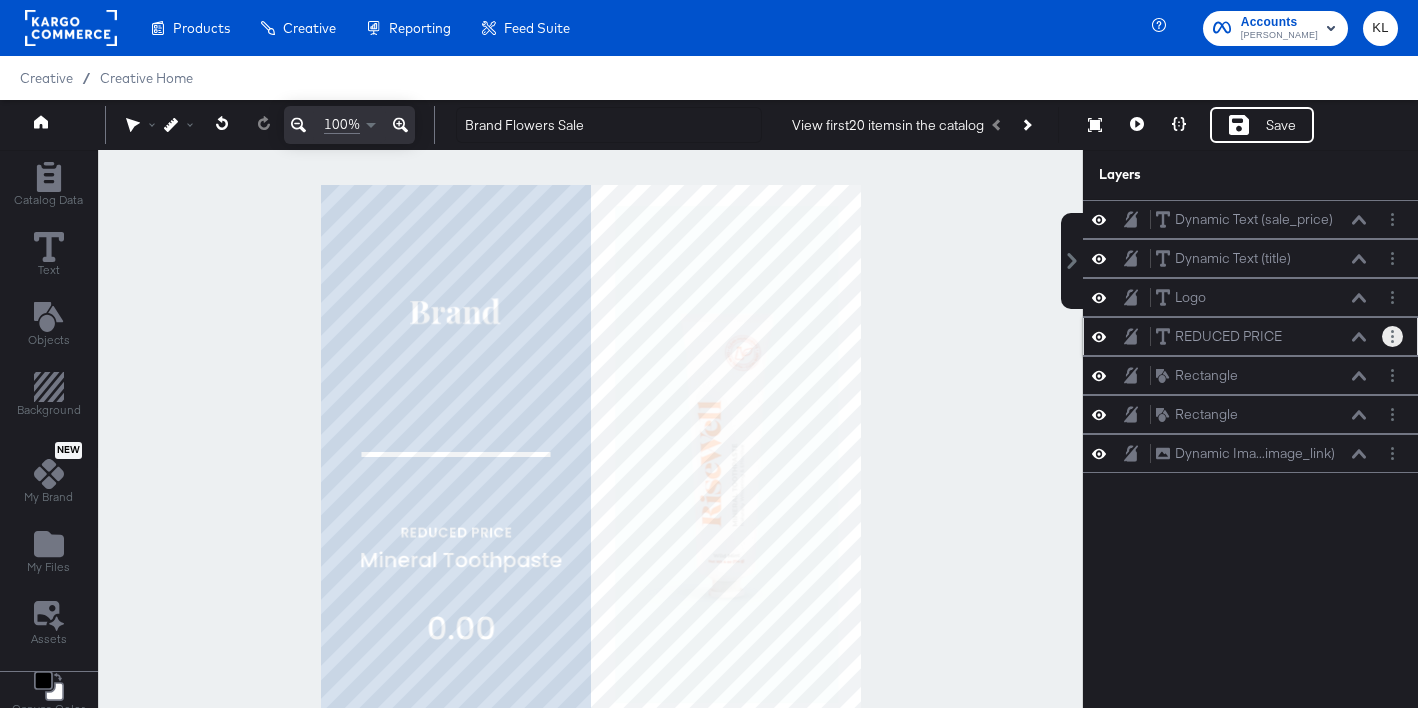 click at bounding box center (1392, 336) 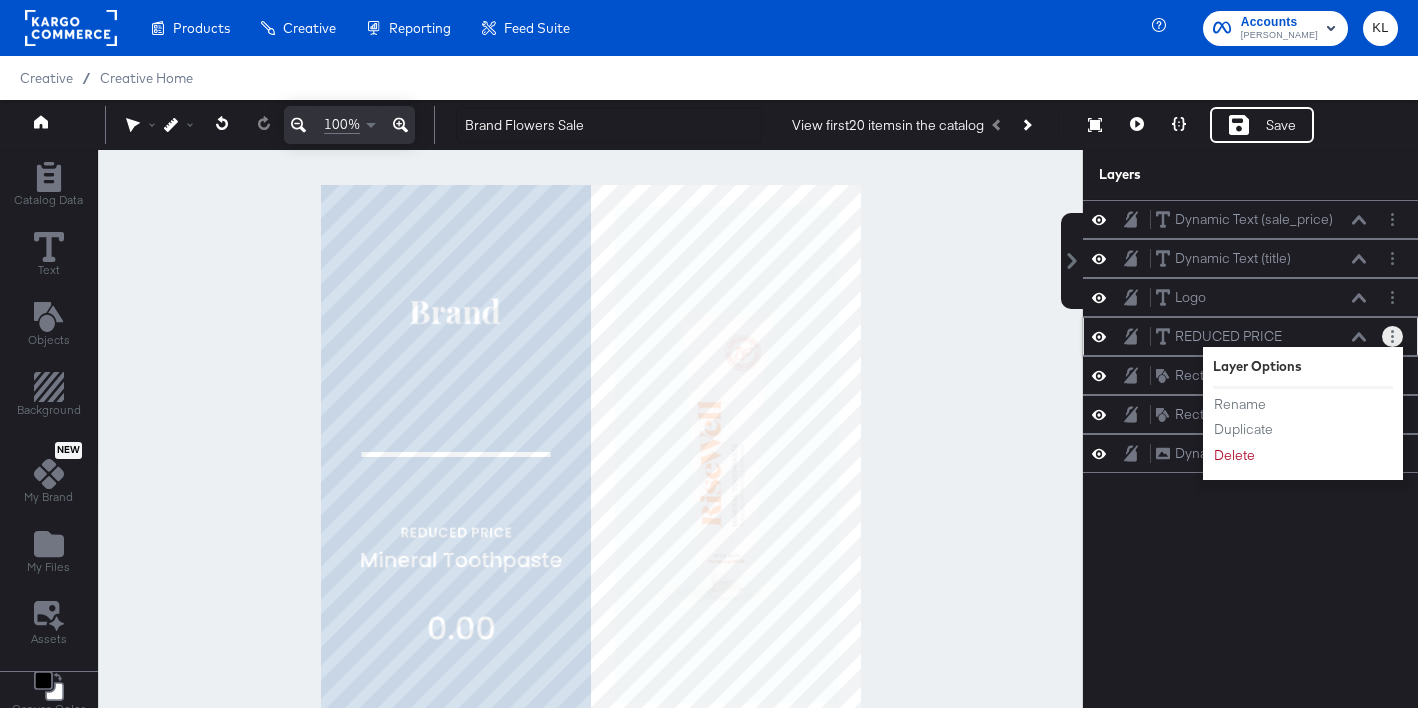 click on "Rename Duplicate Delete" at bounding box center [1268, 430] 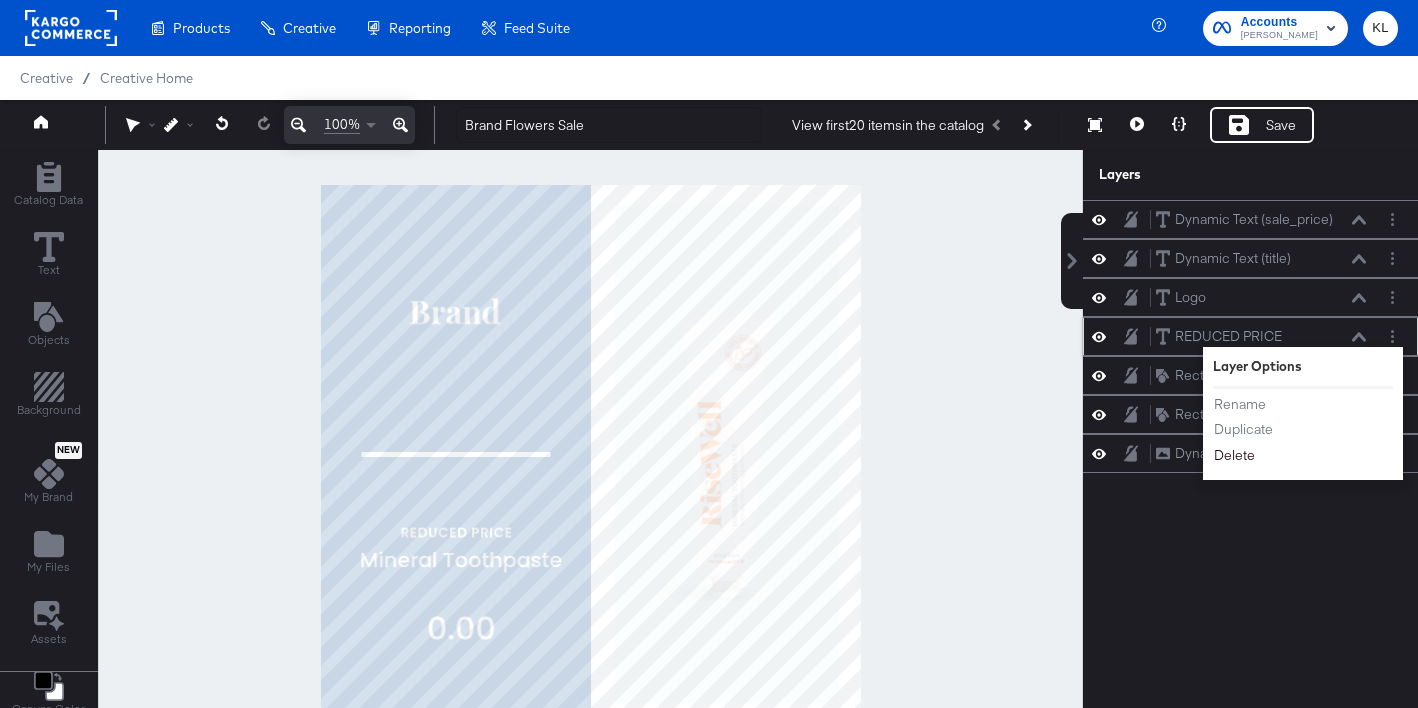 click on "Delete" at bounding box center (1234, 455) 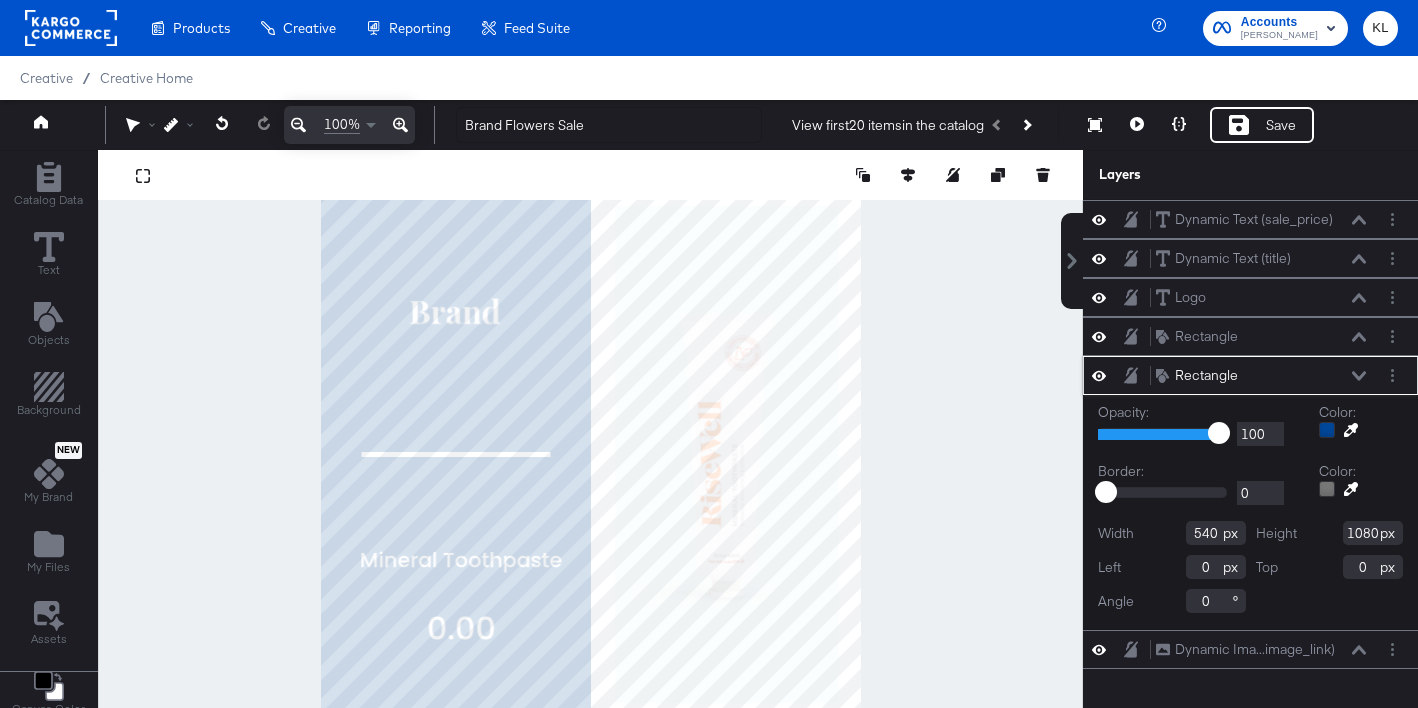 click on "Opacity: 1 100 100 Color: Border: 0 268 0 Color: Width 540 Height 1080 Left 0 Top 0 Angle 0" at bounding box center [1250, 512] 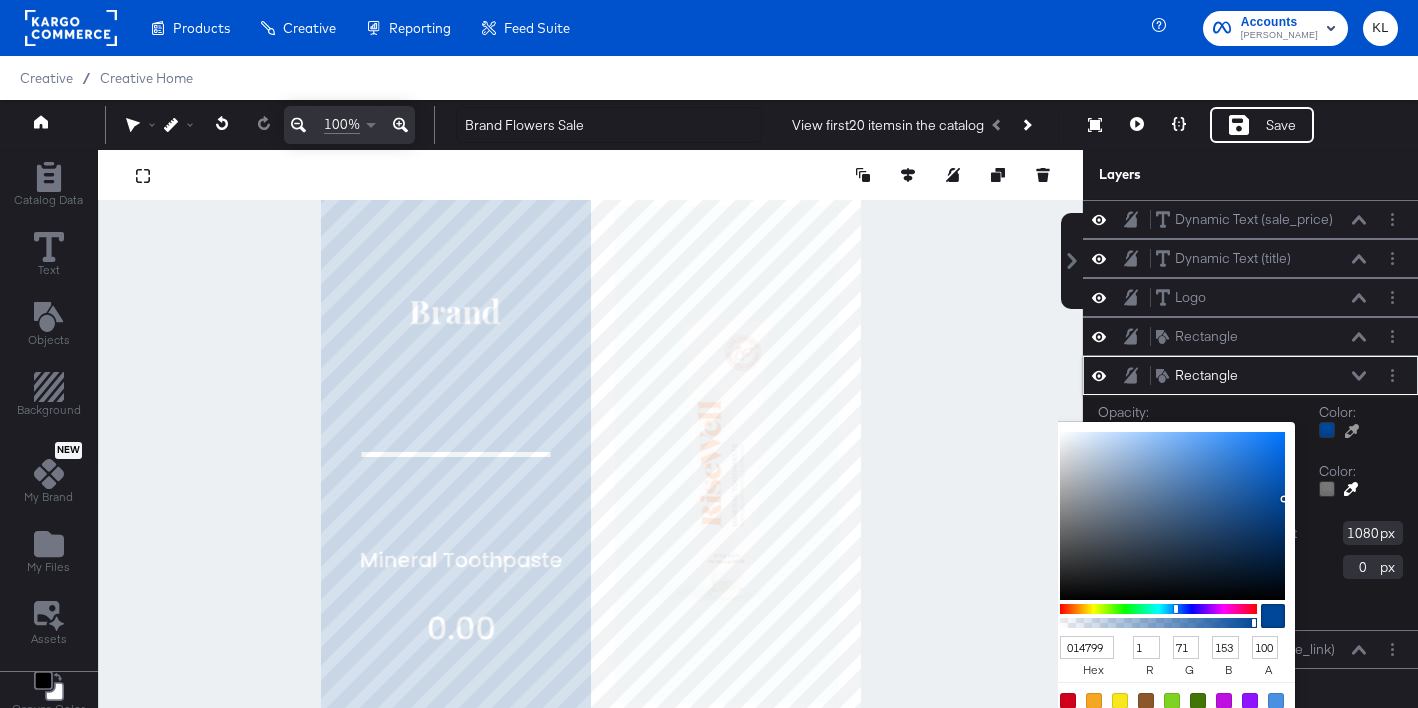 scroll, scrollTop: 59, scrollLeft: 0, axis: vertical 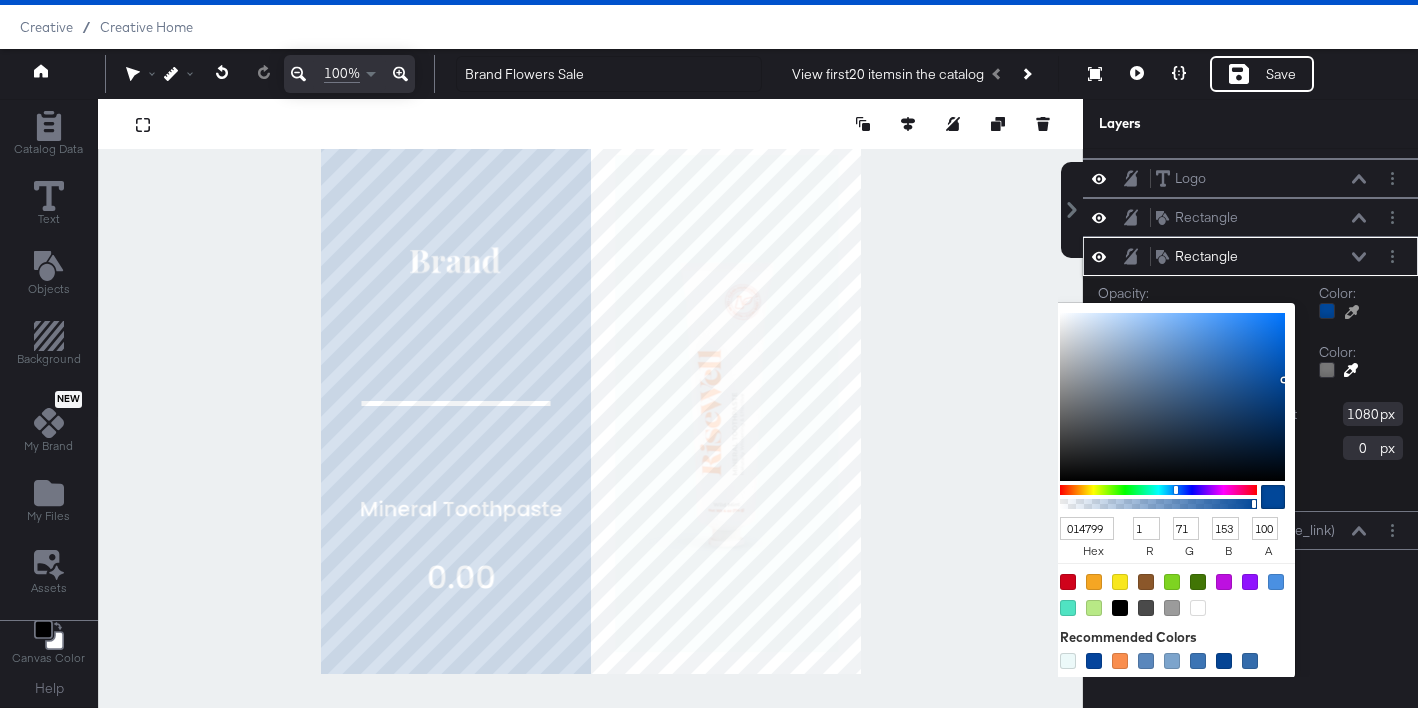 click on "014799" at bounding box center (1087, 528) 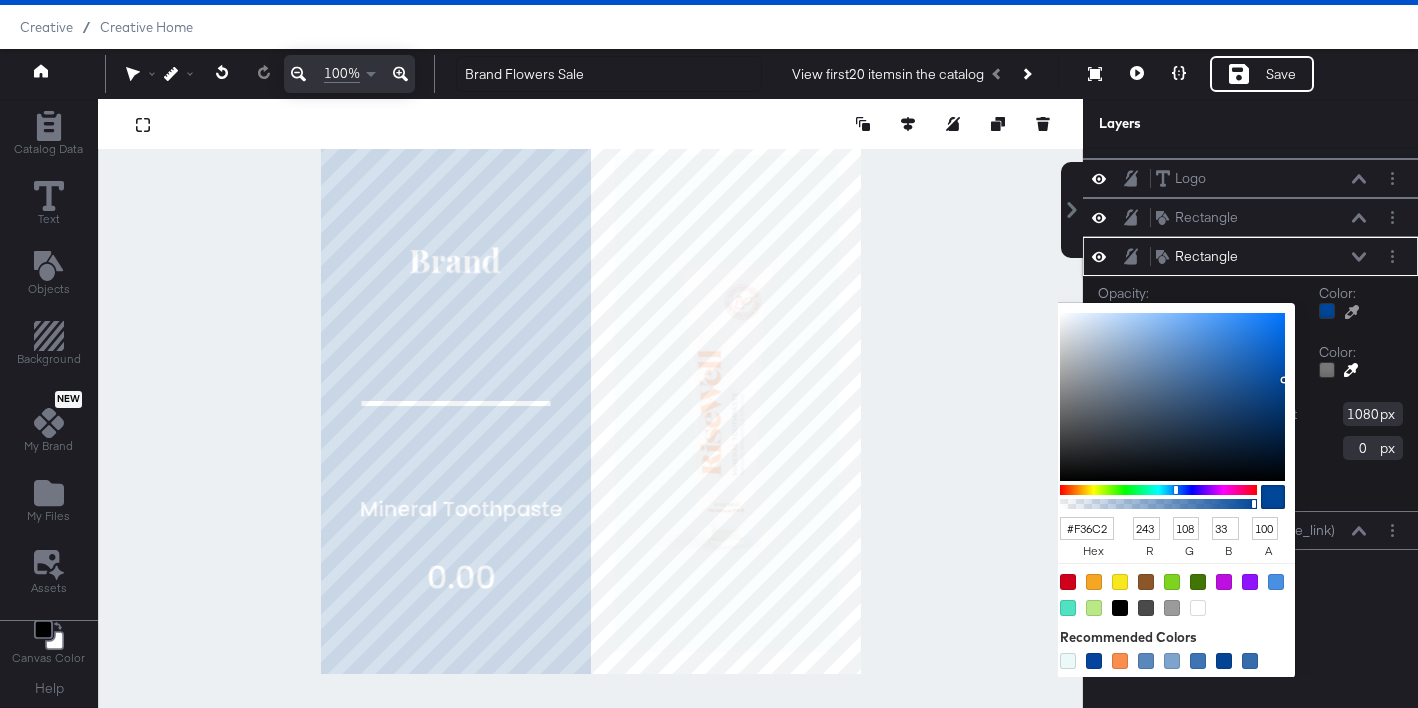 scroll, scrollTop: 0, scrollLeft: 7, axis: horizontal 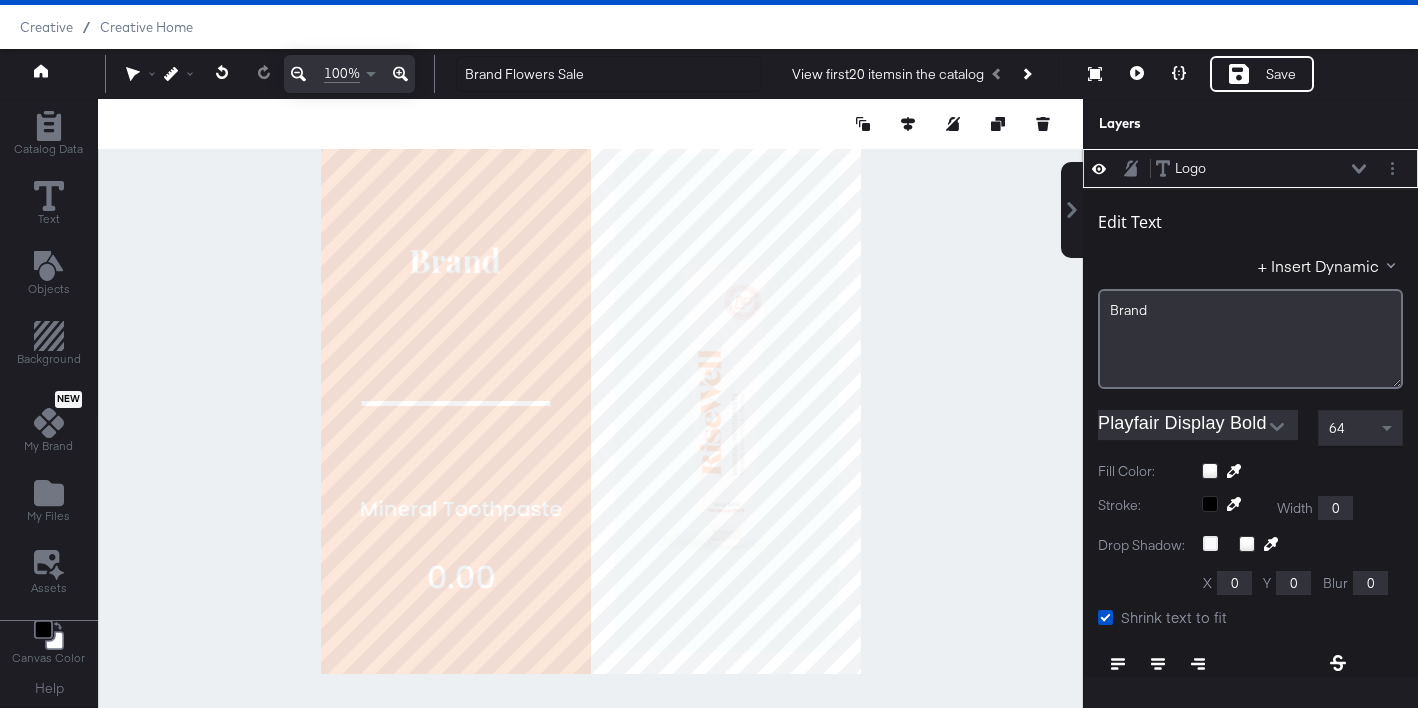 click on "Logo Logo" at bounding box center [1261, 168] 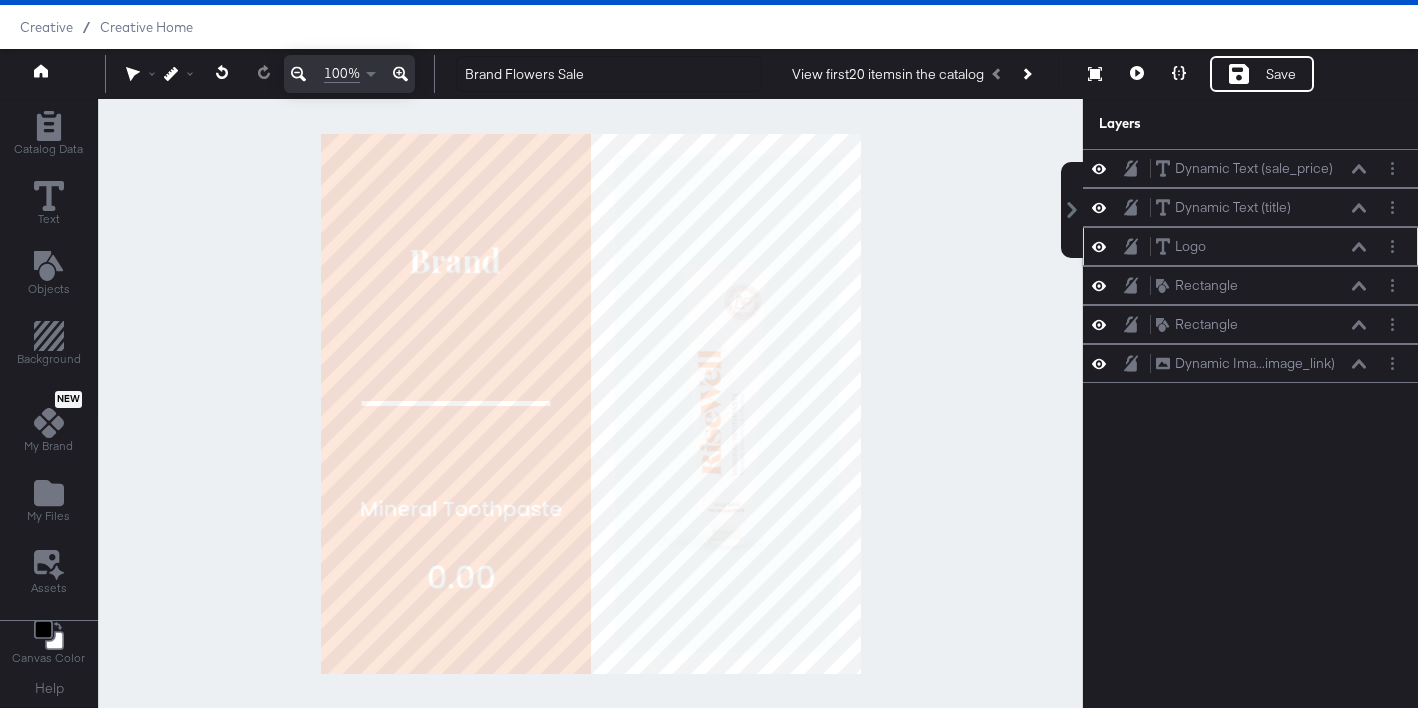 scroll, scrollTop: 0, scrollLeft: 0, axis: both 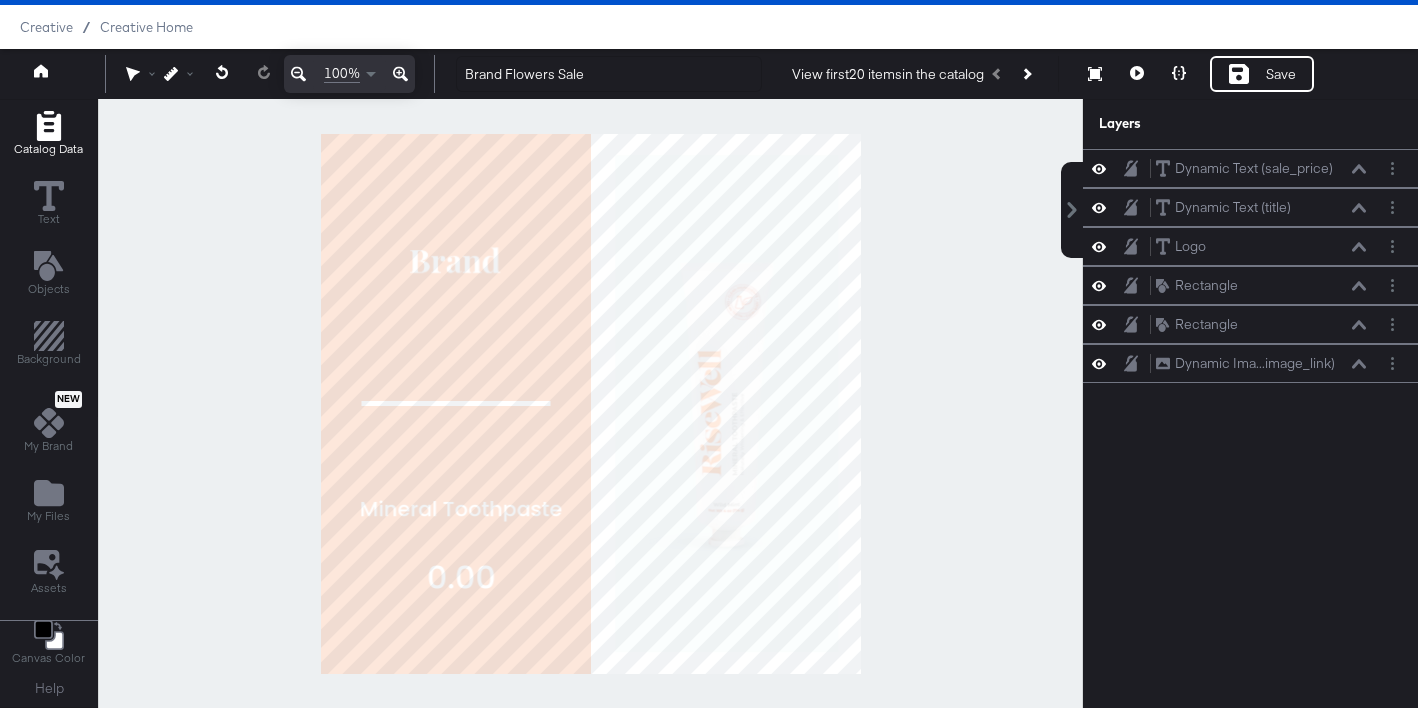click 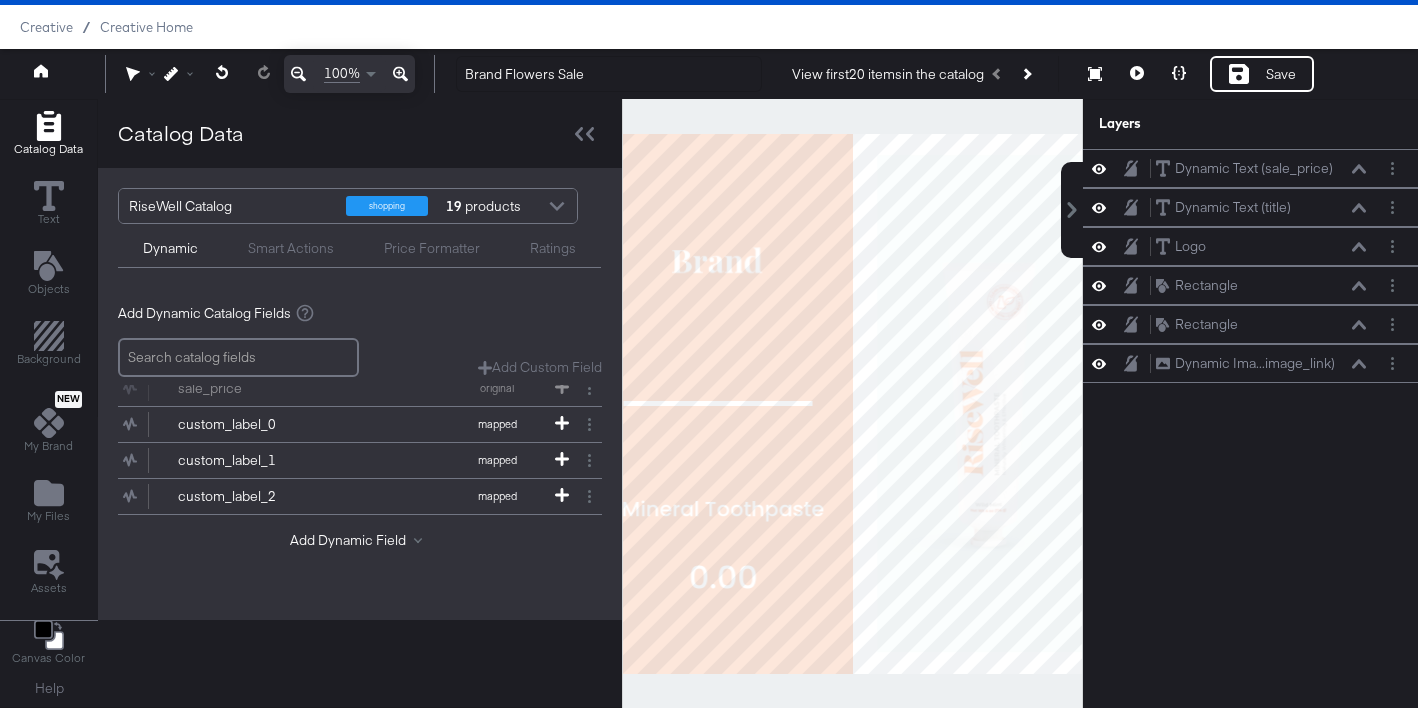 scroll, scrollTop: 0, scrollLeft: 0, axis: both 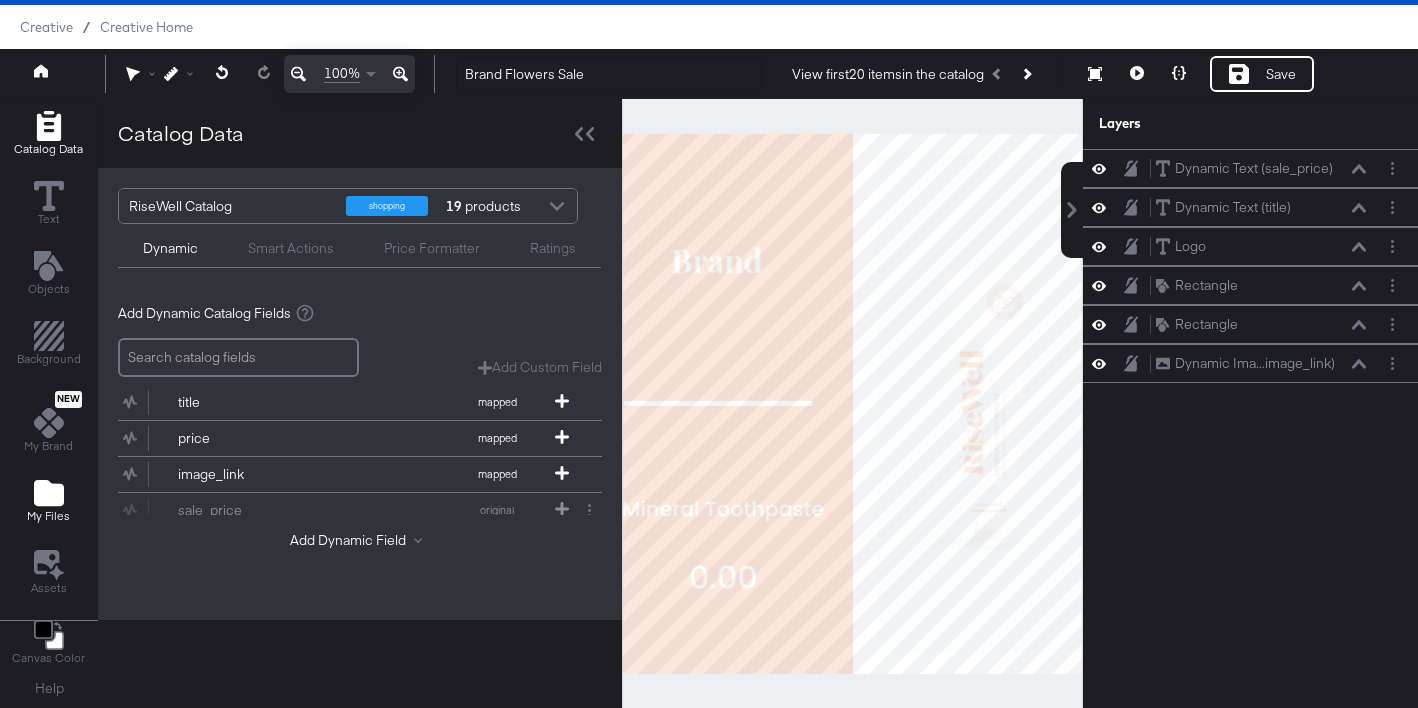 click 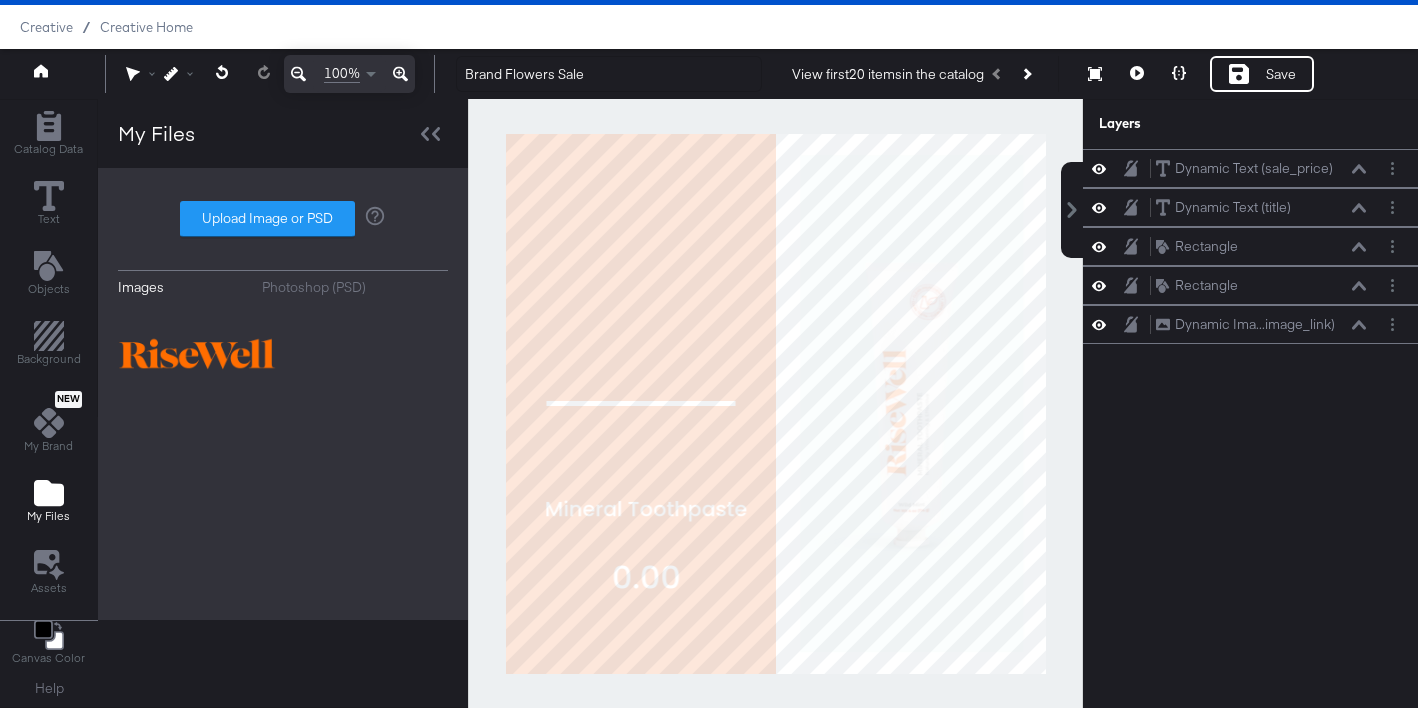 scroll, scrollTop: 0, scrollLeft: 0, axis: both 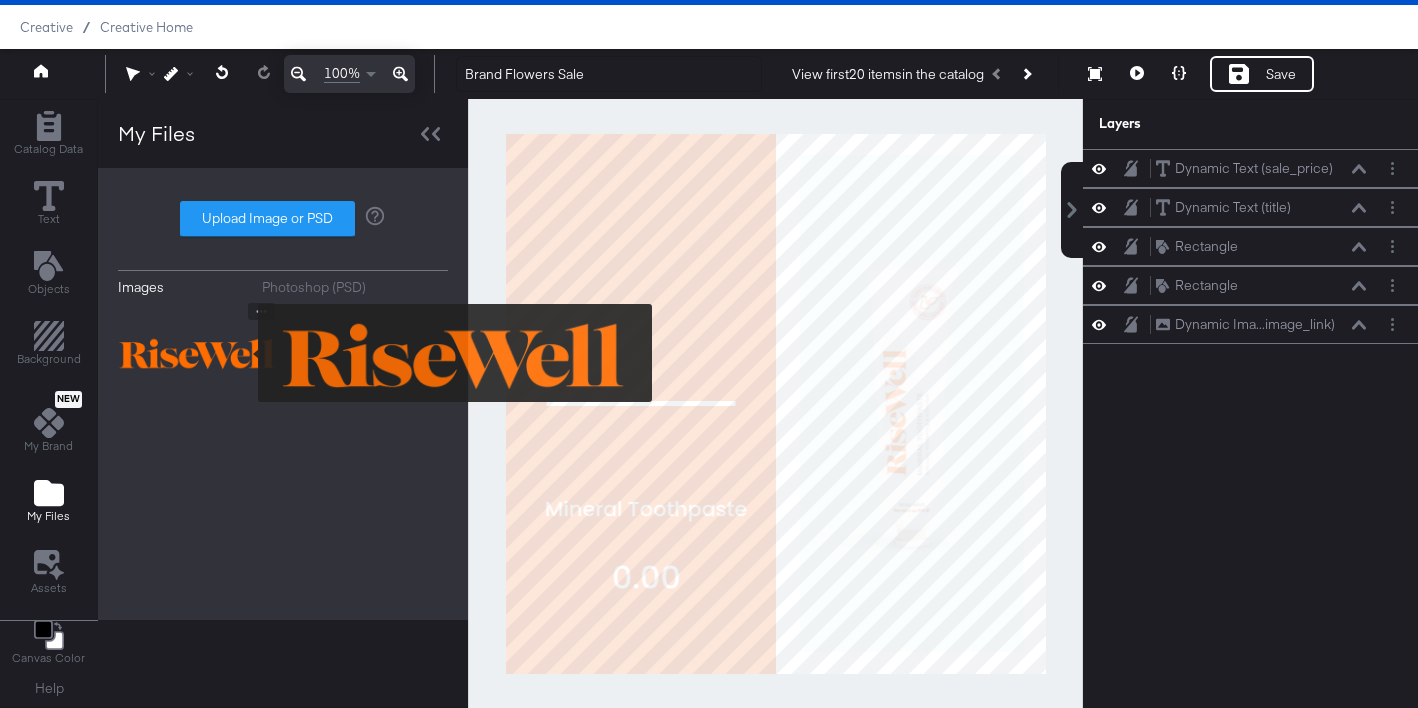 click at bounding box center [198, 353] 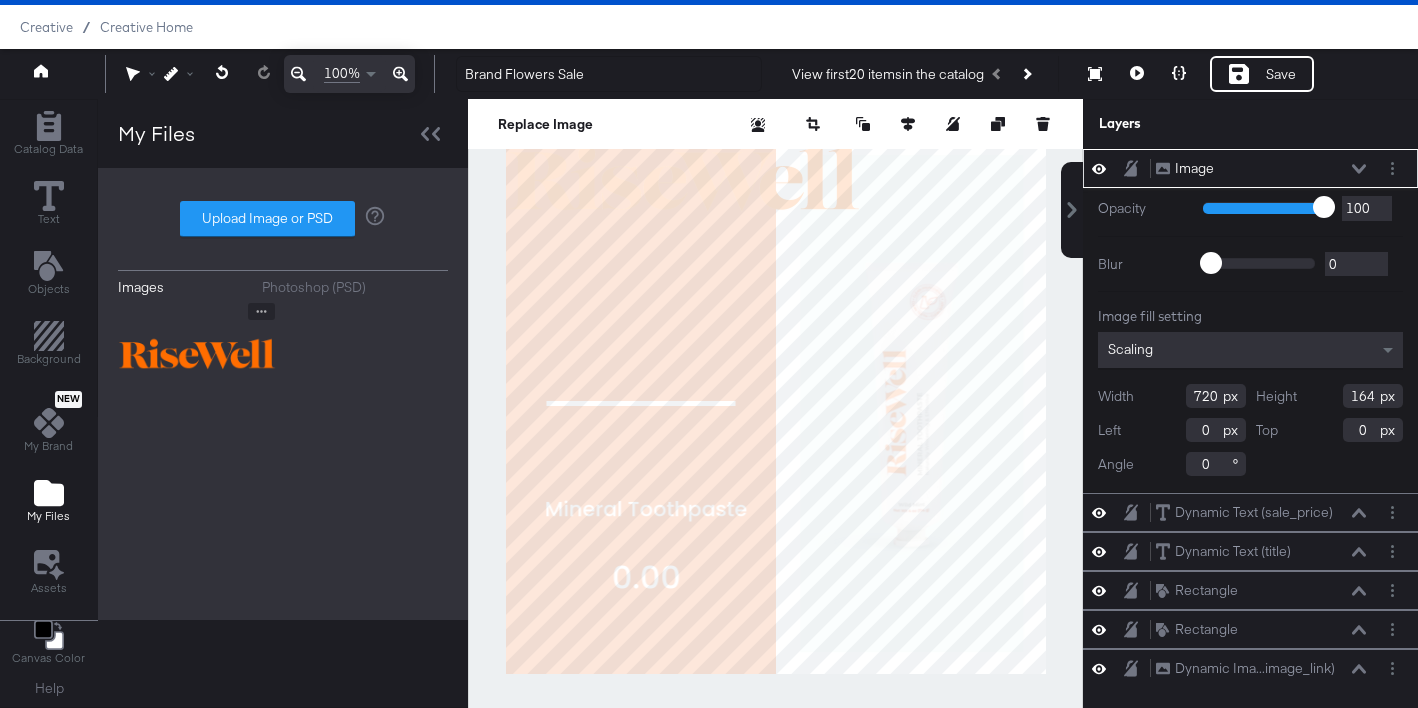 type on "-38" 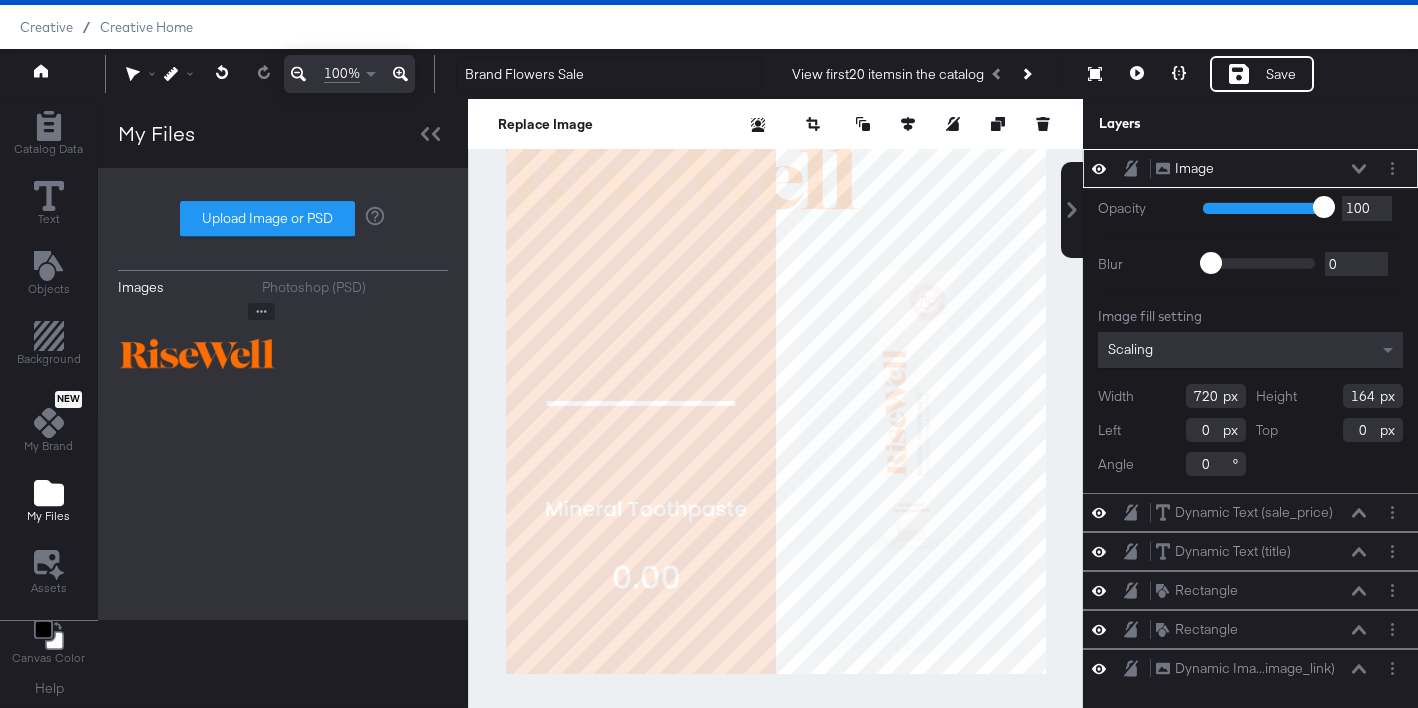 type on "286" 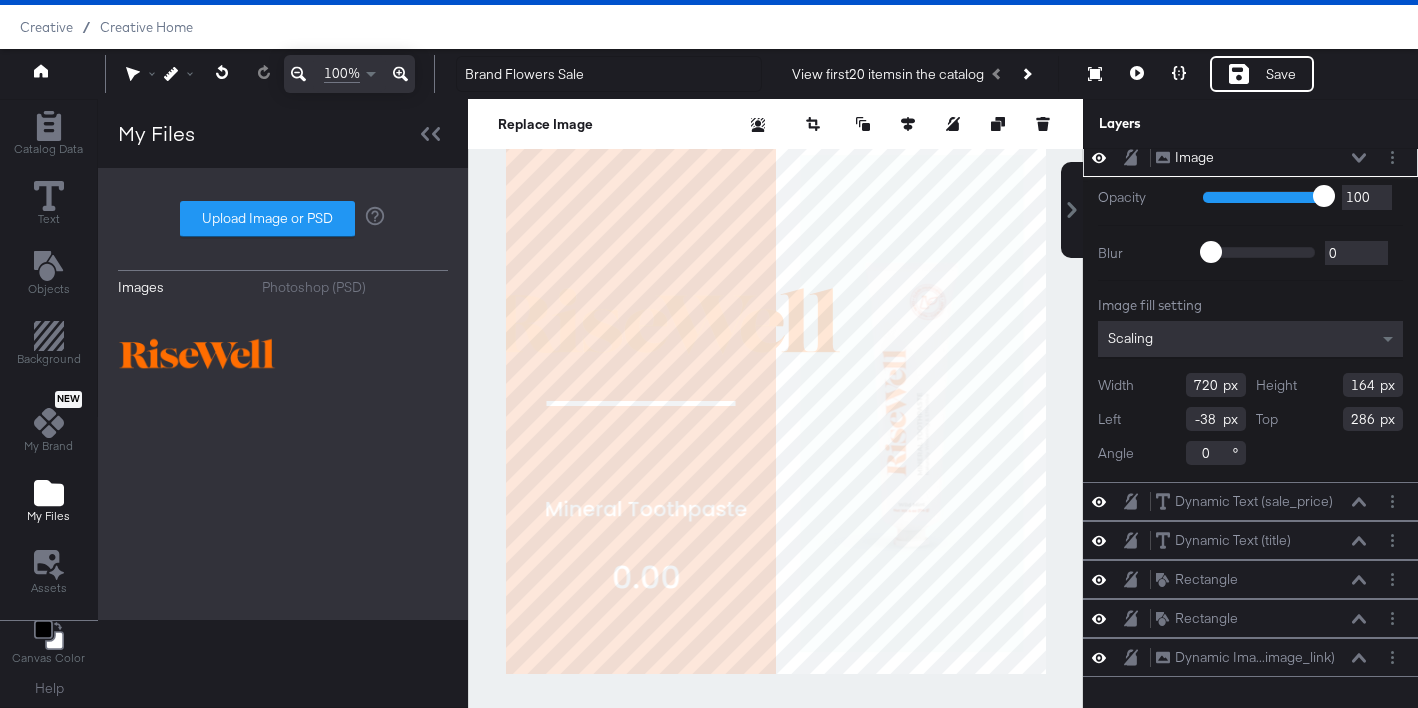 scroll, scrollTop: 0, scrollLeft: 0, axis: both 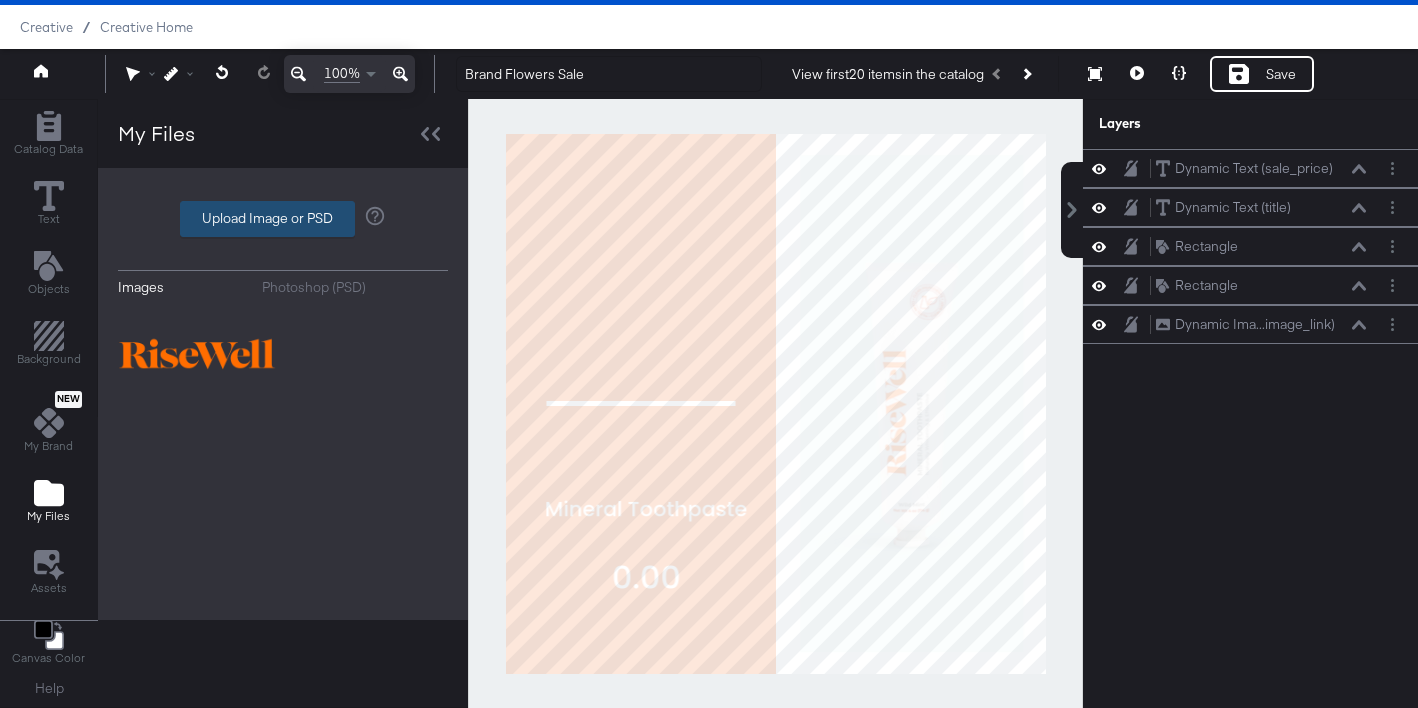 click on "Upload Image or PSD" at bounding box center (267, 219) 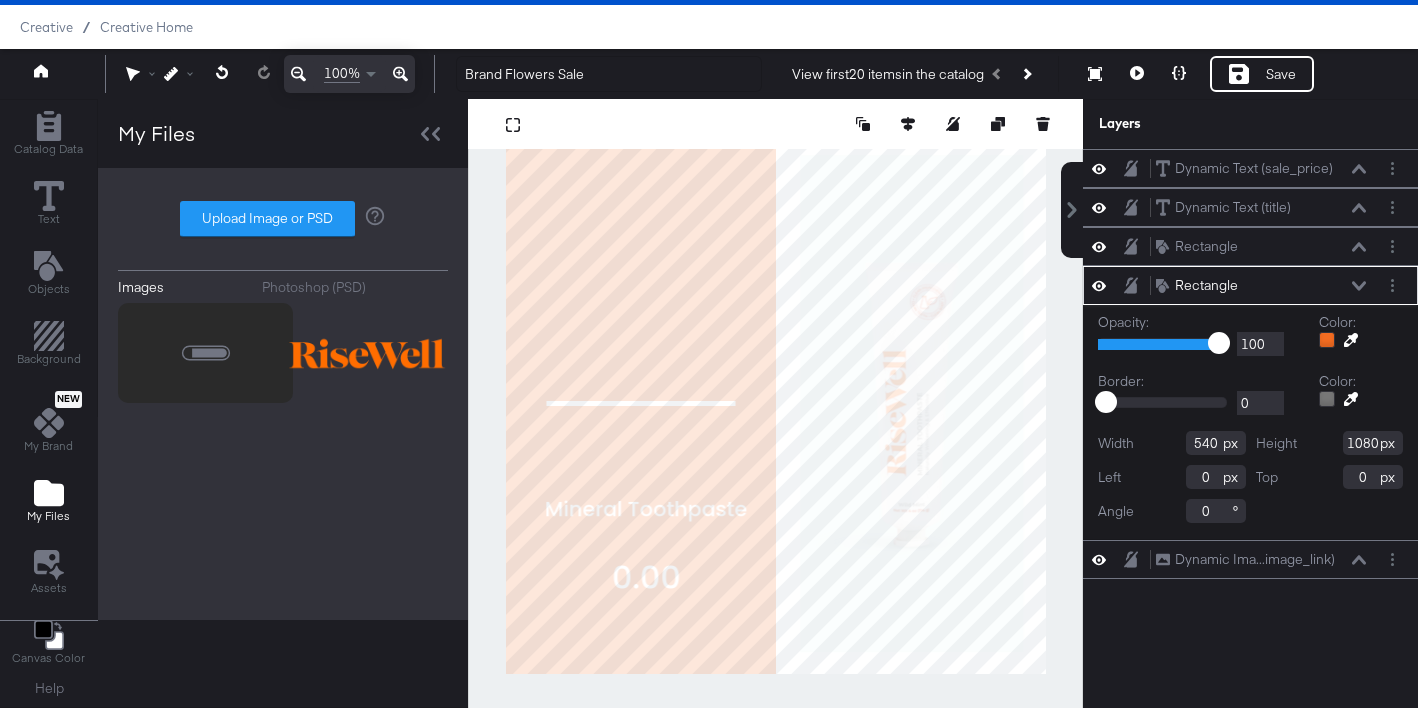 click on "Opacity: 1 100 100 Color: Border: 0 268 0 Color: Width 540 Height 1080 Left 0 Top 0 Angle 0" at bounding box center (1250, 422) 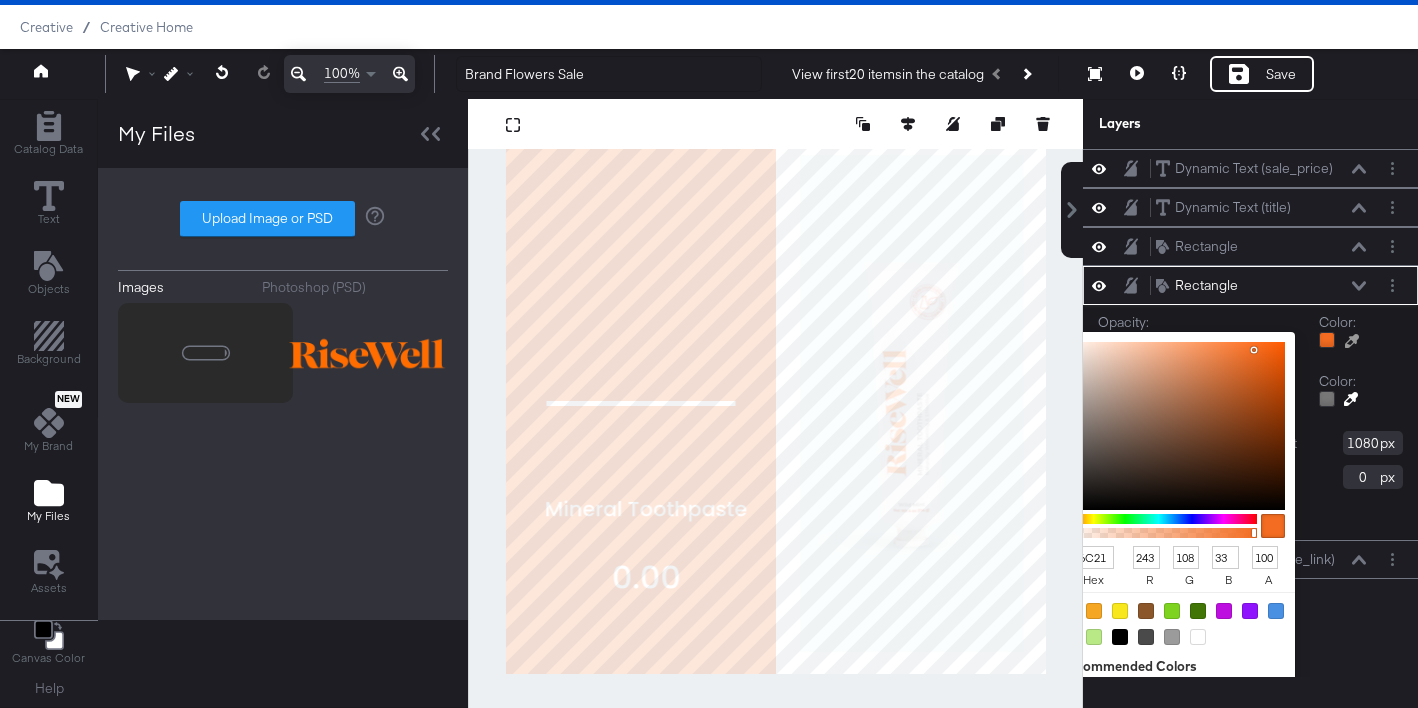 scroll, scrollTop: 20, scrollLeft: 0, axis: vertical 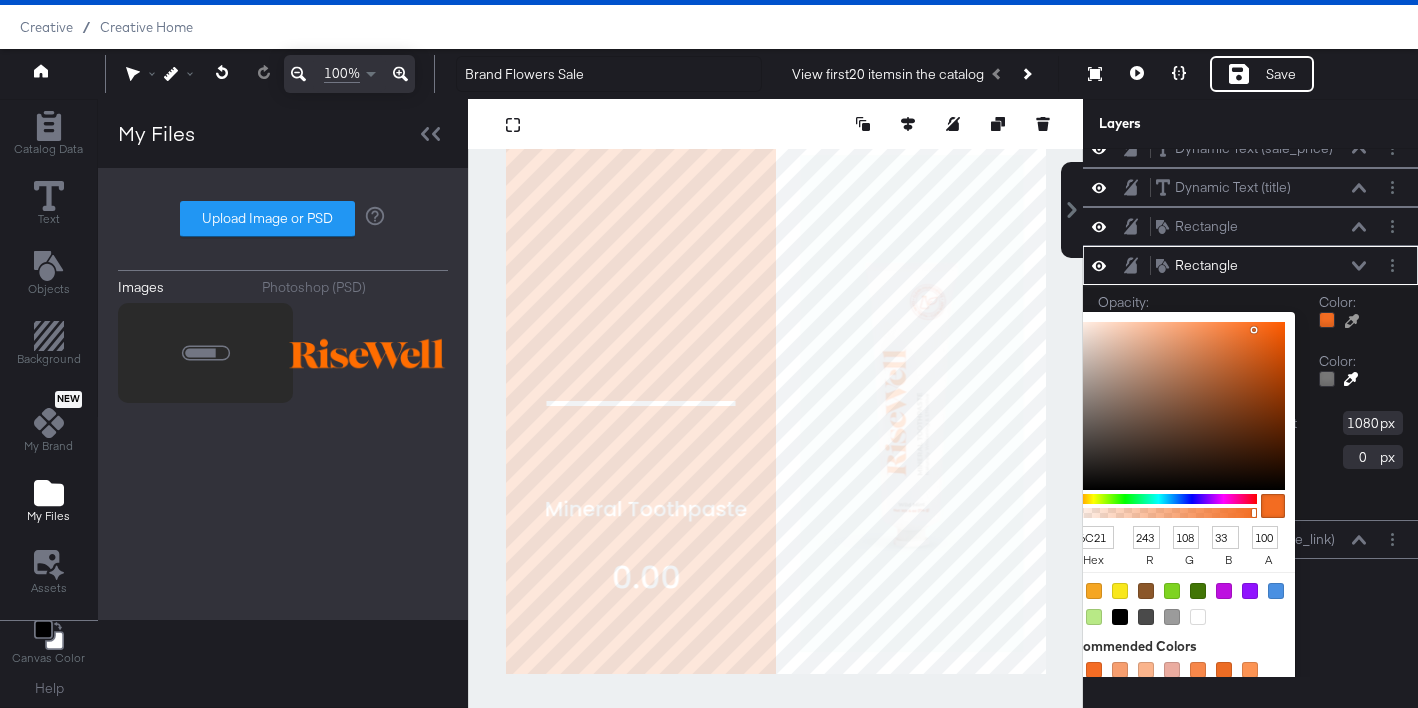 click at bounding box center [1198, 617] 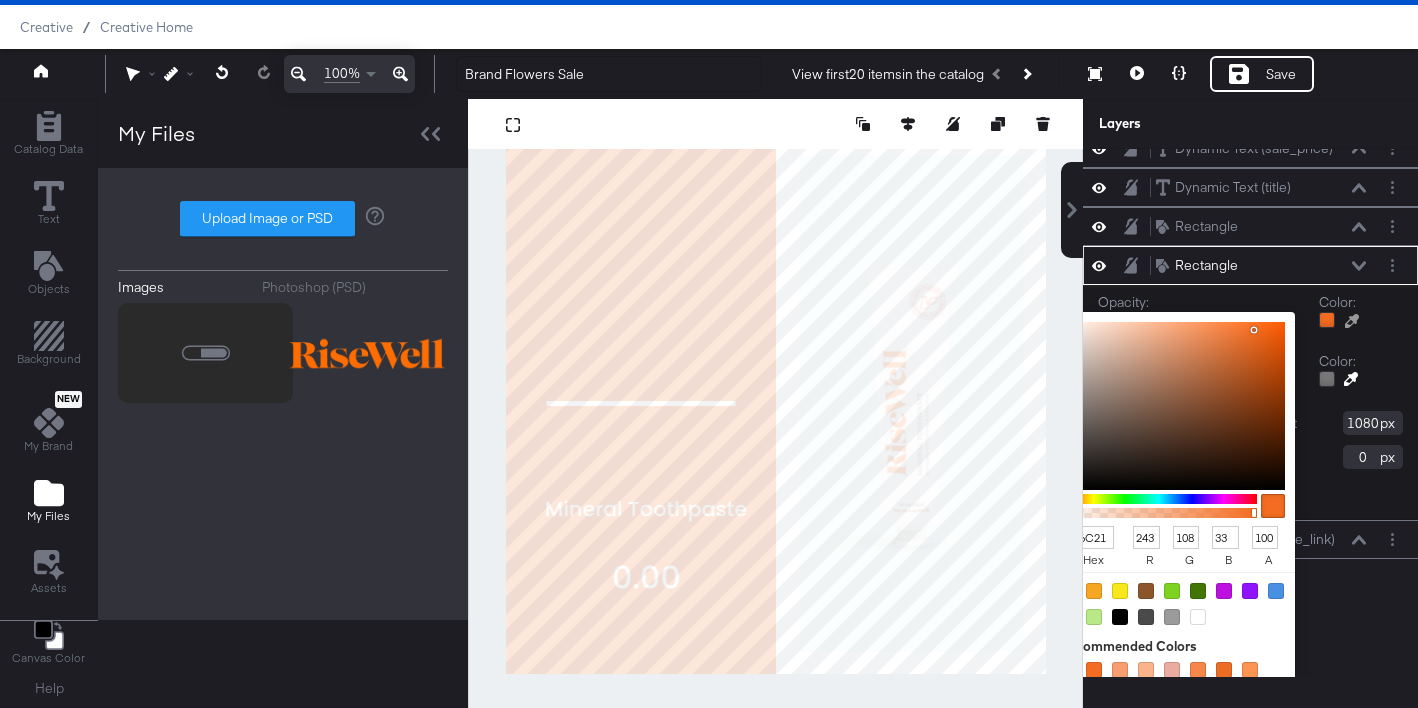 type on "FFFFFF" 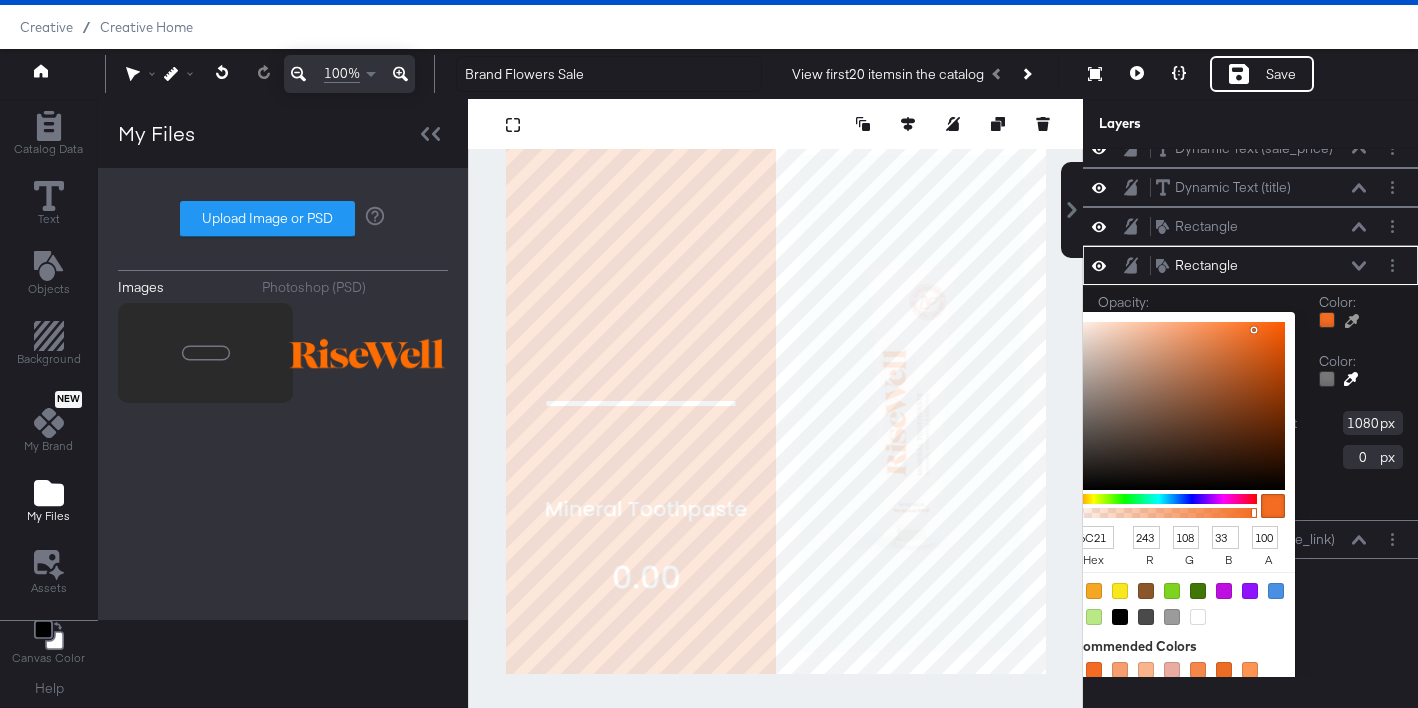 type on "255" 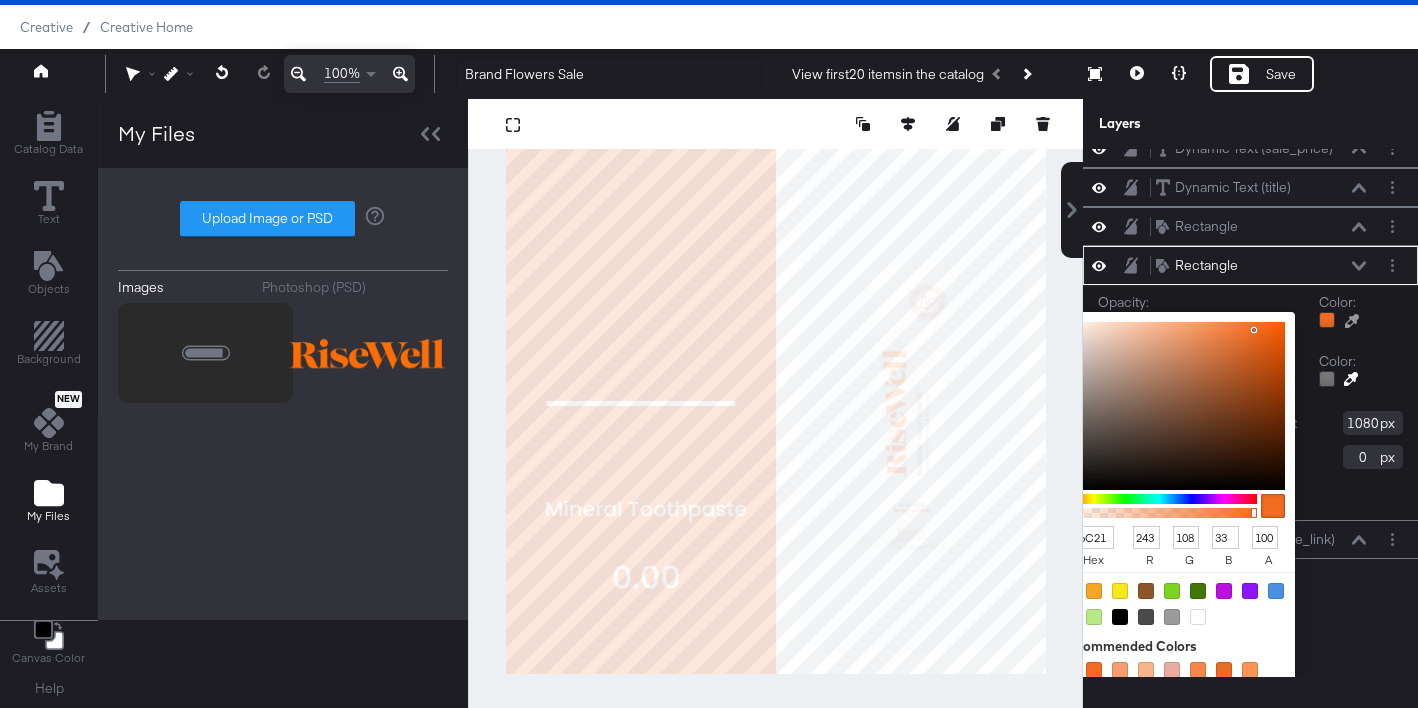 type on "255" 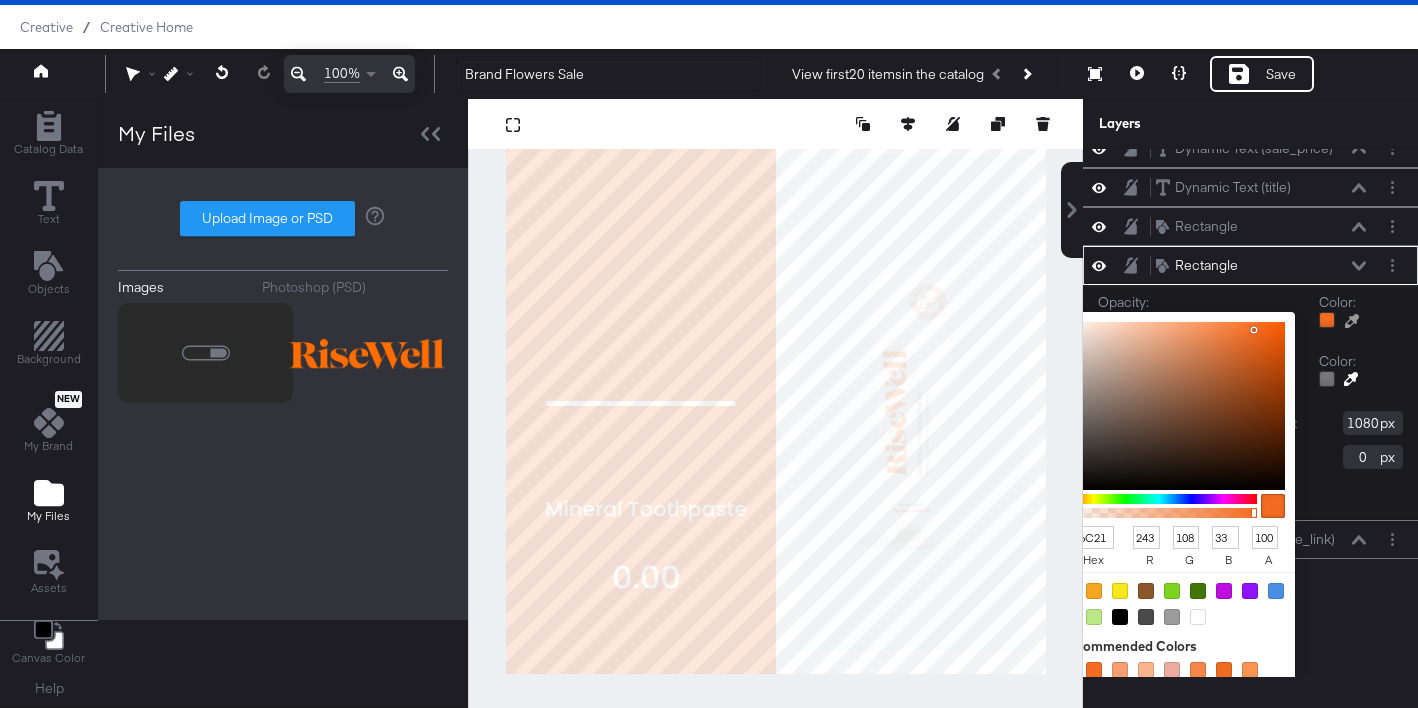 type on "255" 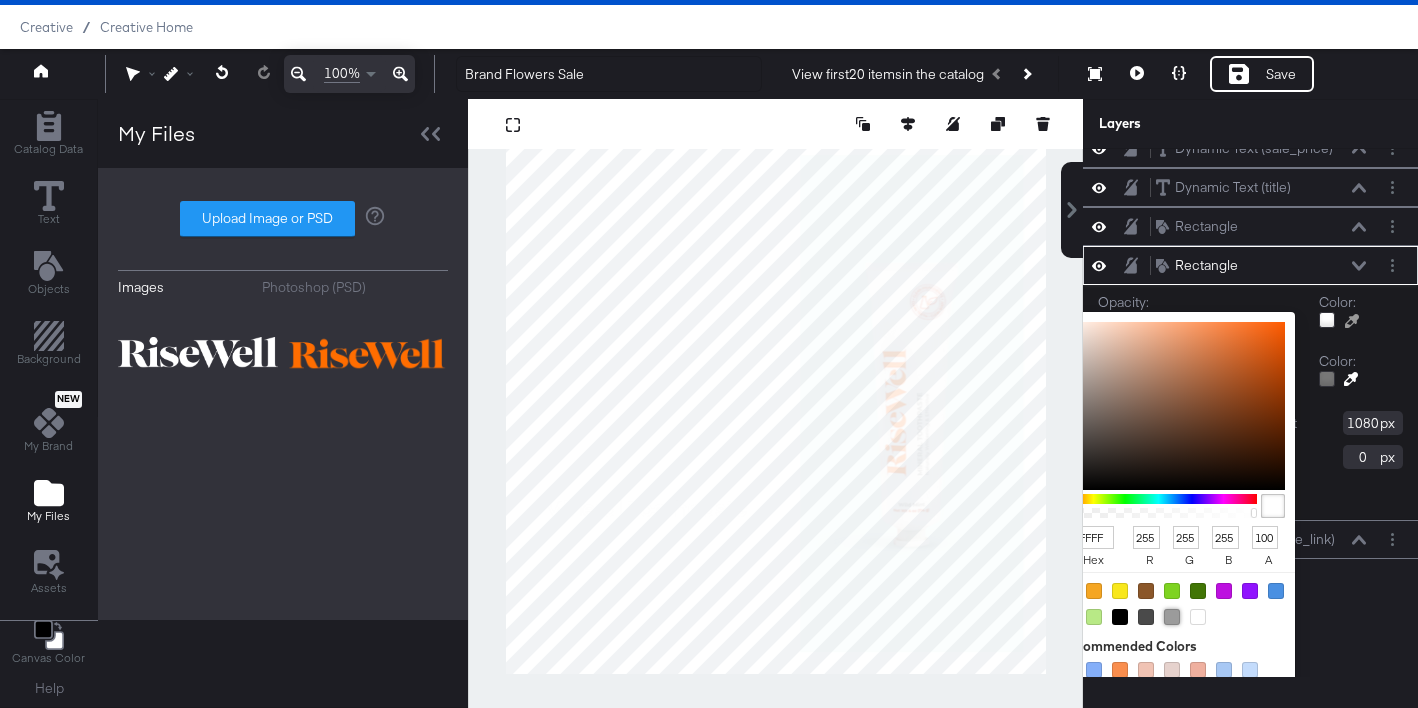 click at bounding box center (1172, 617) 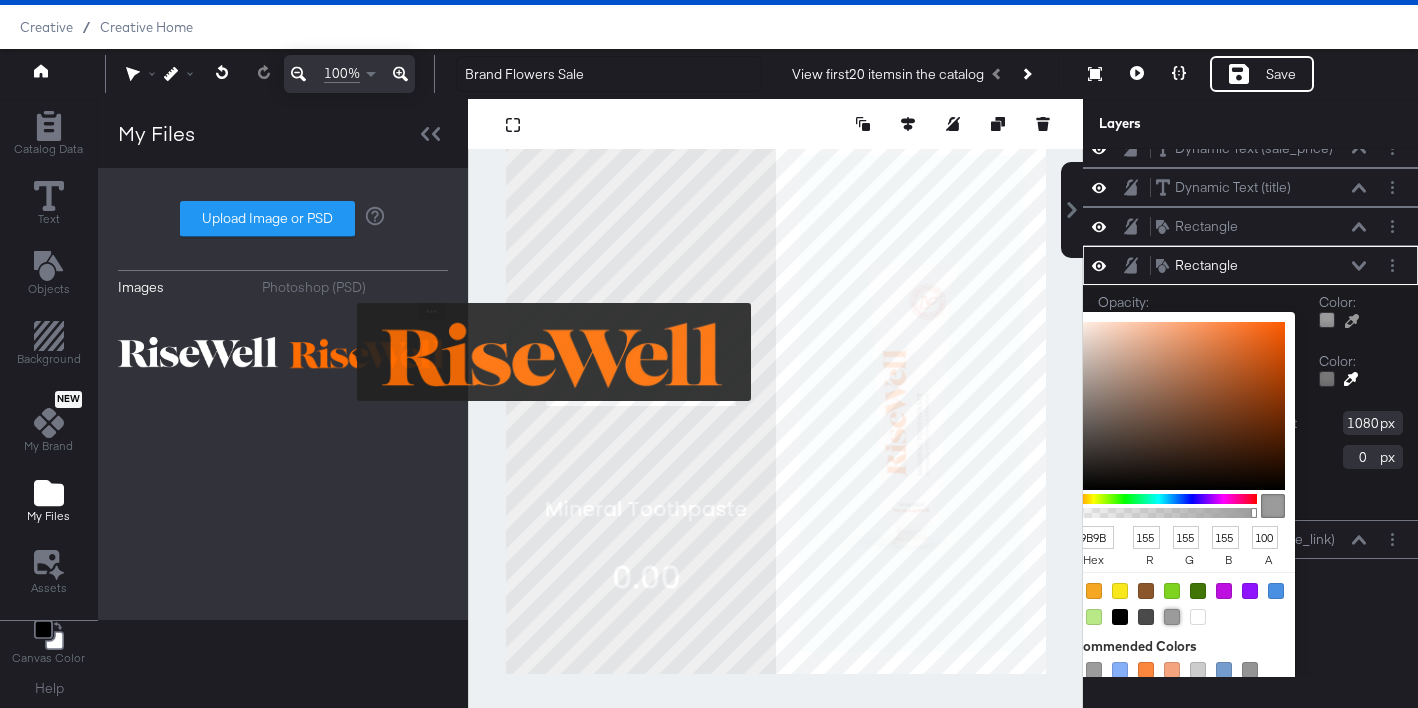 click at bounding box center [368, 353] 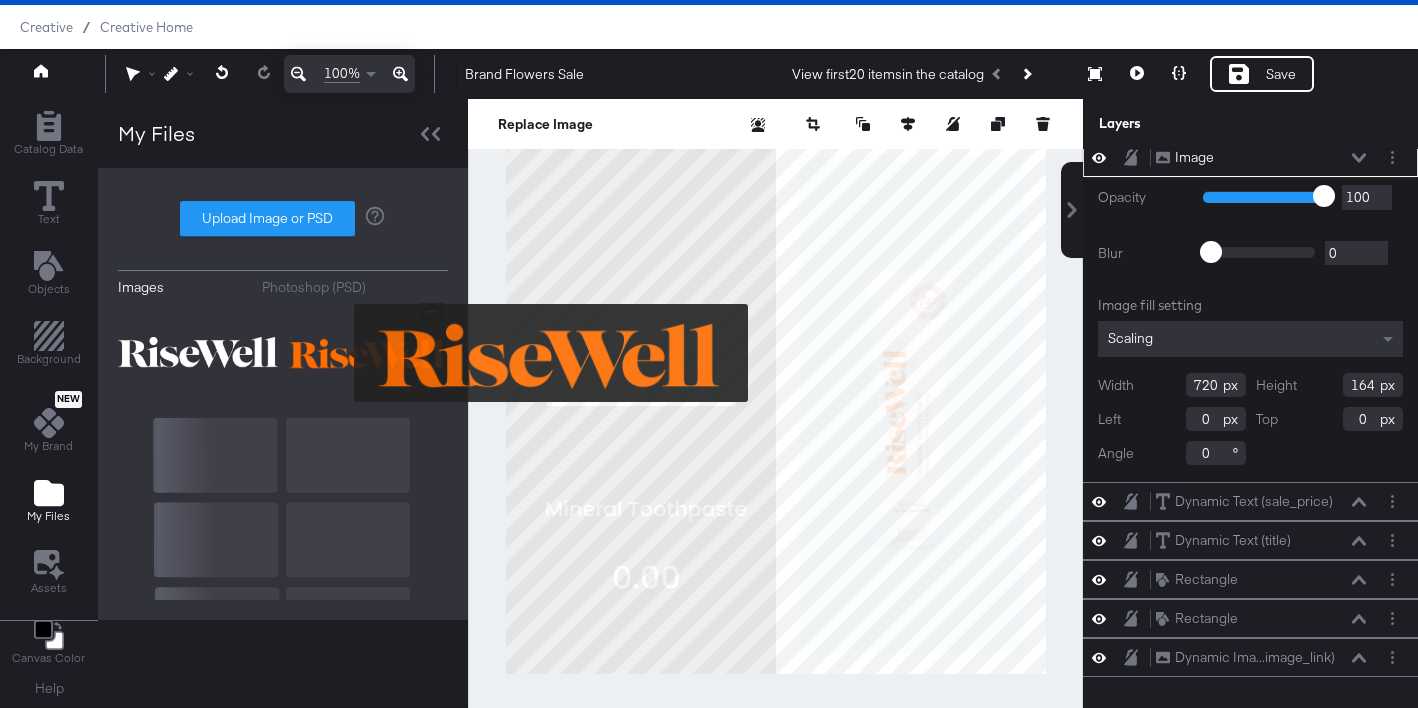 scroll, scrollTop: 0, scrollLeft: 0, axis: both 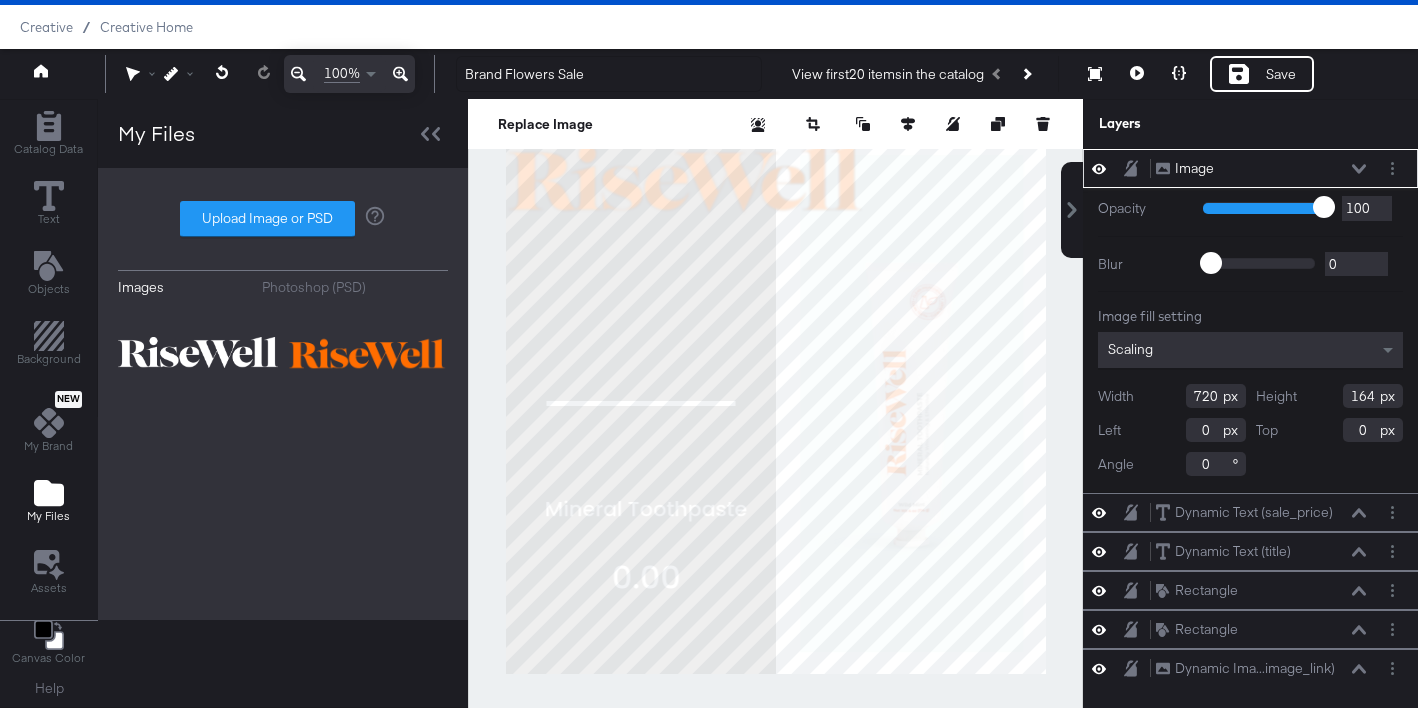 type on "304" 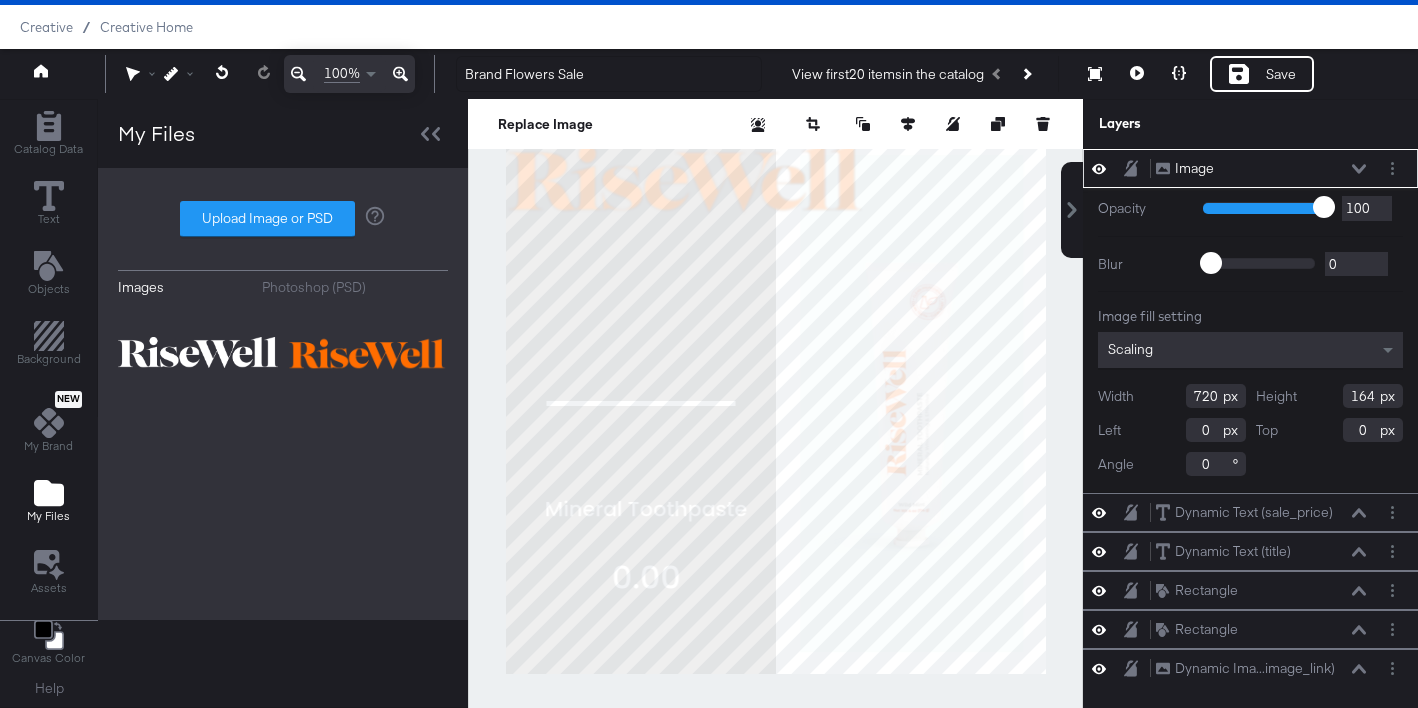type on "69" 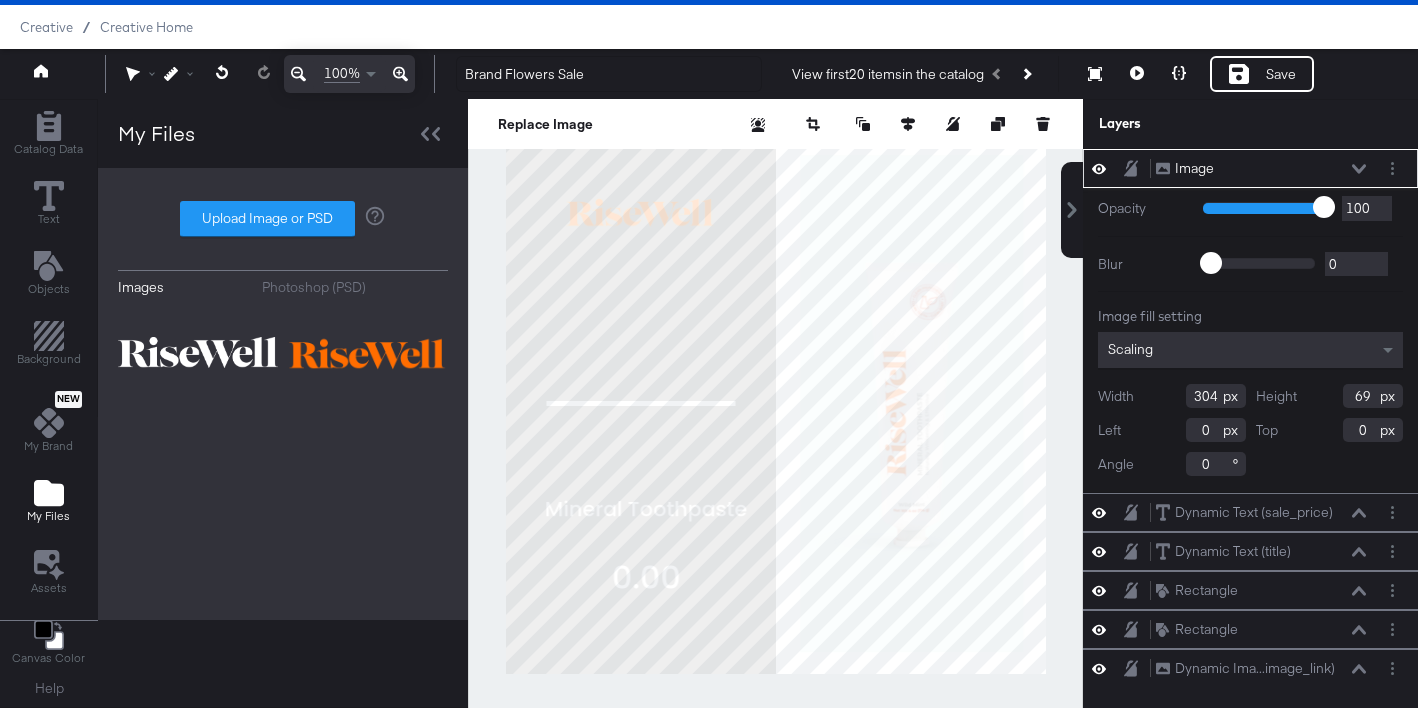 type on "118" 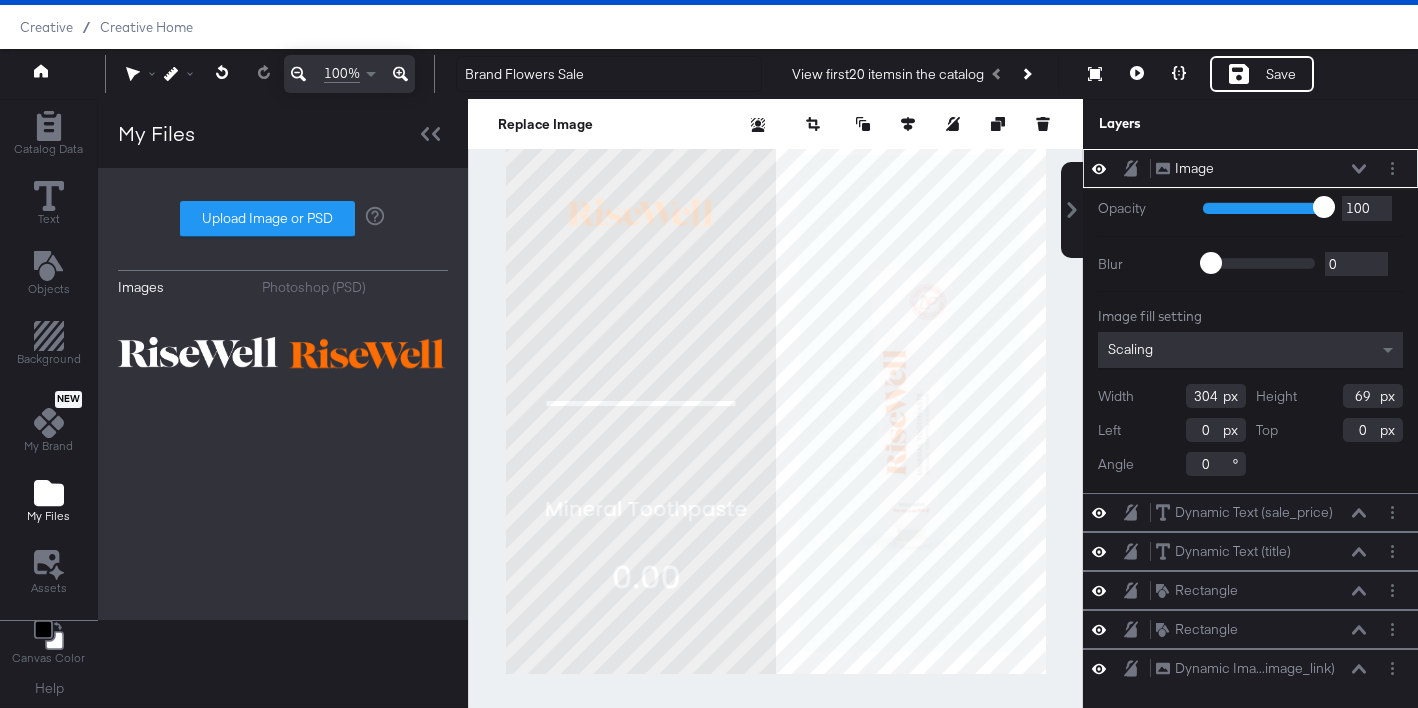 type on "120" 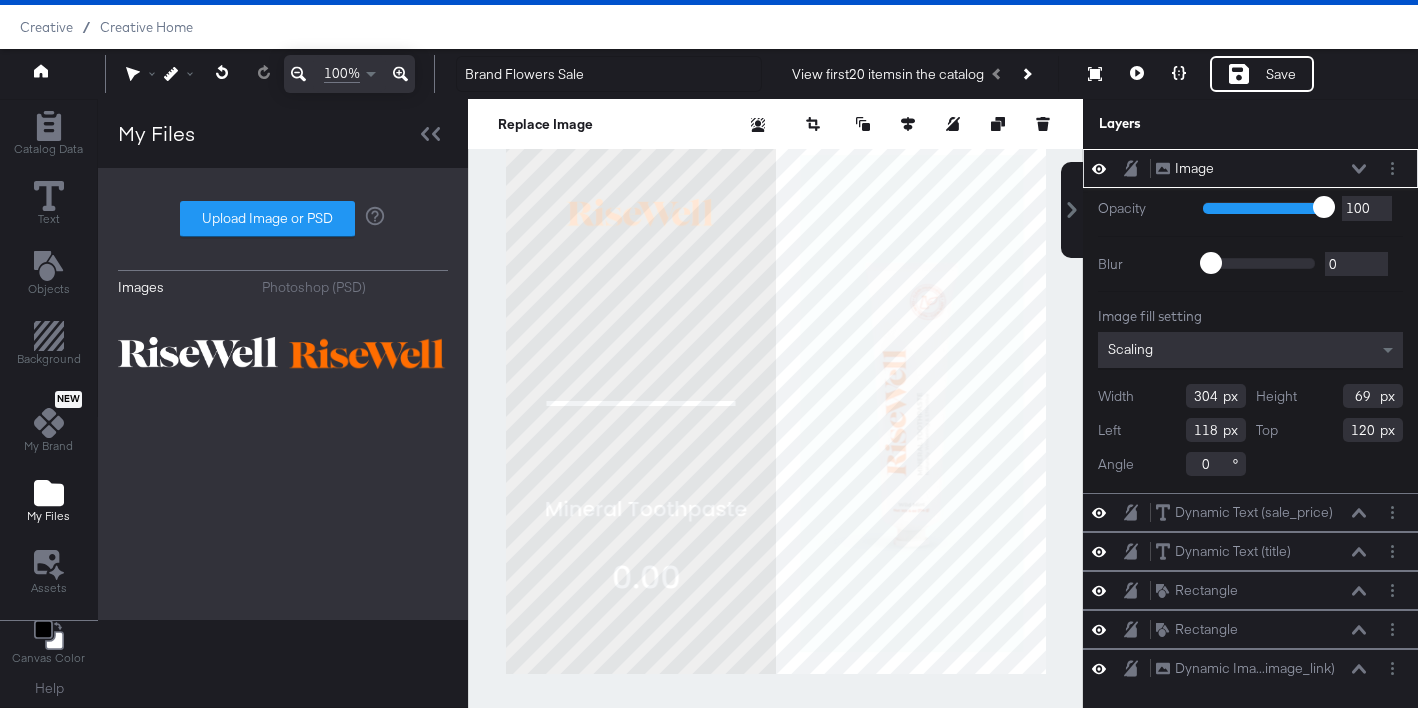type on "225" 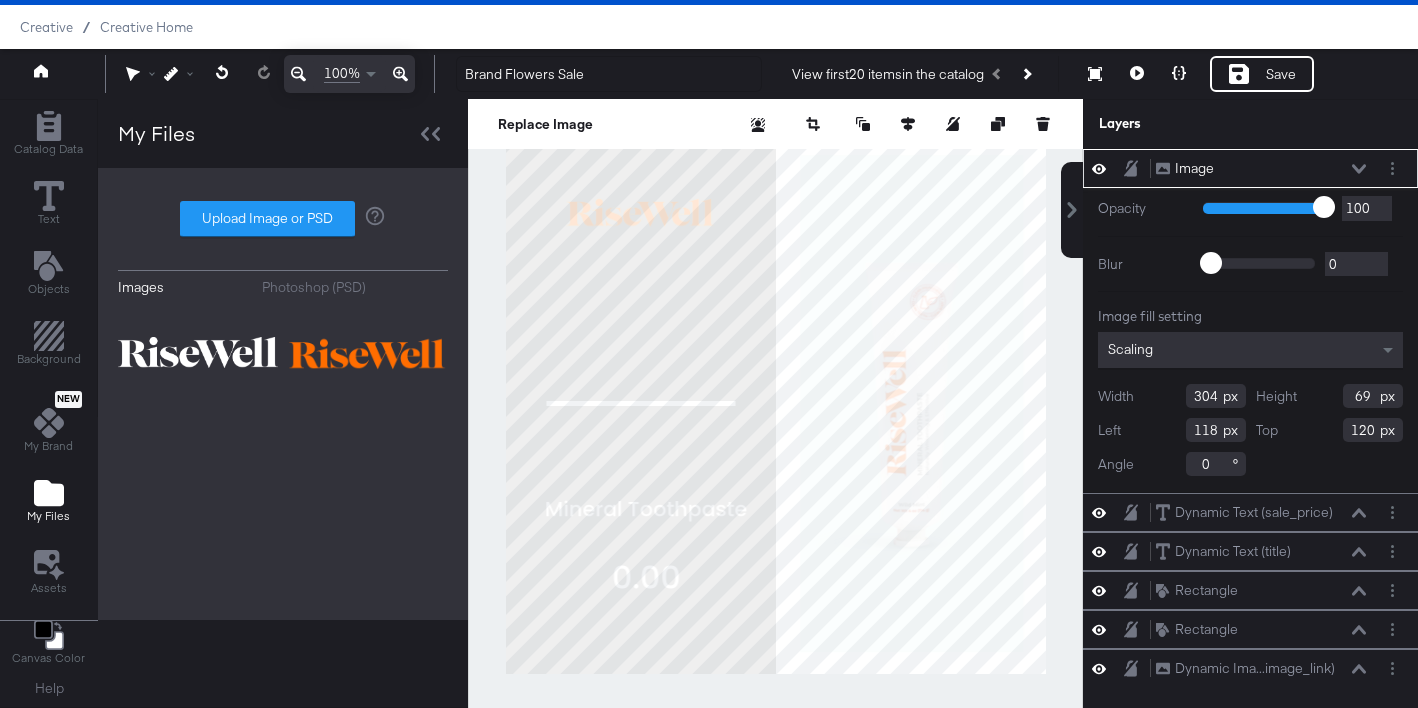 type on "51" 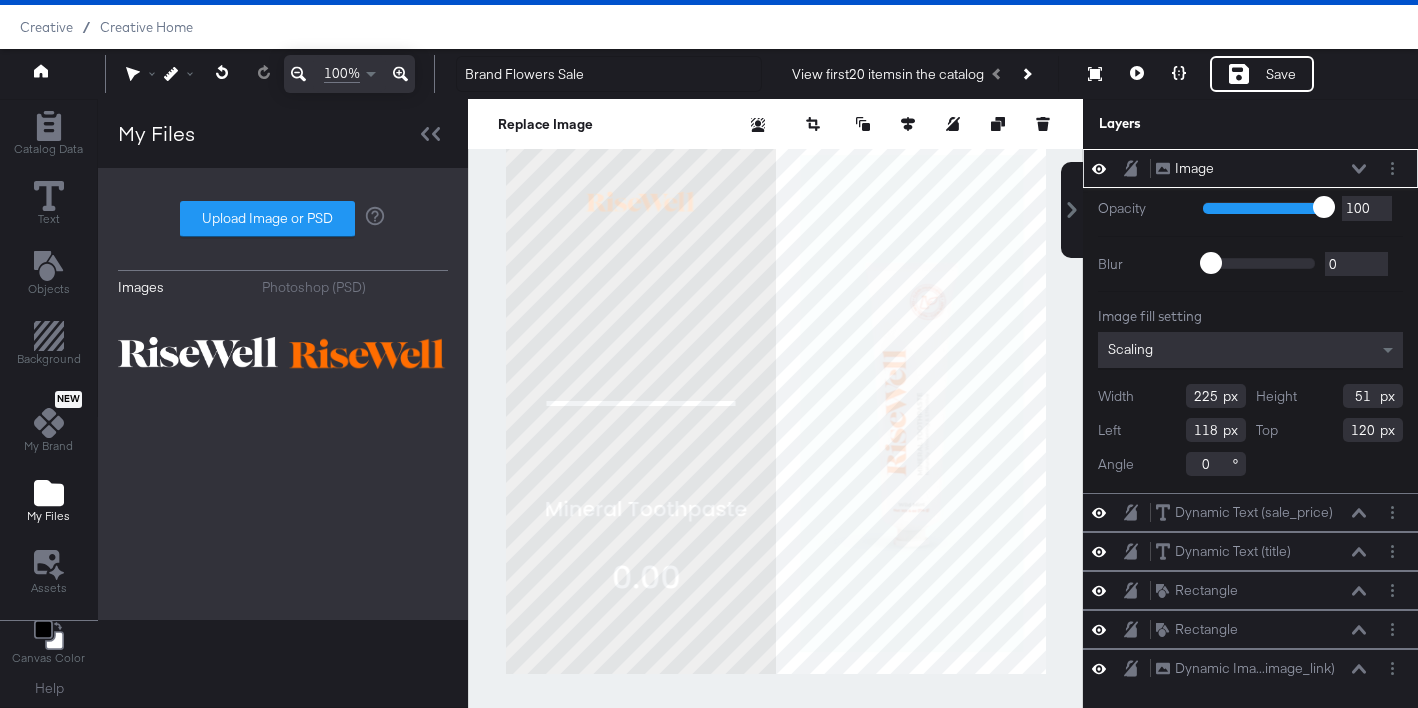 type on "157" 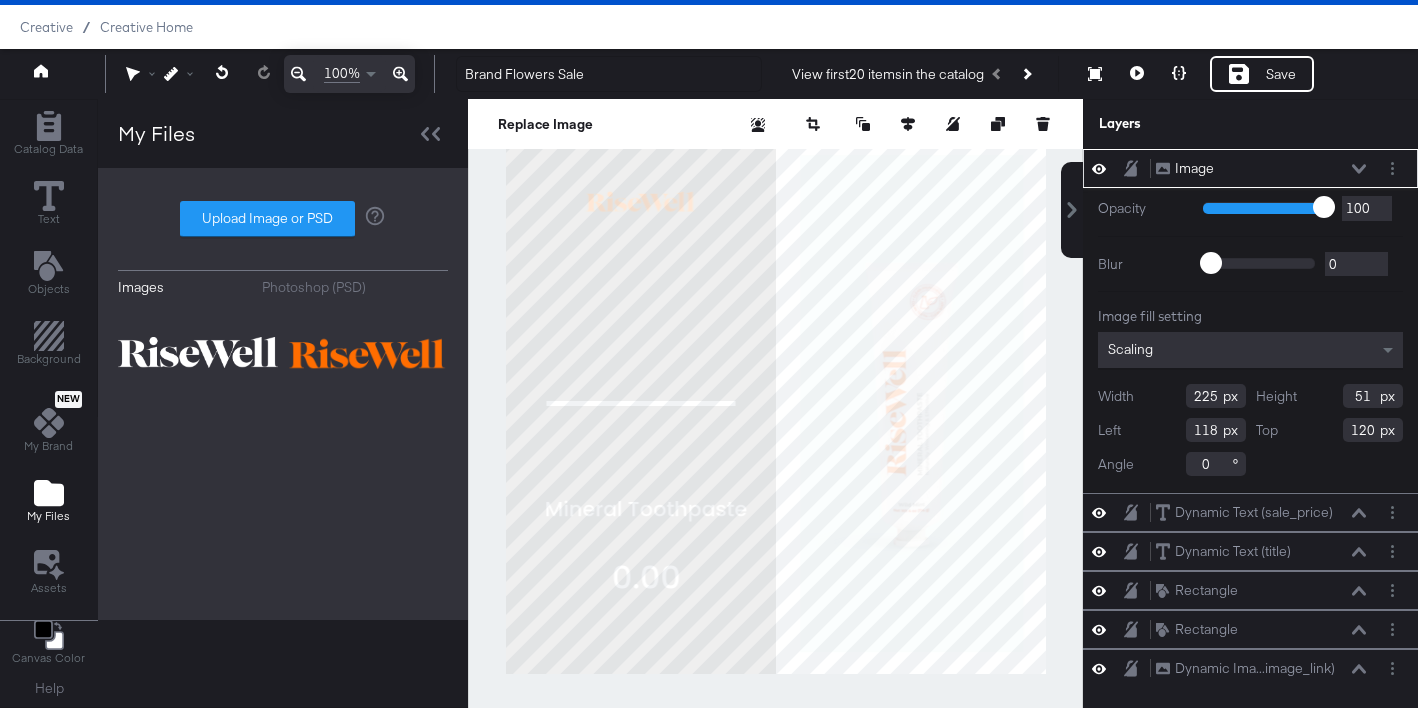 type on "108" 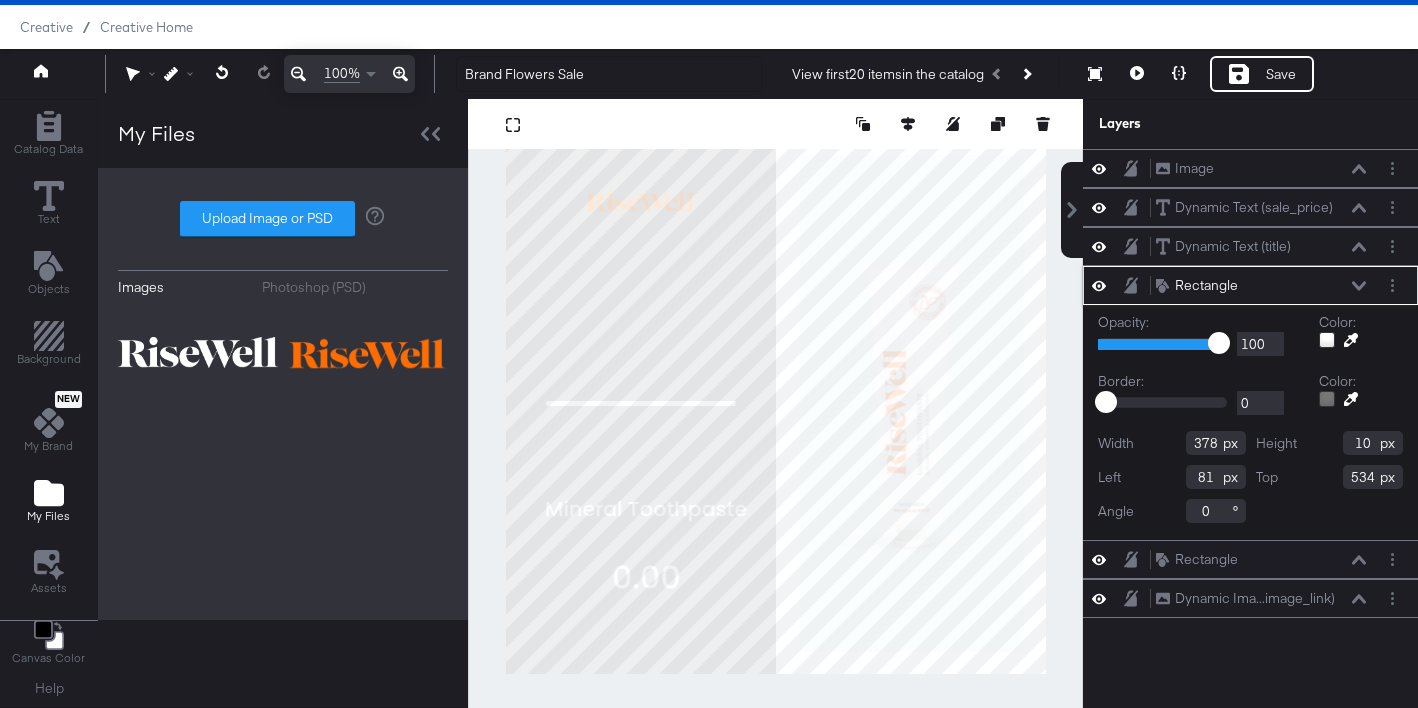 click on "378" at bounding box center [1216, 443] 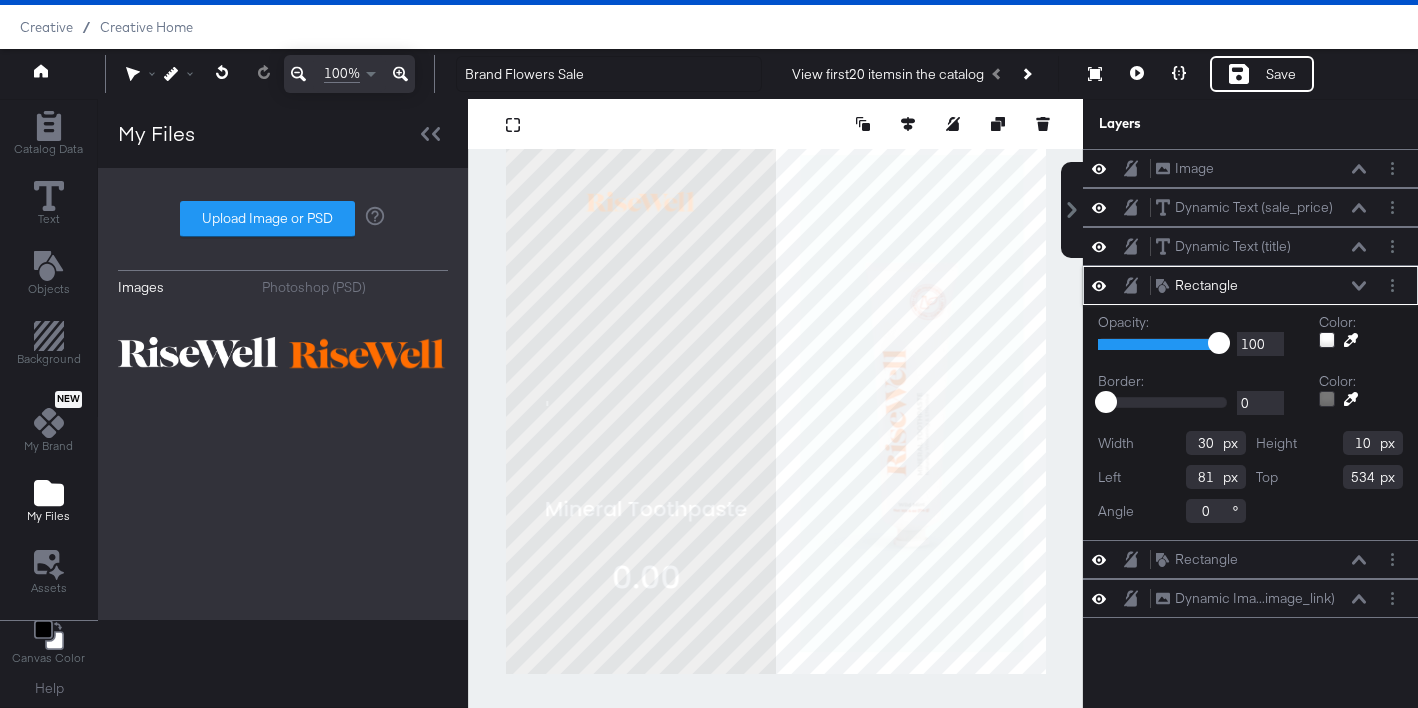 type on "300" 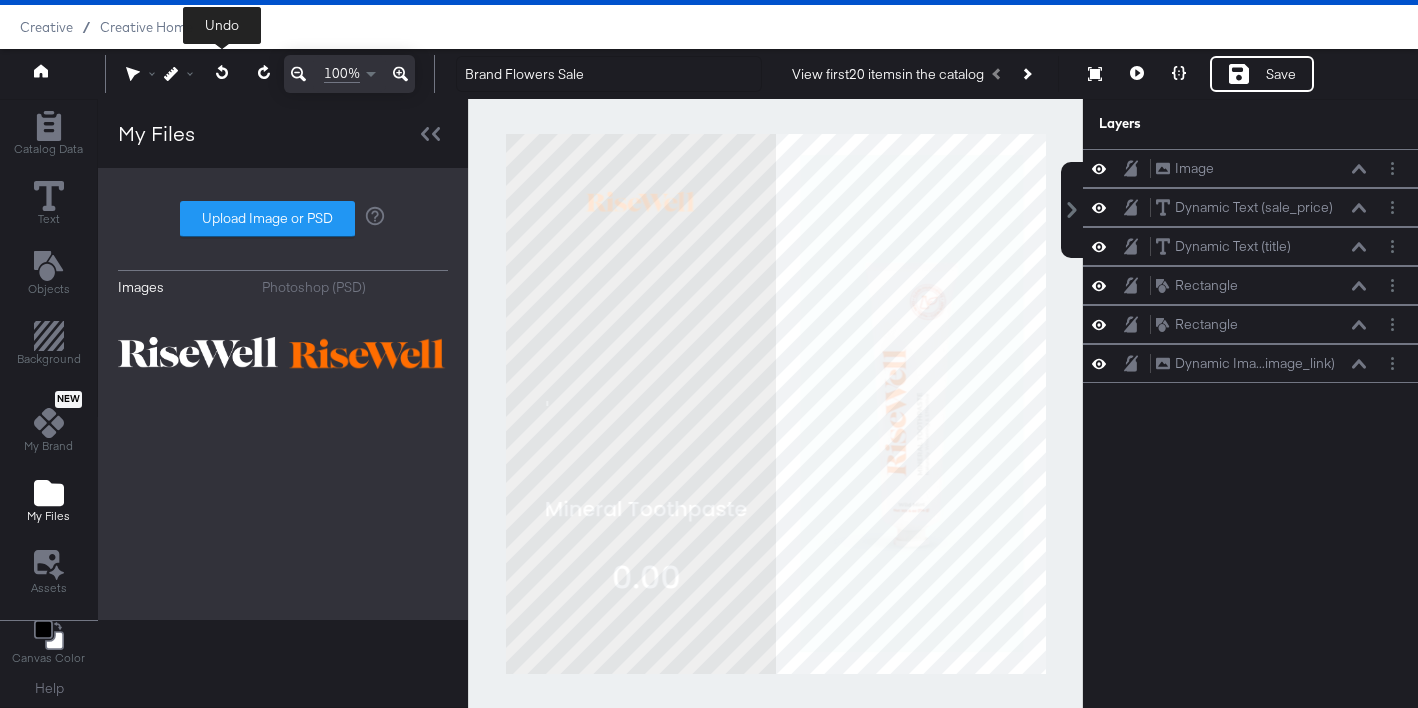click at bounding box center [222, 73] 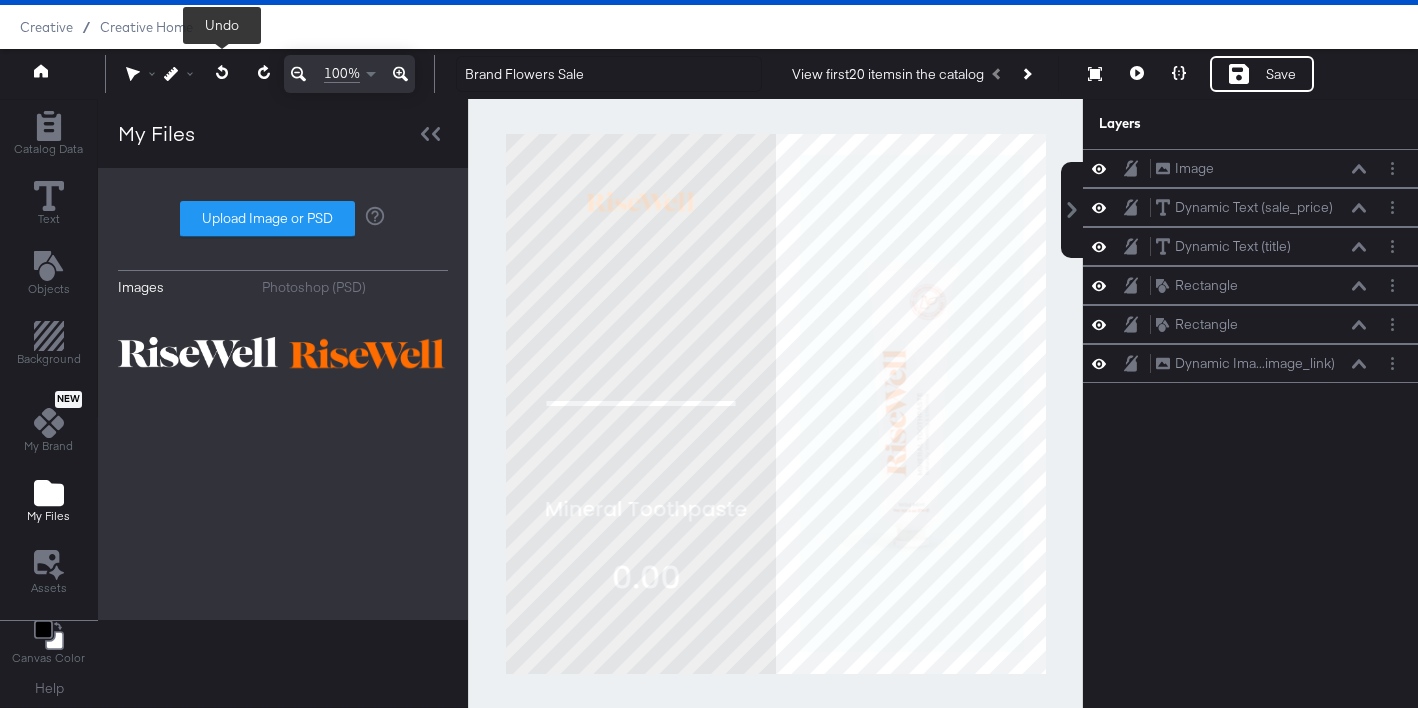 click at bounding box center [222, 73] 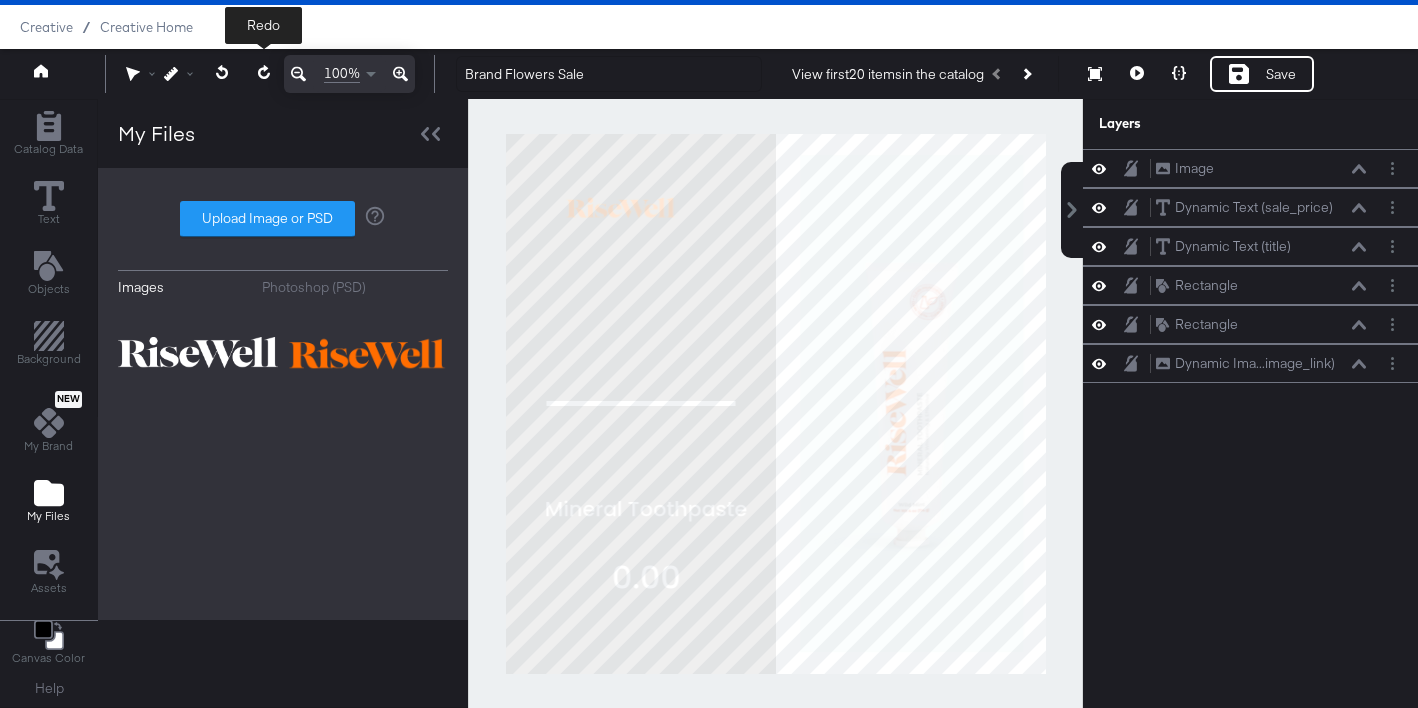 click 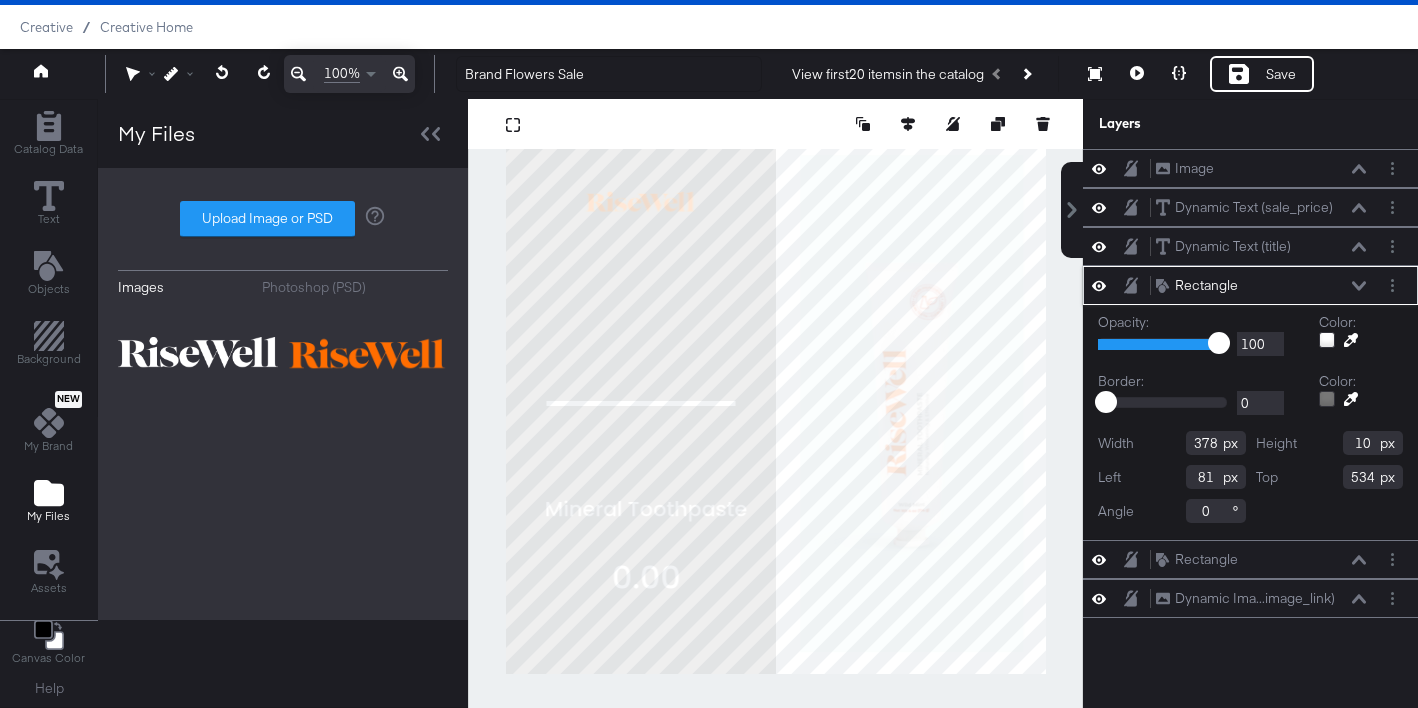 click on "10" at bounding box center (1373, 443) 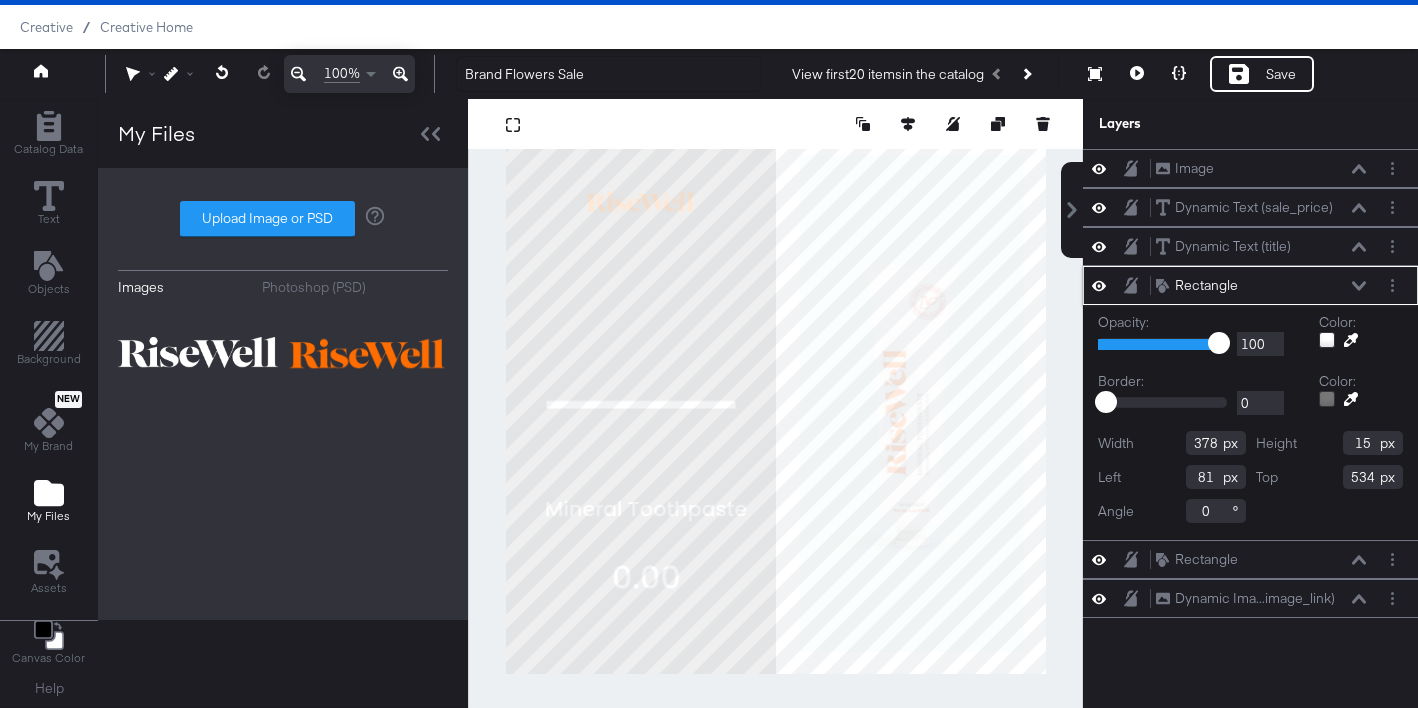 type on "5" 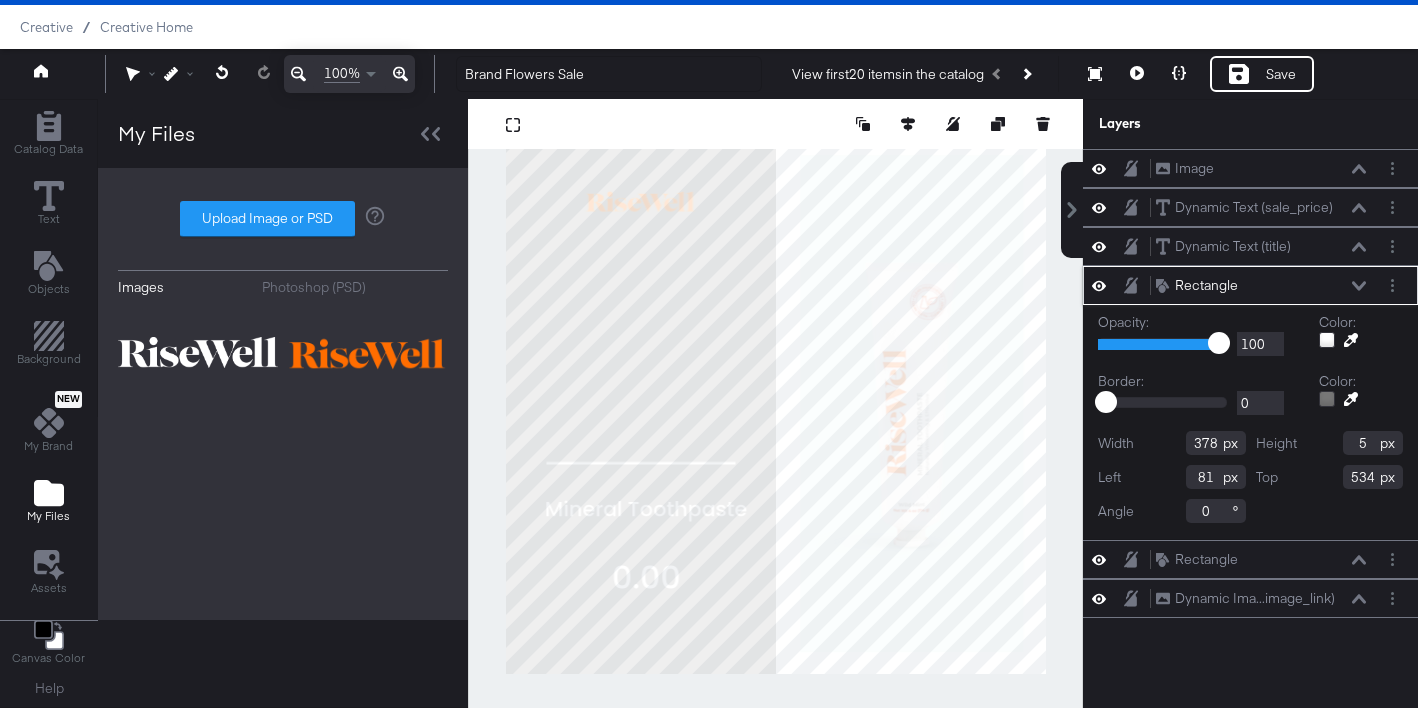 type on "656" 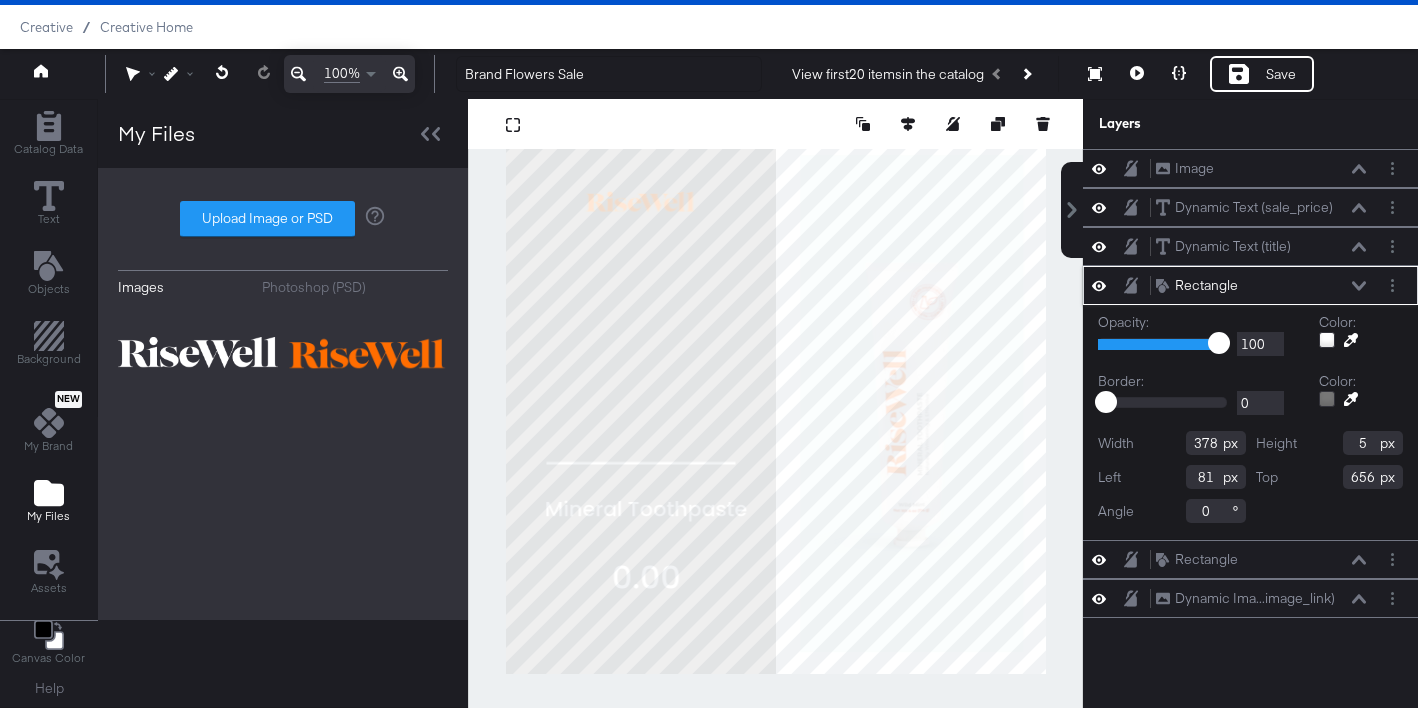 click on "Color:" at bounding box center [1361, 334] 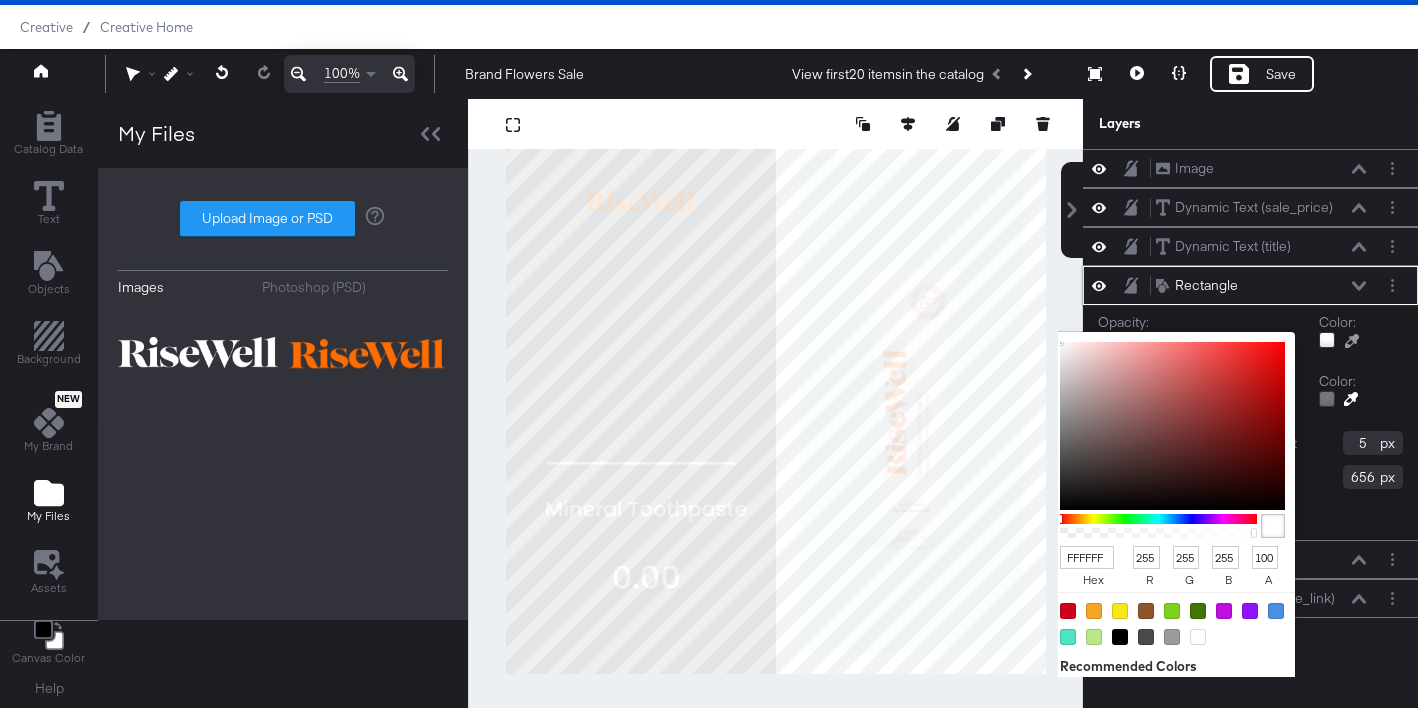 scroll, scrollTop: 20, scrollLeft: 0, axis: vertical 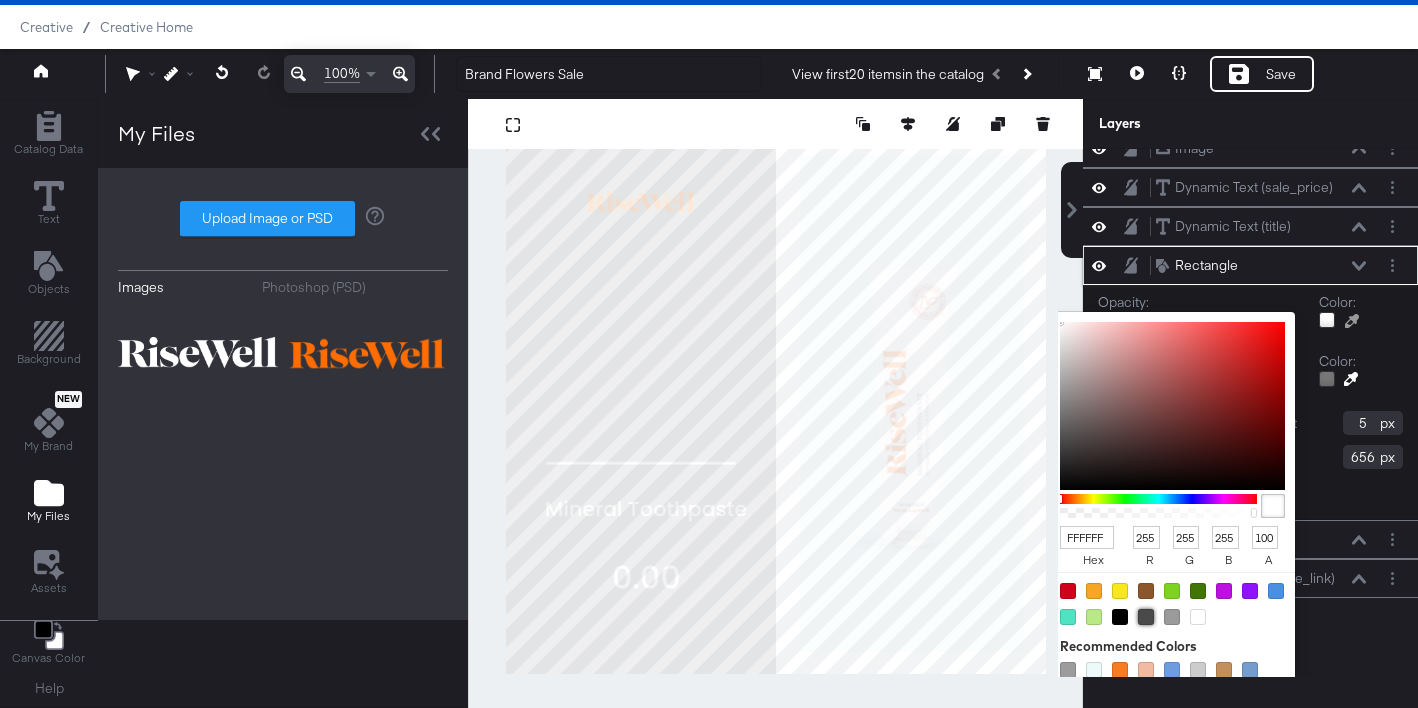 click at bounding box center [1146, 617] 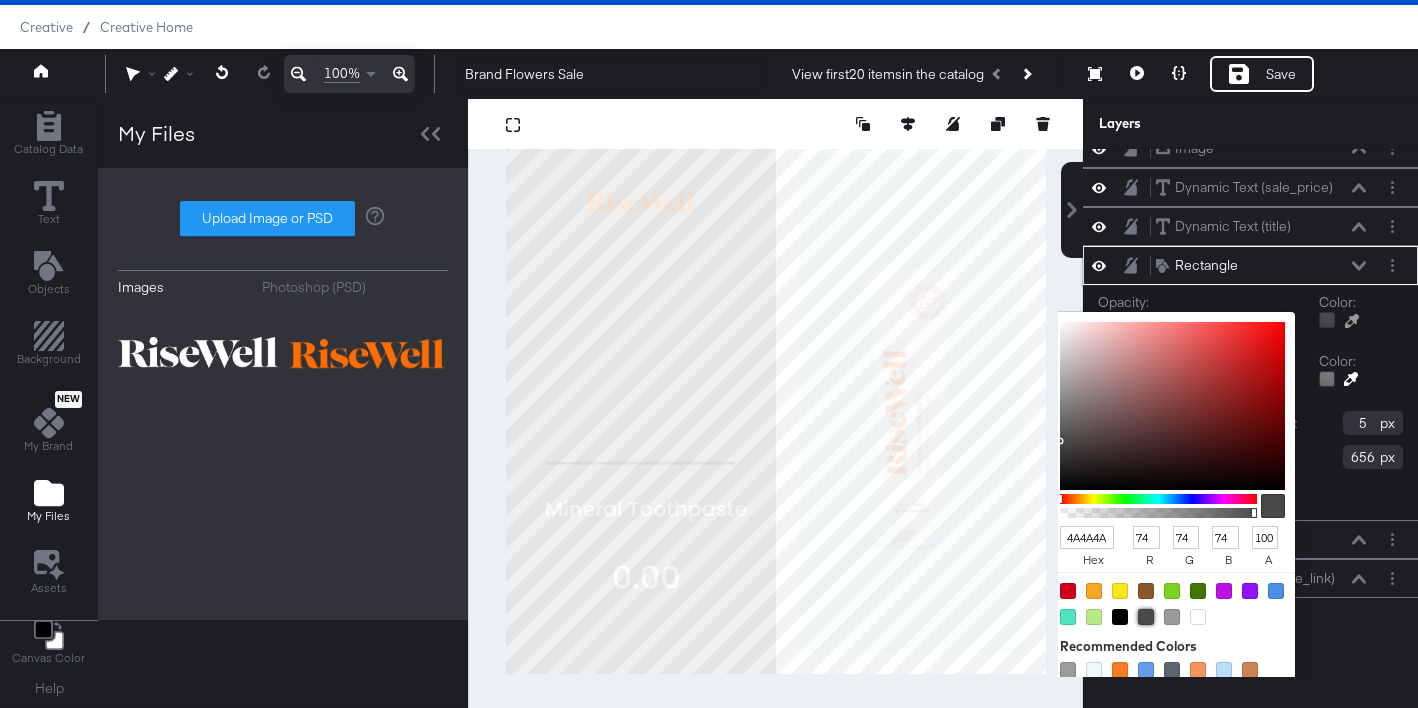 scroll, scrollTop: 29, scrollLeft: 0, axis: vertical 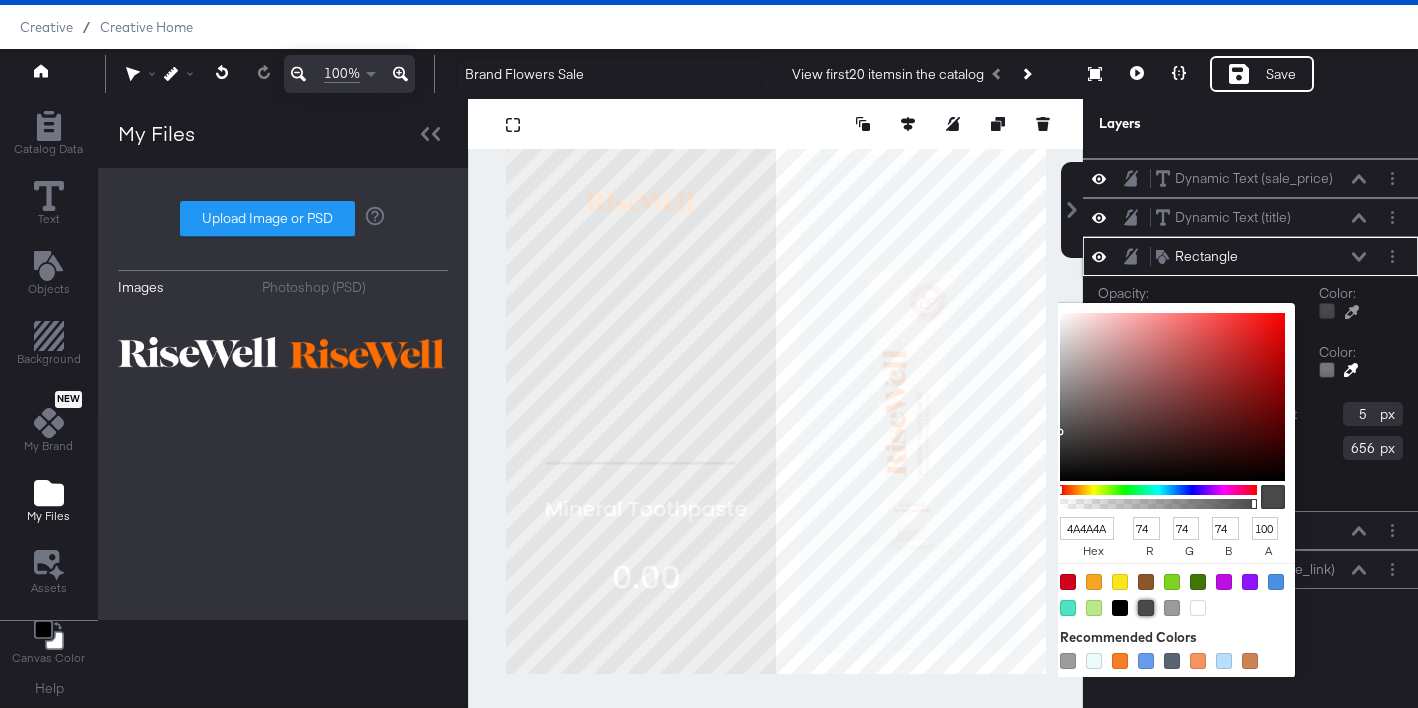 click at bounding box center (1172, 661) 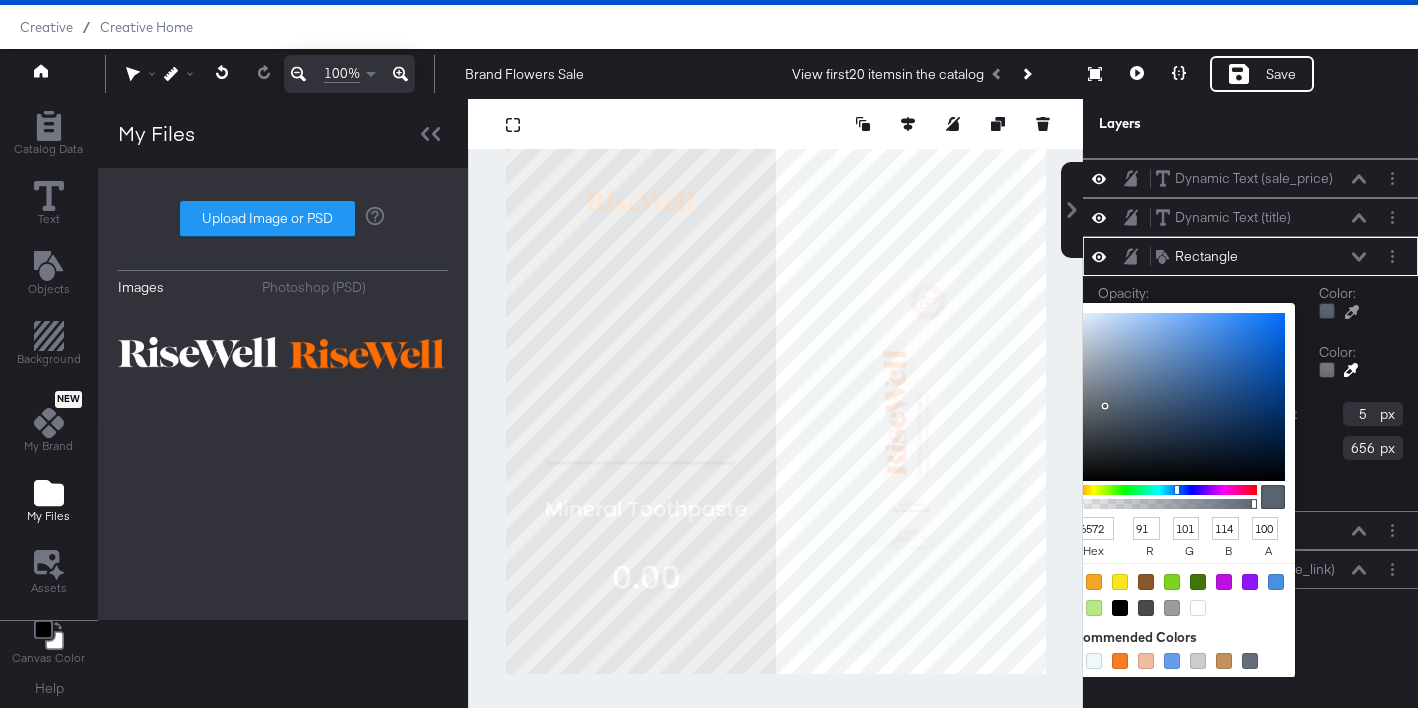 click on "Image Image Dynamic Text (sale_price) Dynamic Text (sale_price) Dynamic Text (title) Dynamic Text (title) Rectangle Rectangle Opacity: 1 100 100 Color: 5B6572 hex 91 r 101 g 114 b 100 a Recommended Colors Border: 0 0 0 Color: Width 378 Height 5 Left 81 Top 656 Angle 0 Rectangle Rectangle Dynamic Ima...image_link) Dynamic Image (image_link)" at bounding box center [1250, 413] 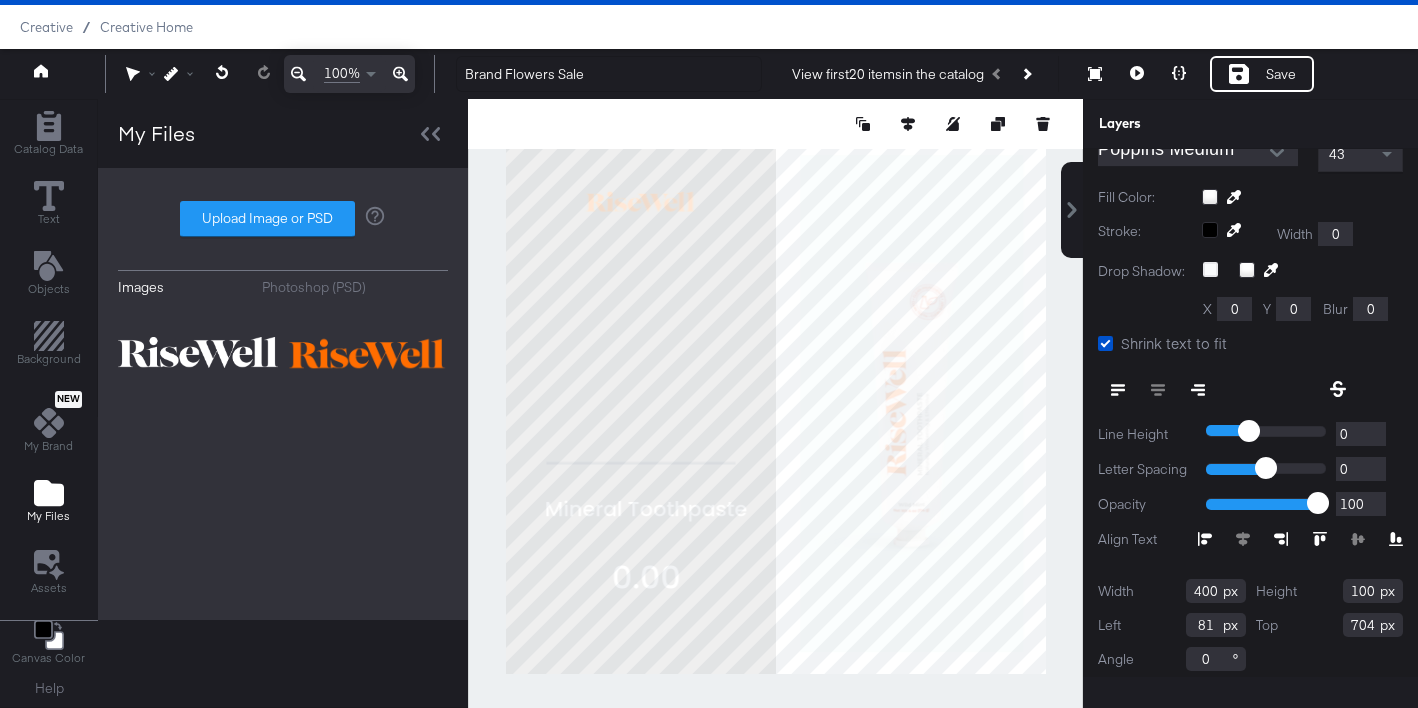 scroll, scrollTop: 479, scrollLeft: 0, axis: vertical 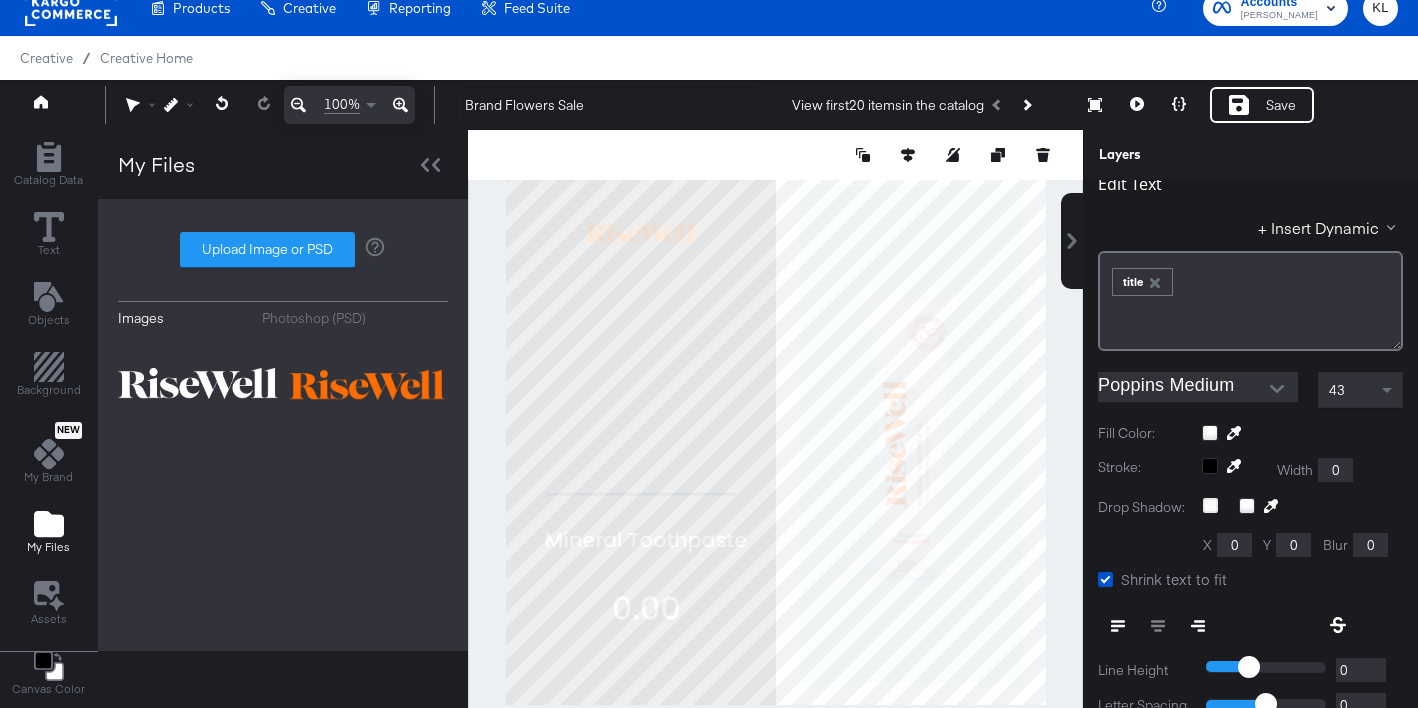 click at bounding box center (1302, 433) 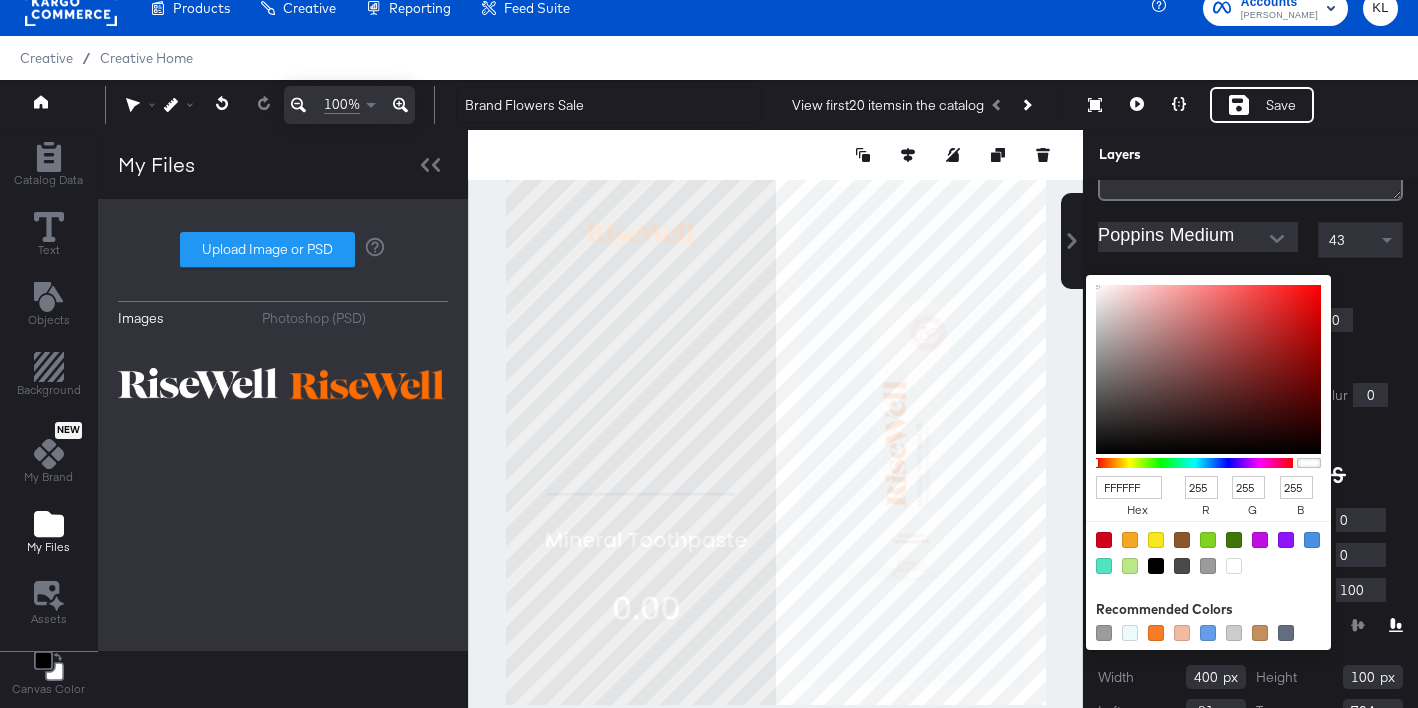 scroll, scrollTop: 332, scrollLeft: 0, axis: vertical 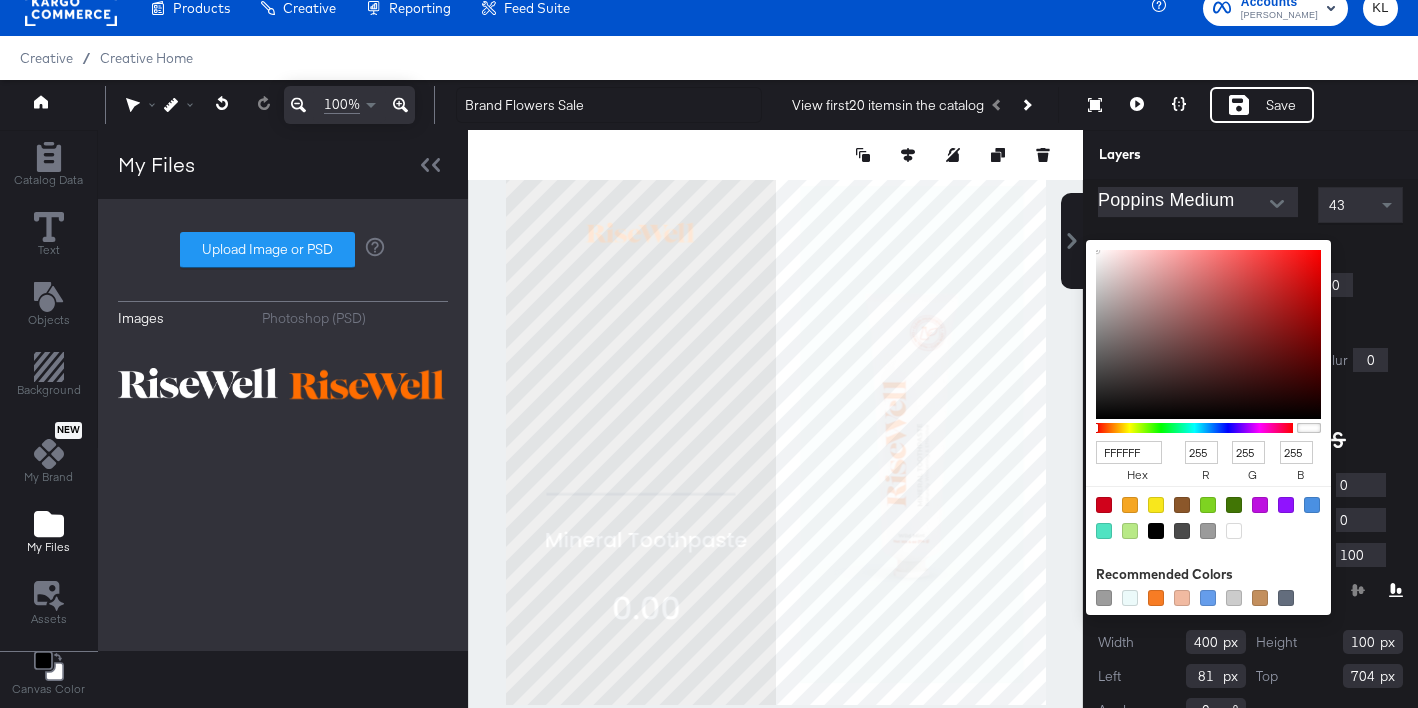click at bounding box center (1182, 531) 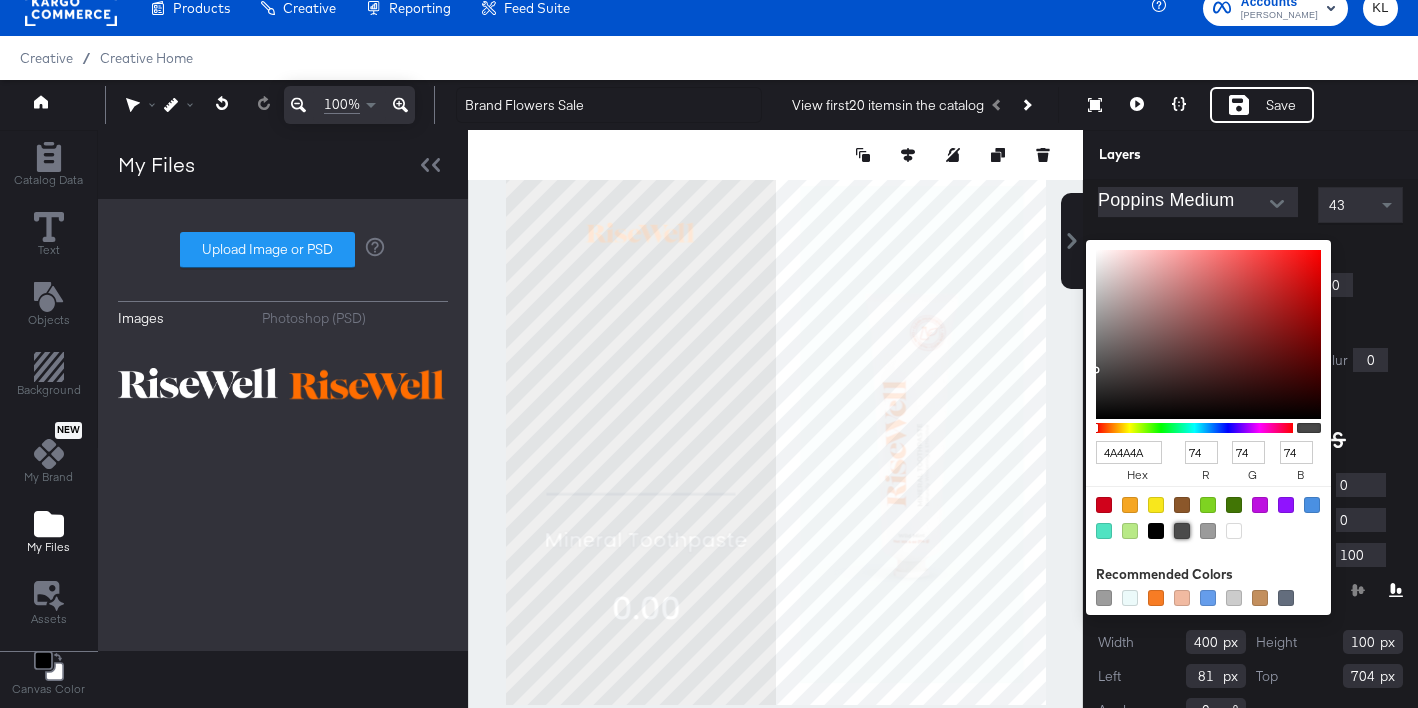 click at bounding box center [1182, 531] 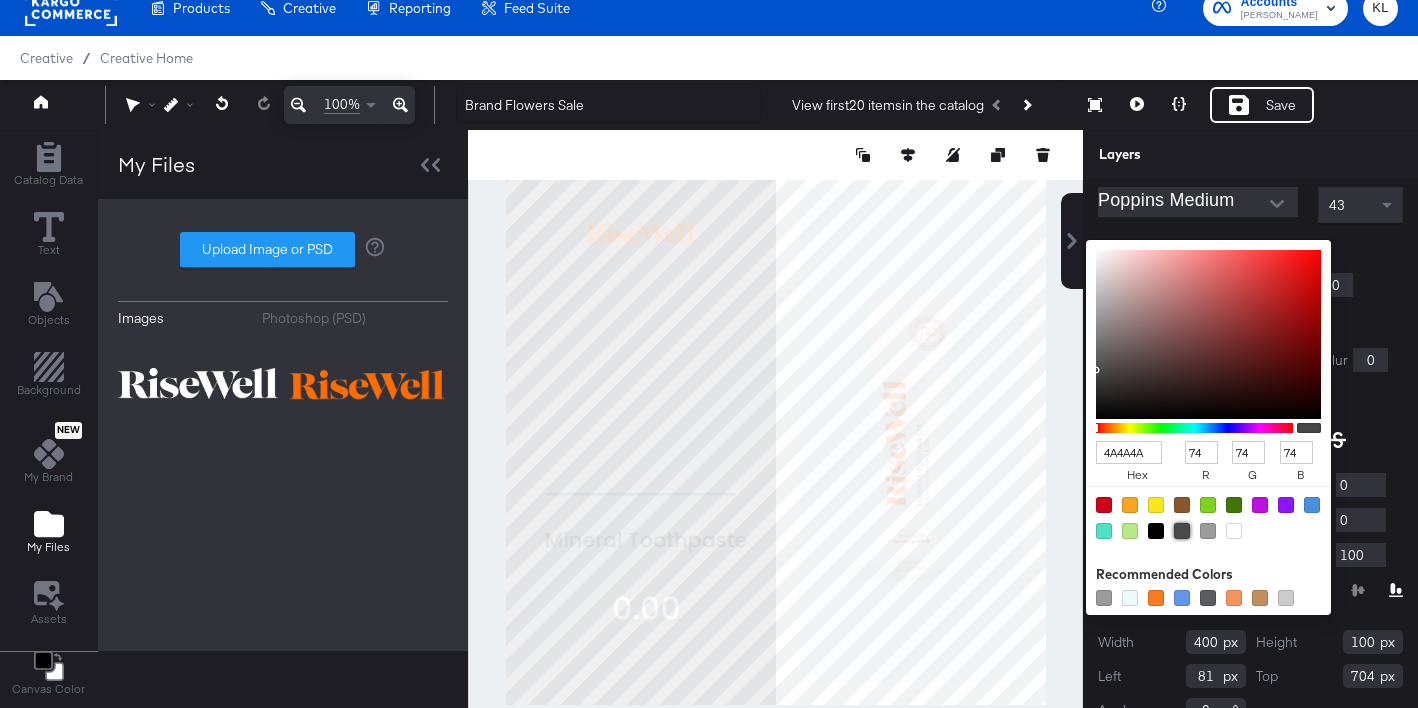 click at bounding box center [1359, 441] 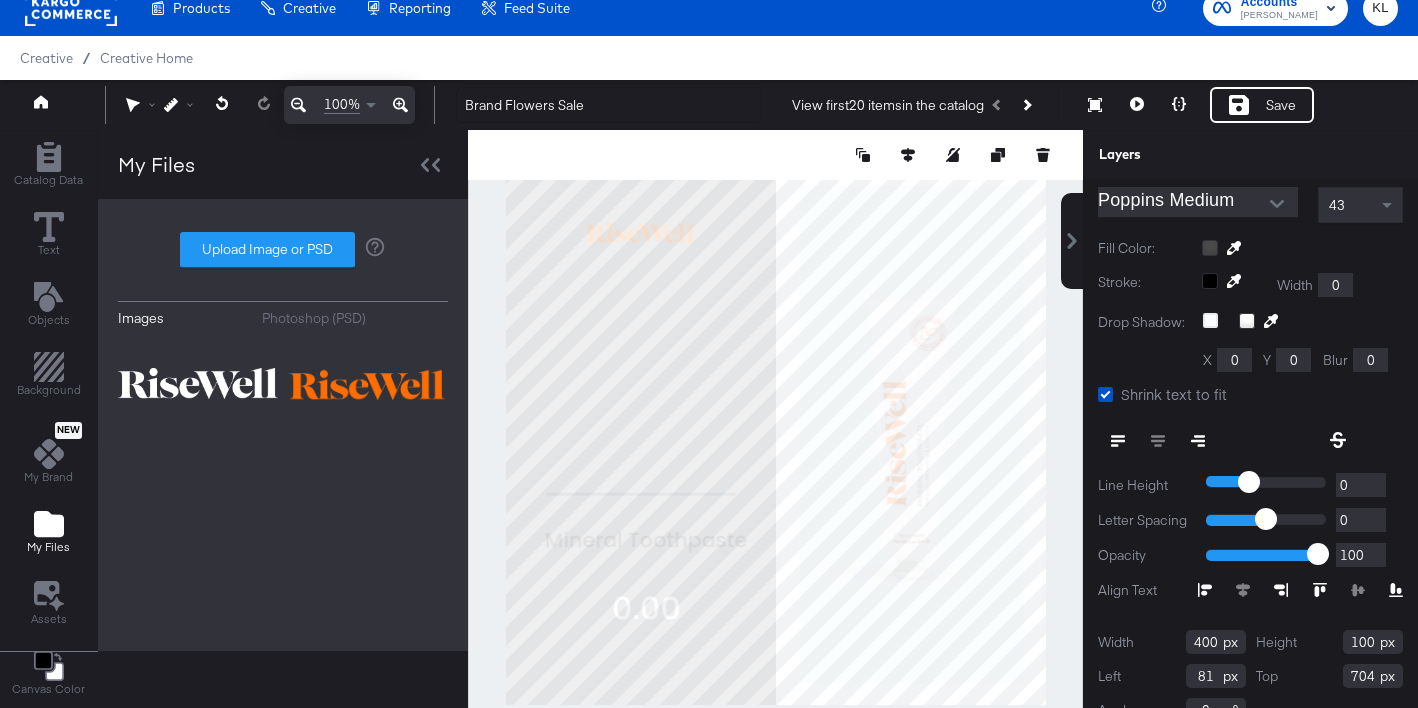click on "Poppins Medium" at bounding box center [1183, 202] 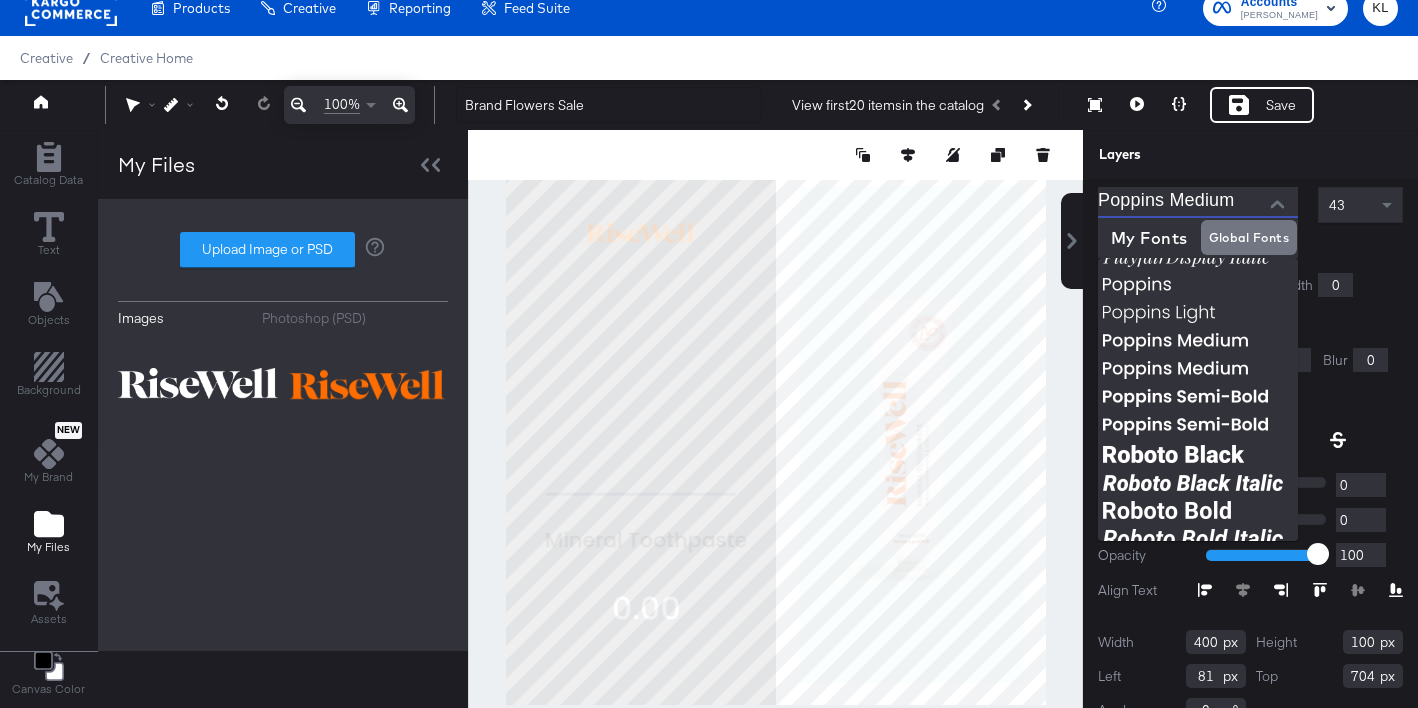 scroll, scrollTop: 1357, scrollLeft: 0, axis: vertical 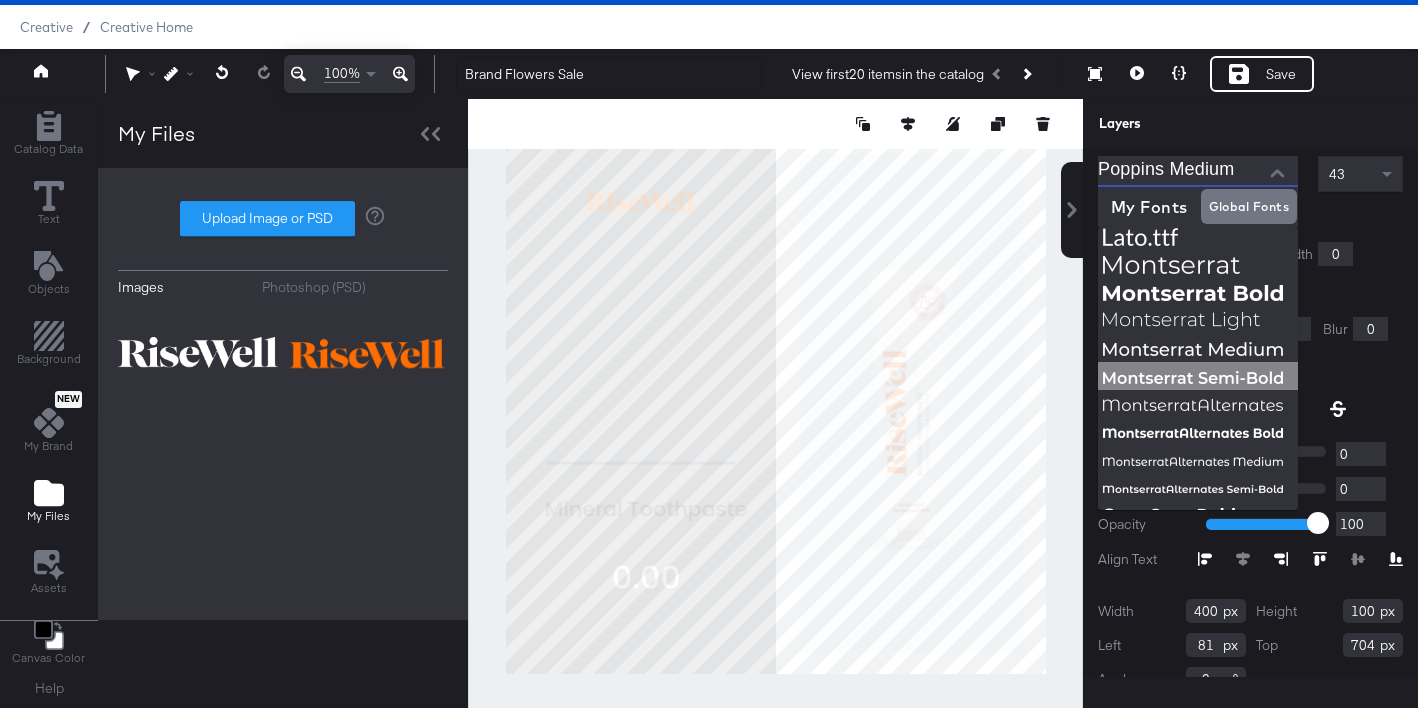 click at bounding box center [1193, 377] 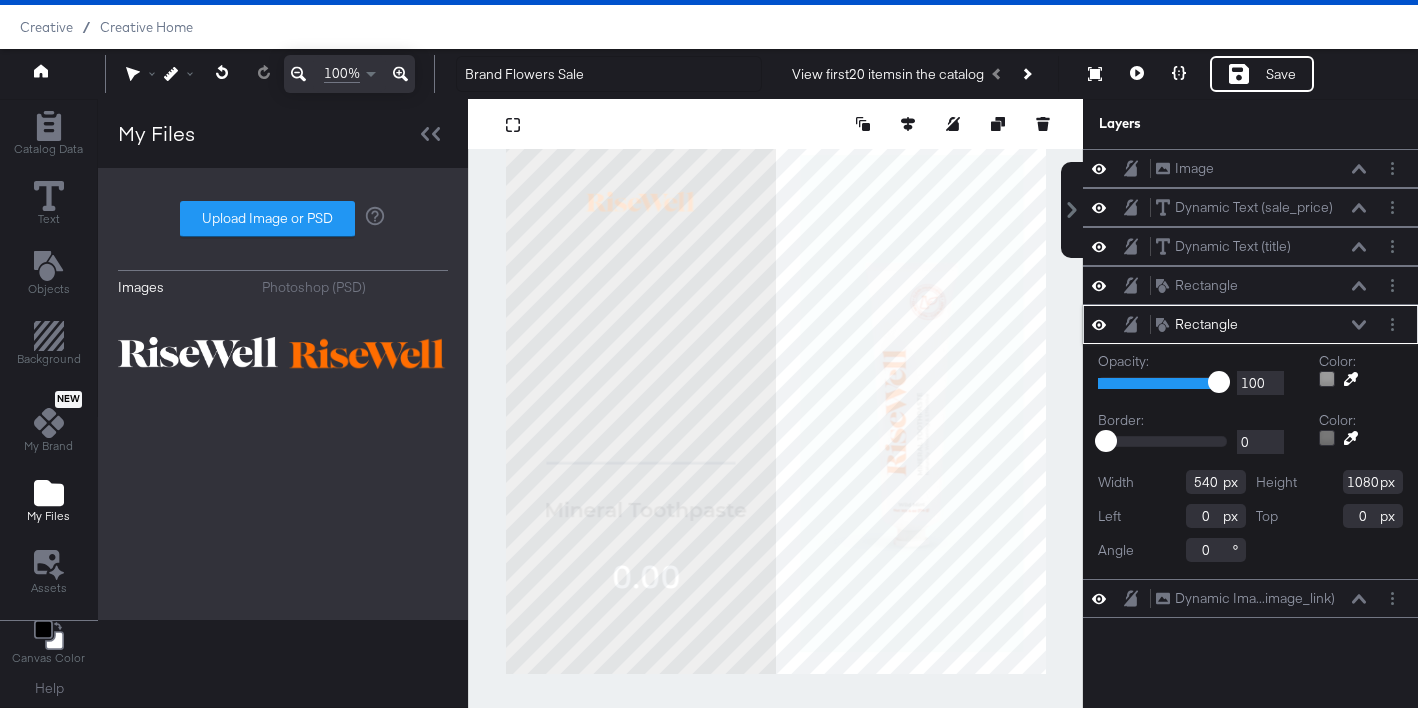 scroll, scrollTop: 0, scrollLeft: 0, axis: both 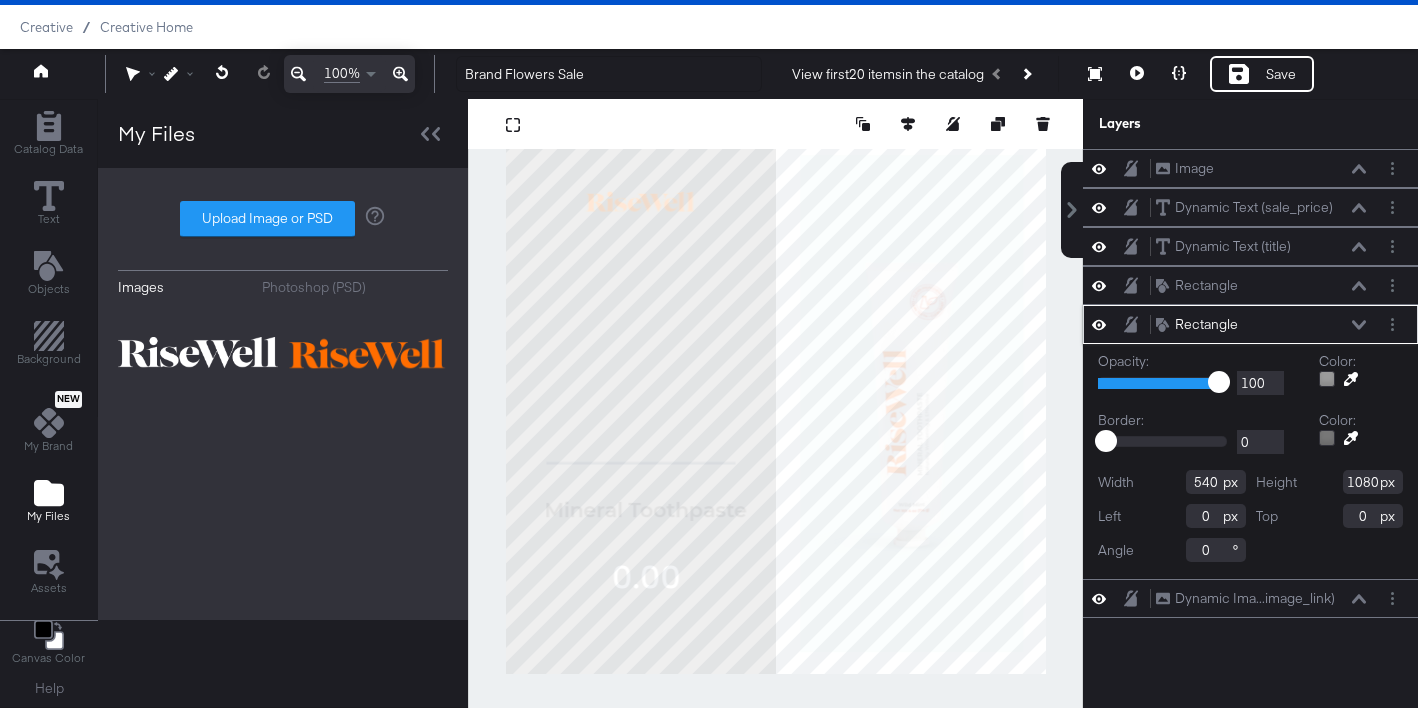 click on "Opacity: 1 100 100 Color: Border: 0 268 0 Color: Width 540 Height 1080 Left 0 Top 0 Angle 0" at bounding box center (1250, 461) 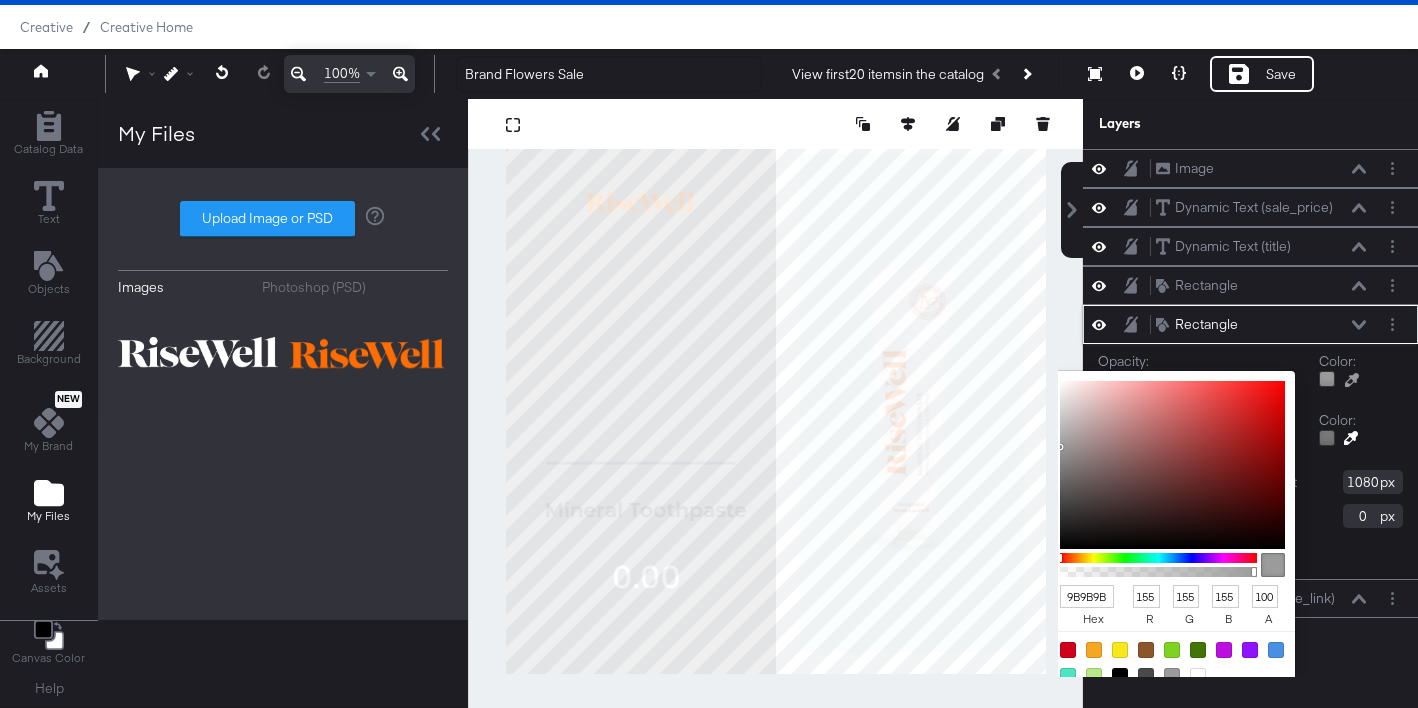 scroll, scrollTop: 59, scrollLeft: 0, axis: vertical 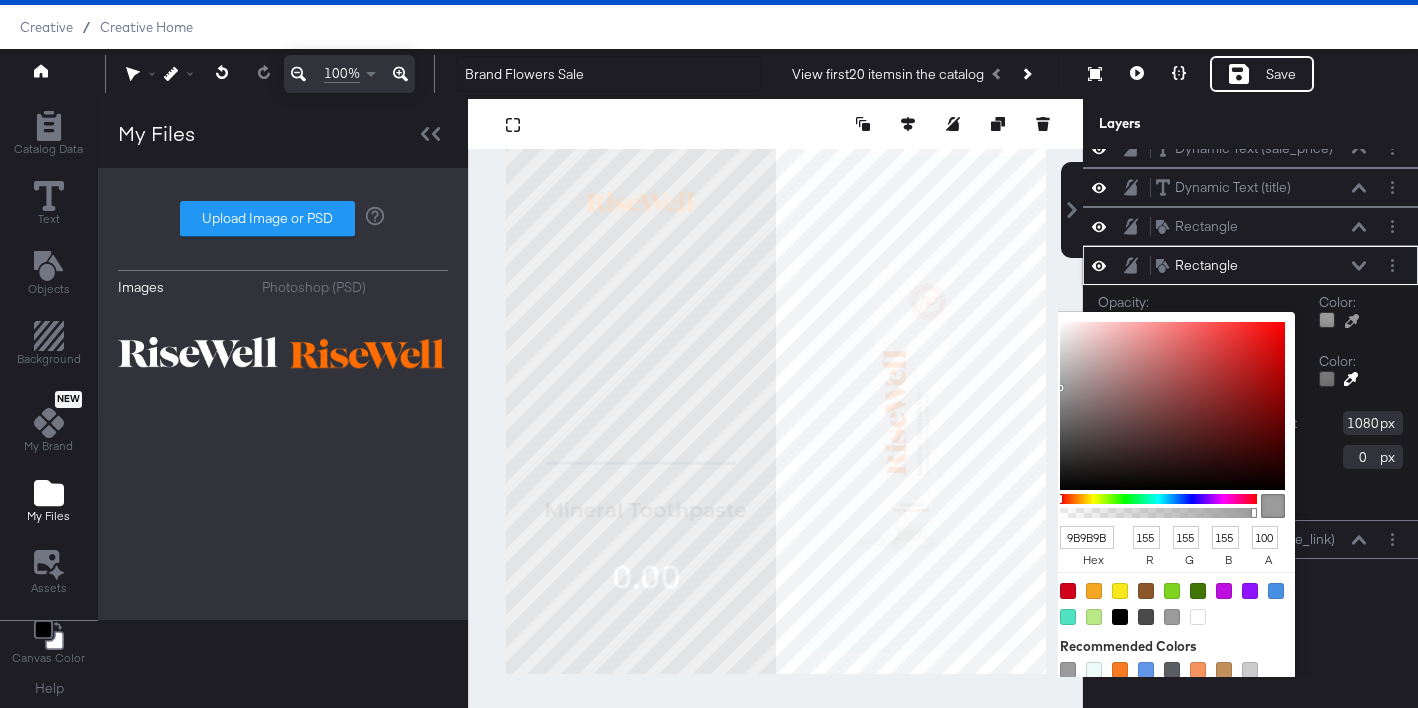 click at bounding box center [1198, 617] 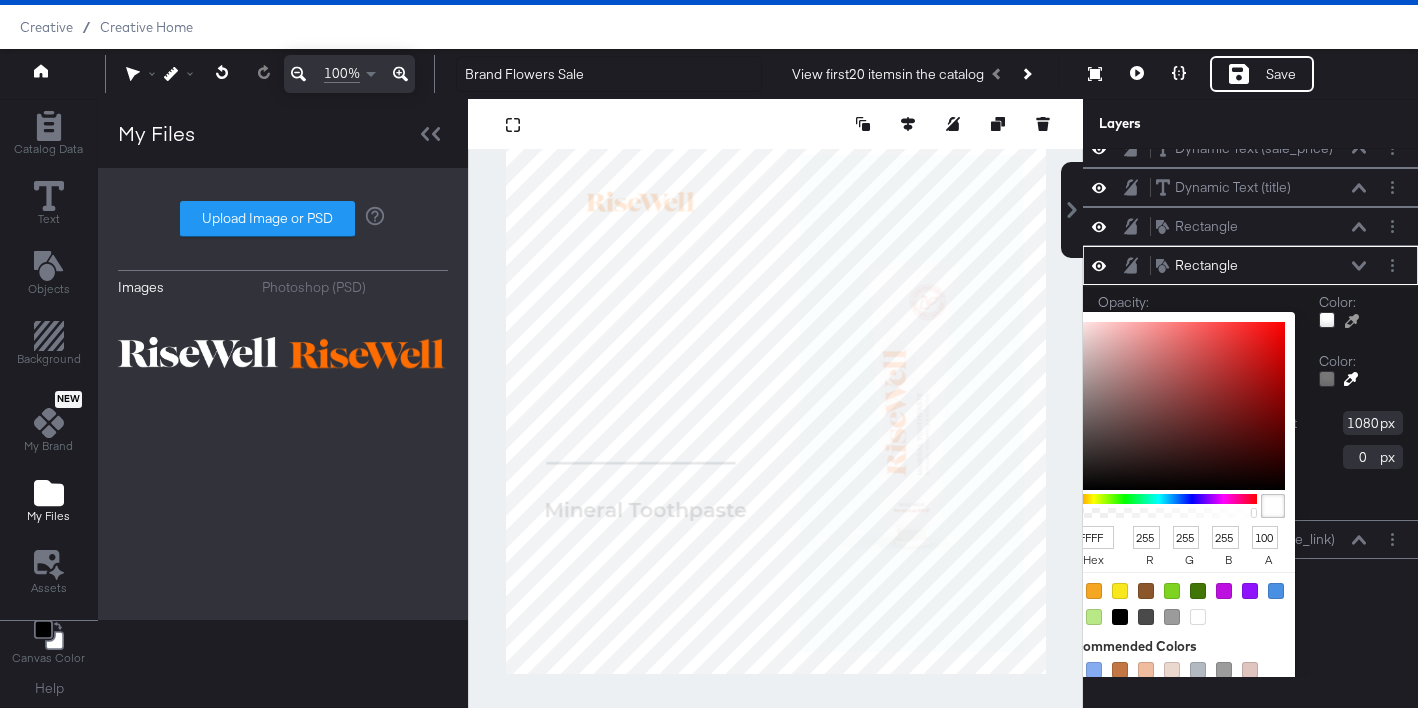 click on "Rectangle Rectangle Opacity: 1 100 100 Color: FFFFFF hex 255 r 255 g 255 b 100 a Recommended Colors Border: 0 268 0 Color: Width 540 Height 1080 Left 0 Top 0 Angle 0" at bounding box center [1250, 383] 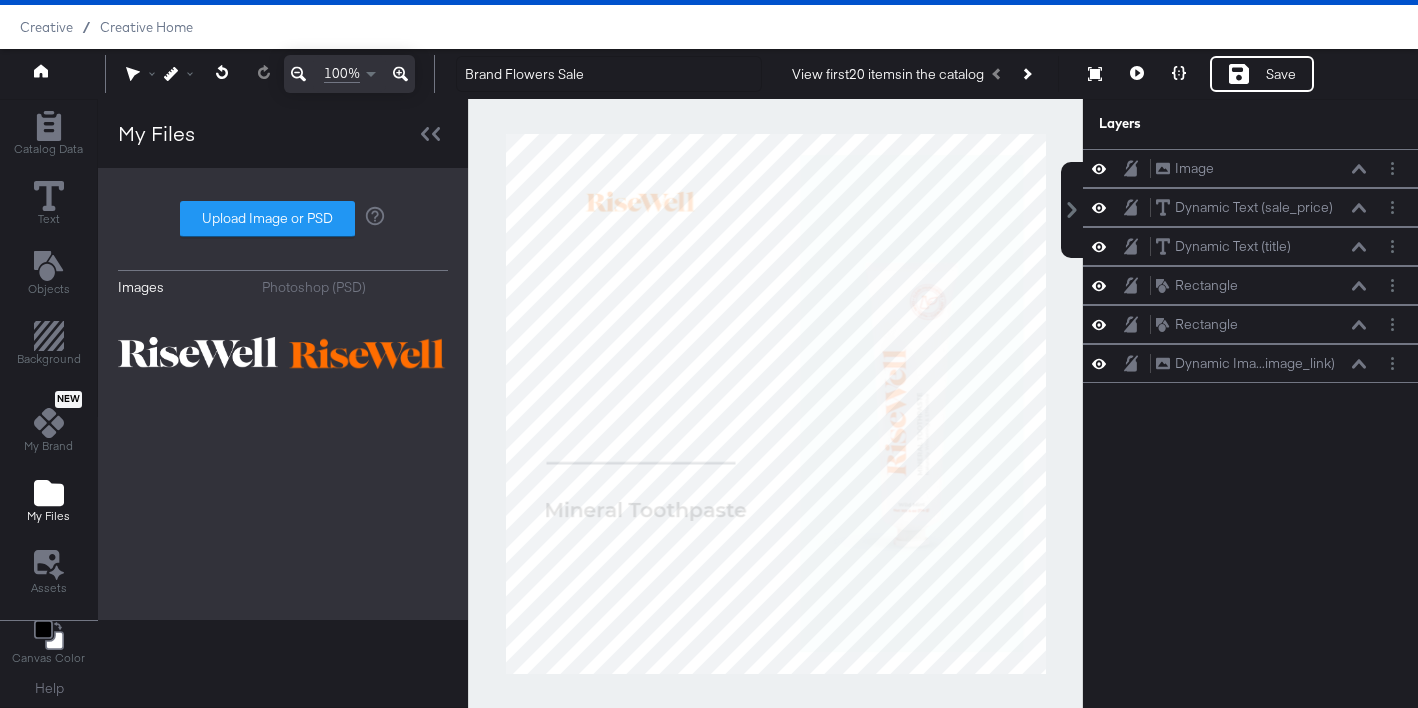 click at bounding box center (775, 403) 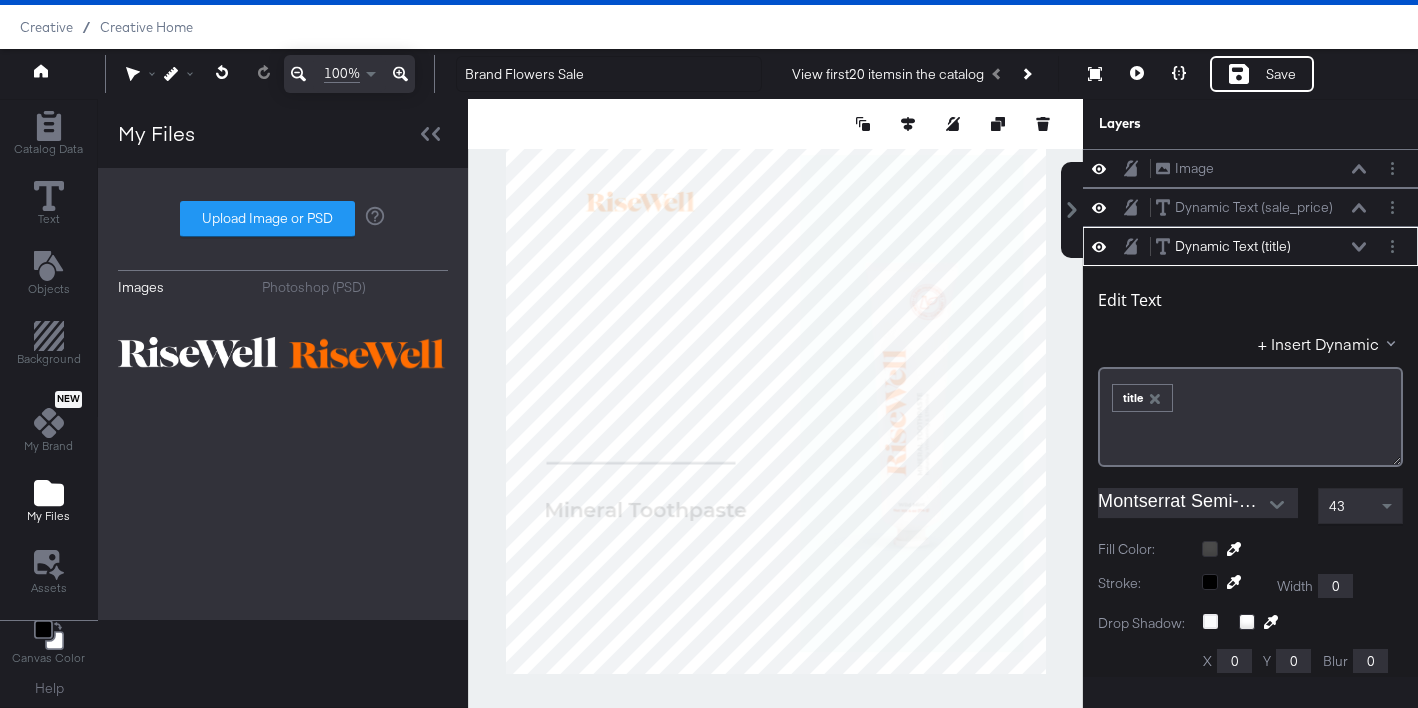 scroll, scrollTop: 78, scrollLeft: 0, axis: vertical 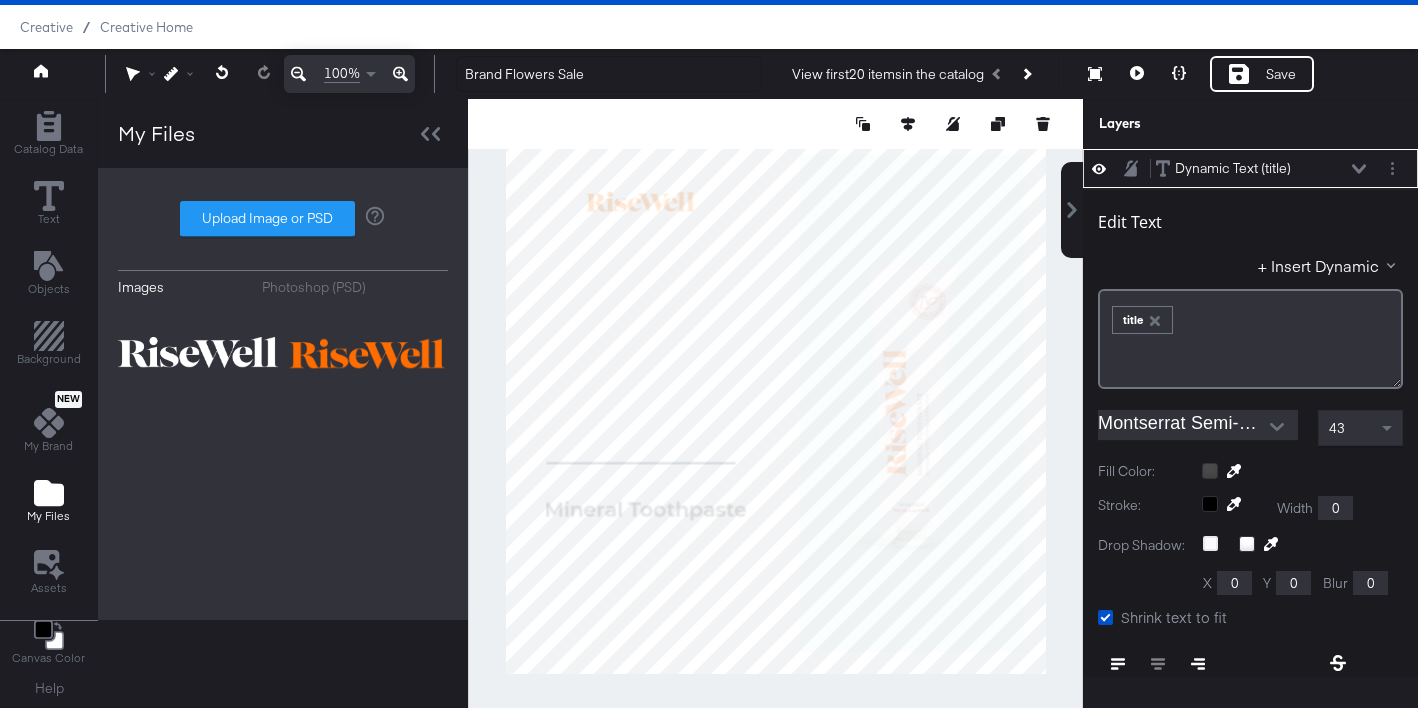 type on "98" 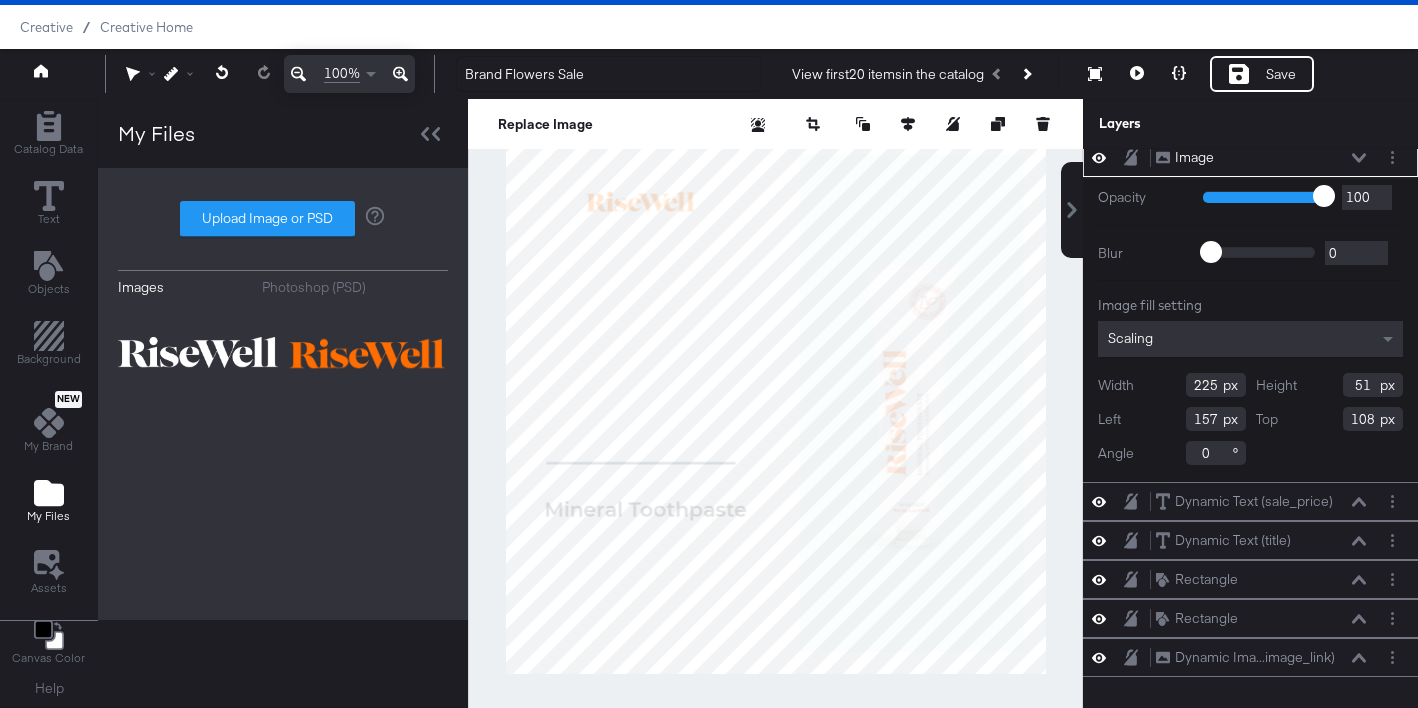 scroll, scrollTop: 0, scrollLeft: 0, axis: both 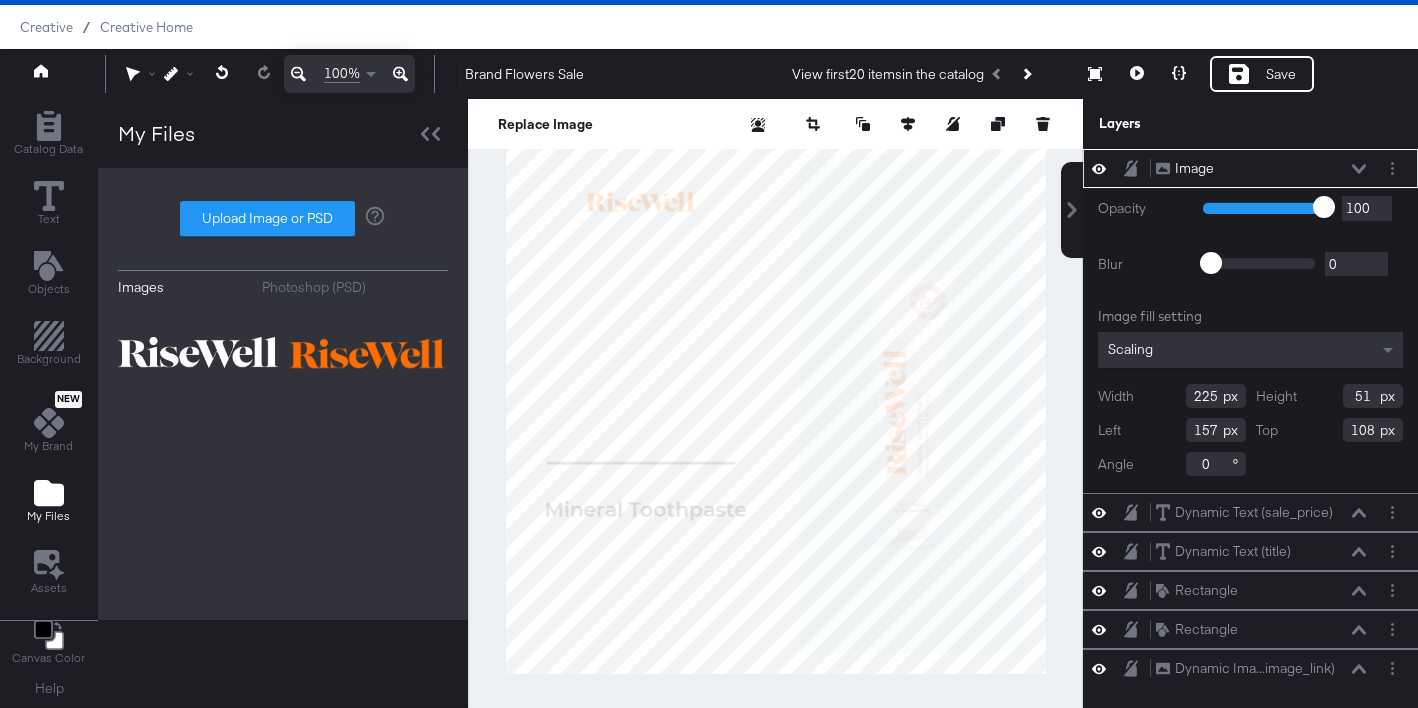 type on "174" 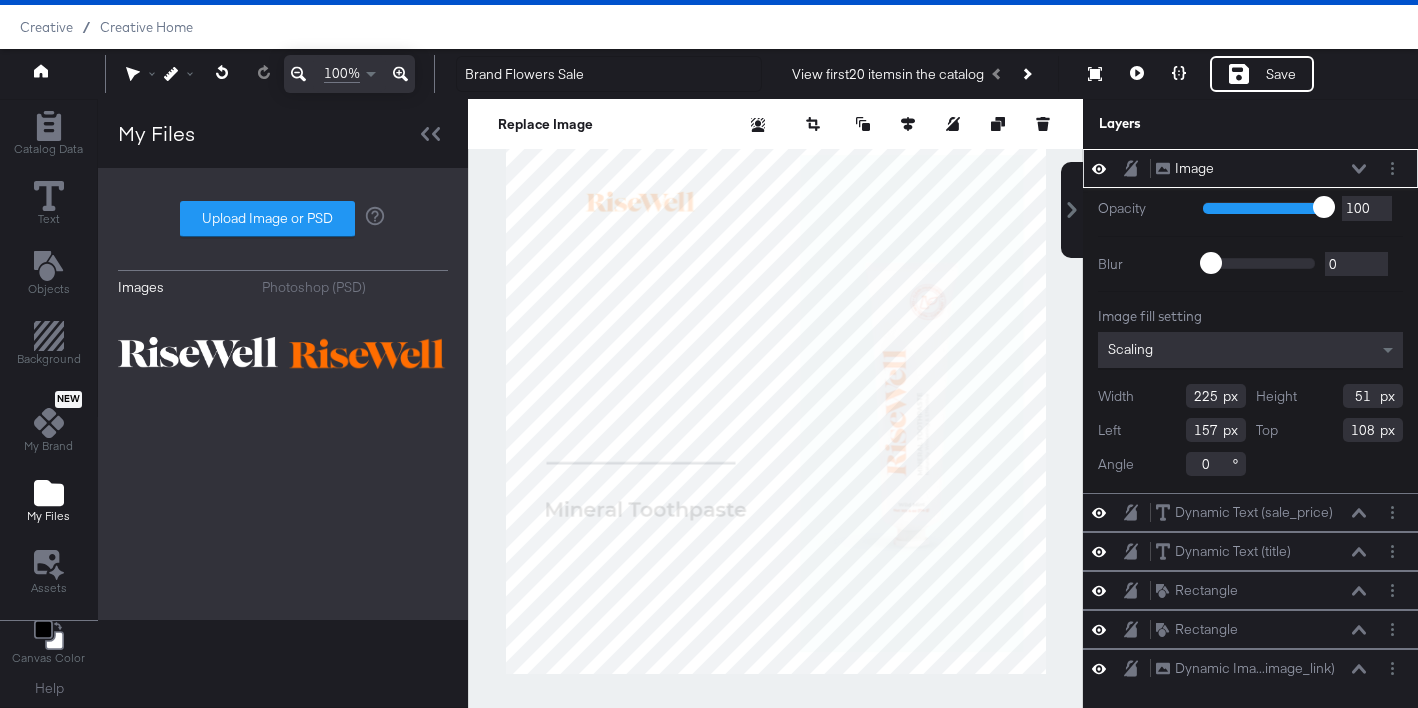 type on "40" 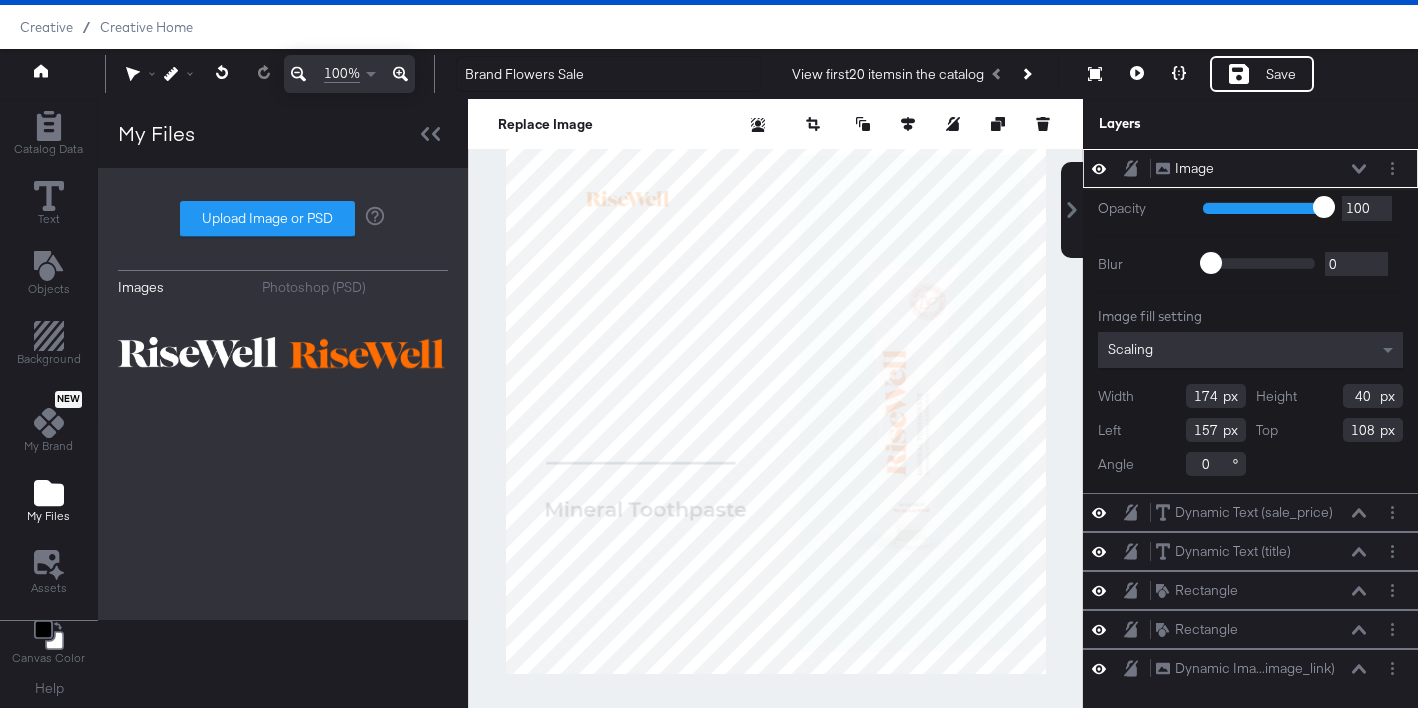 scroll, scrollTop: 0, scrollLeft: 0, axis: both 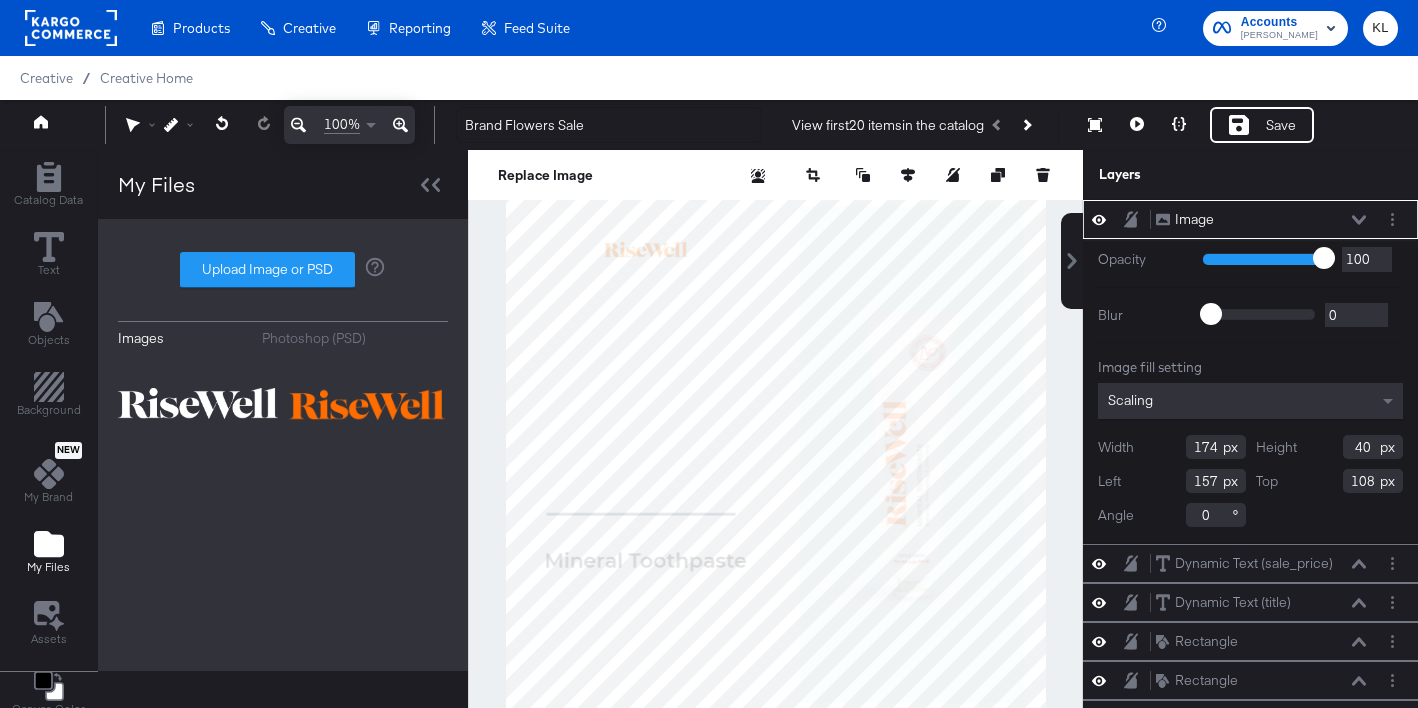 type on "194" 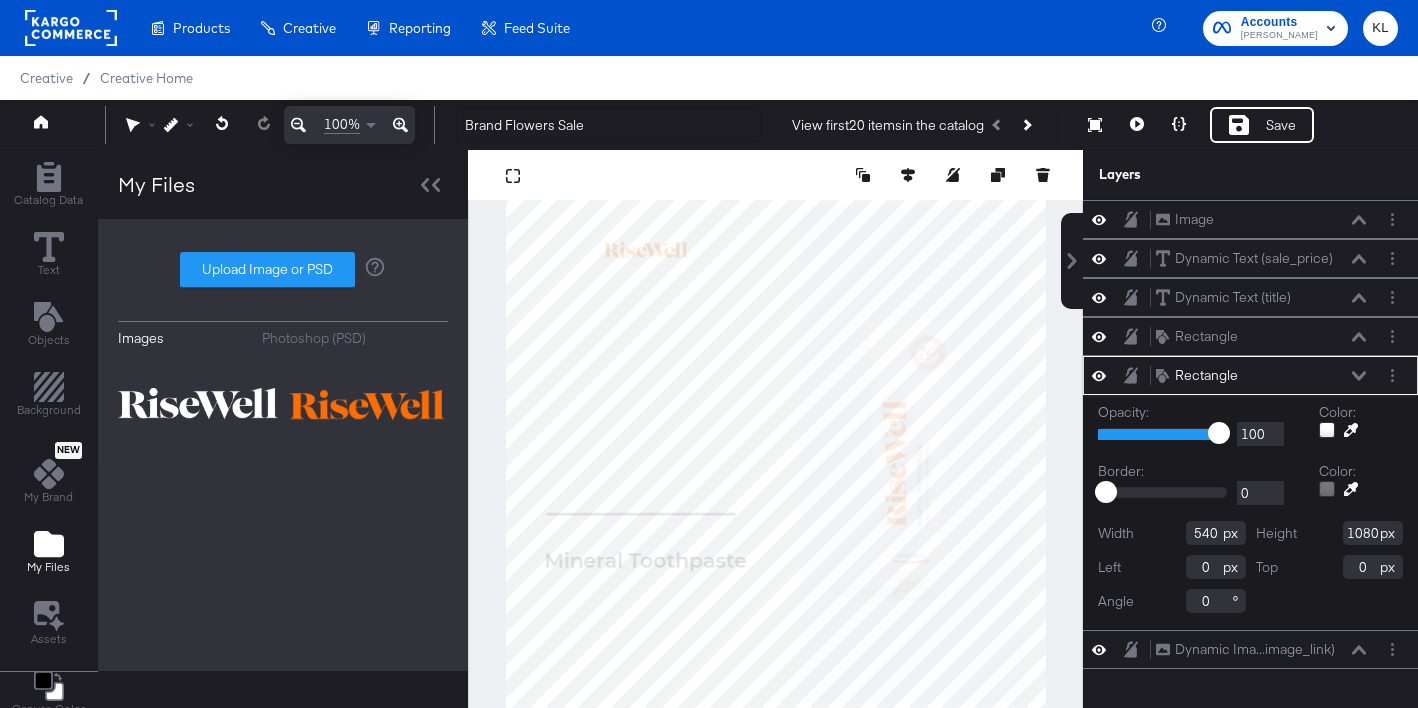 type on "18" 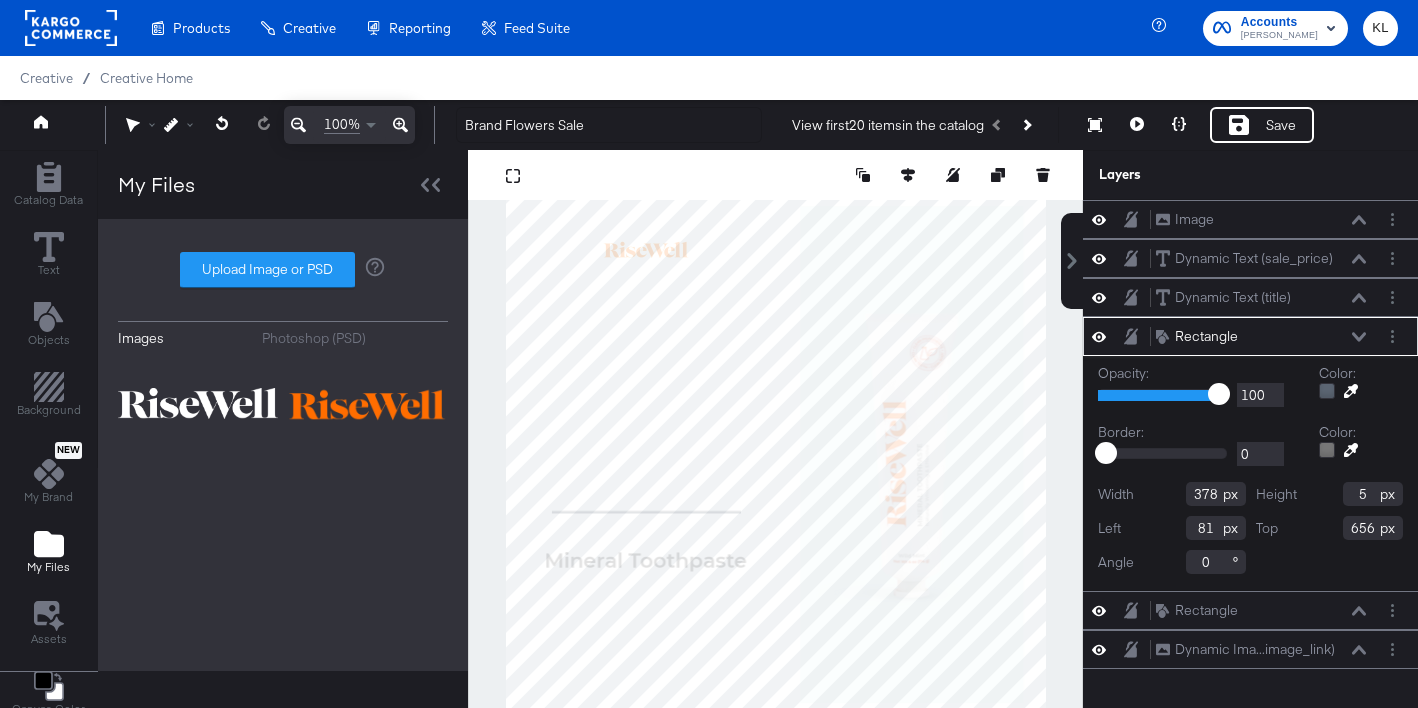 type on "92" 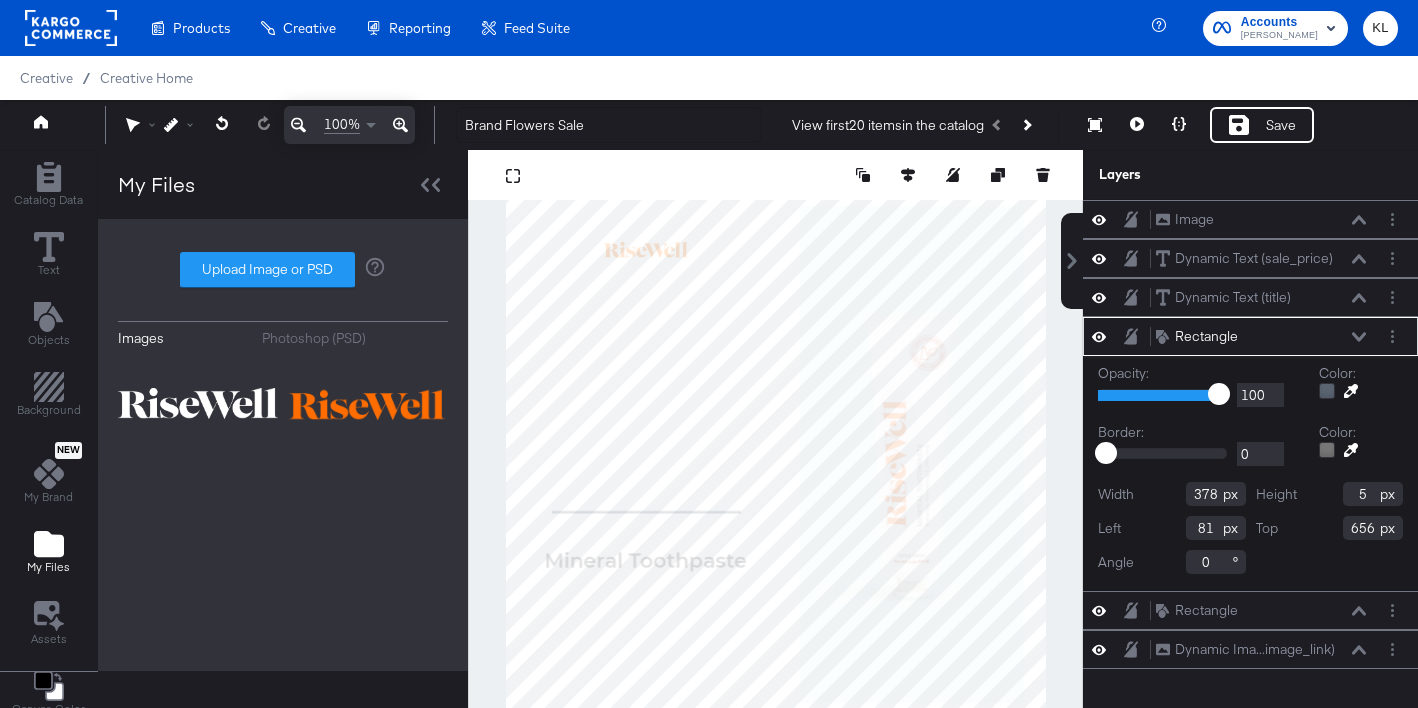 type on "652" 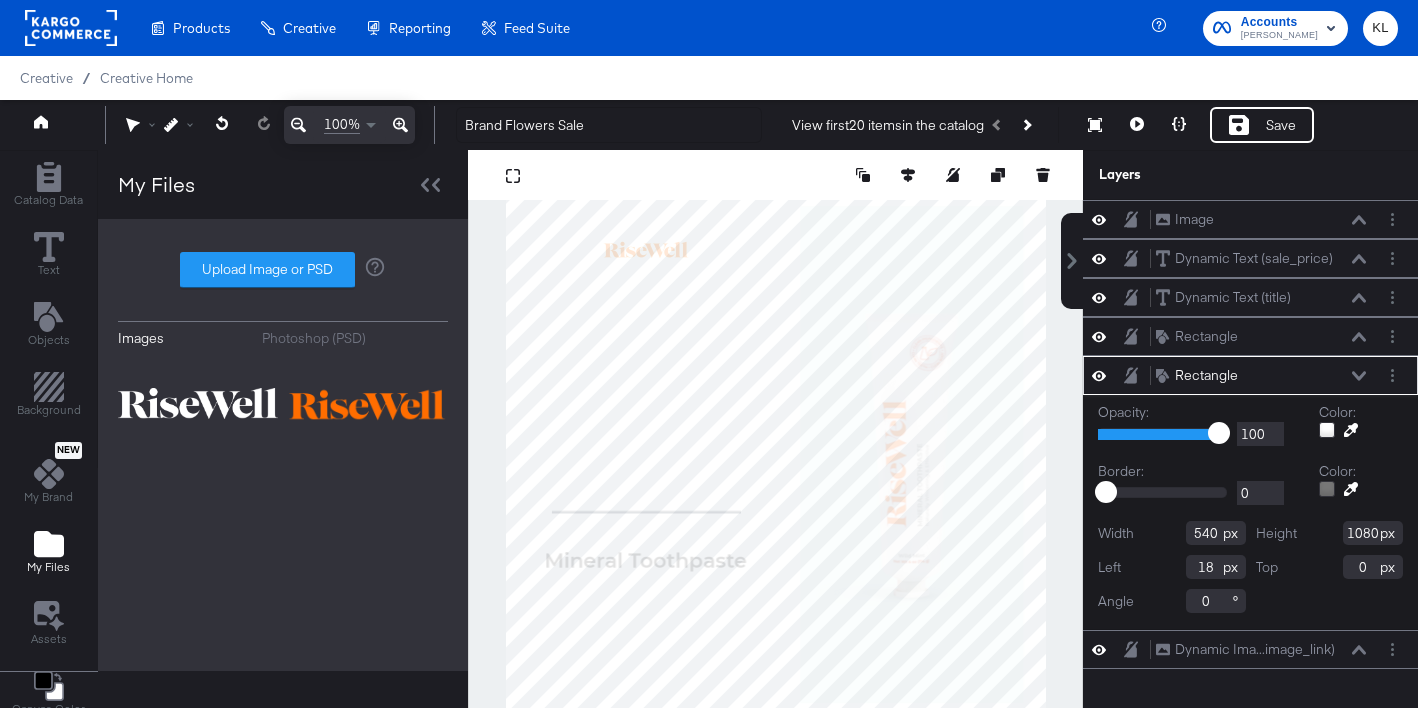scroll, scrollTop: 20, scrollLeft: 0, axis: vertical 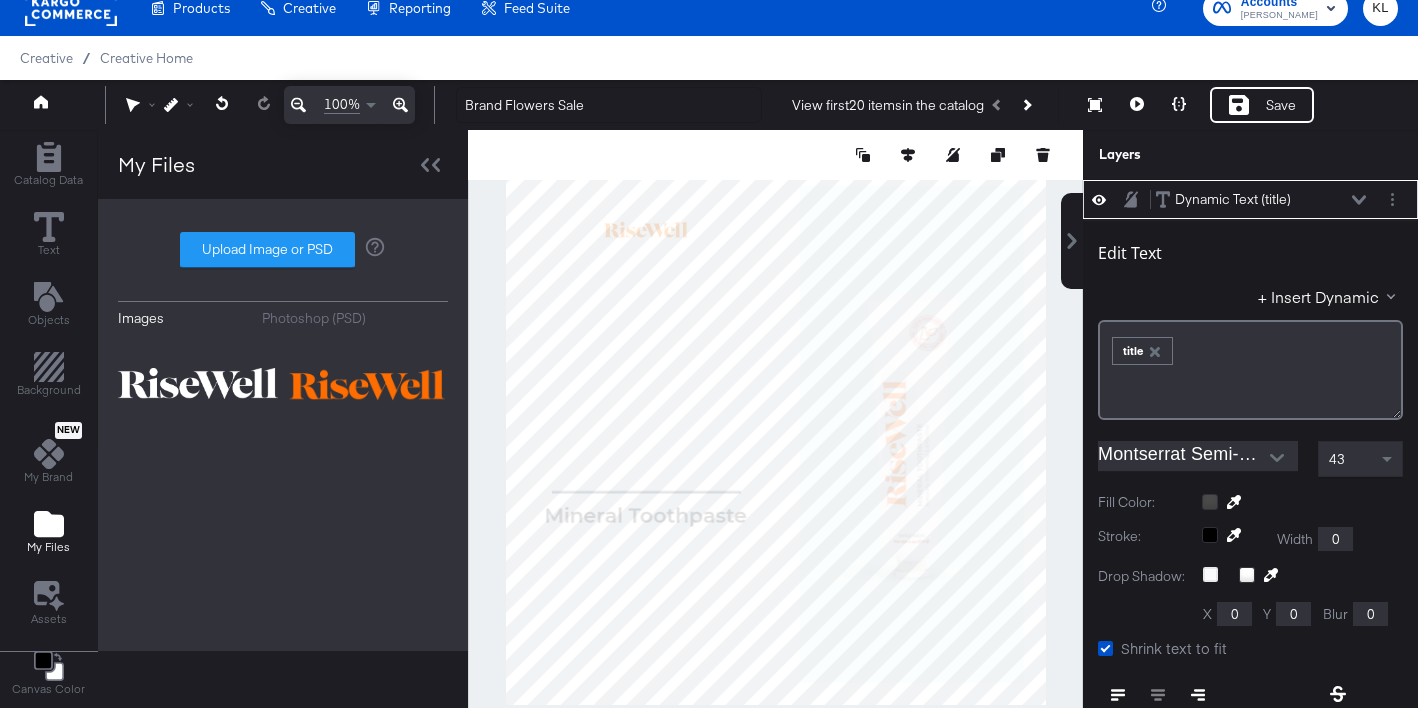 type on "654" 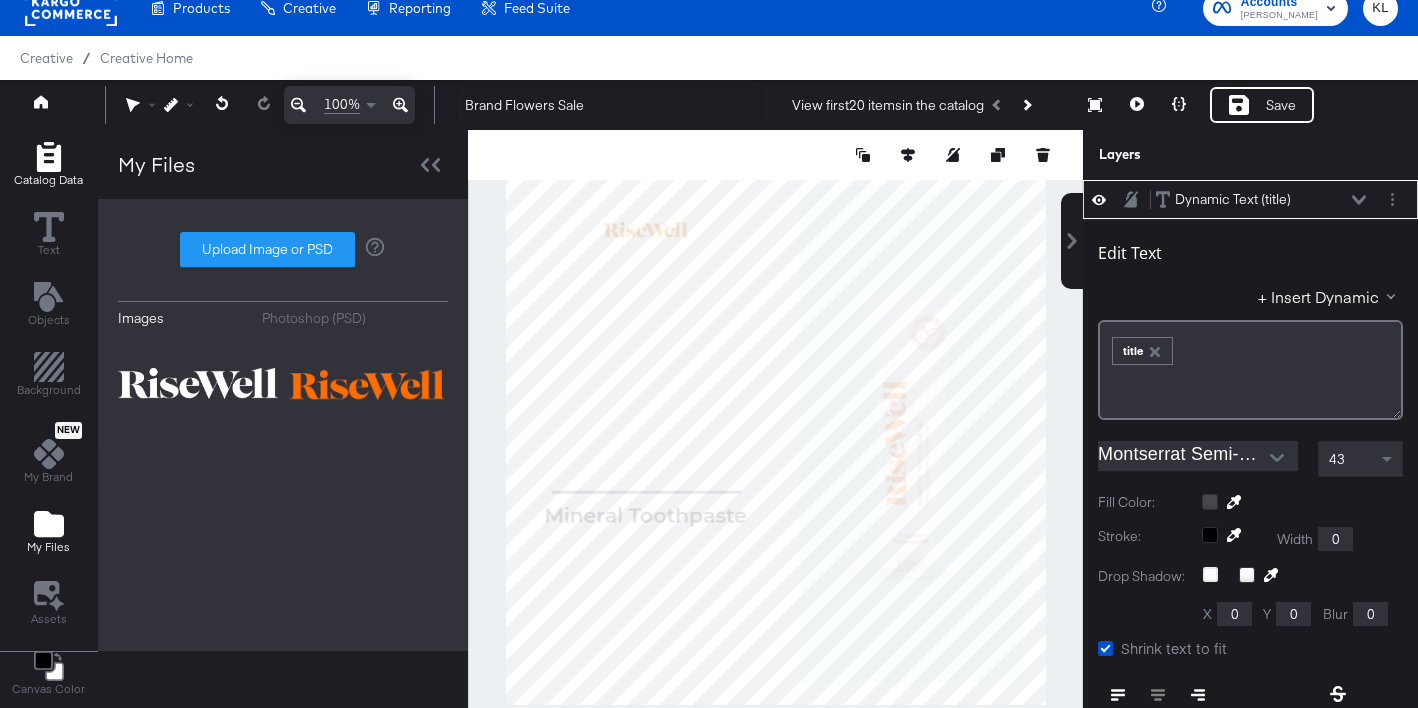click on "Catalog Data" at bounding box center (48, 180) 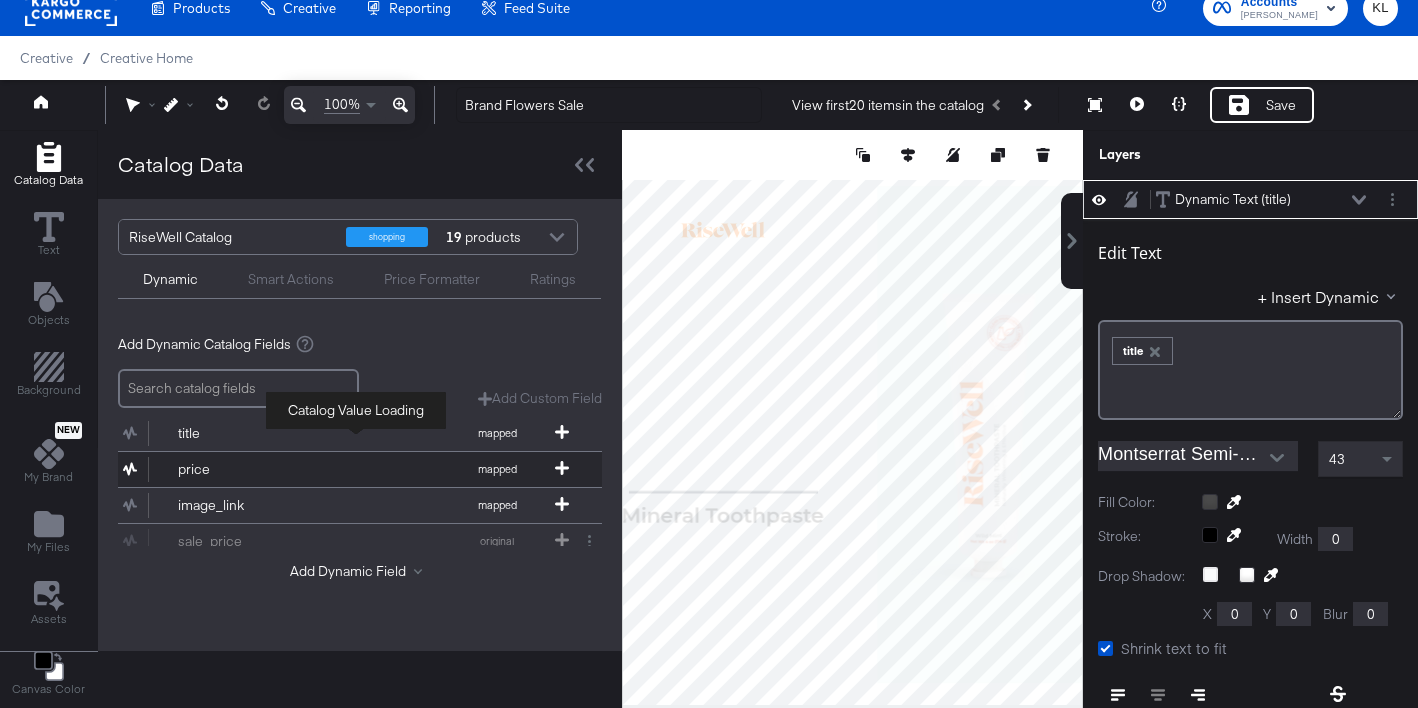 scroll, scrollTop: 122, scrollLeft: 0, axis: vertical 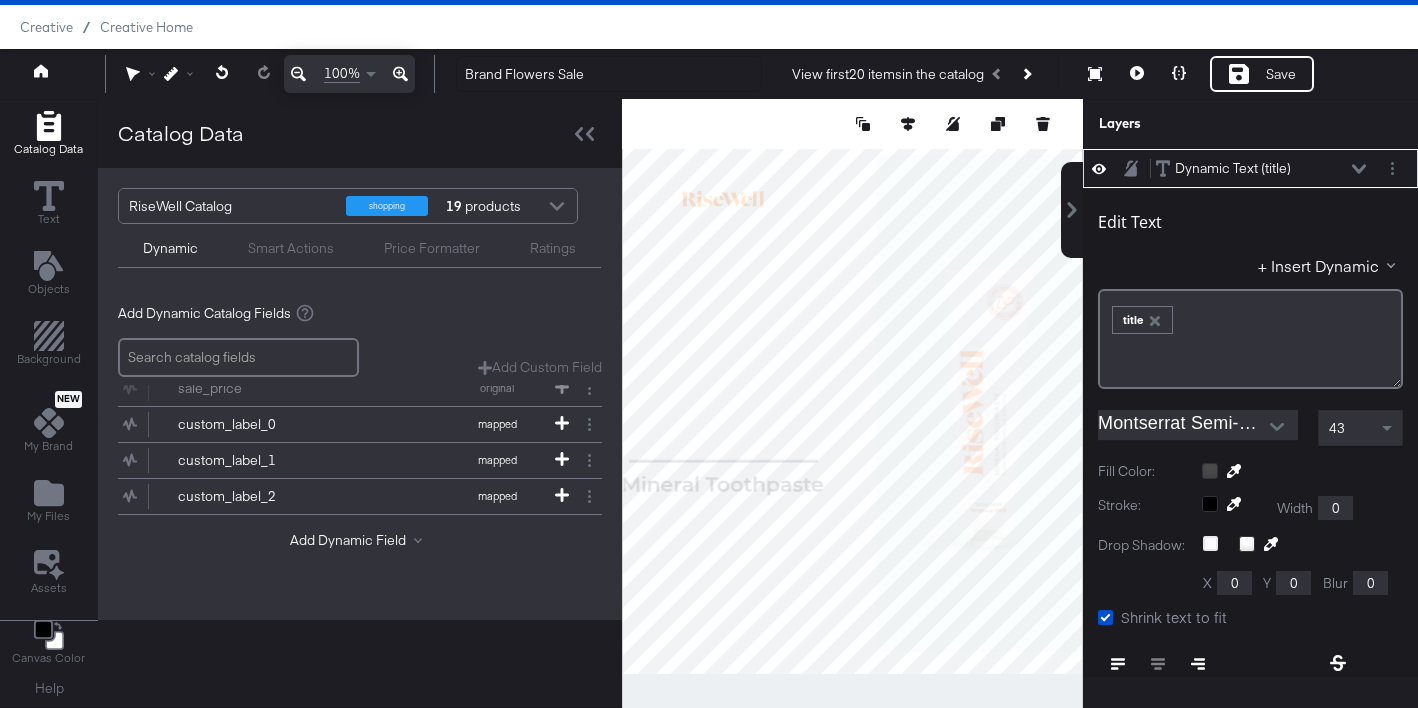 click on "Smart Actions" at bounding box center (291, 248) 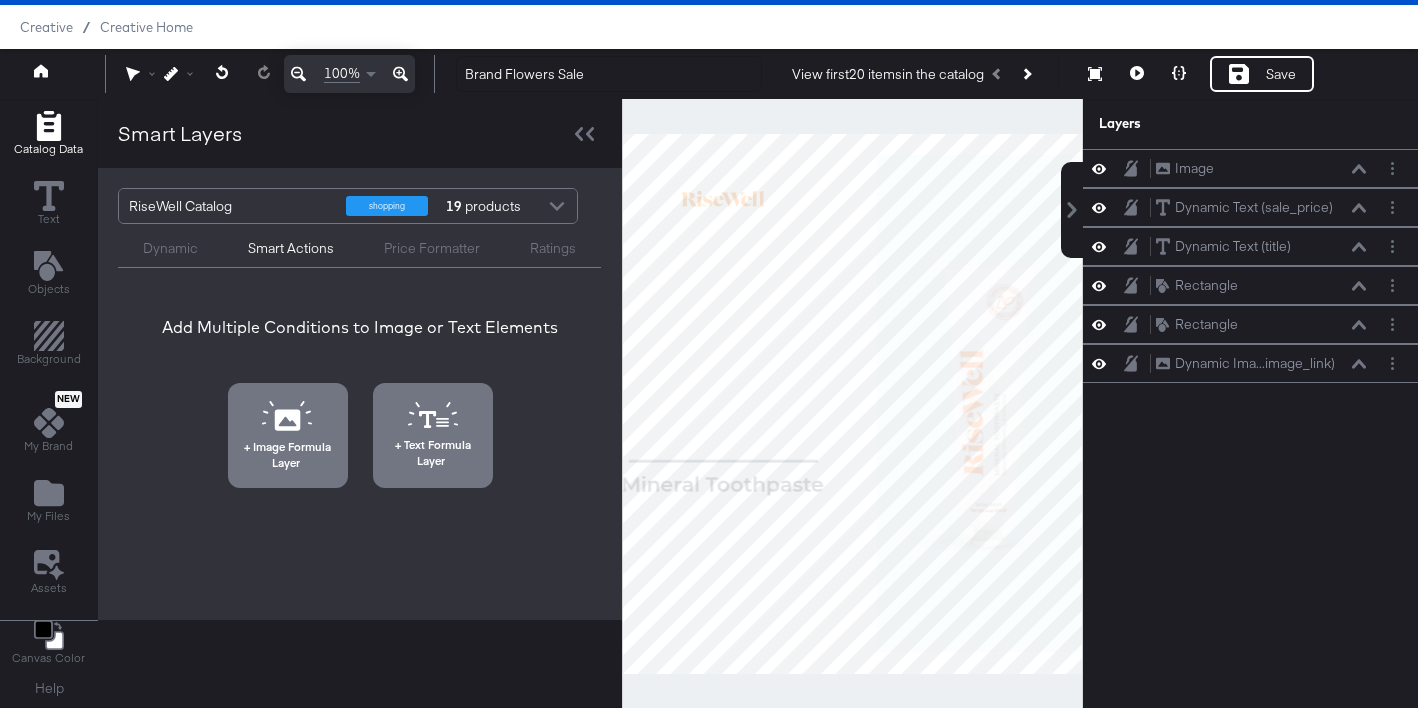 scroll, scrollTop: 0, scrollLeft: 0, axis: both 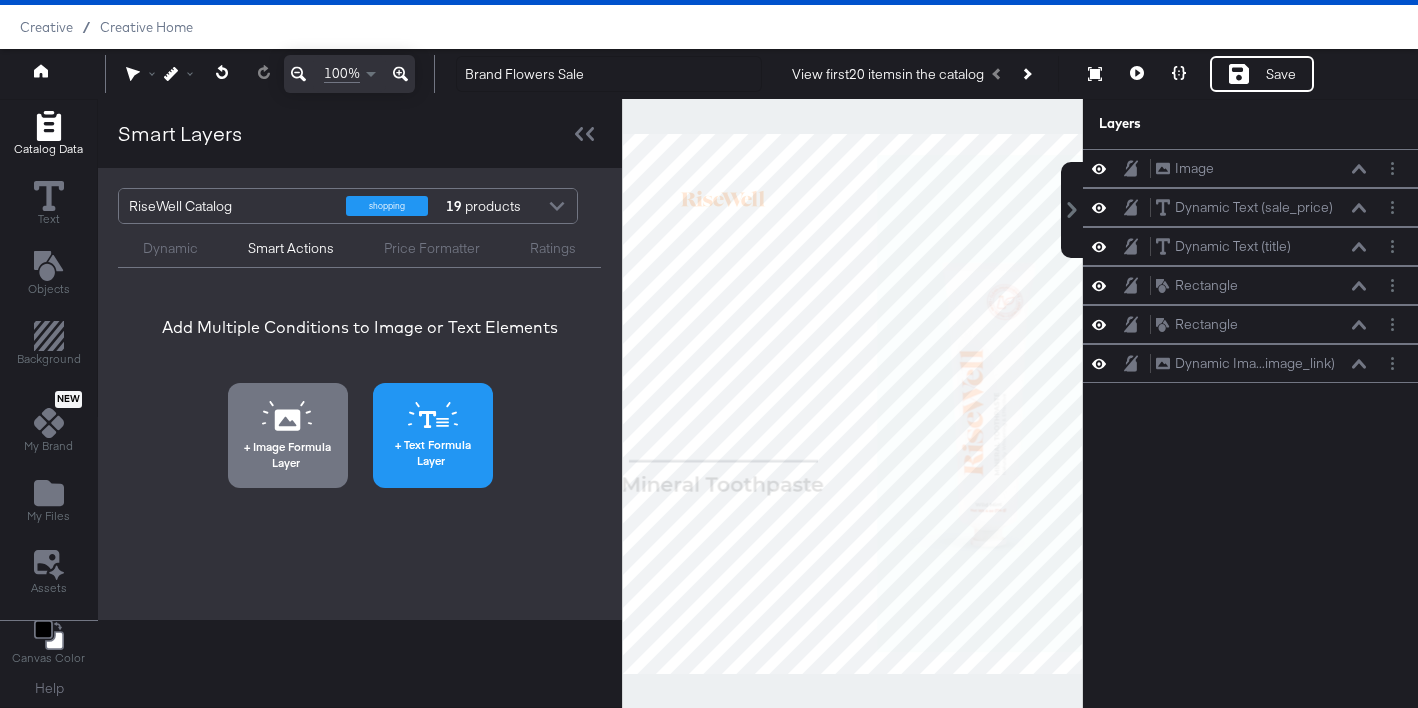click on "Text Formula Layer" at bounding box center (433, 435) 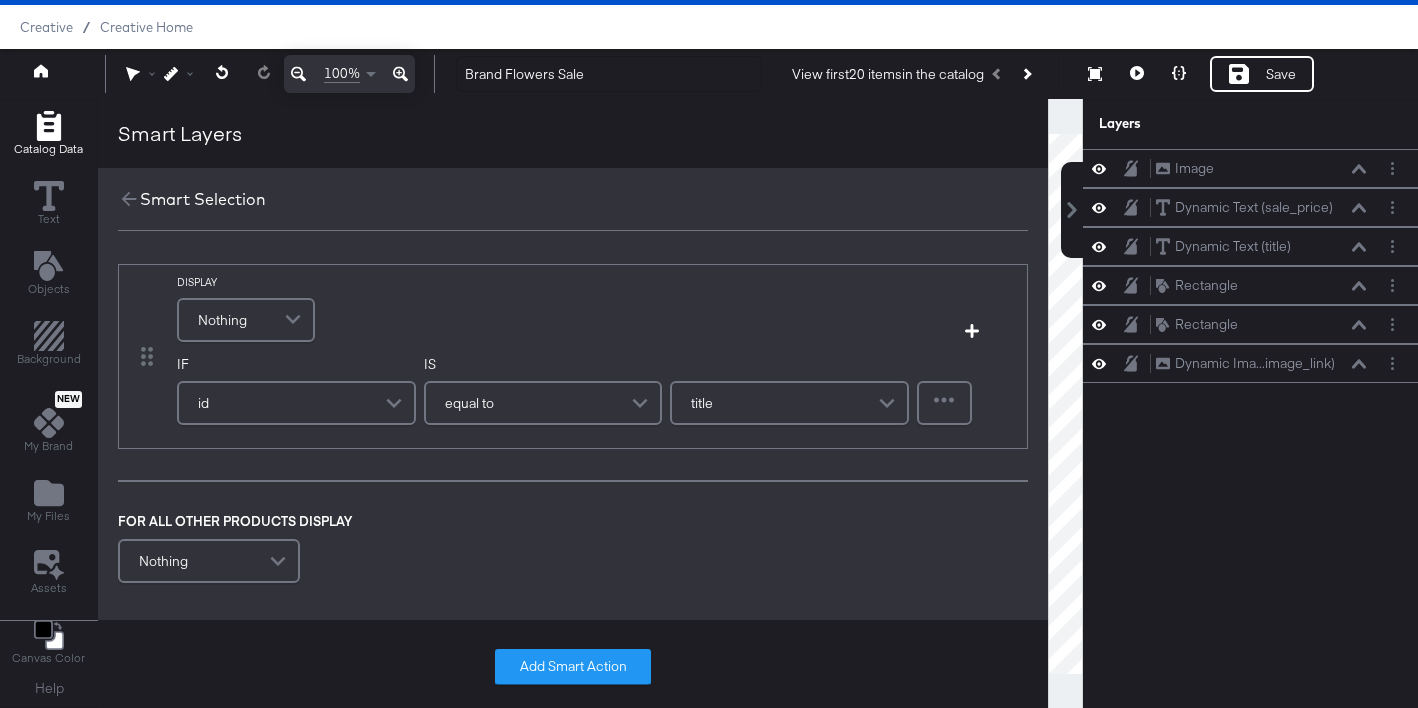 scroll, scrollTop: 0, scrollLeft: 0, axis: both 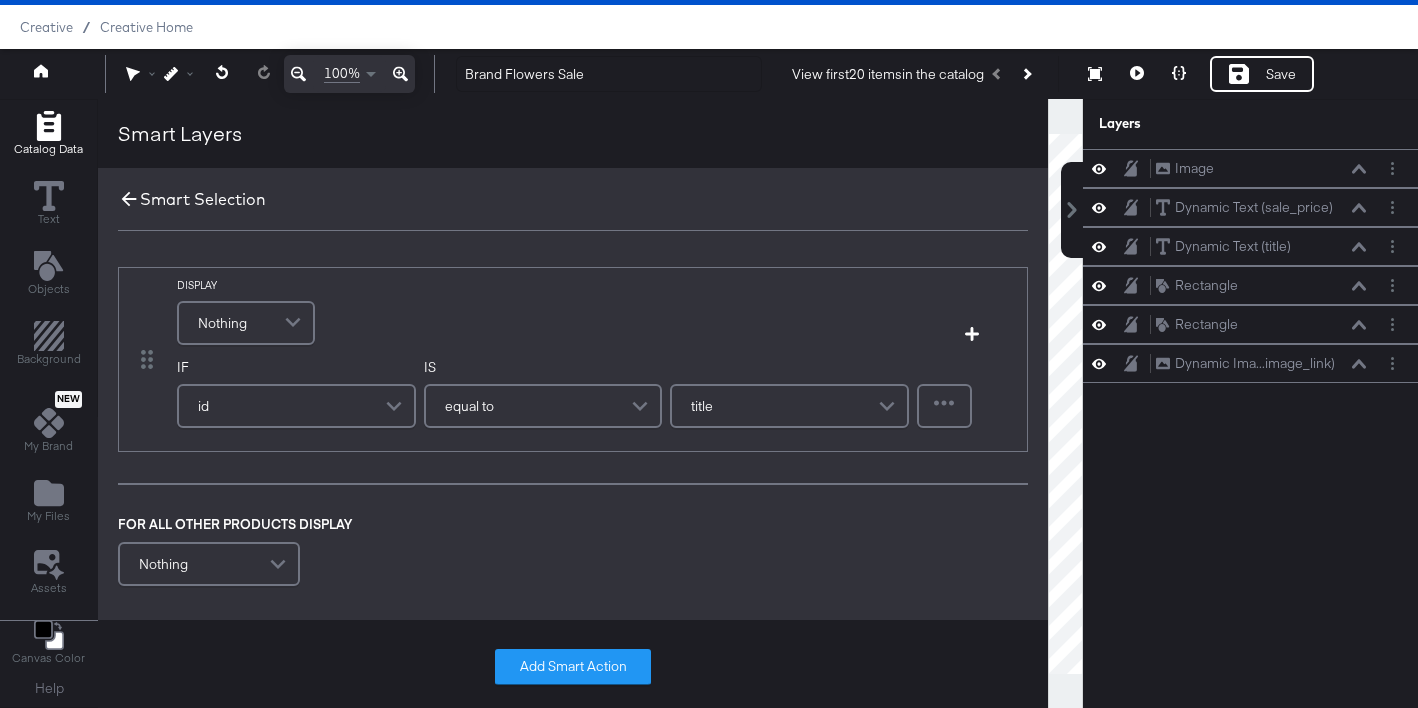 click 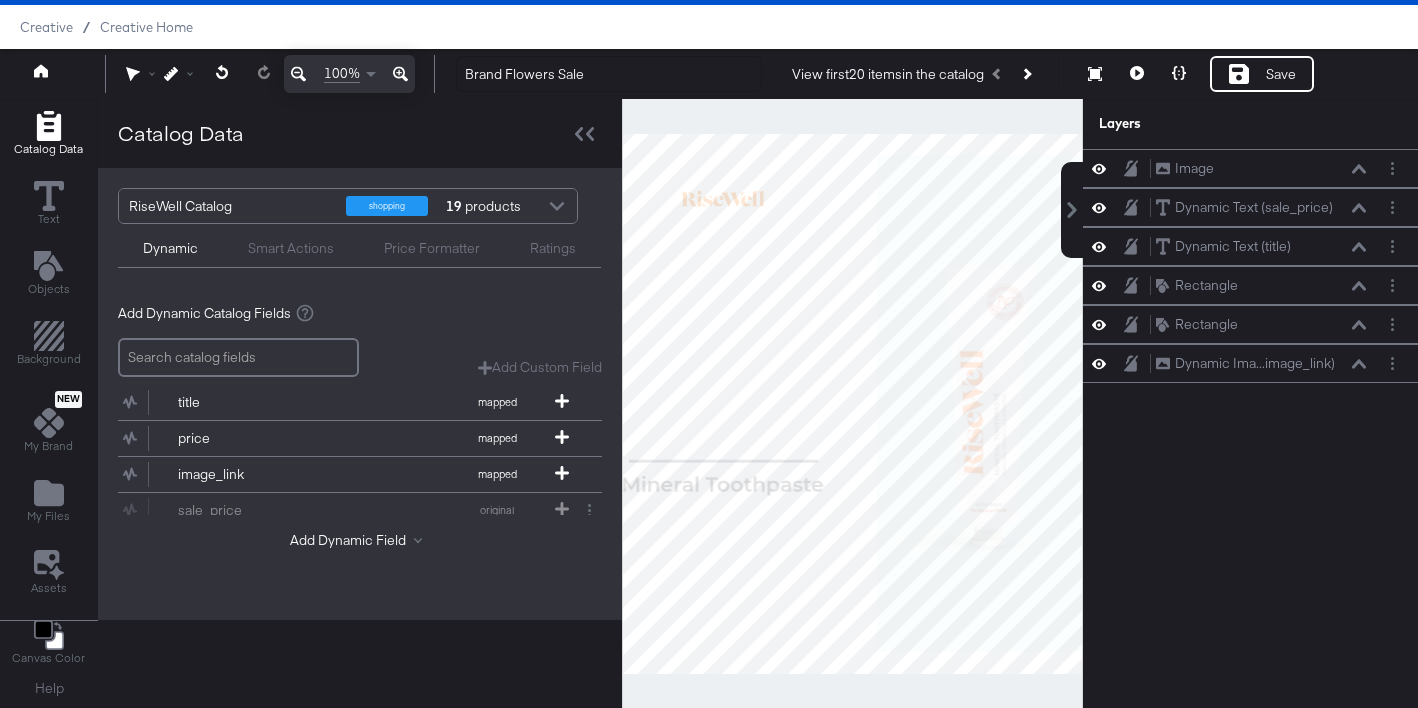click on "Smart Actions" at bounding box center [291, 248] 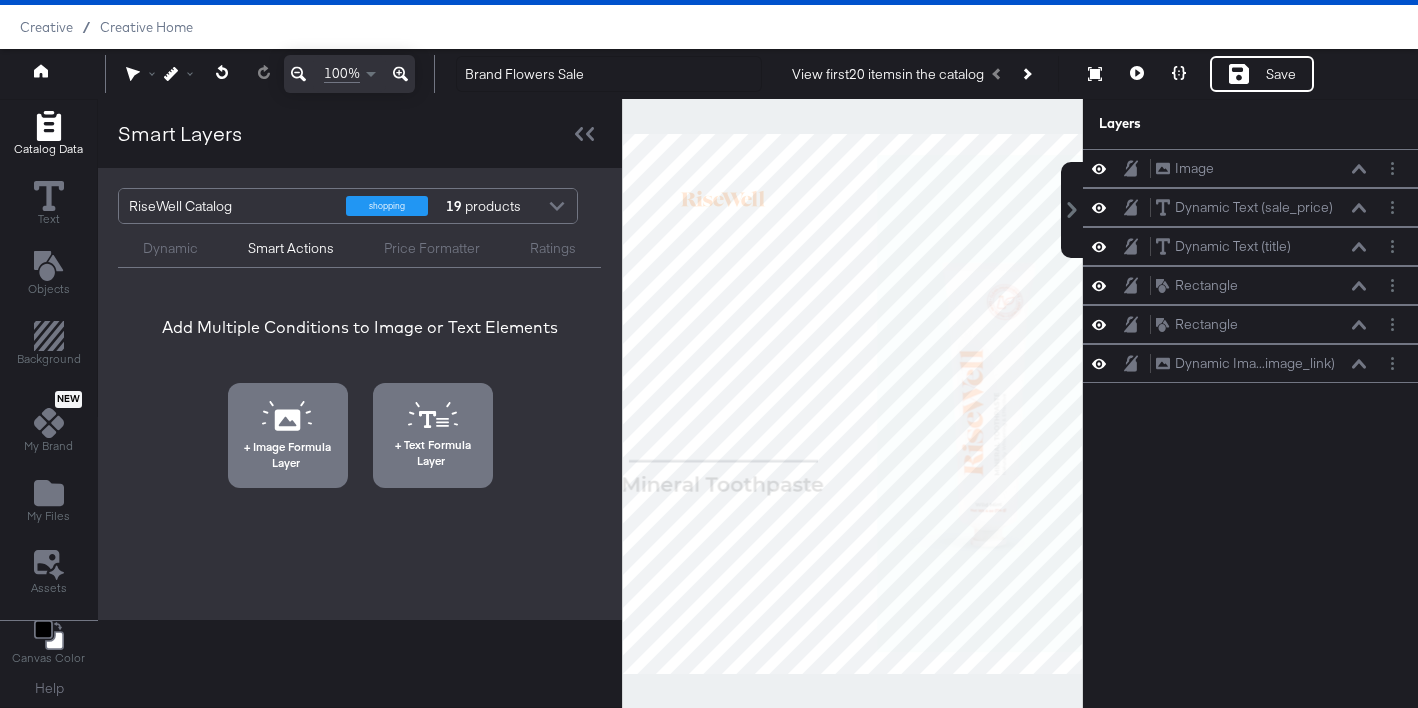 click on "Price Formatter" at bounding box center (432, 248) 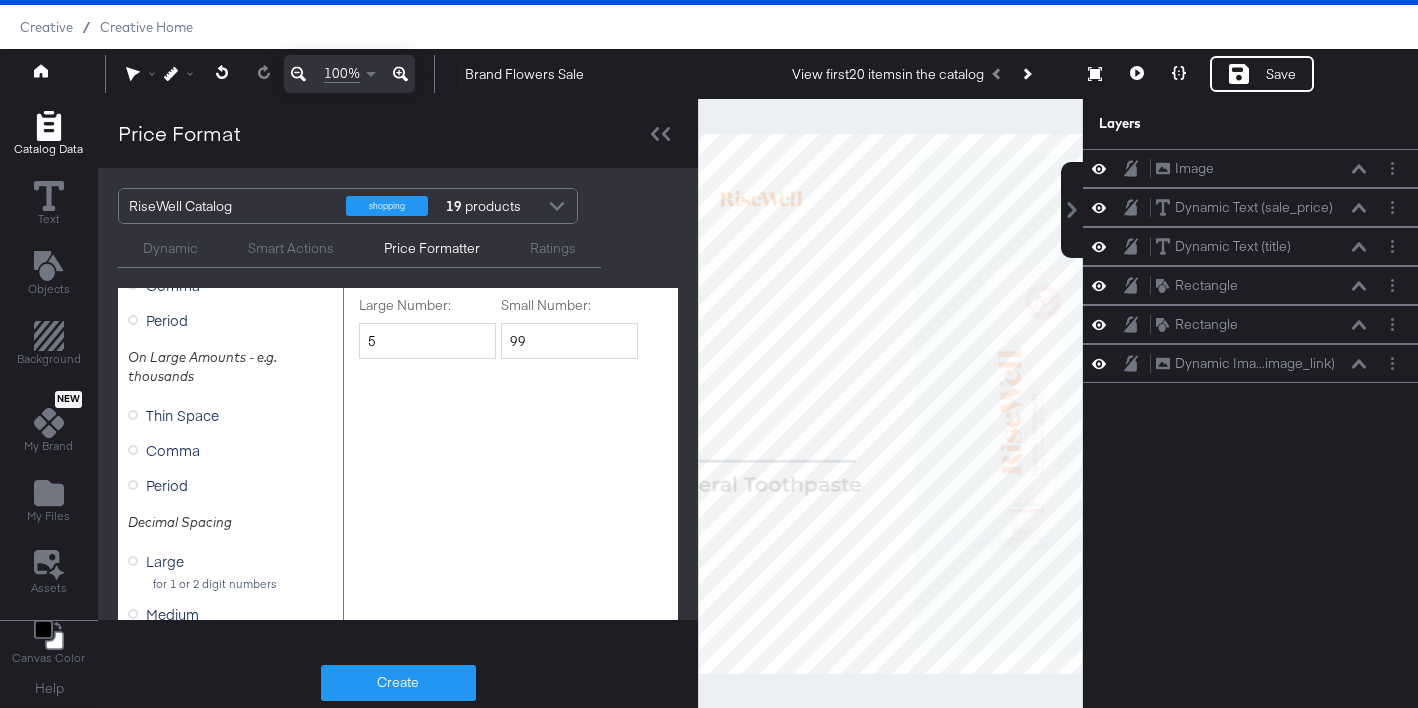 scroll, scrollTop: 0, scrollLeft: 0, axis: both 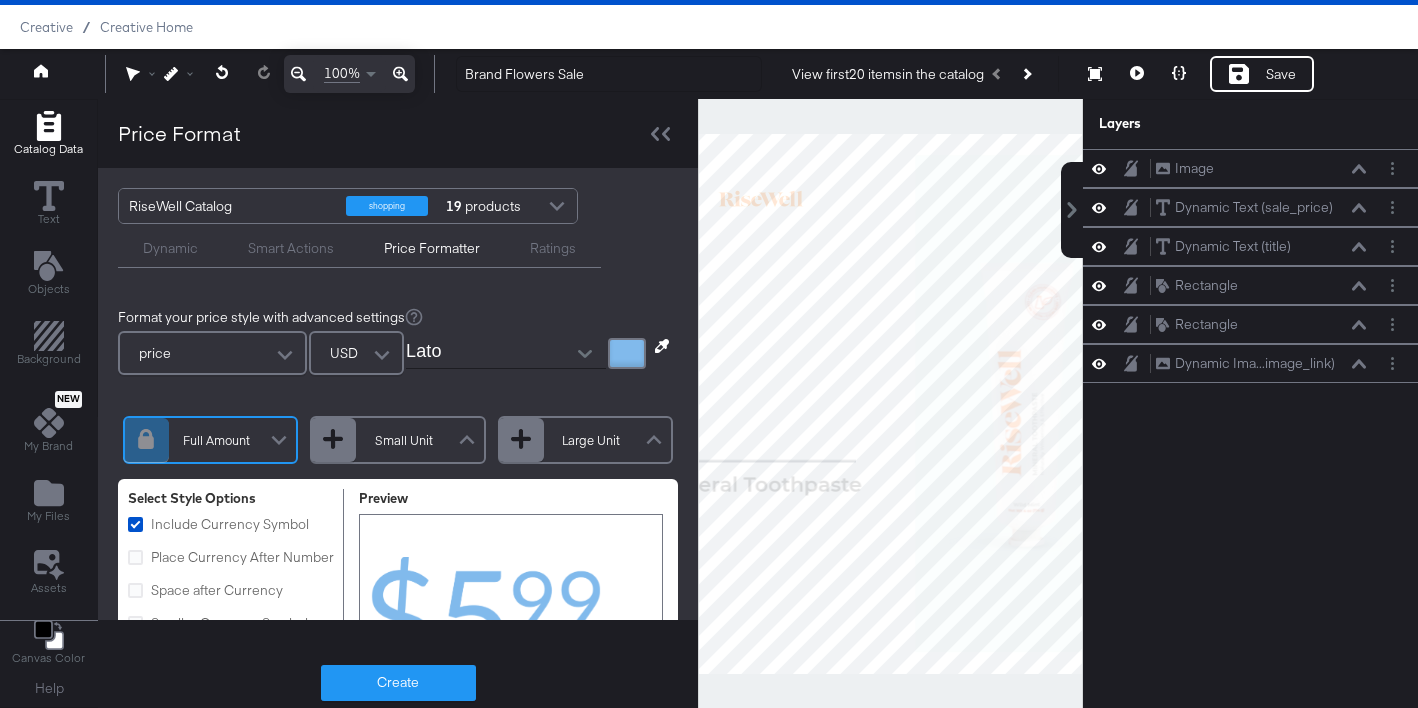 click on "Dynamic Smart Actions Price Formatter Ratings" at bounding box center [359, 246] 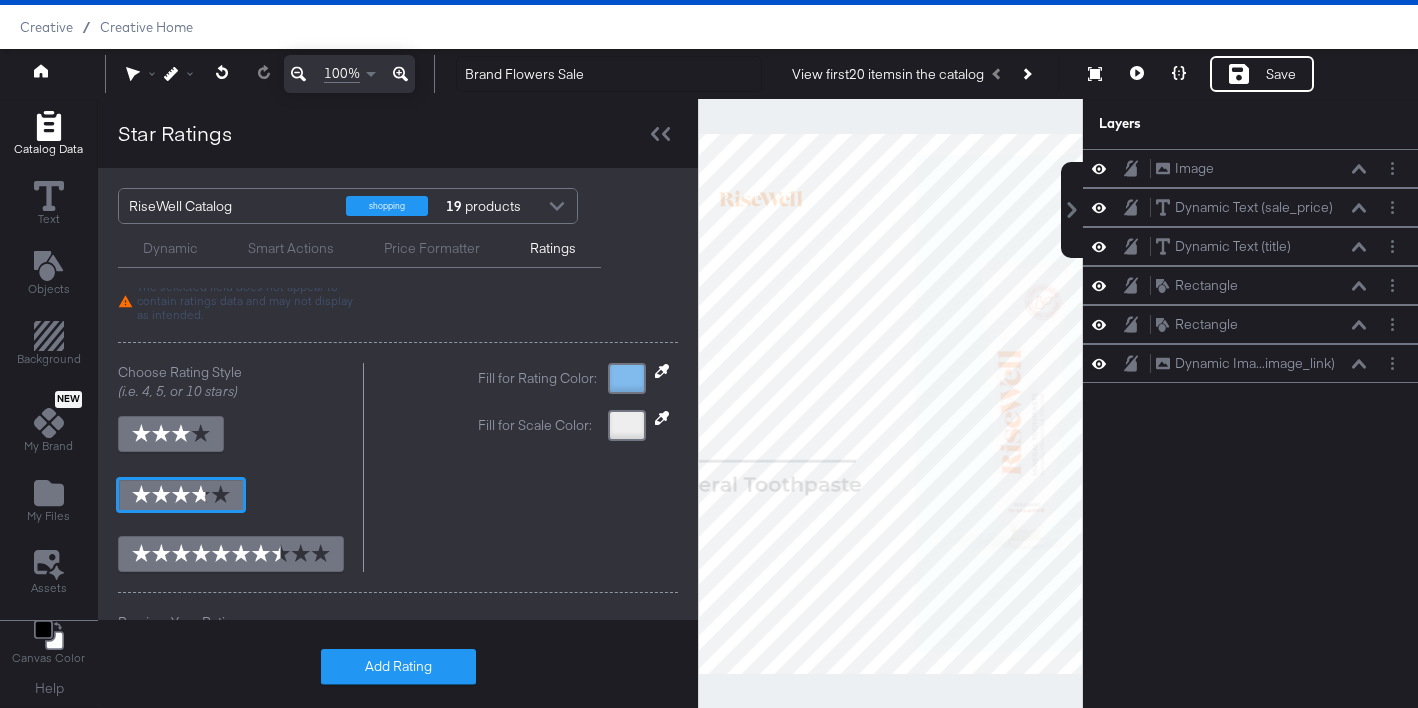 scroll, scrollTop: 118, scrollLeft: 0, axis: vertical 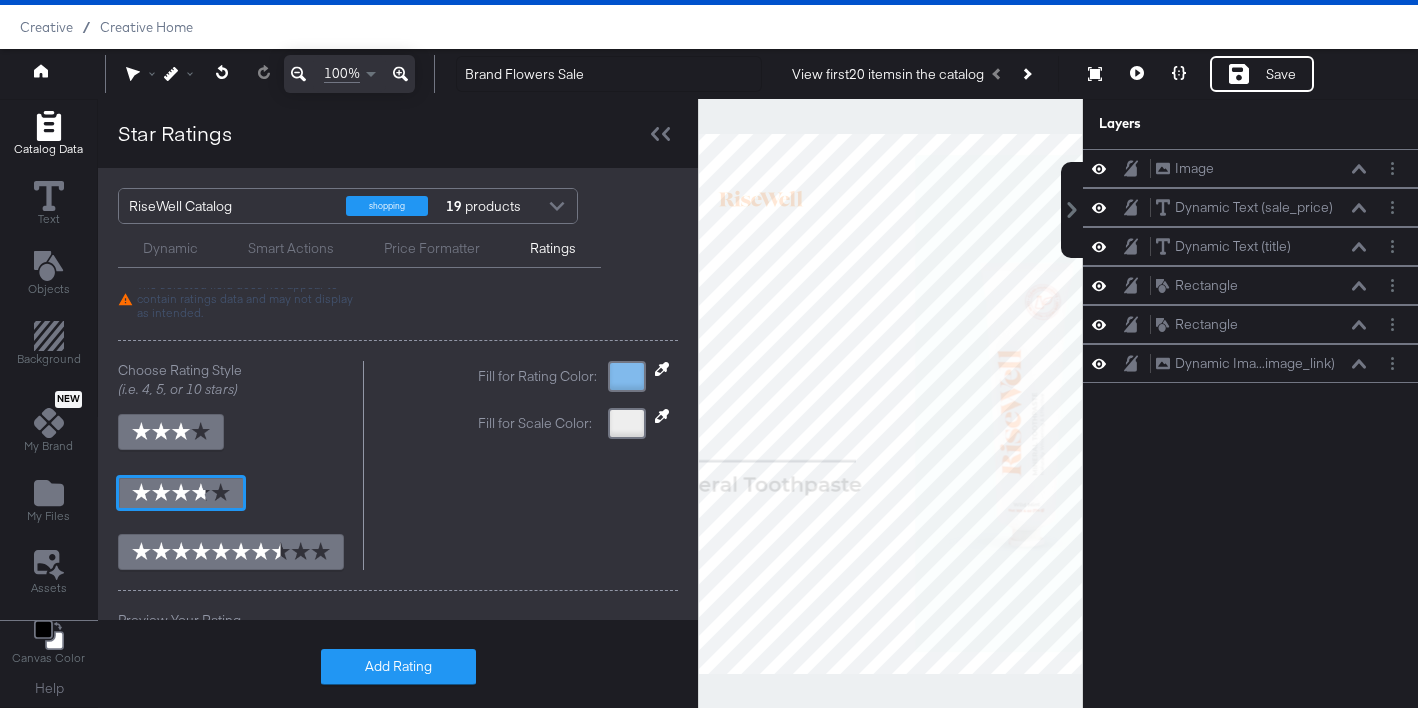 click on "Dynamic" at bounding box center (170, 248) 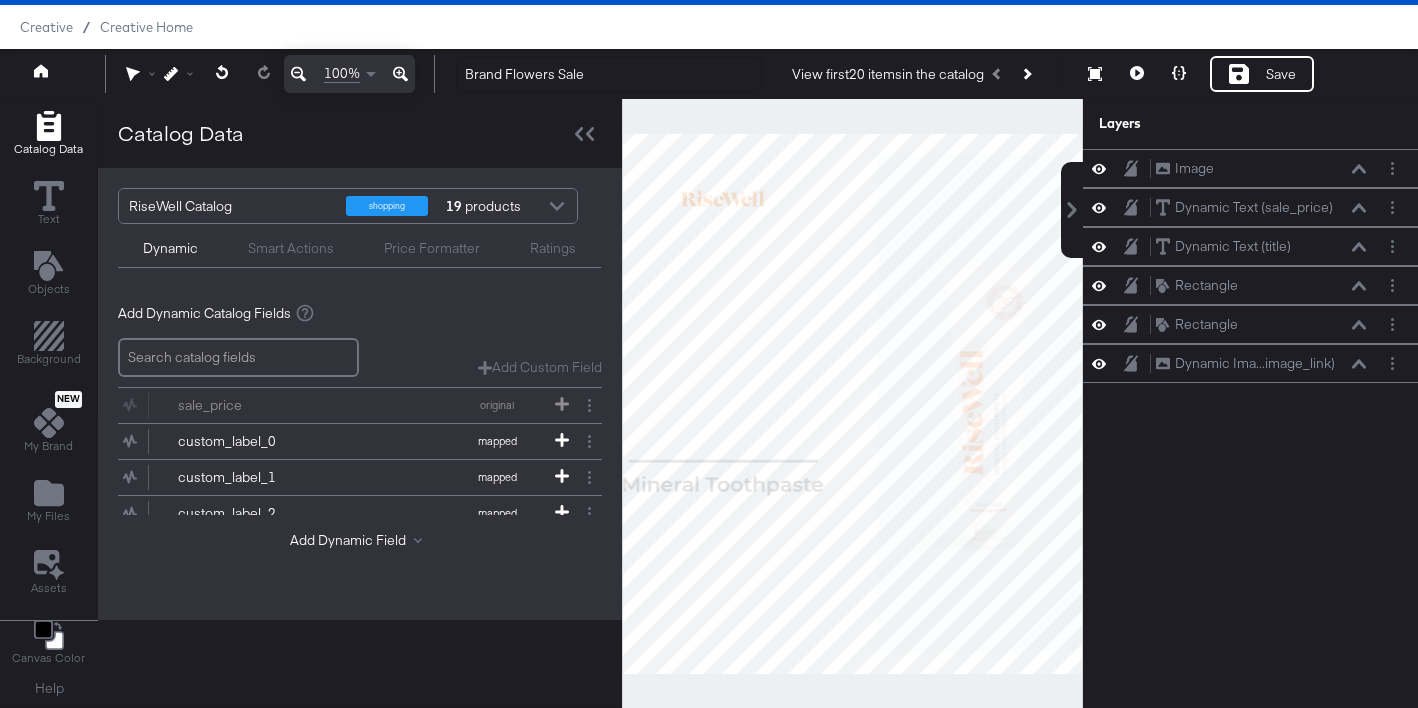 scroll, scrollTop: 122, scrollLeft: 0, axis: vertical 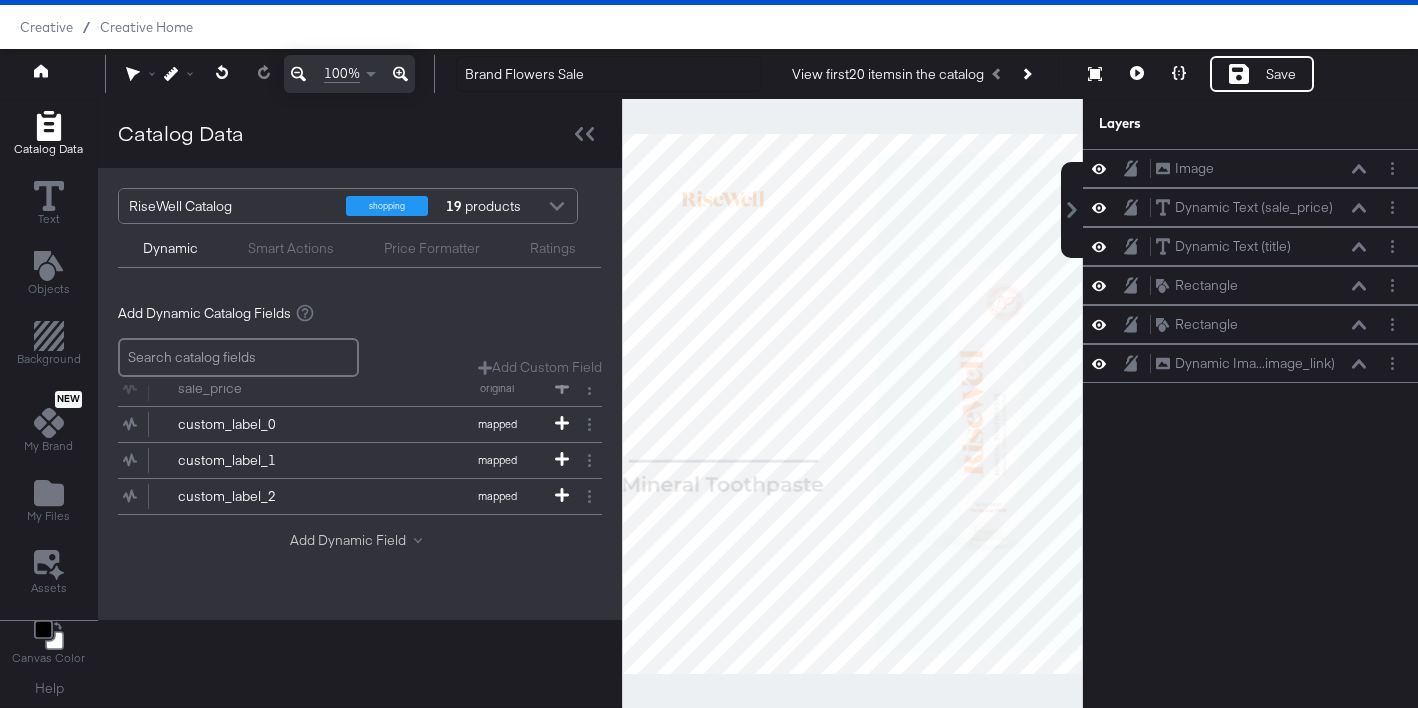 click on "Add Dynamic Field" at bounding box center [360, 540] 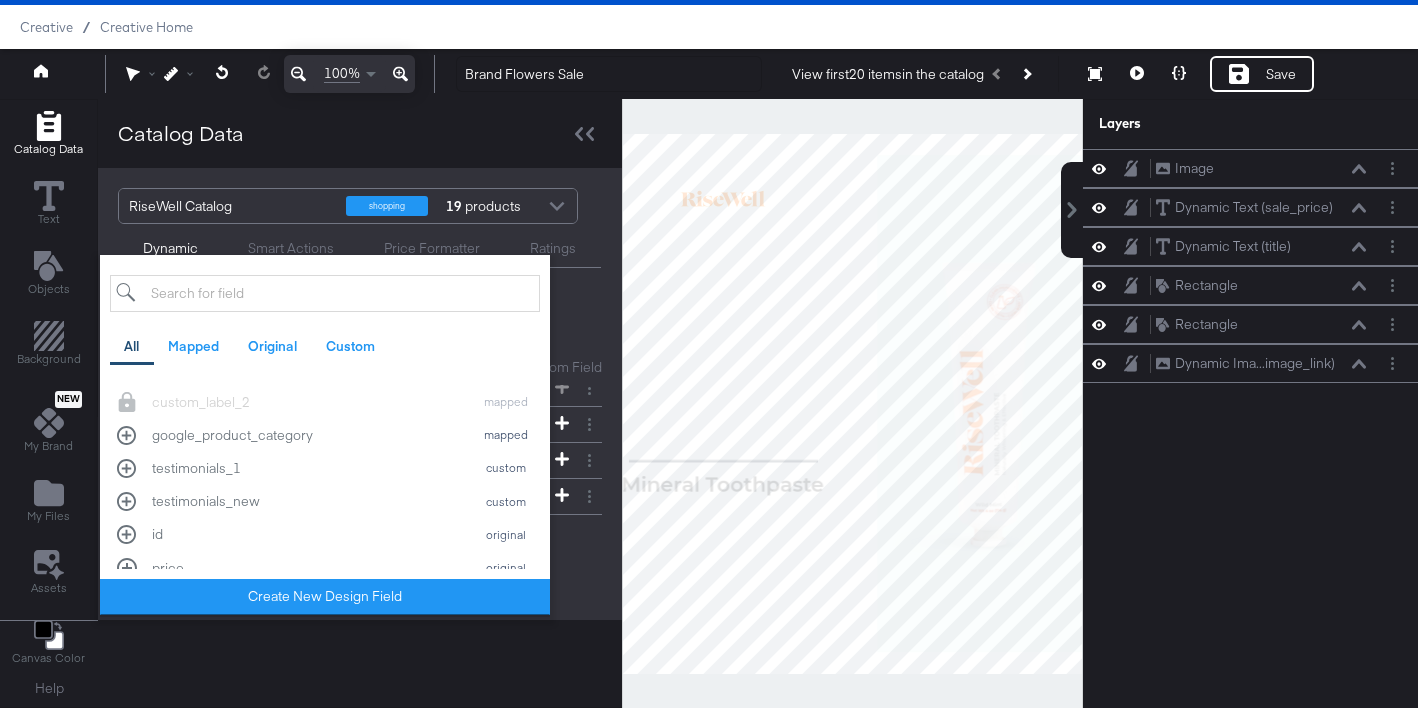 scroll, scrollTop: 407, scrollLeft: 0, axis: vertical 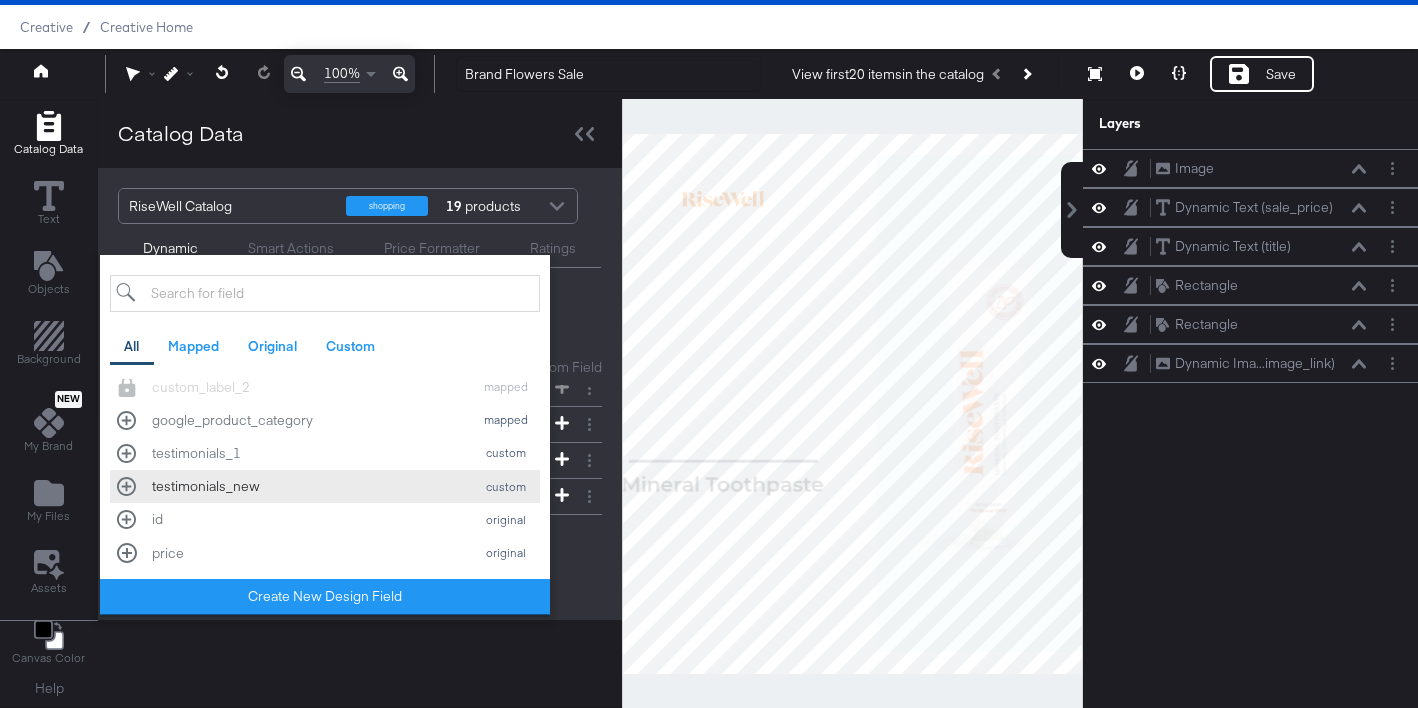 click on "testimonials_new" at bounding box center [307, 486] 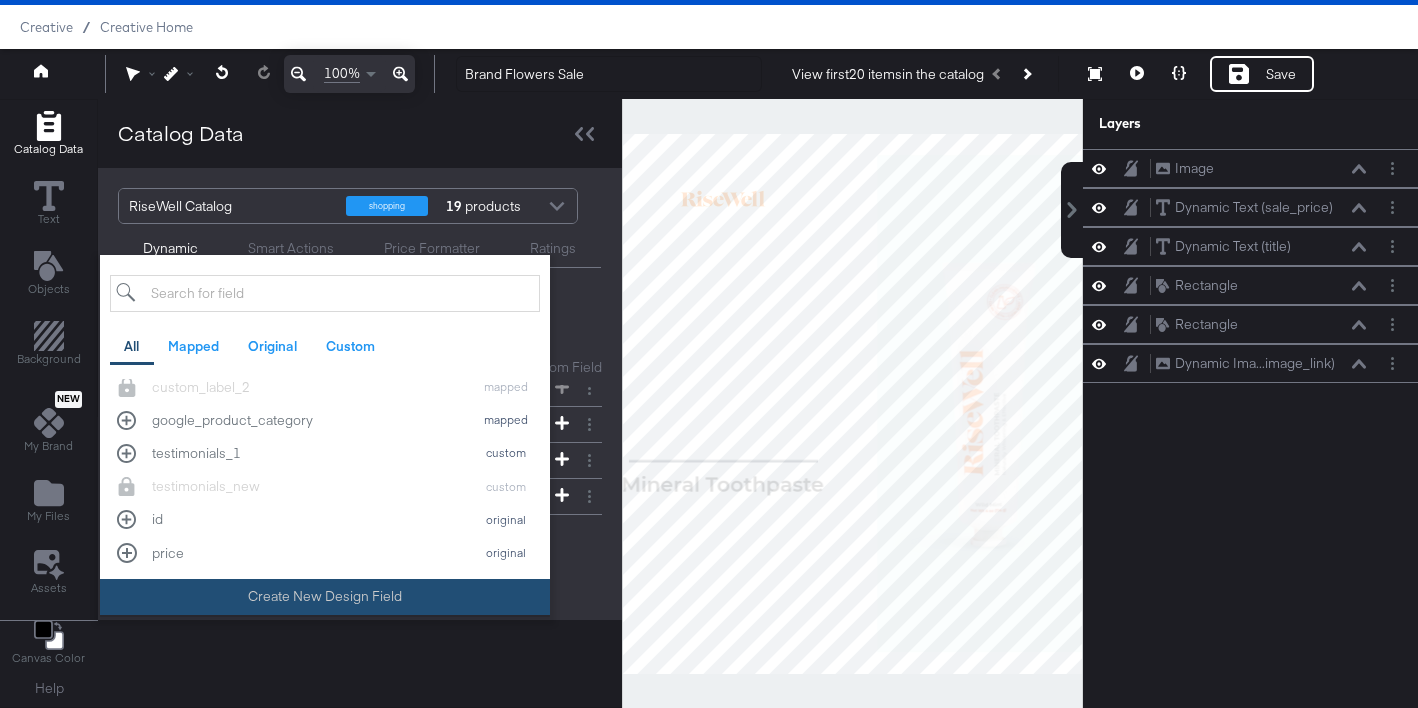 click on "Create New Design Field" at bounding box center (325, 597) 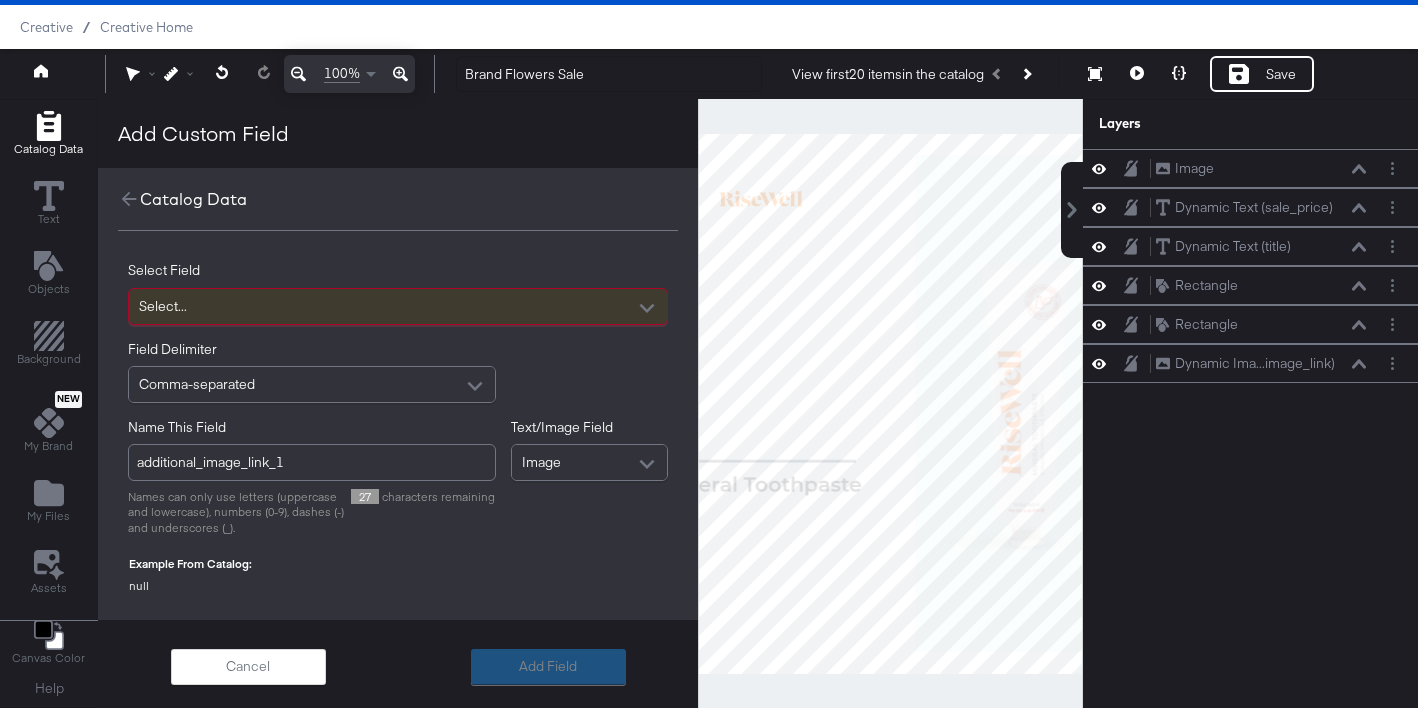 scroll, scrollTop: 0, scrollLeft: 0, axis: both 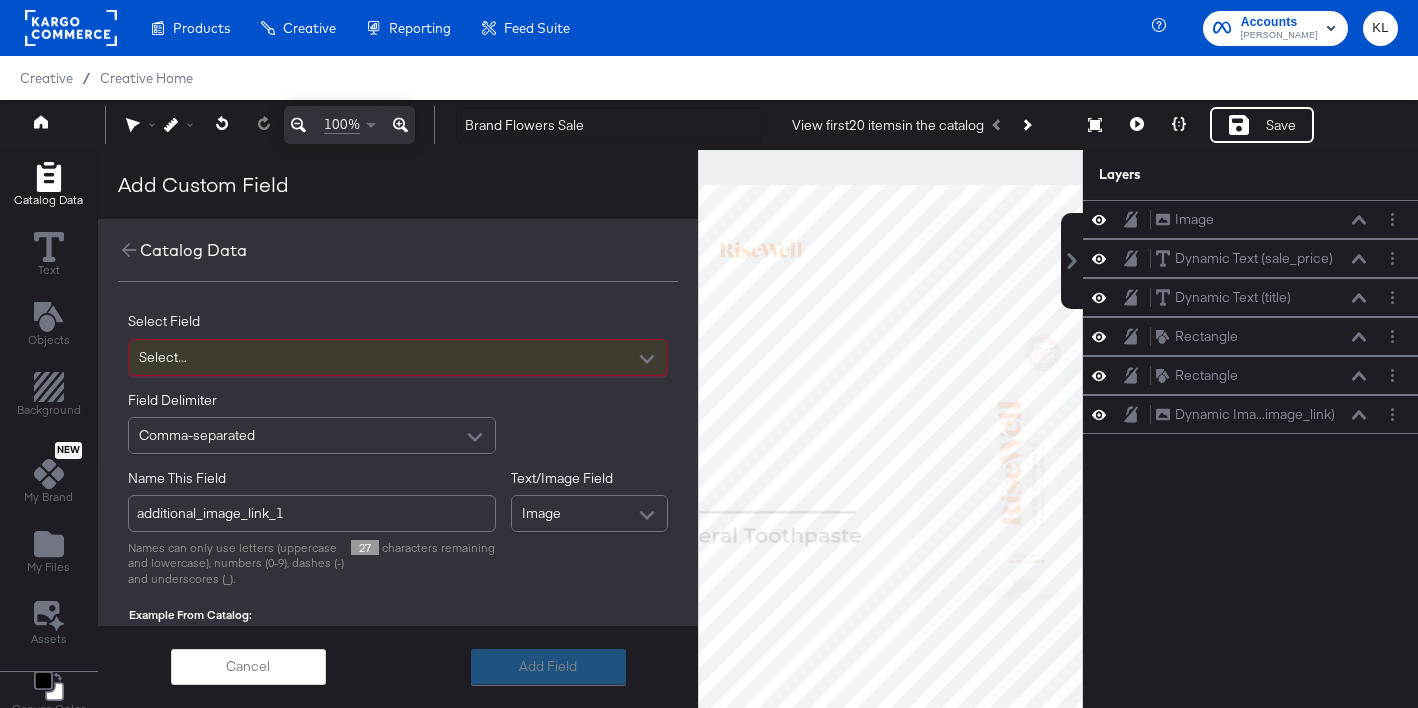 click on "Select..." at bounding box center (398, 357) 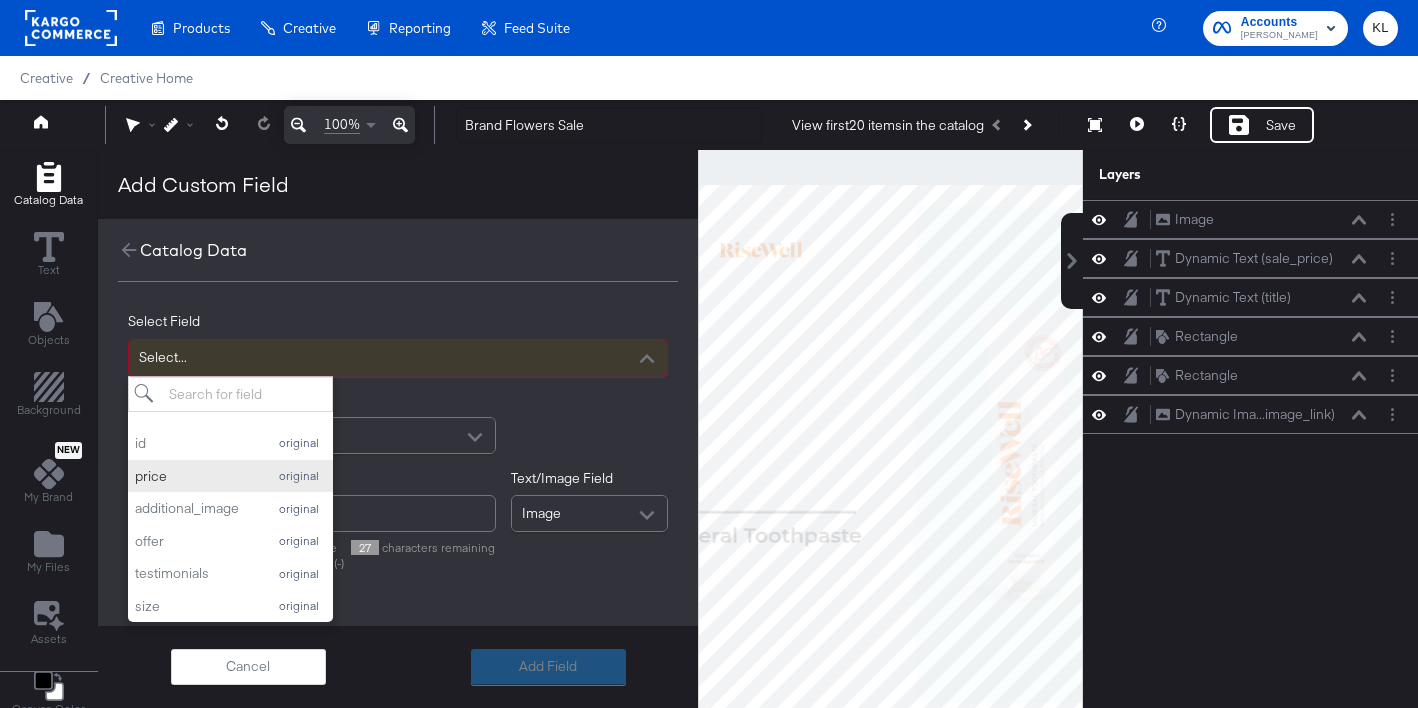 scroll, scrollTop: 70, scrollLeft: 0, axis: vertical 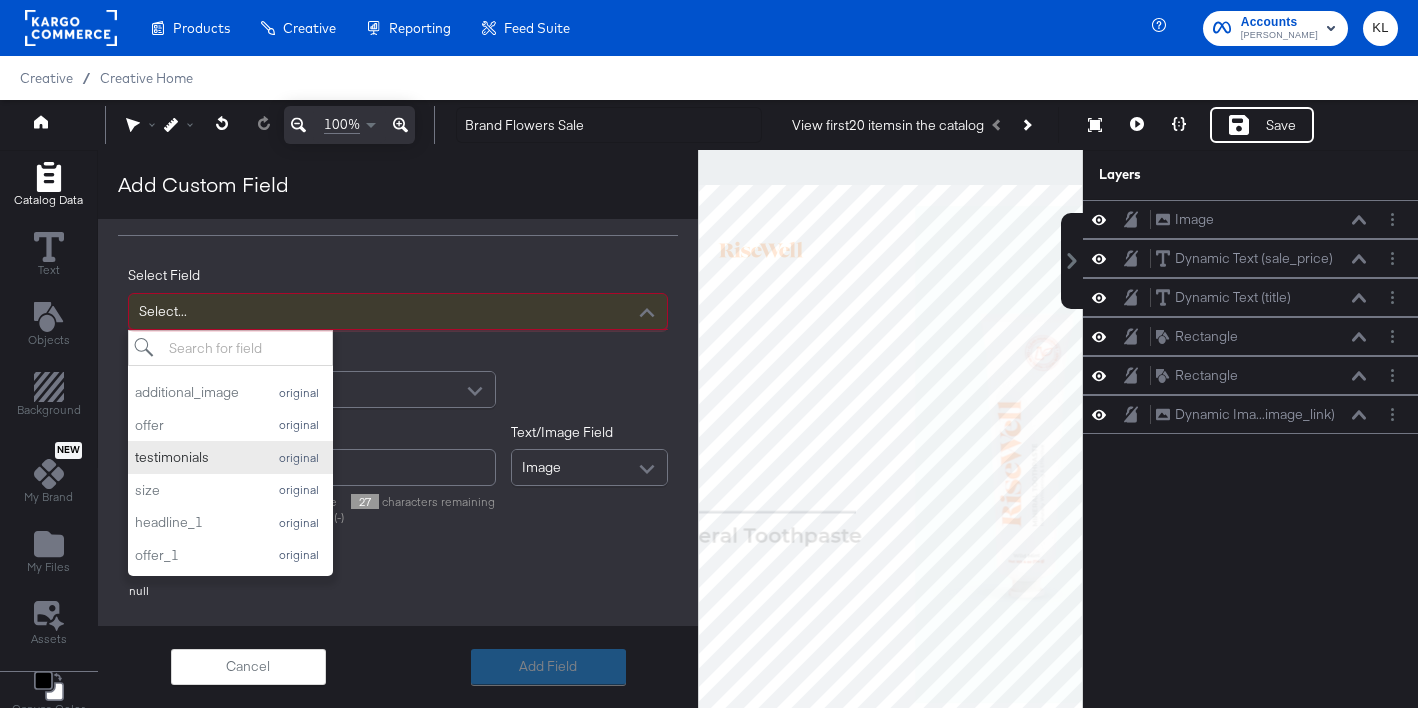 click on "testimonials" at bounding box center [195, 457] 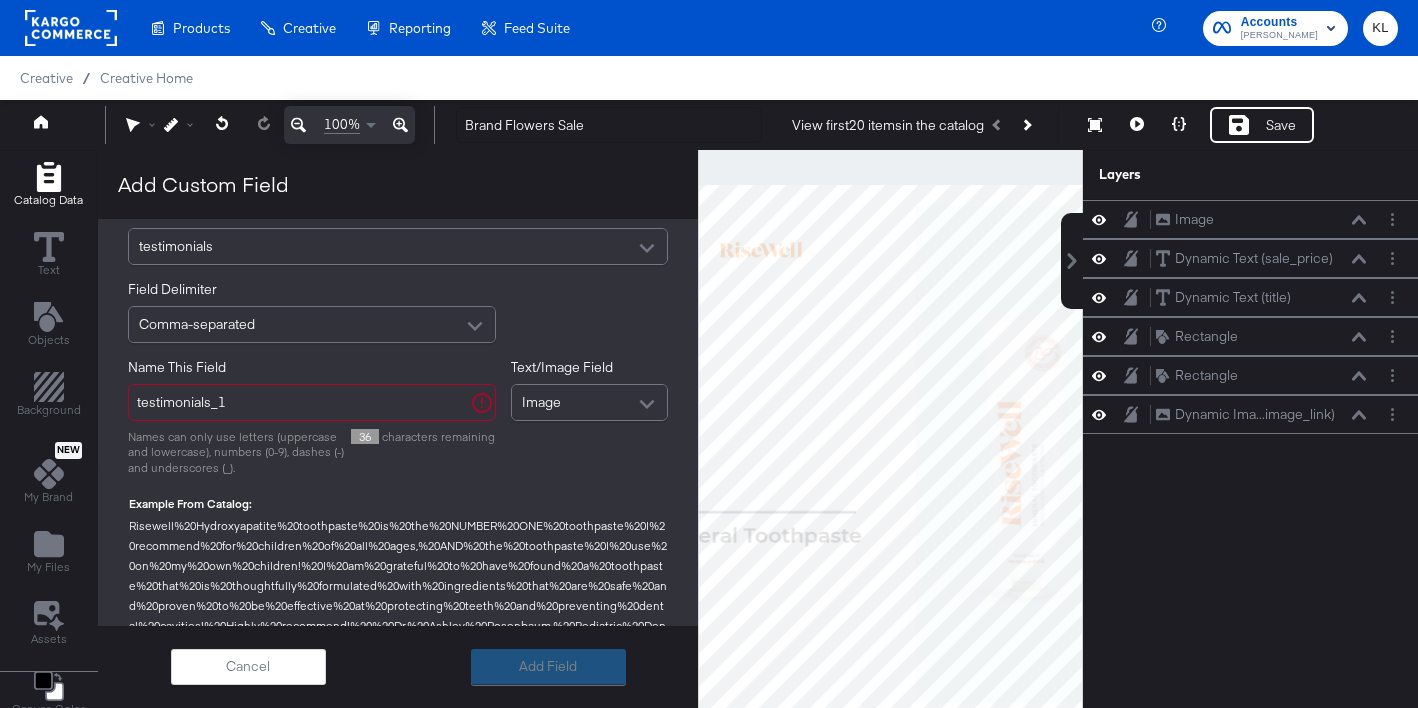 scroll, scrollTop: 125, scrollLeft: 0, axis: vertical 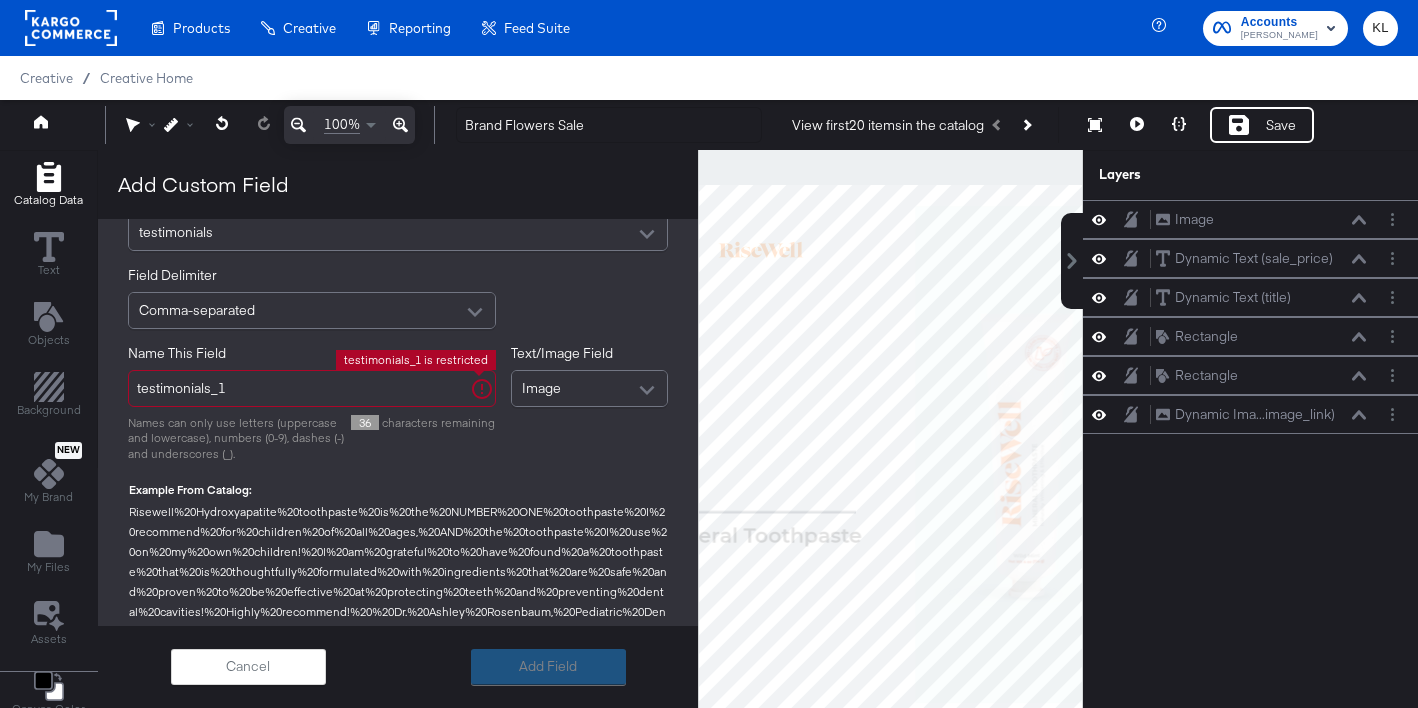 click on "testimonials_1" at bounding box center (312, 388) 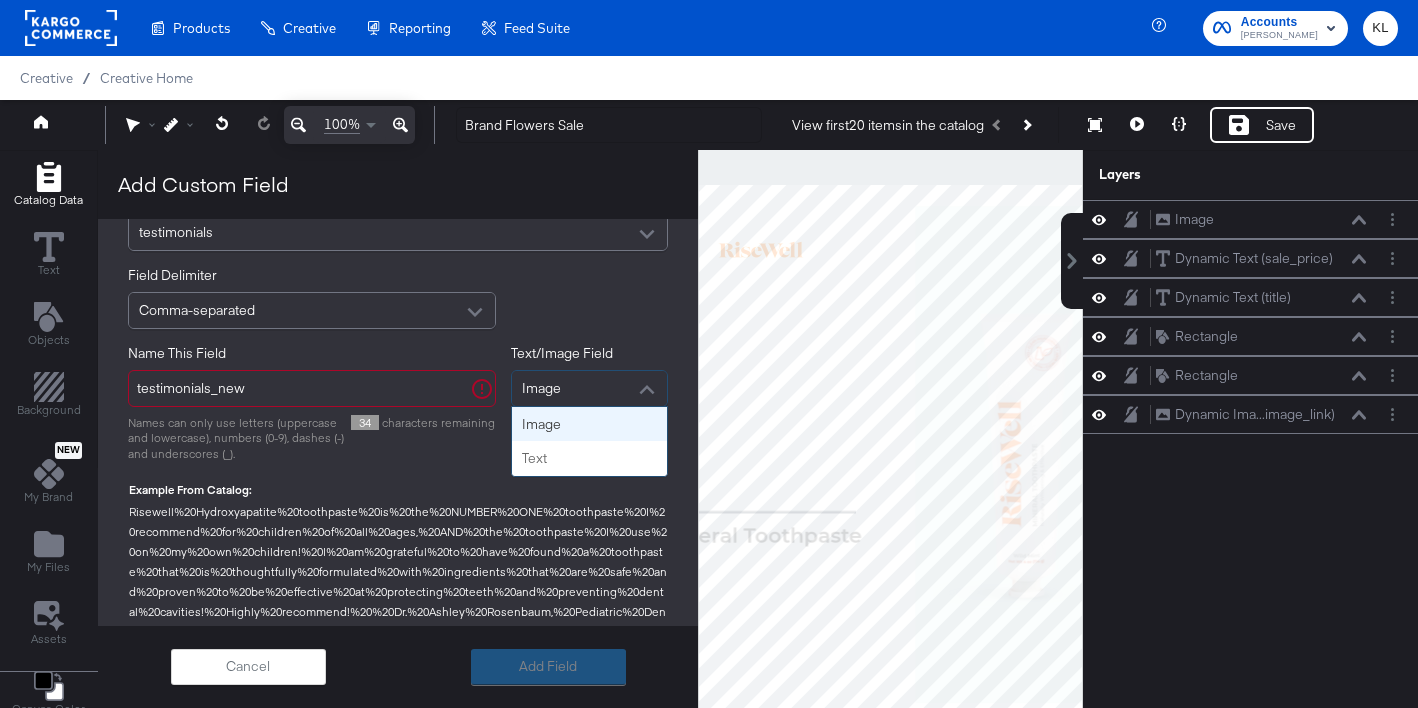 click on "Image" at bounding box center [541, 388] 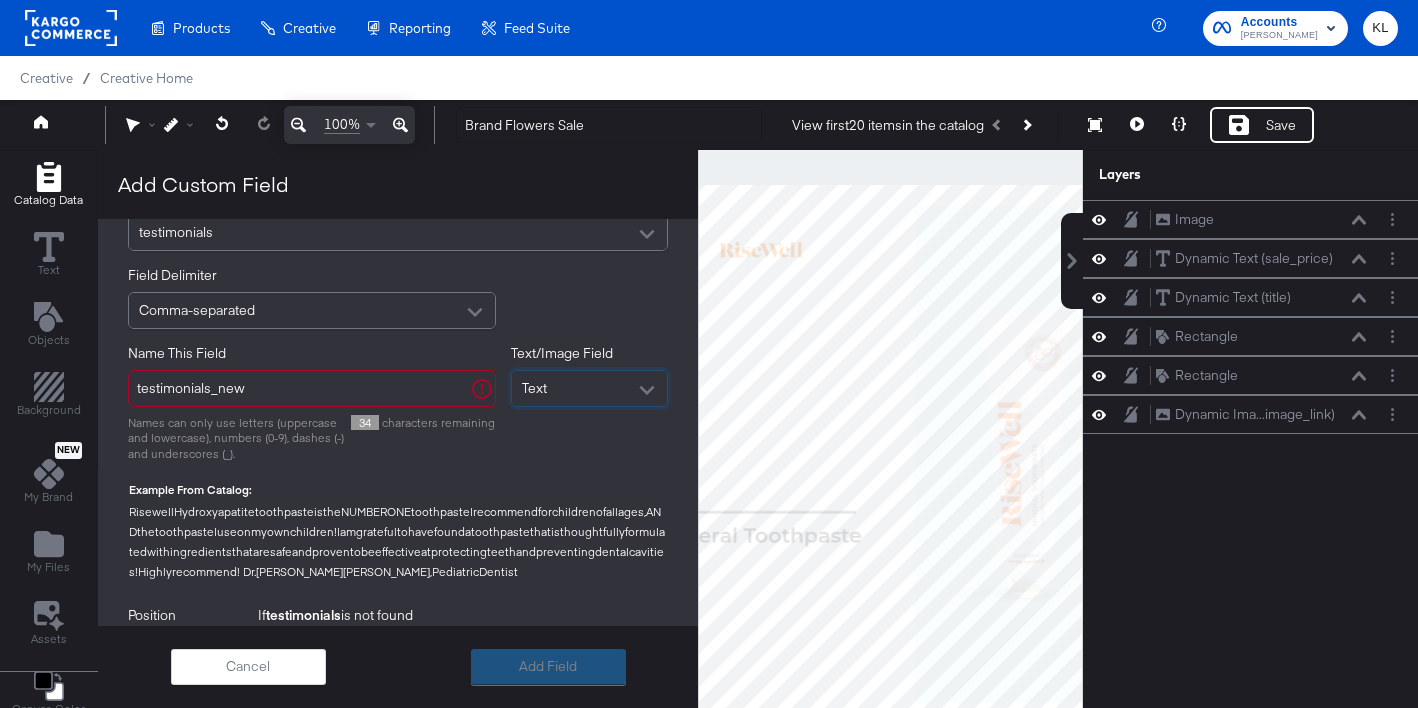 click on "testimonials_new" at bounding box center (312, 388) 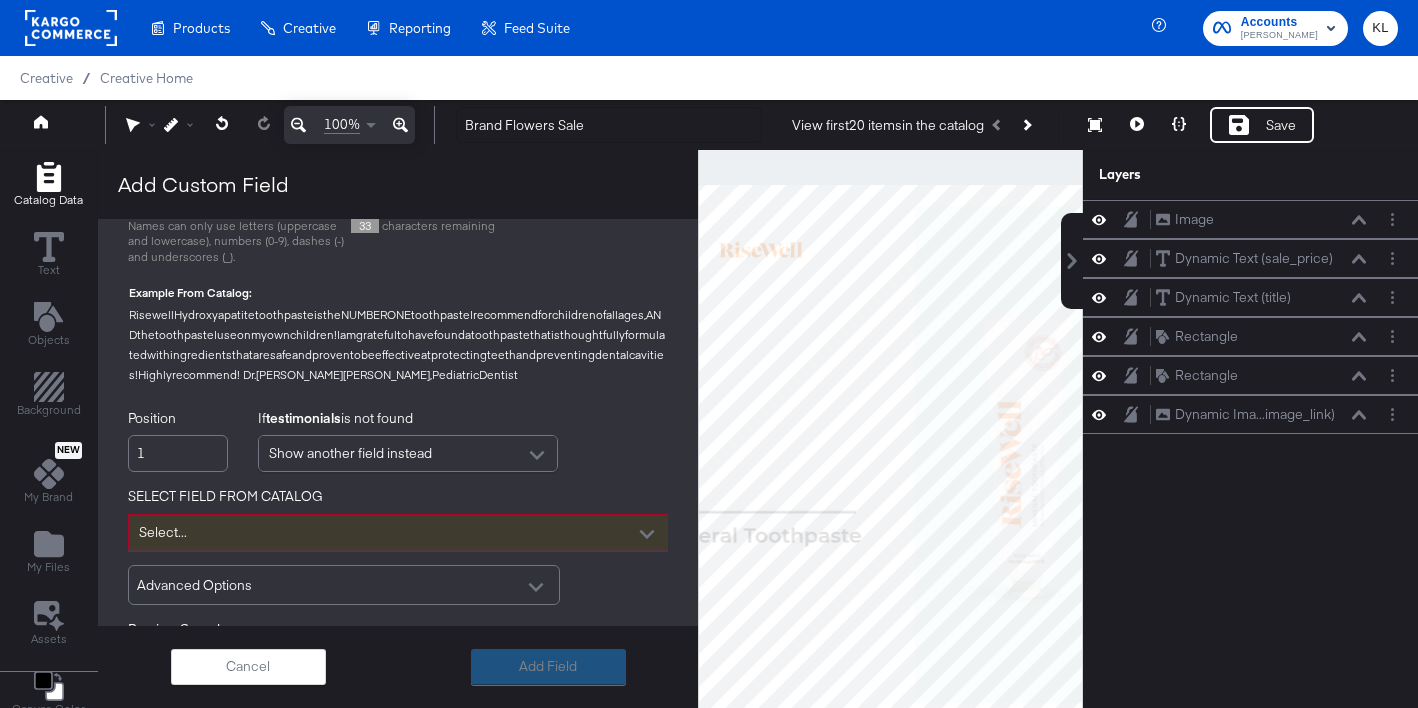 scroll, scrollTop: 327, scrollLeft: 0, axis: vertical 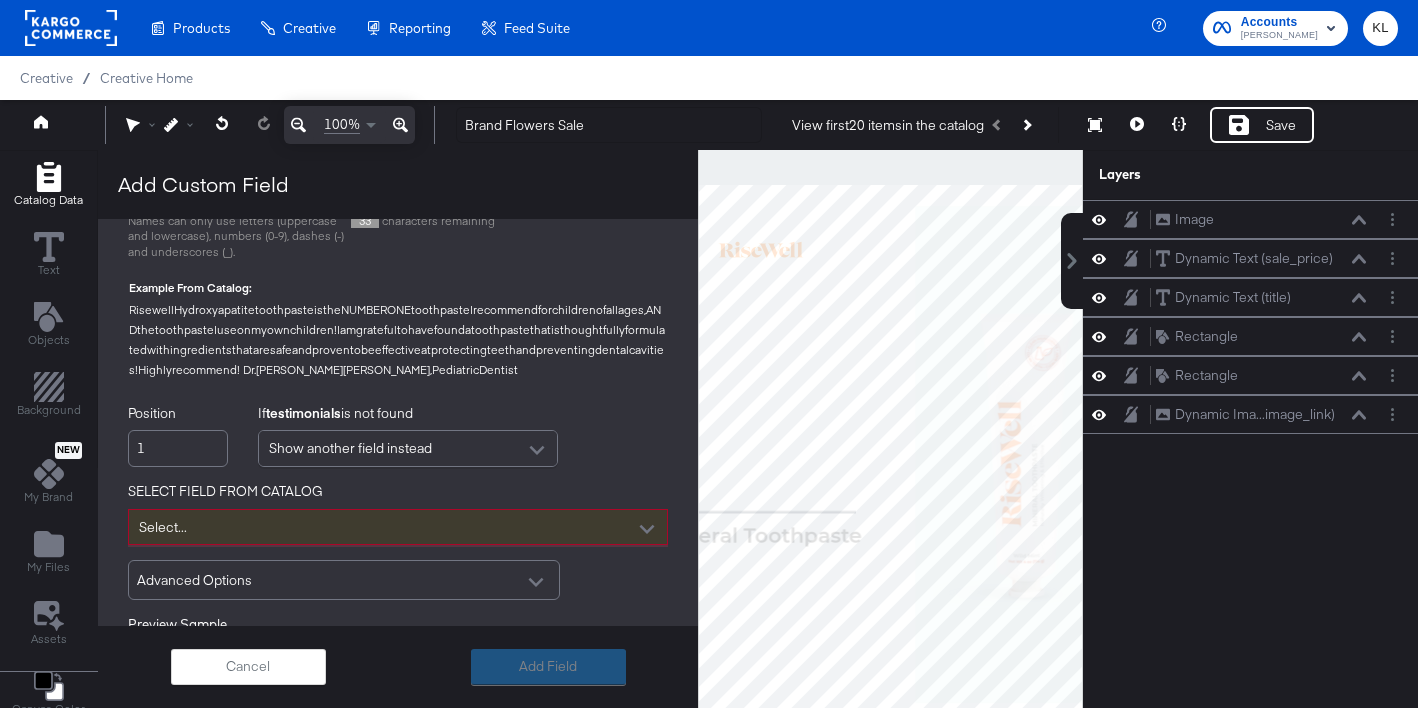 type on "testimonials_new2" 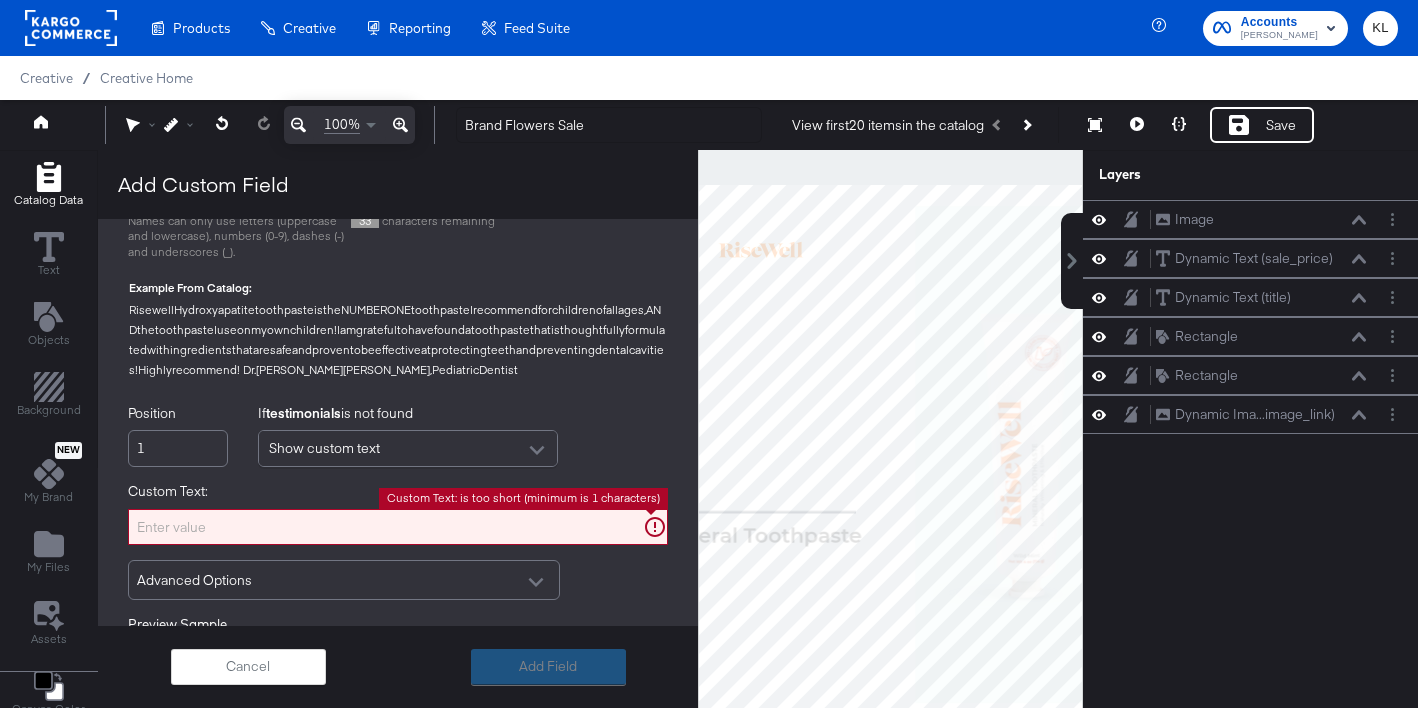 click on "Custom Text:" at bounding box center (398, 527) 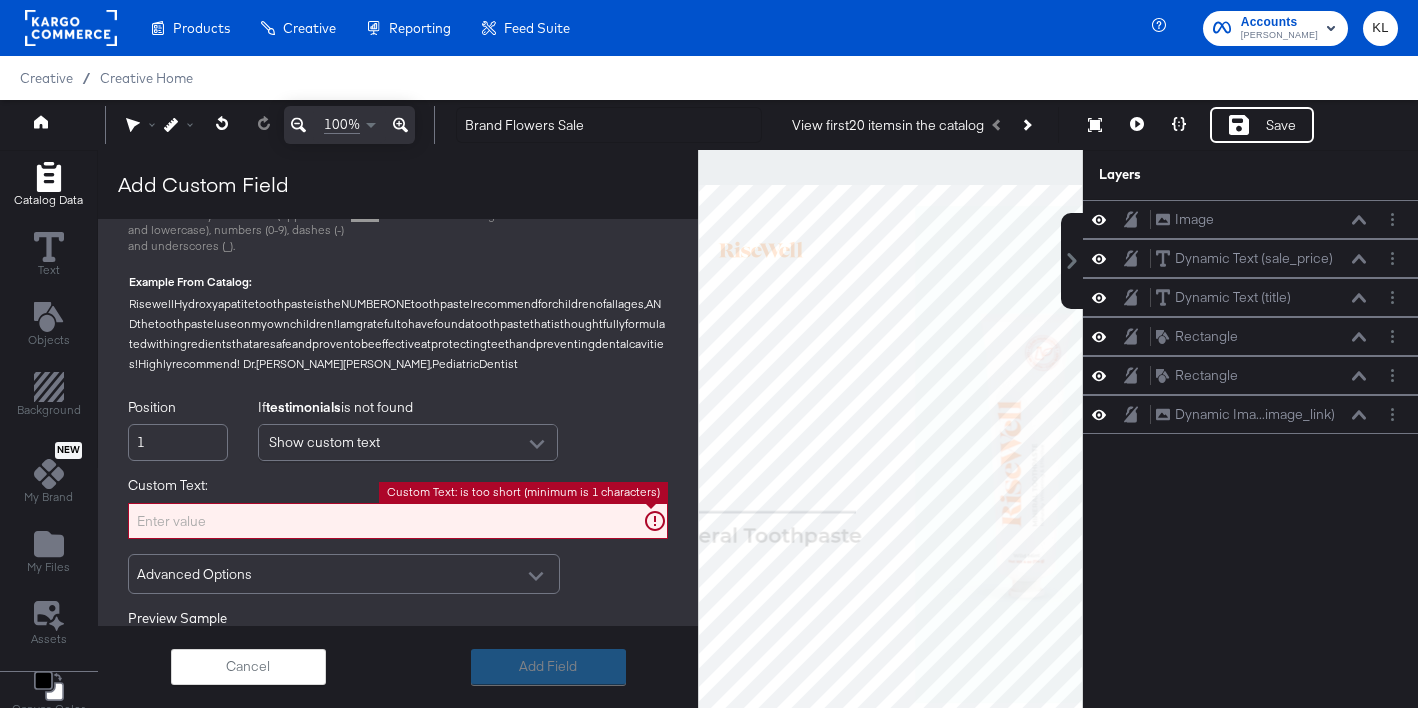 scroll, scrollTop: 336, scrollLeft: 0, axis: vertical 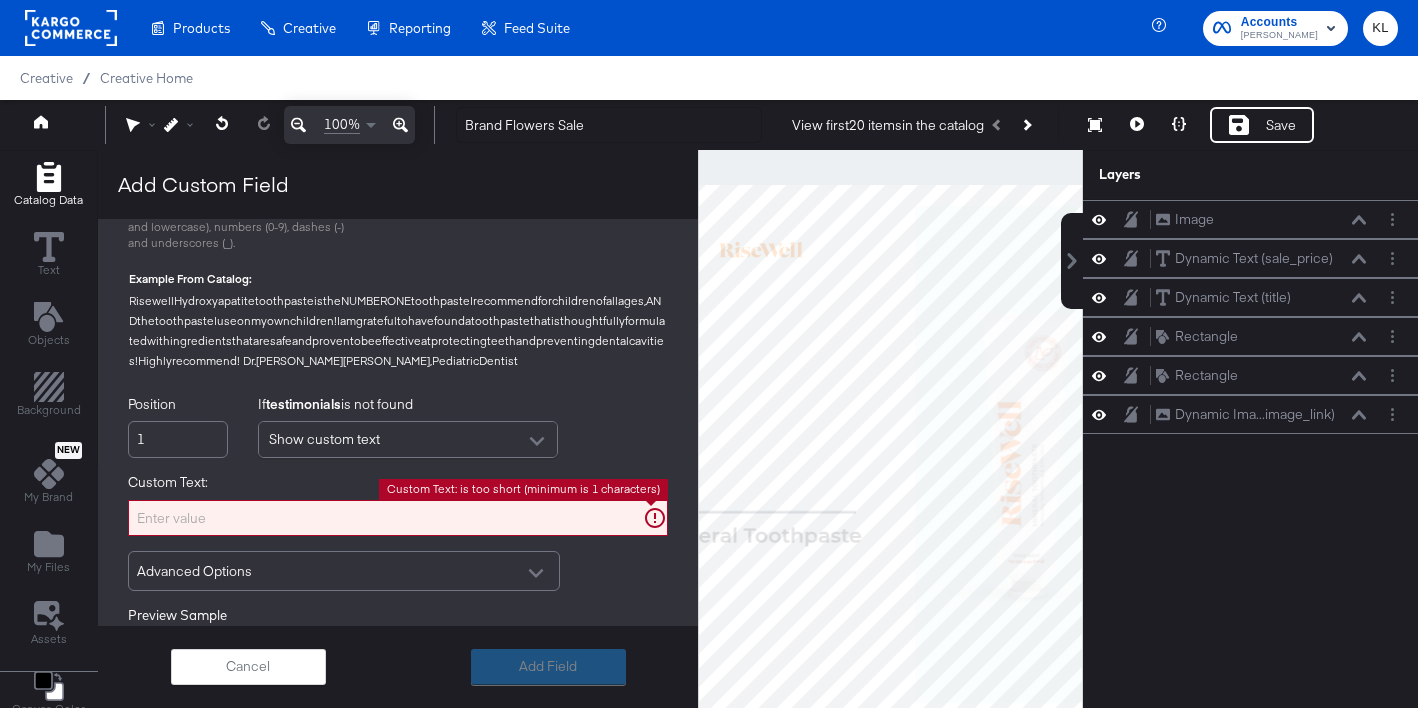 click on "Custom Text:" at bounding box center [398, 518] 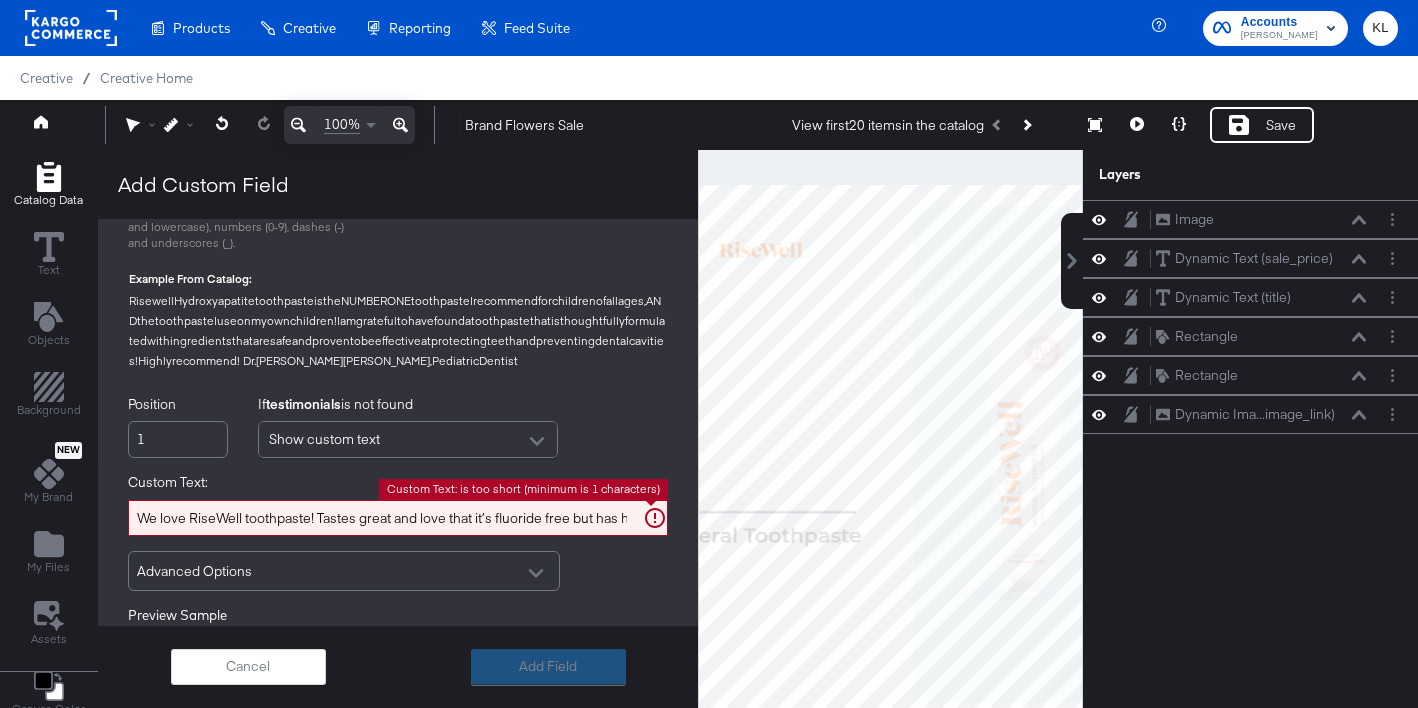 scroll, scrollTop: 0, scrollLeft: 250, axis: horizontal 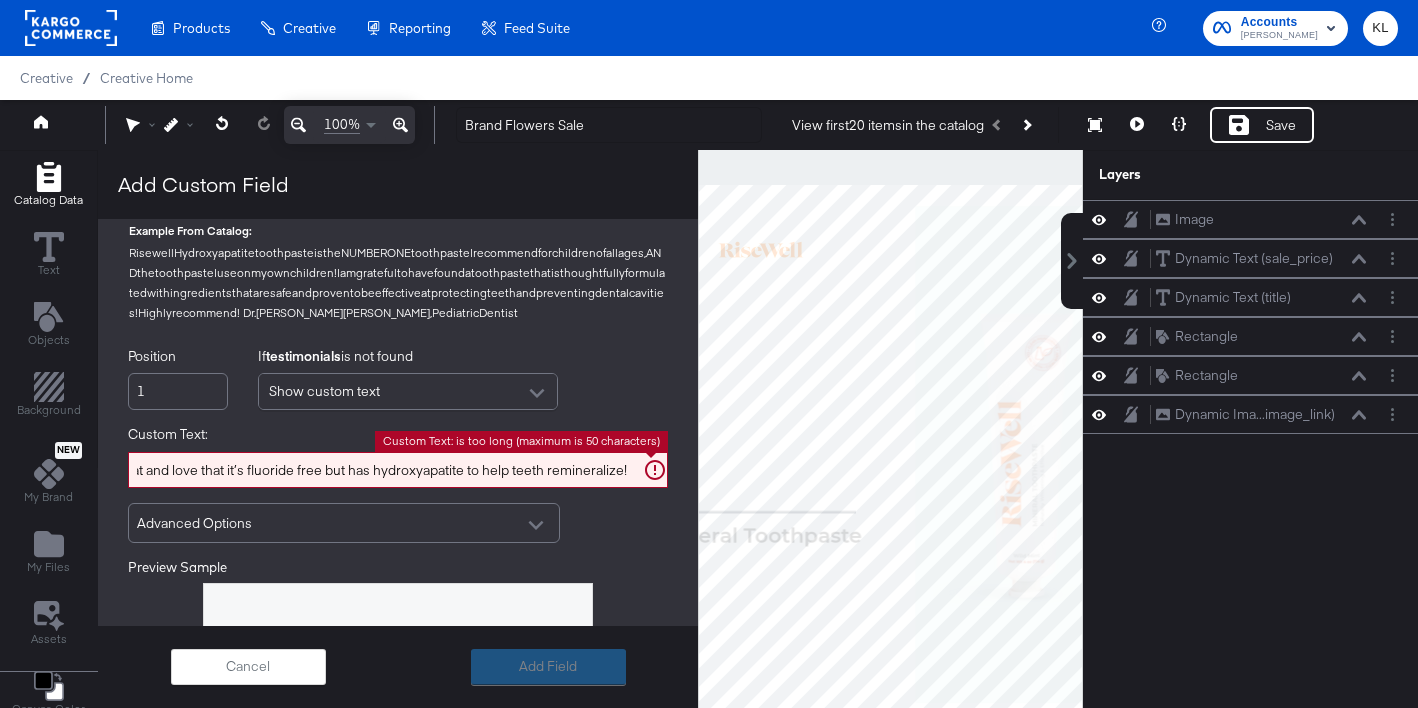 click on "We love RiseWell toothpaste! Tastes great and love that it’s fluoride free but has hydroxyapatite to help teeth remineralize!" at bounding box center (398, 470) 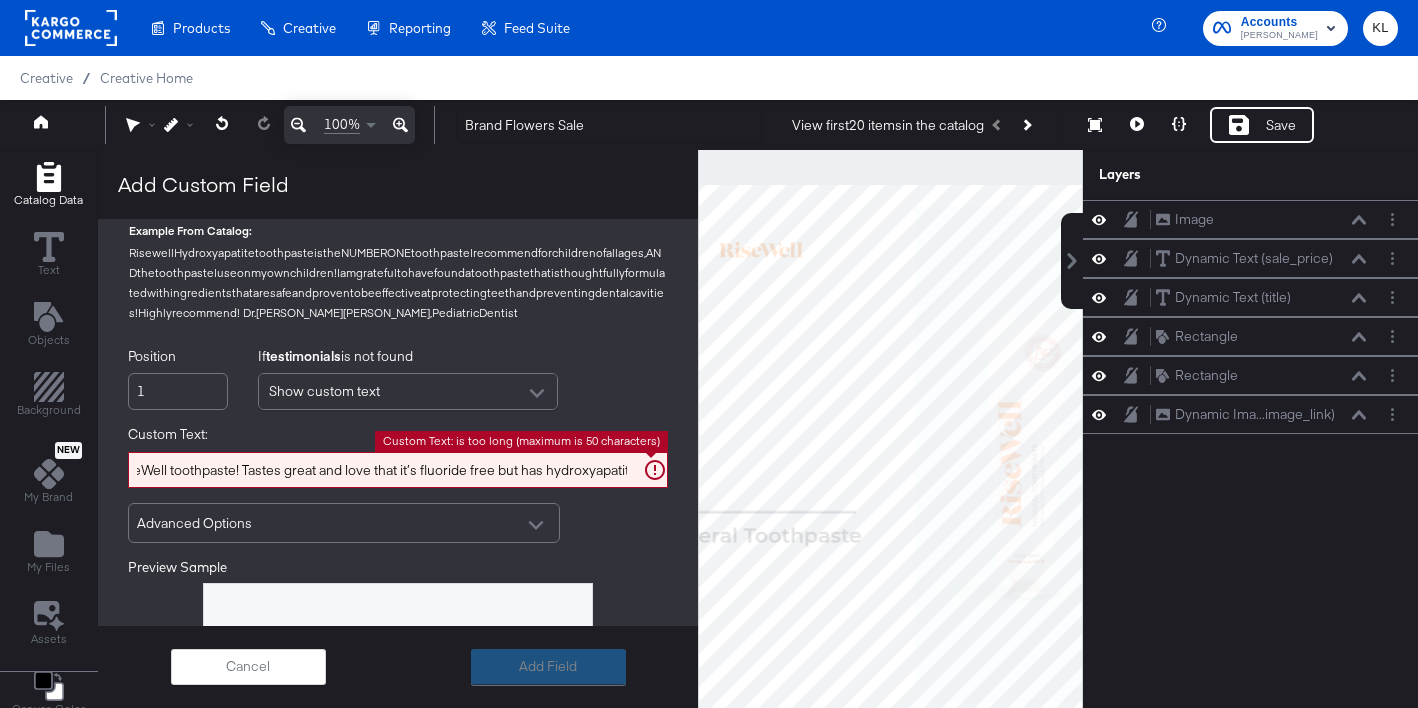 scroll, scrollTop: 0, scrollLeft: 0, axis: both 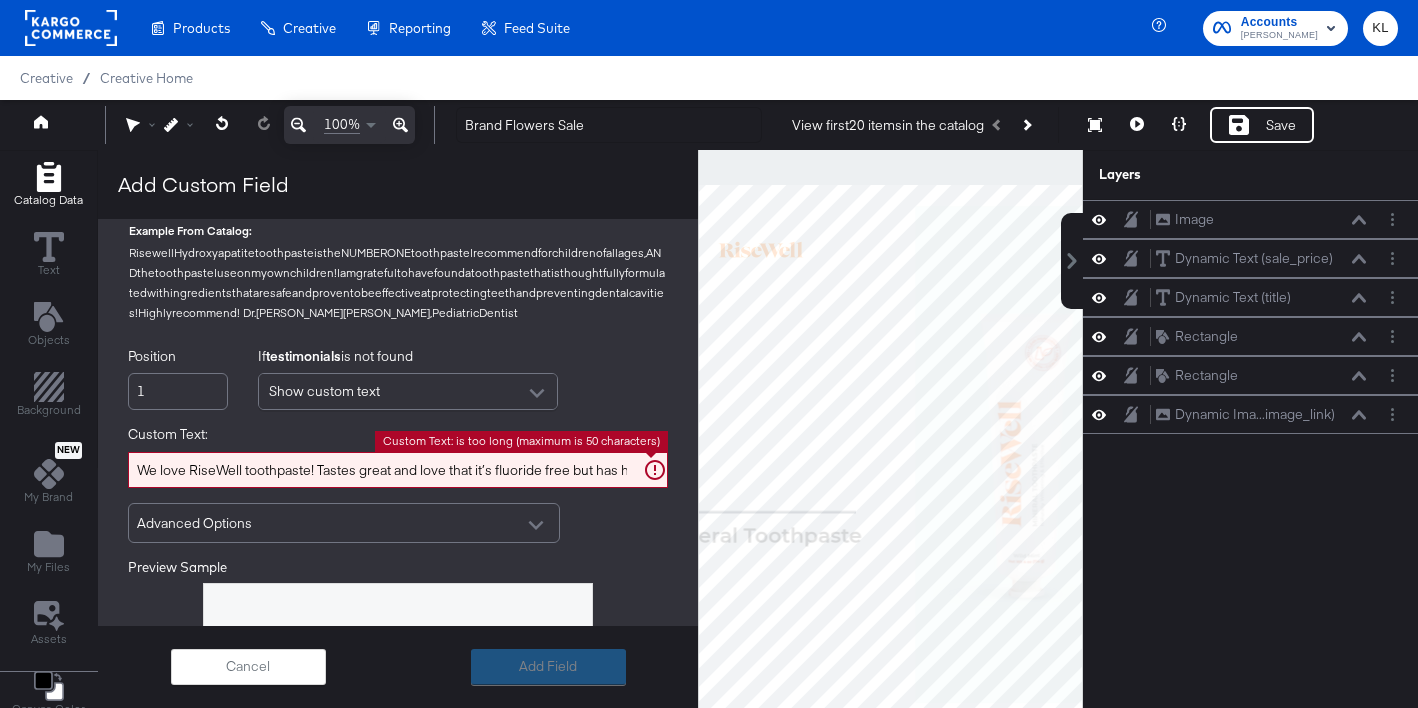 click on "Advanced Options" at bounding box center [344, 523] 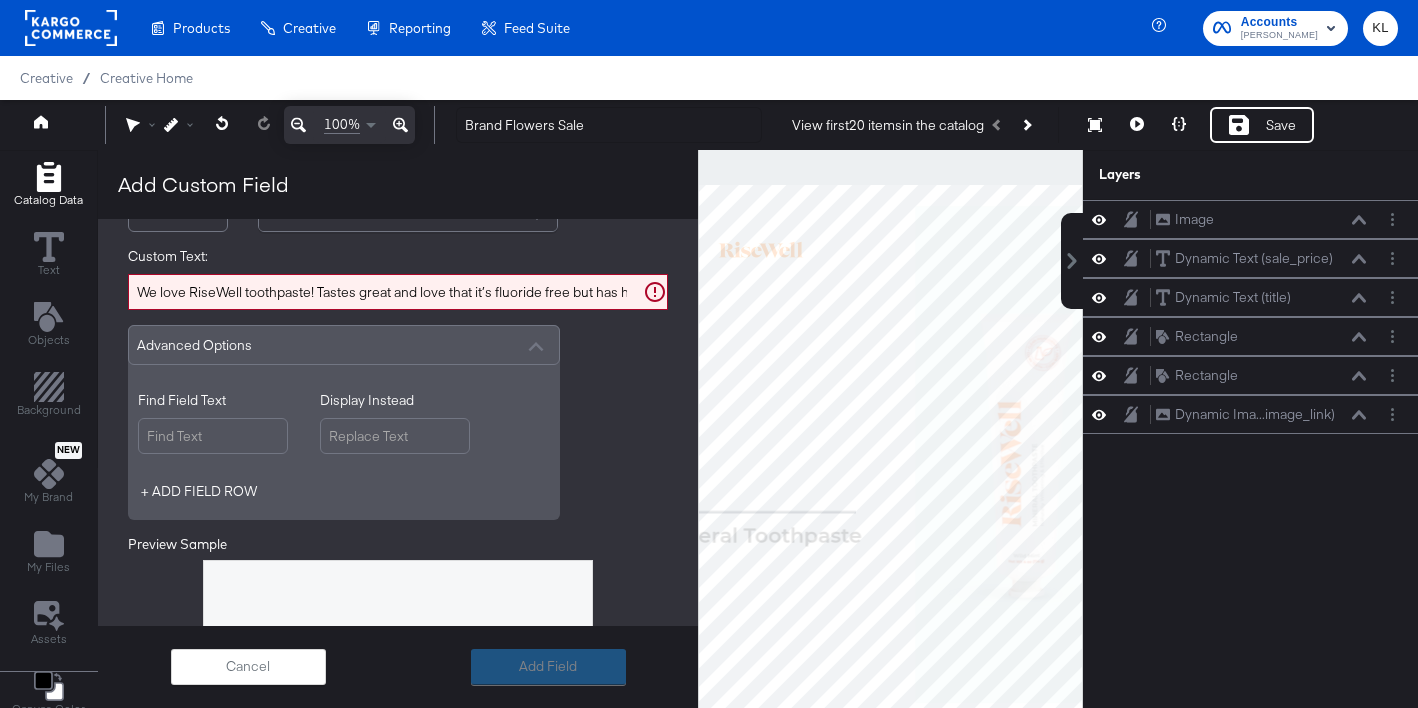 scroll, scrollTop: 464, scrollLeft: 0, axis: vertical 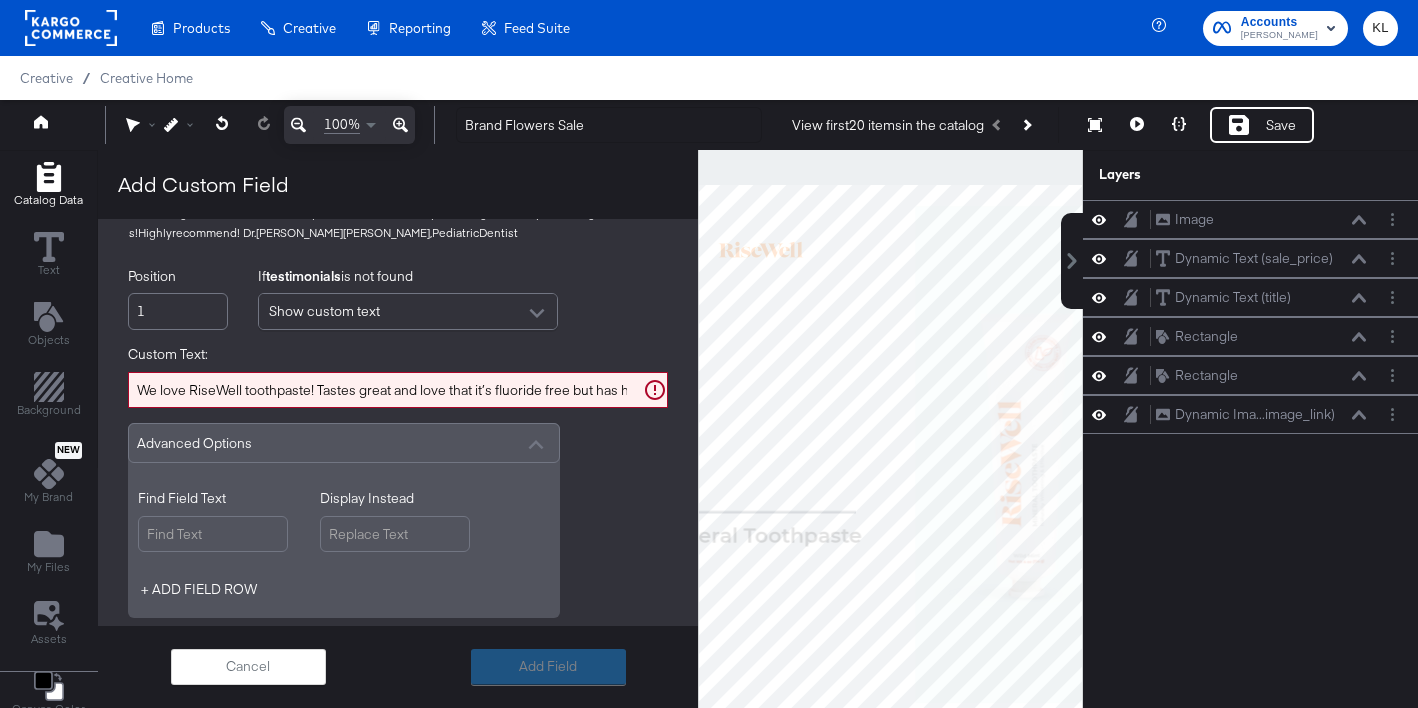 click on "Advanced Options" at bounding box center [344, 443] 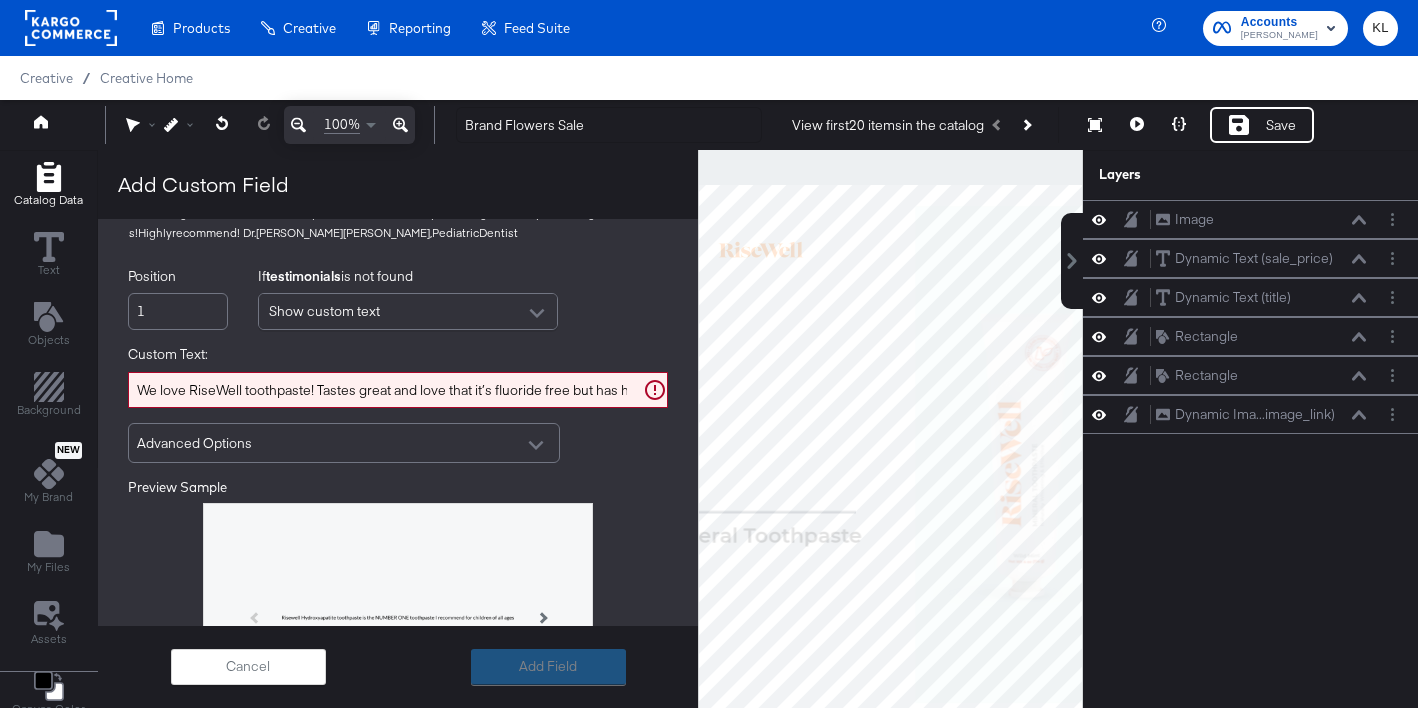 scroll, scrollTop: 414, scrollLeft: 0, axis: vertical 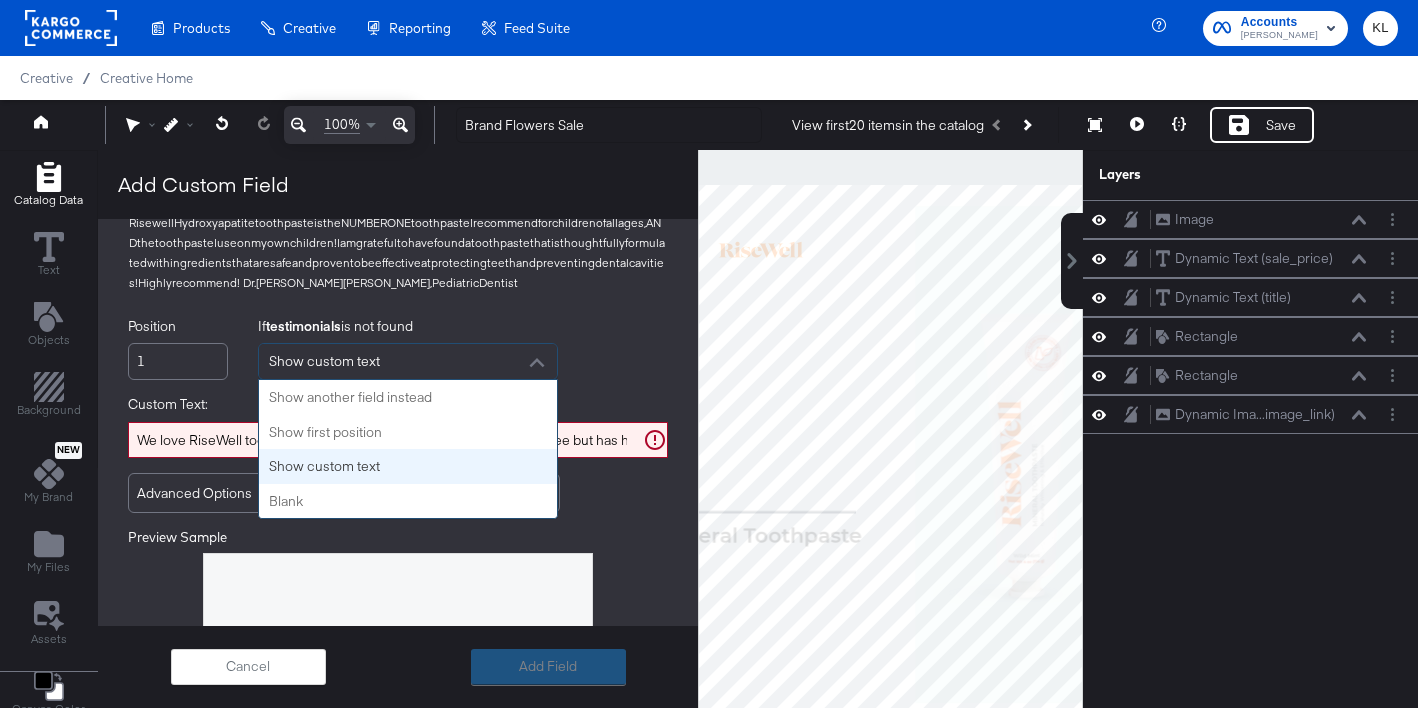 click on "Show custom text" at bounding box center [324, 361] 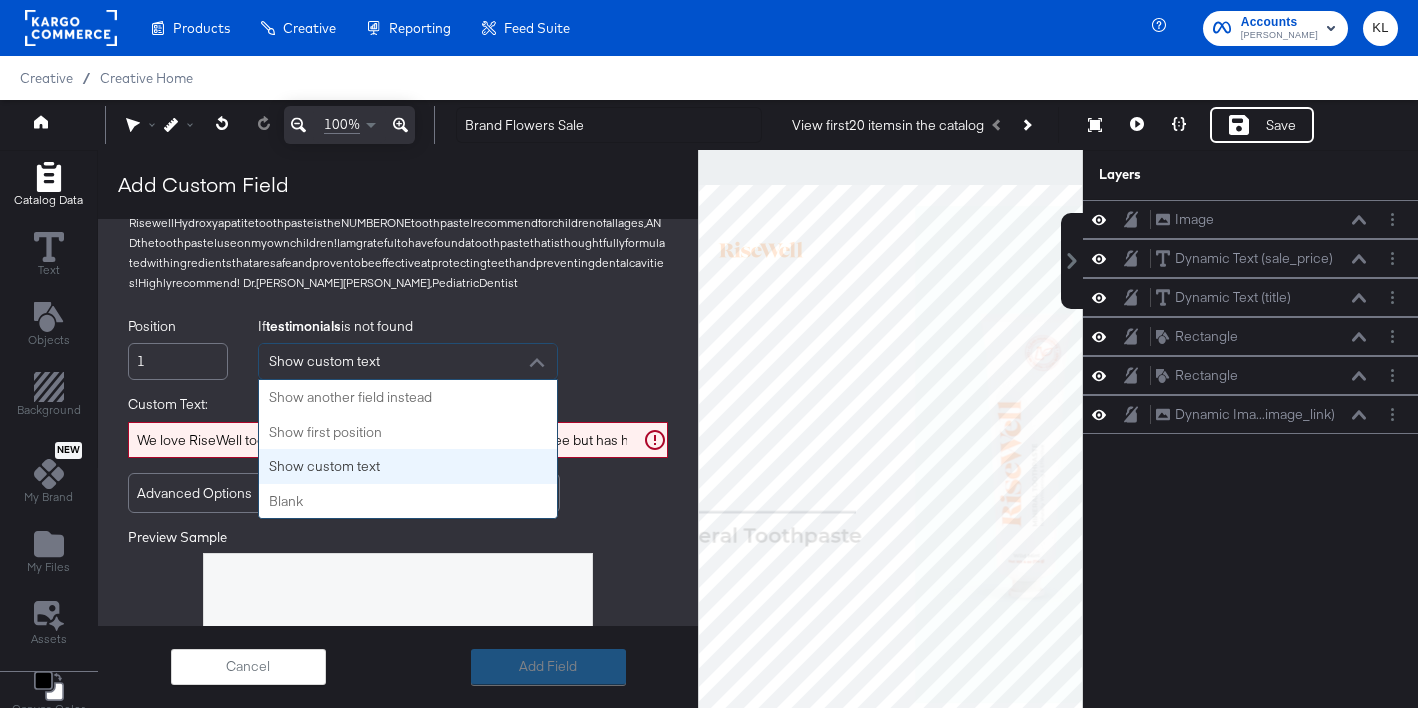 click at bounding box center (537, 363) 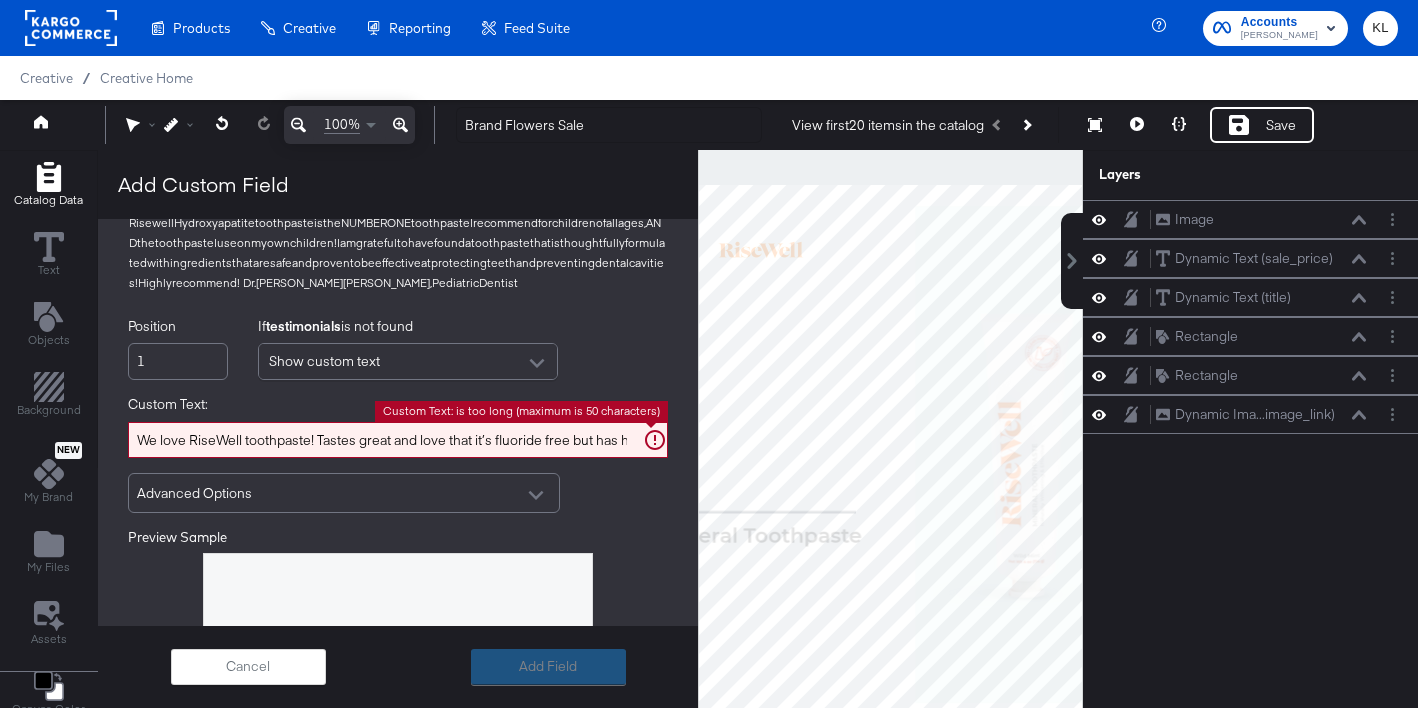 drag, startPoint x: 318, startPoint y: 440, endPoint x: 136, endPoint y: 434, distance: 182.09888 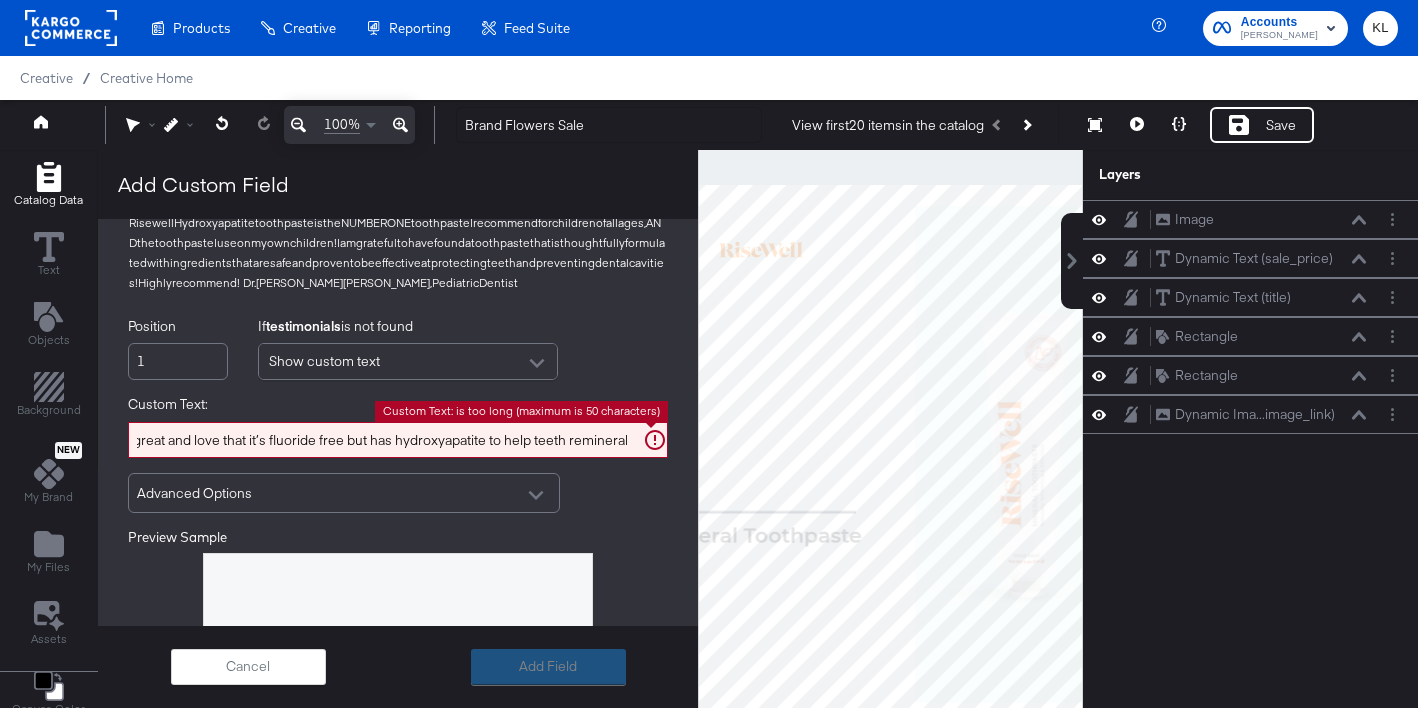 scroll, scrollTop: 0, scrollLeft: 0, axis: both 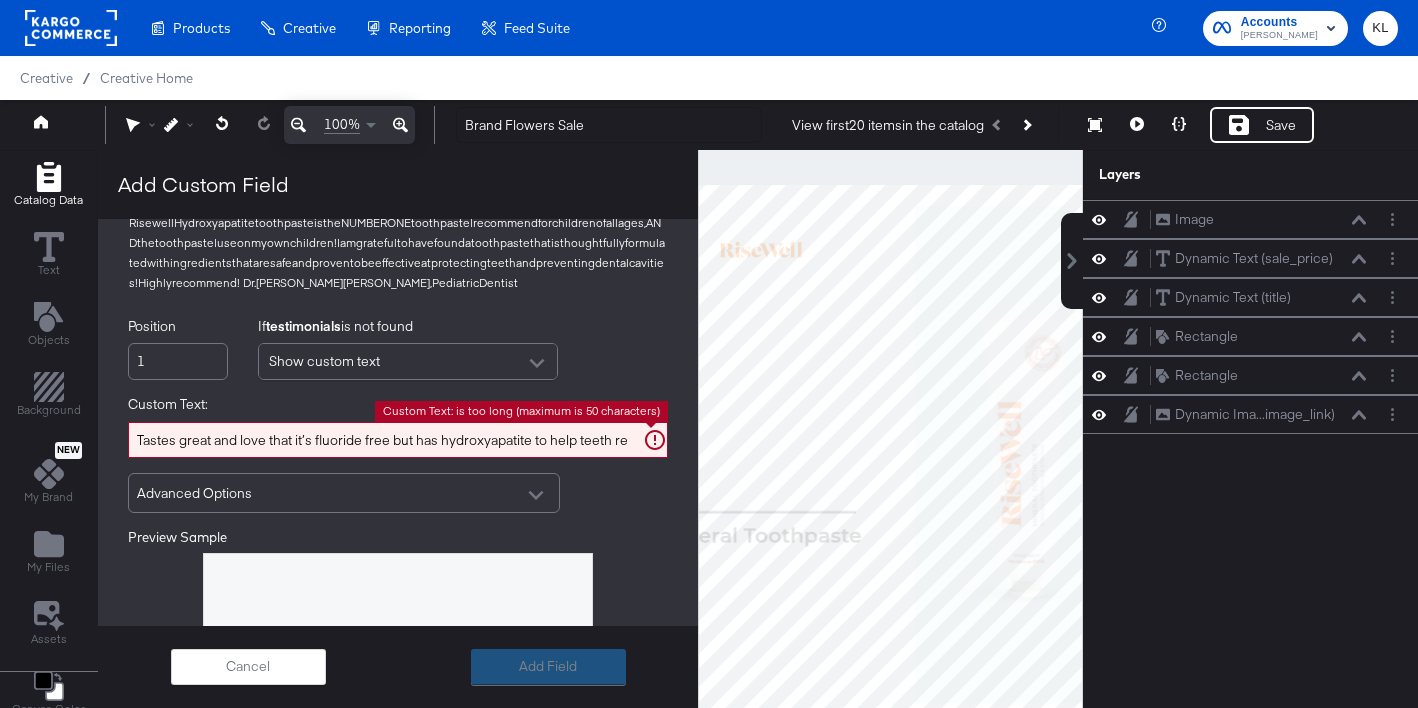 drag, startPoint x: 294, startPoint y: 437, endPoint x: 411, endPoint y: 431, distance: 117.15375 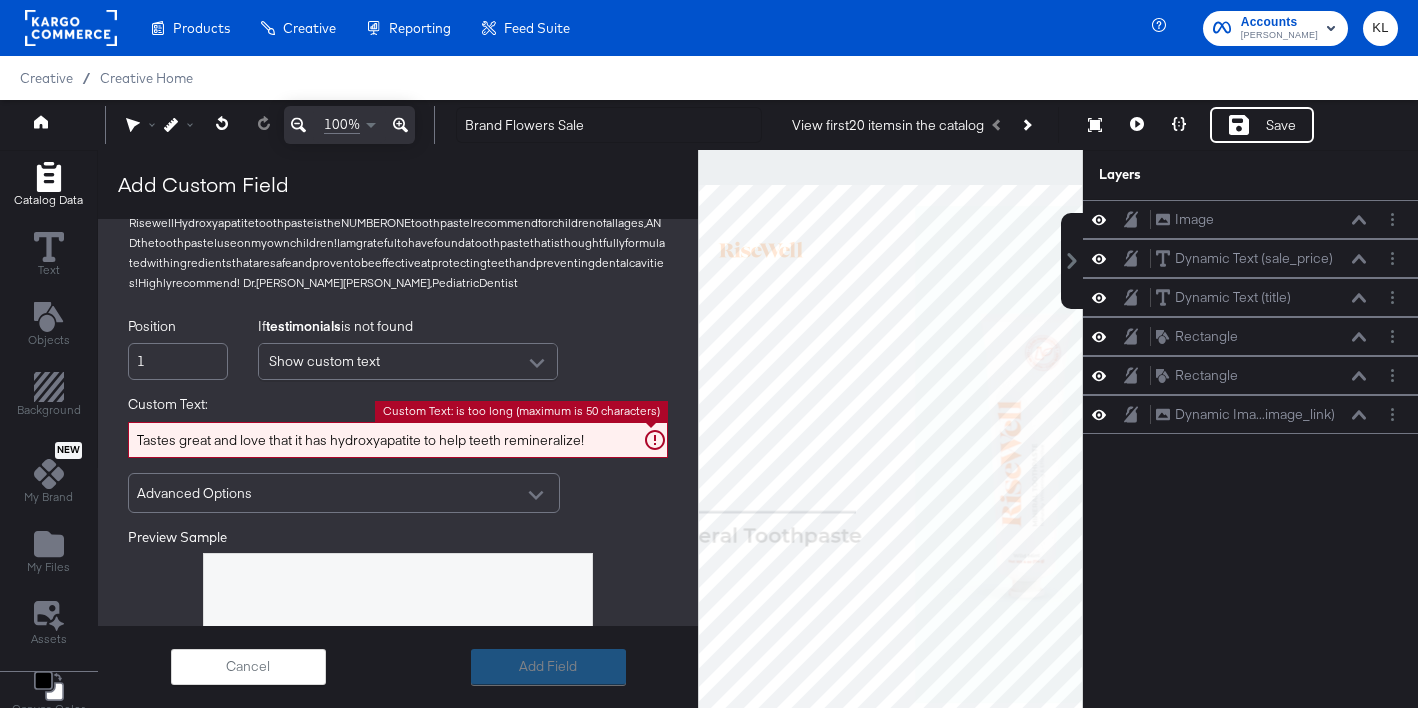 click on "Tastes great and love that it has hydroxyapatite to help teeth remineralize!" at bounding box center [398, 440] 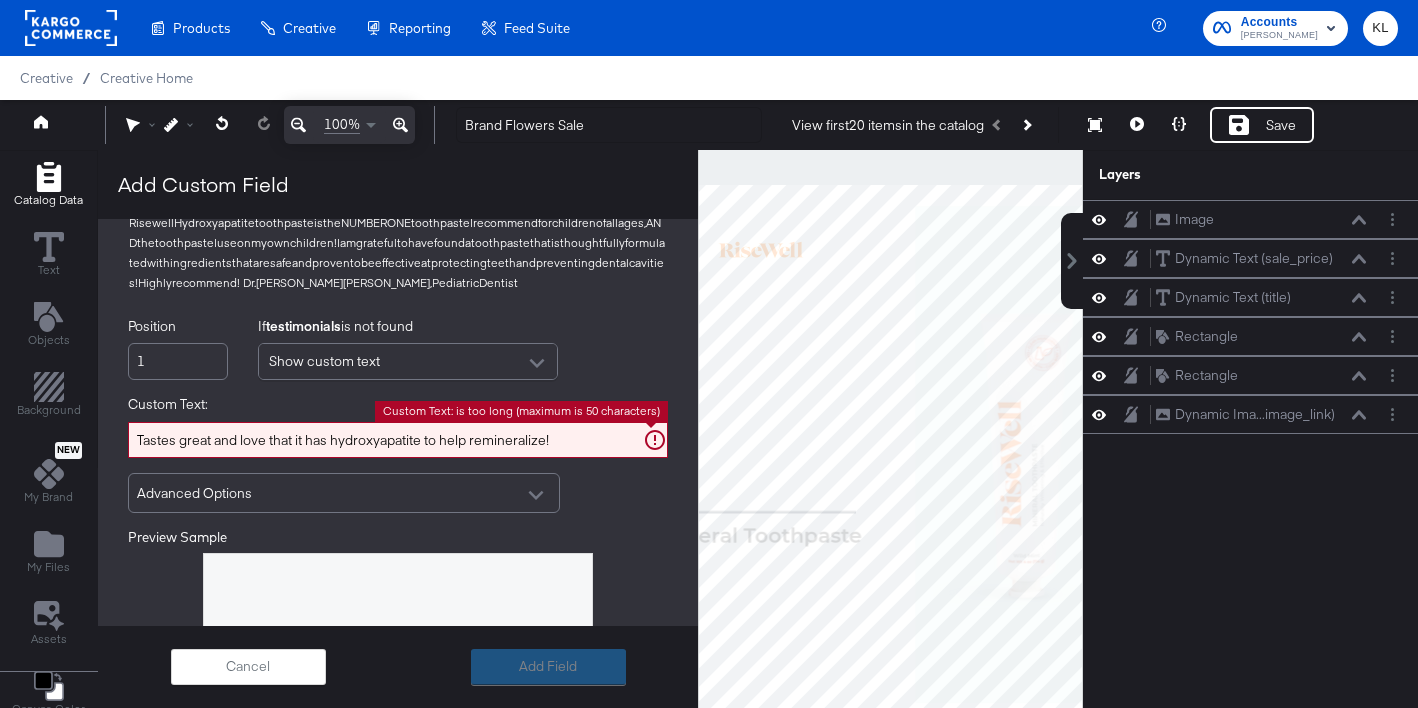 click on "Tastes great and love that it has hydroxyapatite to help remineralize!" at bounding box center (398, 440) 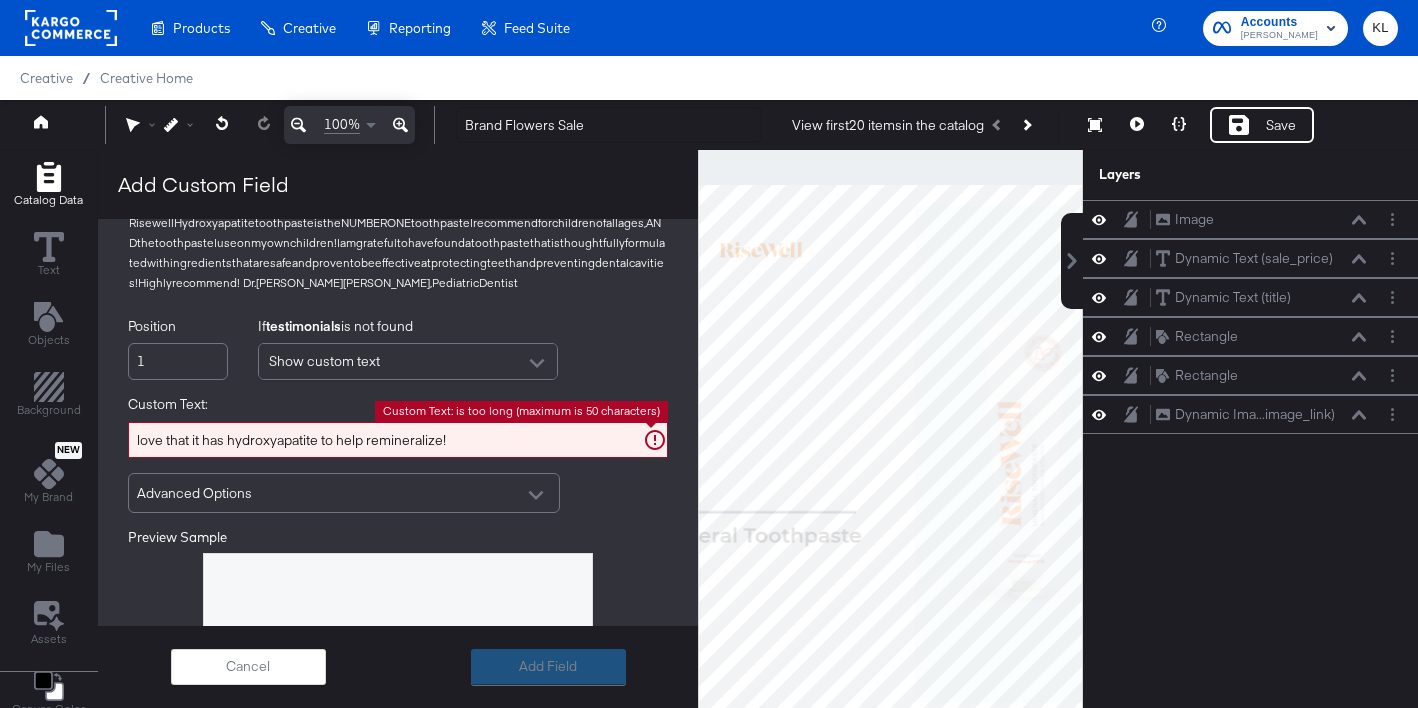 type on "love that it has hydroxyapatite to help remineralize!" 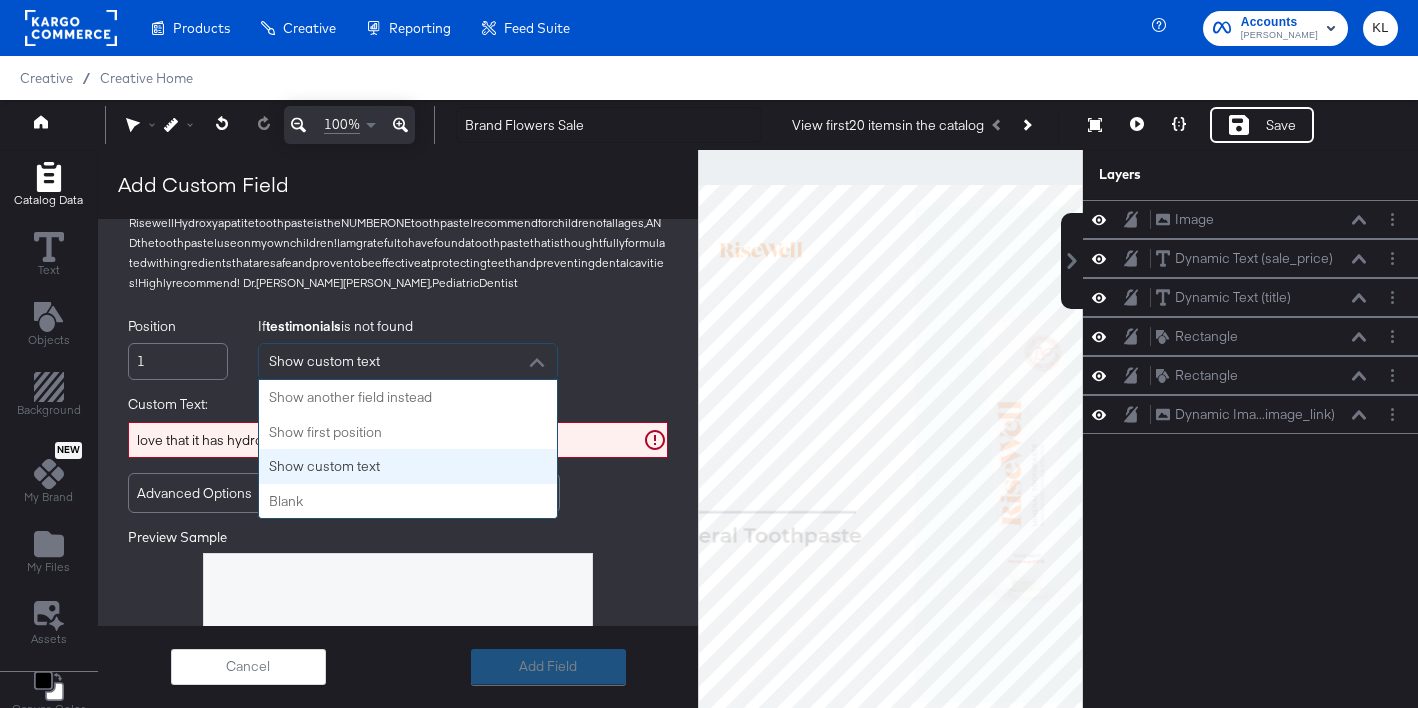click on "Show custom text" at bounding box center [408, 361] 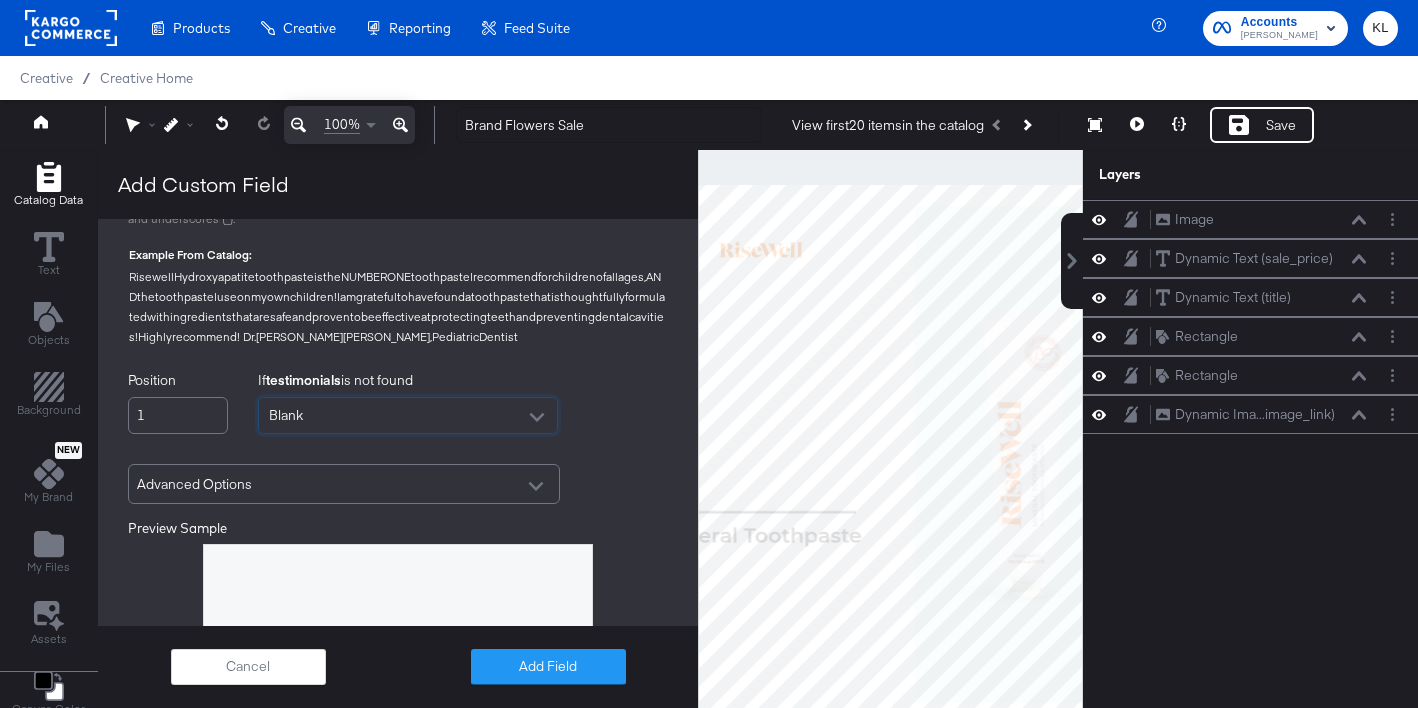 scroll, scrollTop: 0, scrollLeft: 0, axis: both 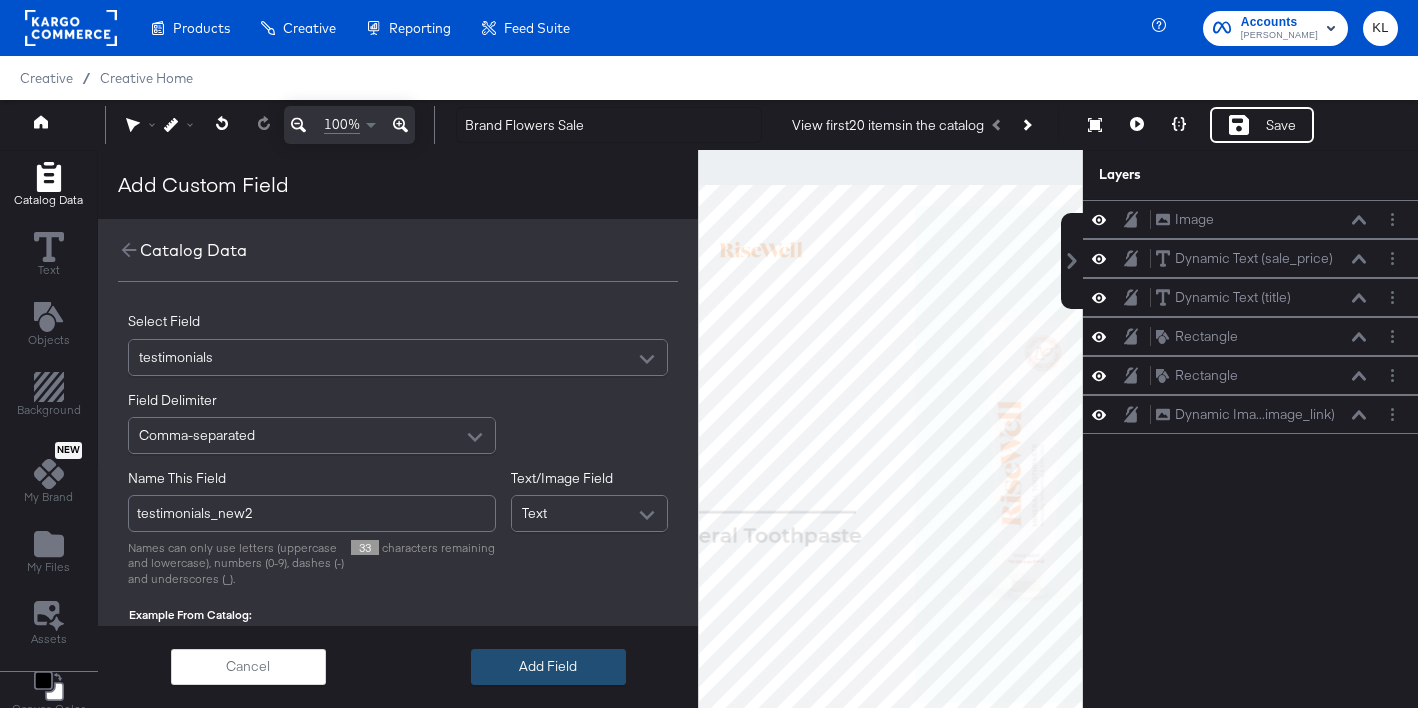 click on "Add Field" at bounding box center (548, 667) 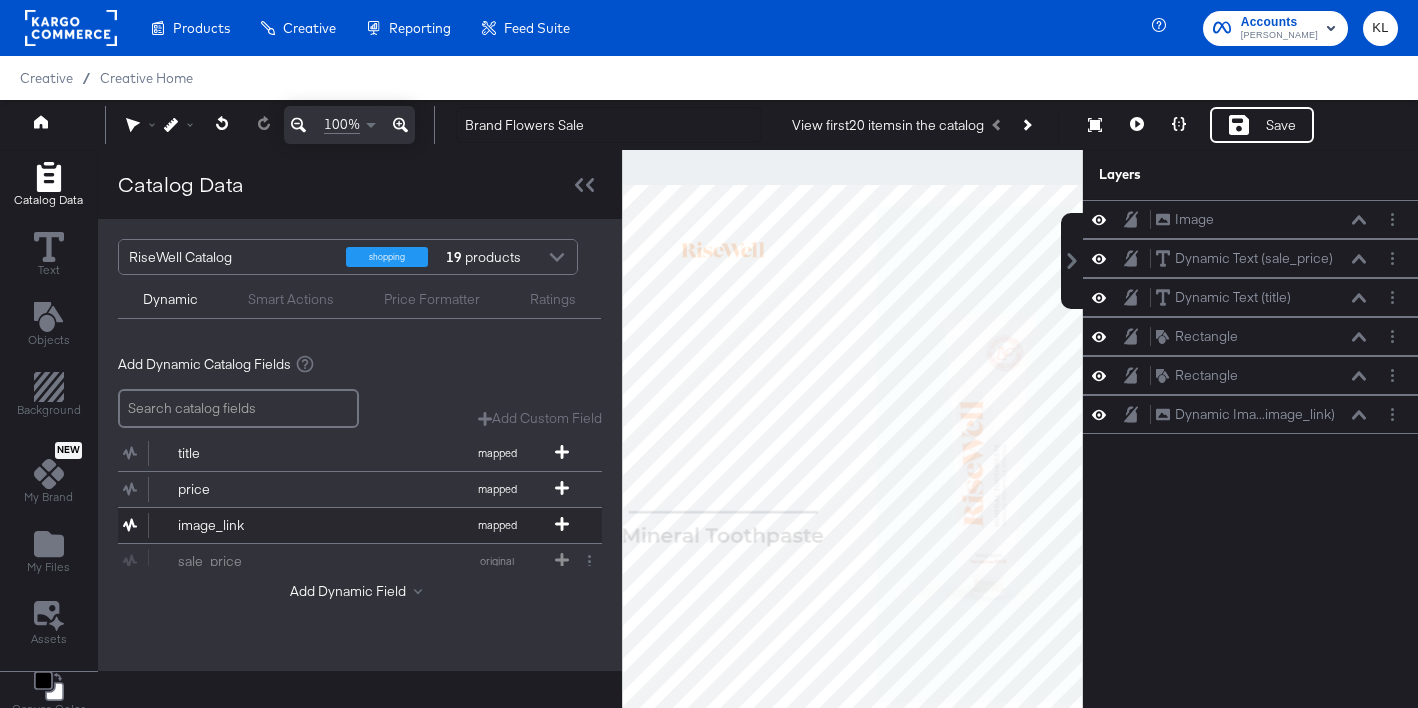scroll, scrollTop: 194, scrollLeft: 0, axis: vertical 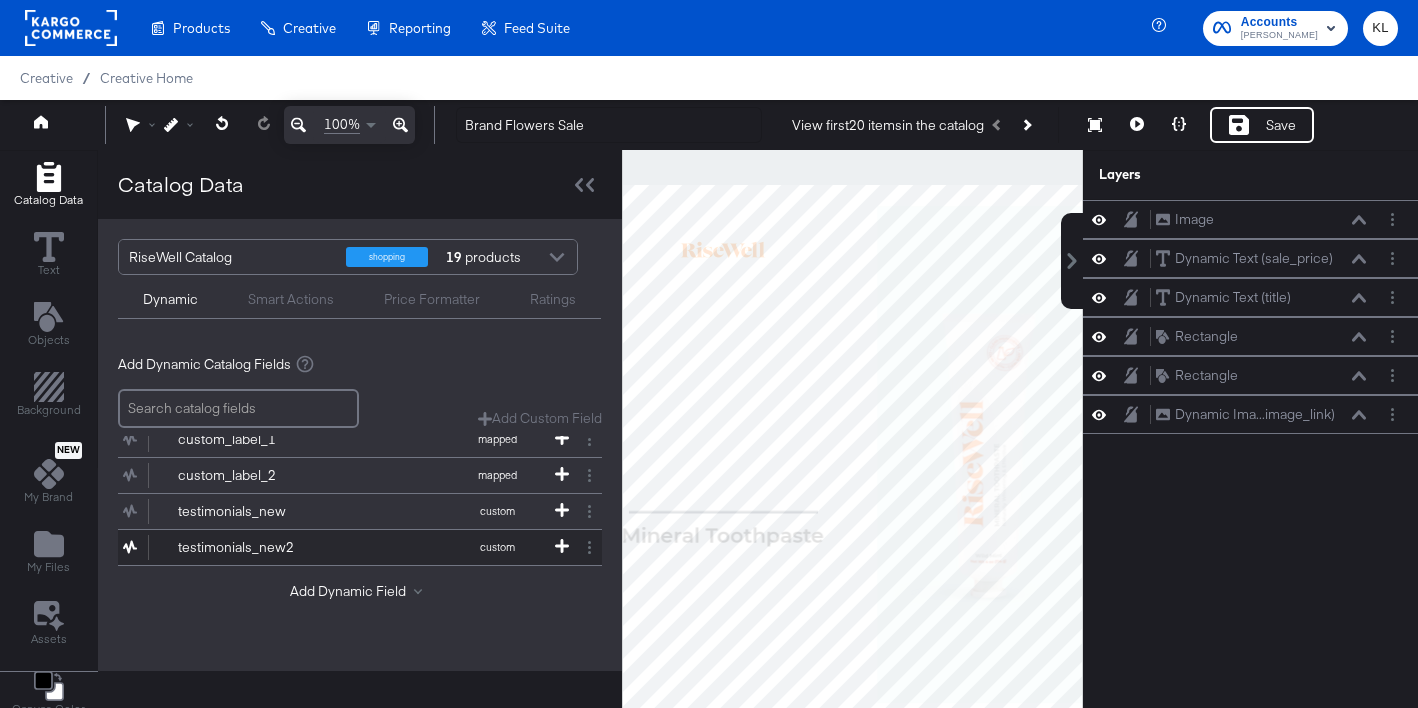 click on "testimonials_new2" at bounding box center (250, 547) 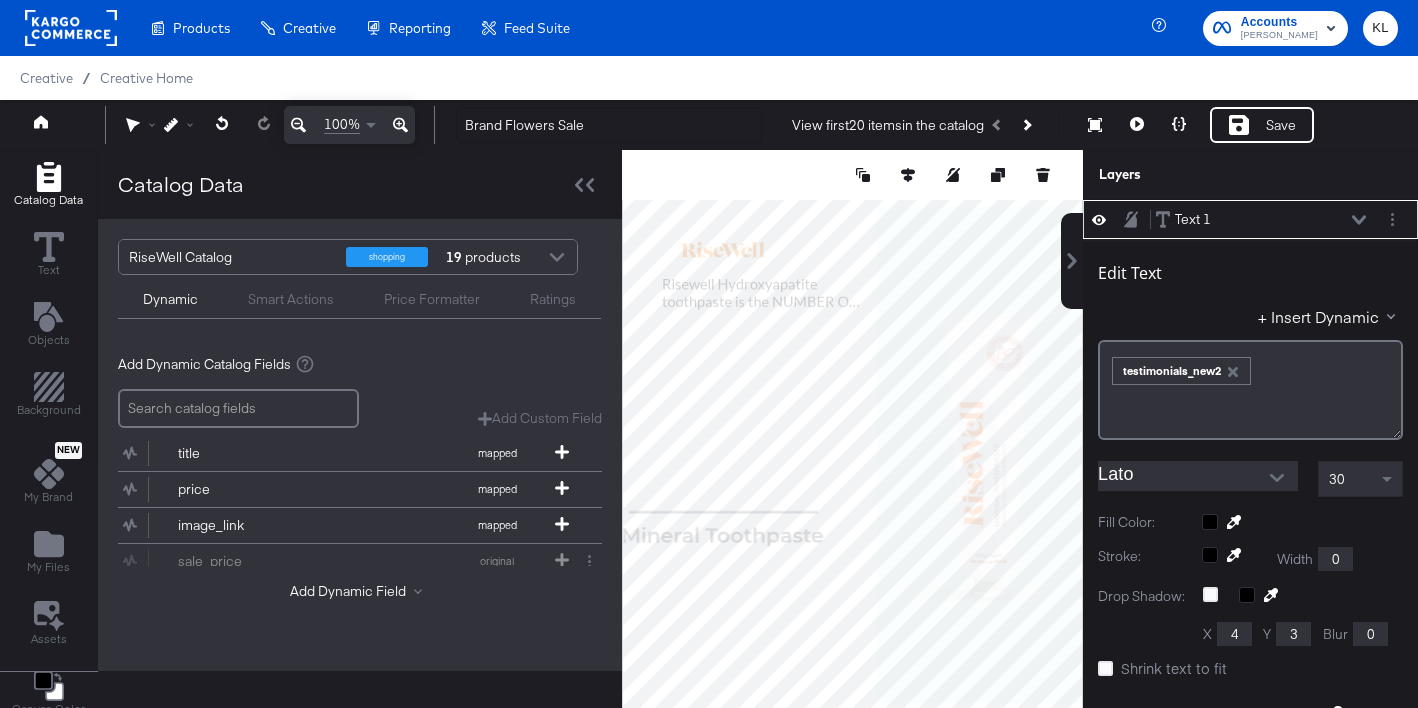 type on "140" 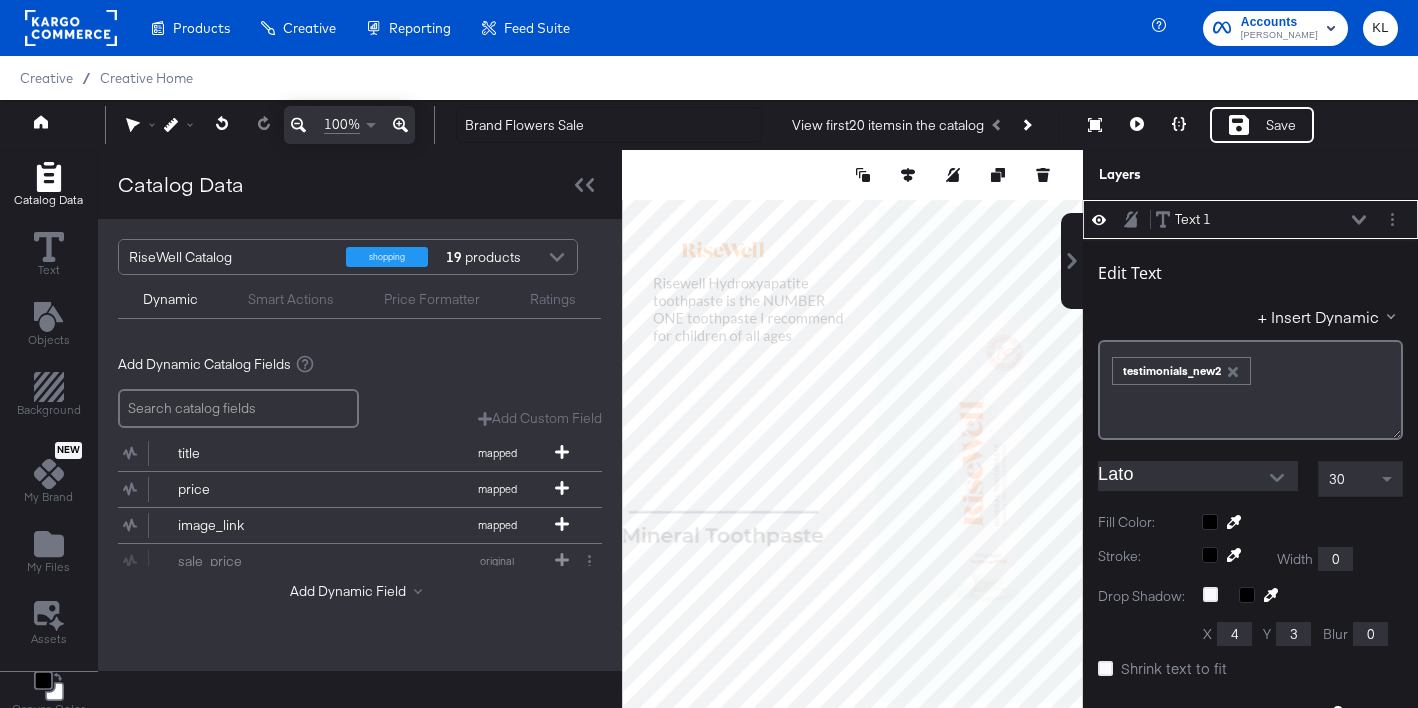 type on "677" 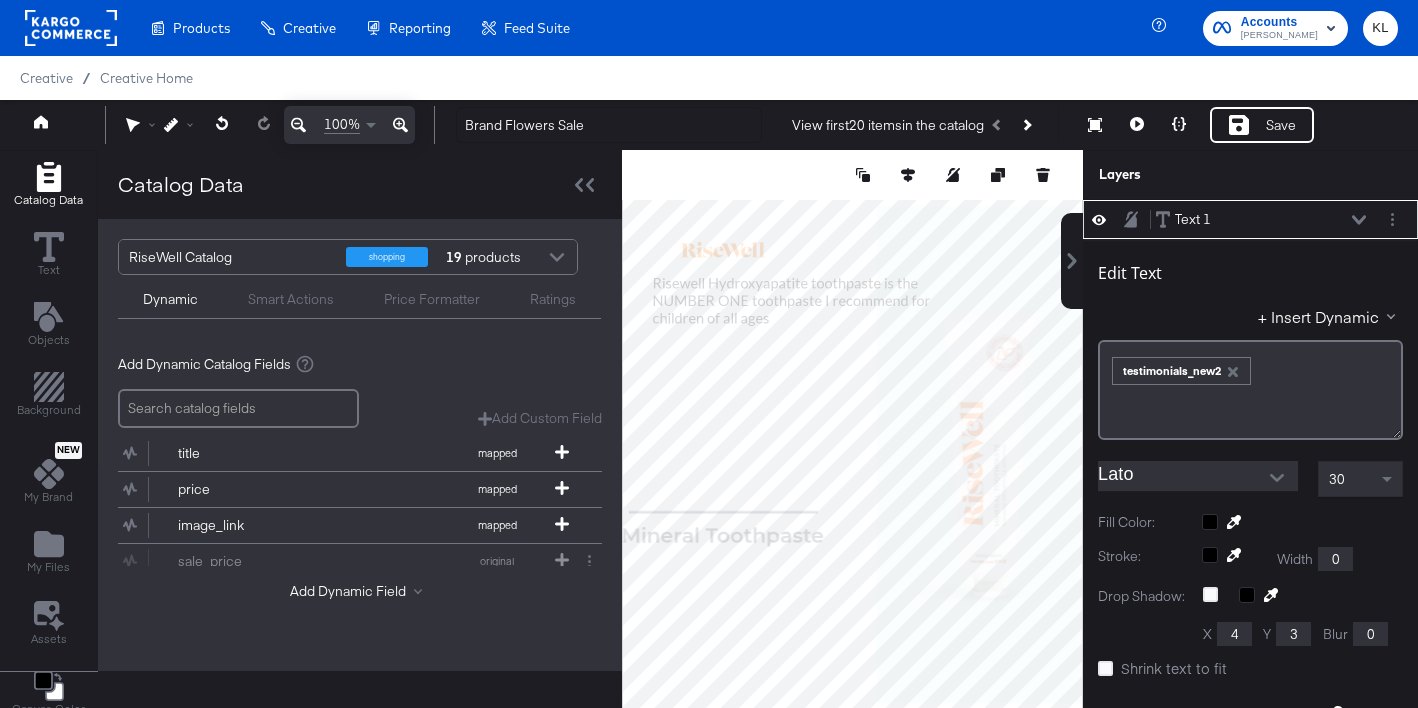 type on "406" 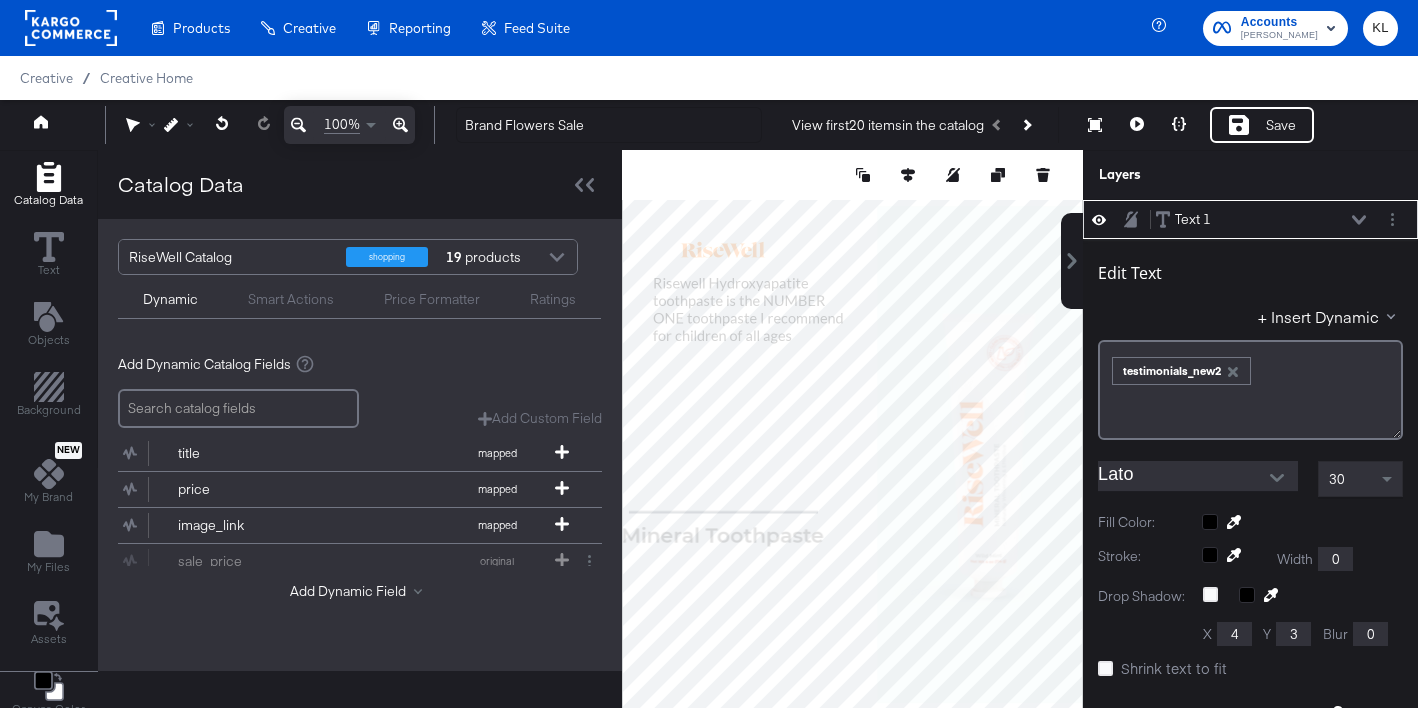 type on "241" 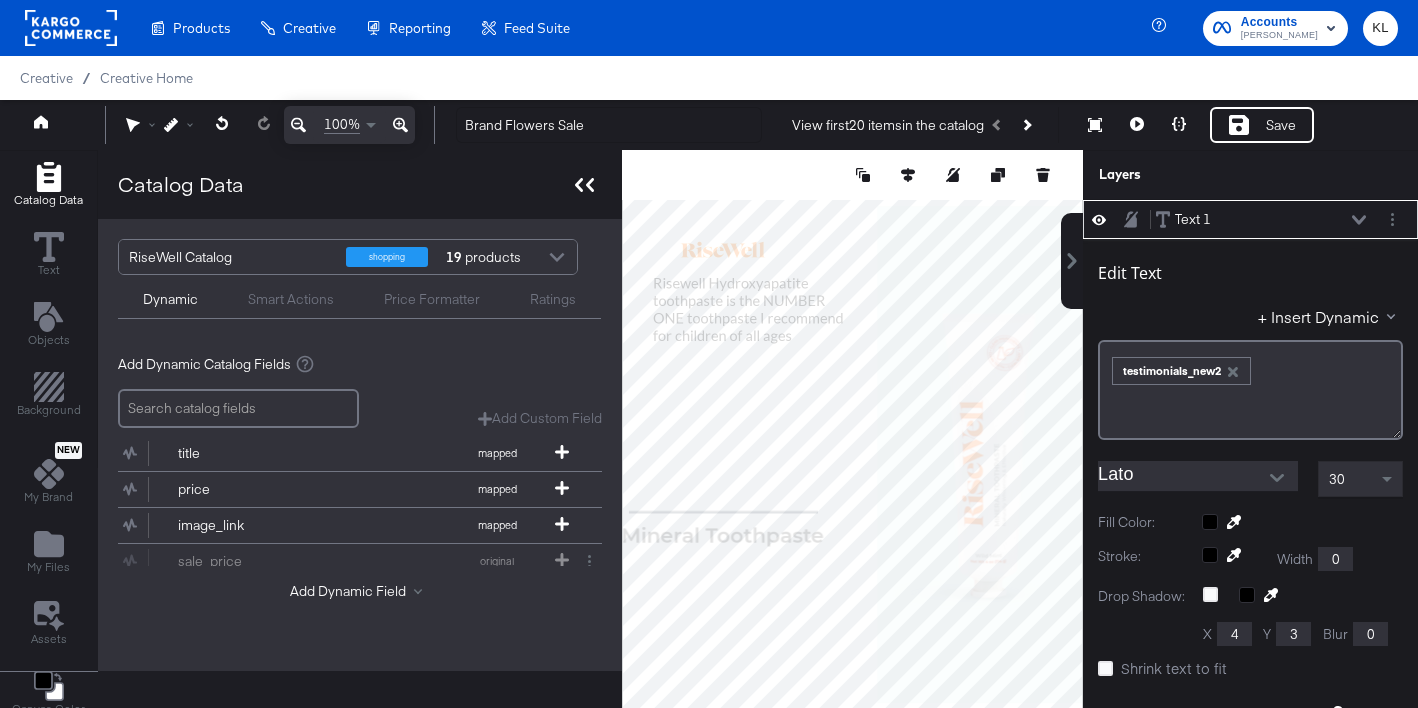 click 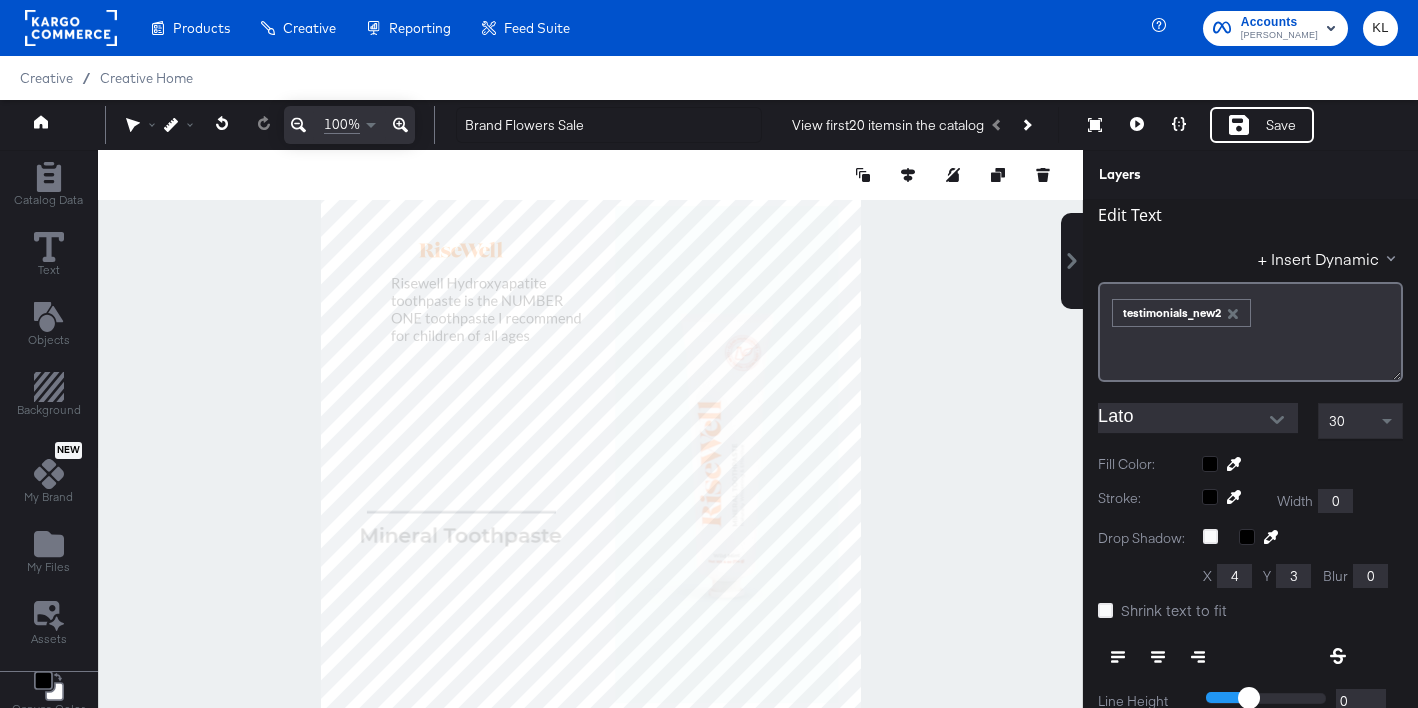 scroll, scrollTop: 0, scrollLeft: 0, axis: both 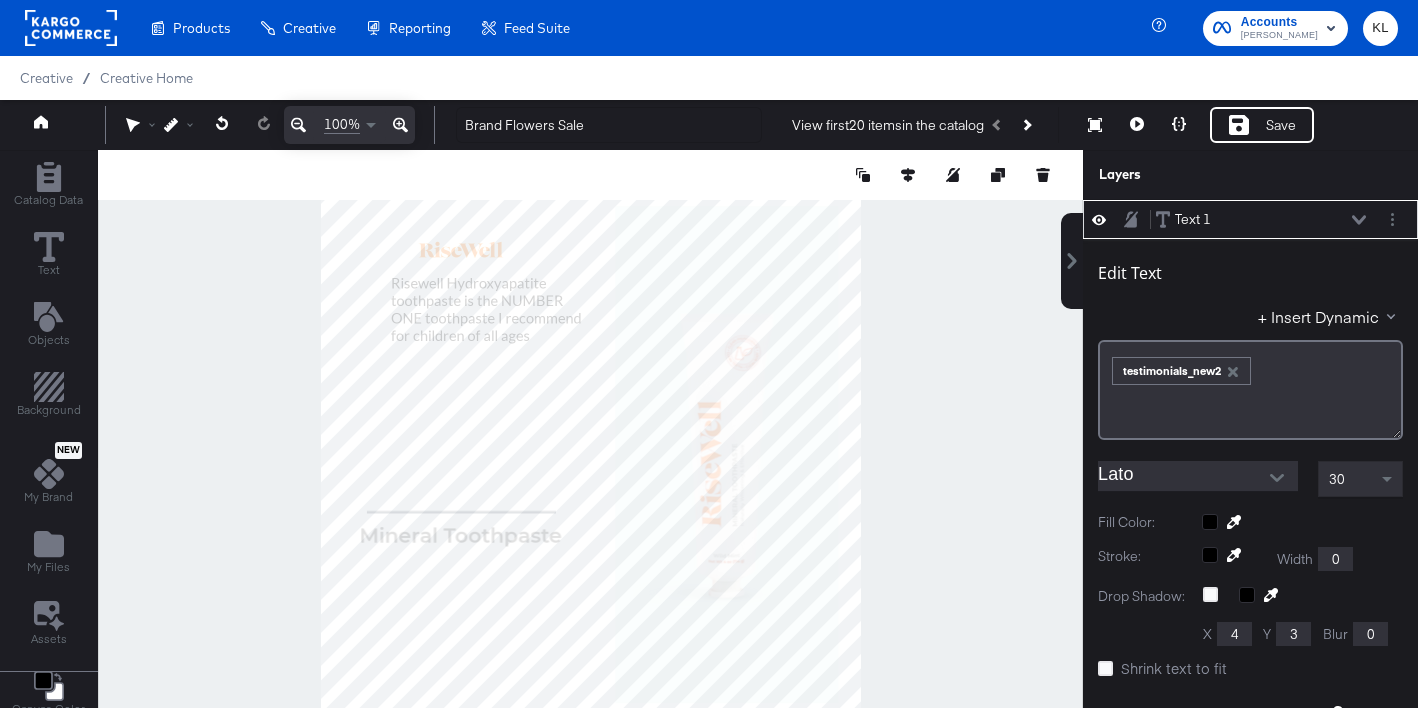 click at bounding box center (590, 454) 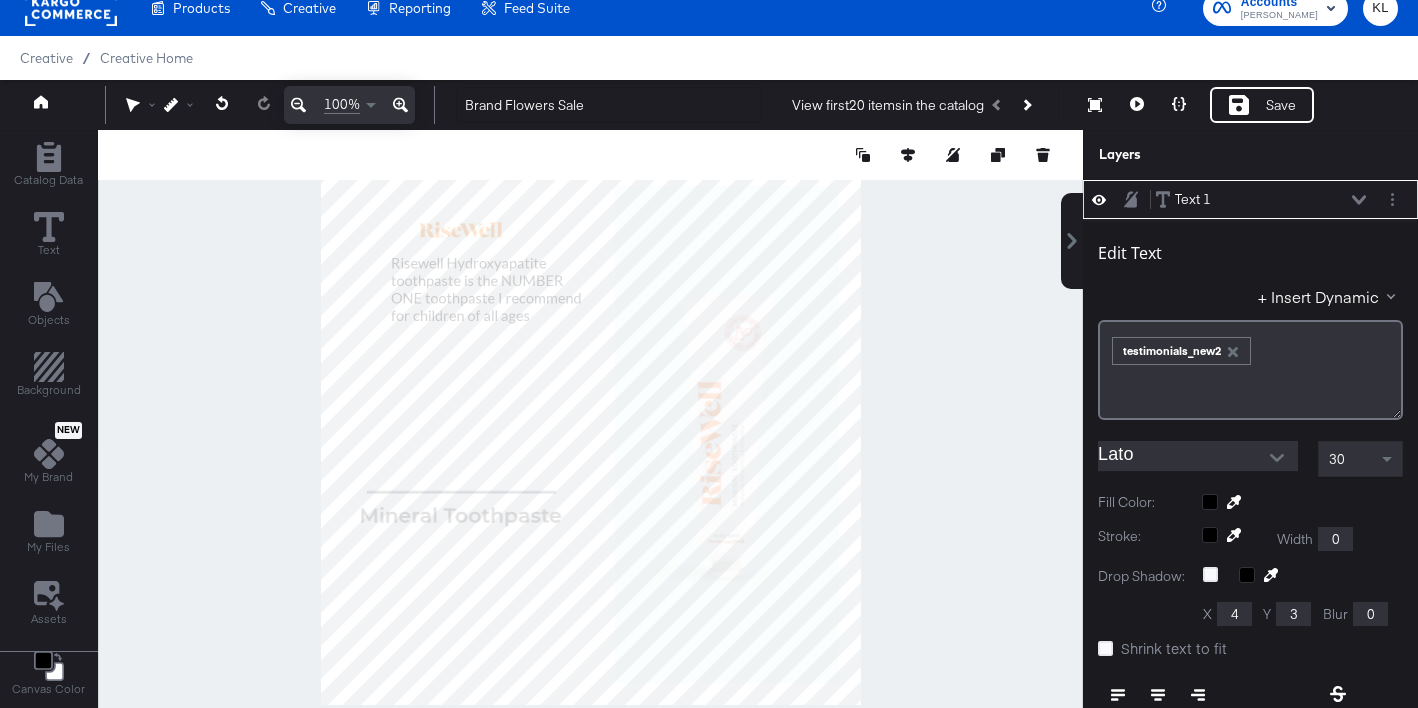 scroll, scrollTop: 13, scrollLeft: 0, axis: vertical 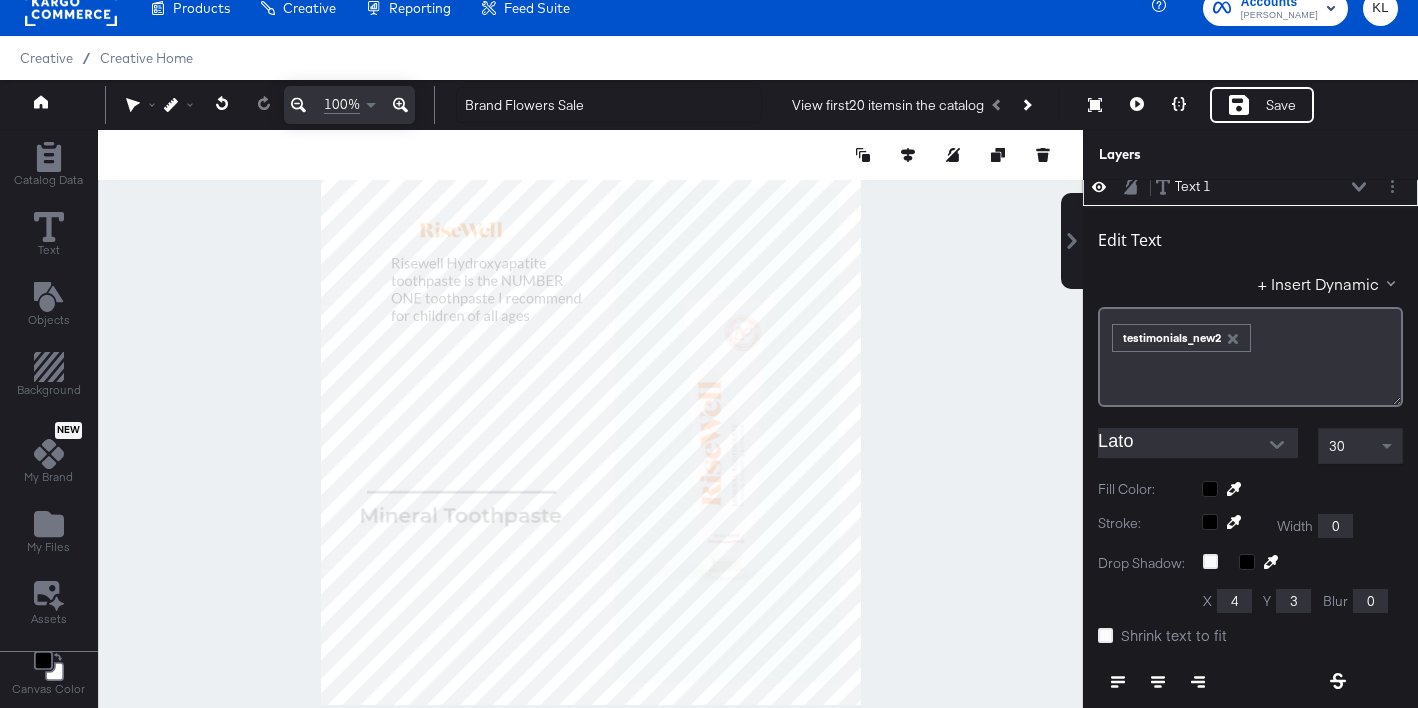 click on "Lato" at bounding box center [1183, 443] 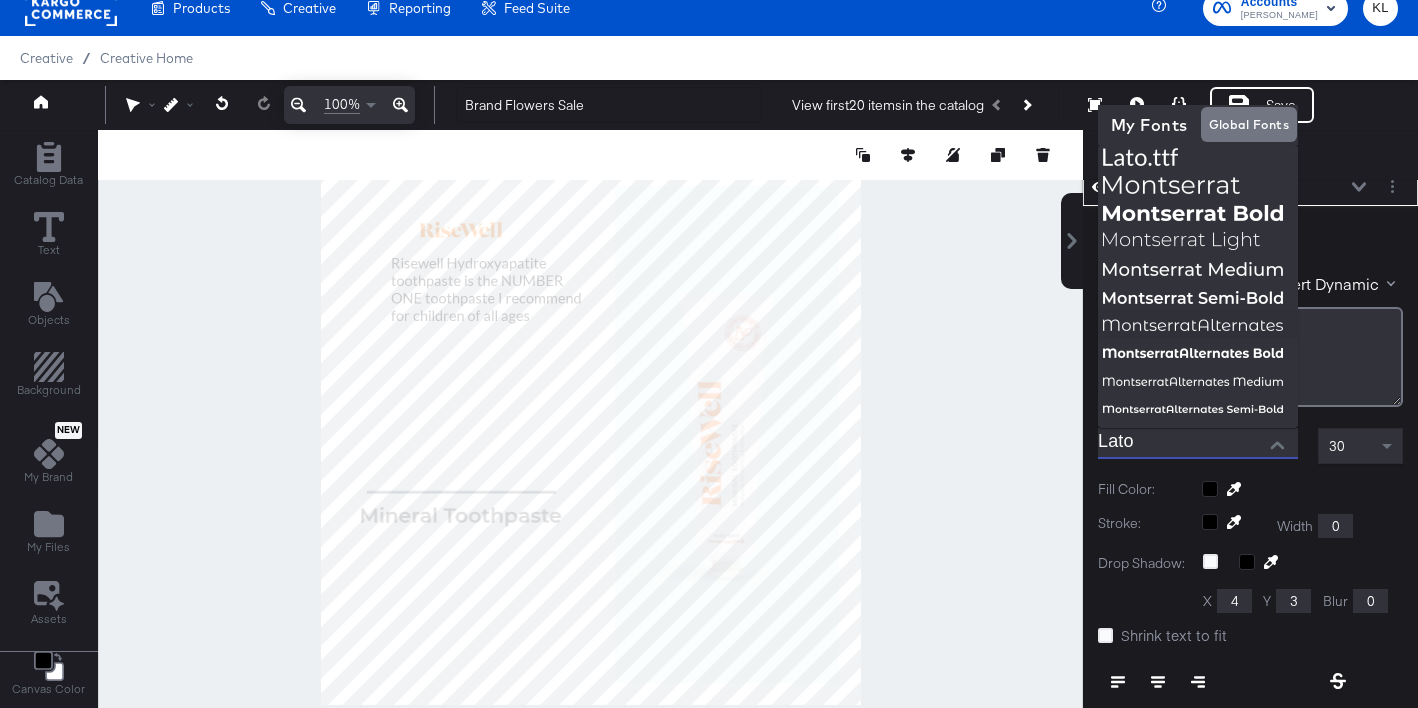 scroll, scrollTop: 657, scrollLeft: 0, axis: vertical 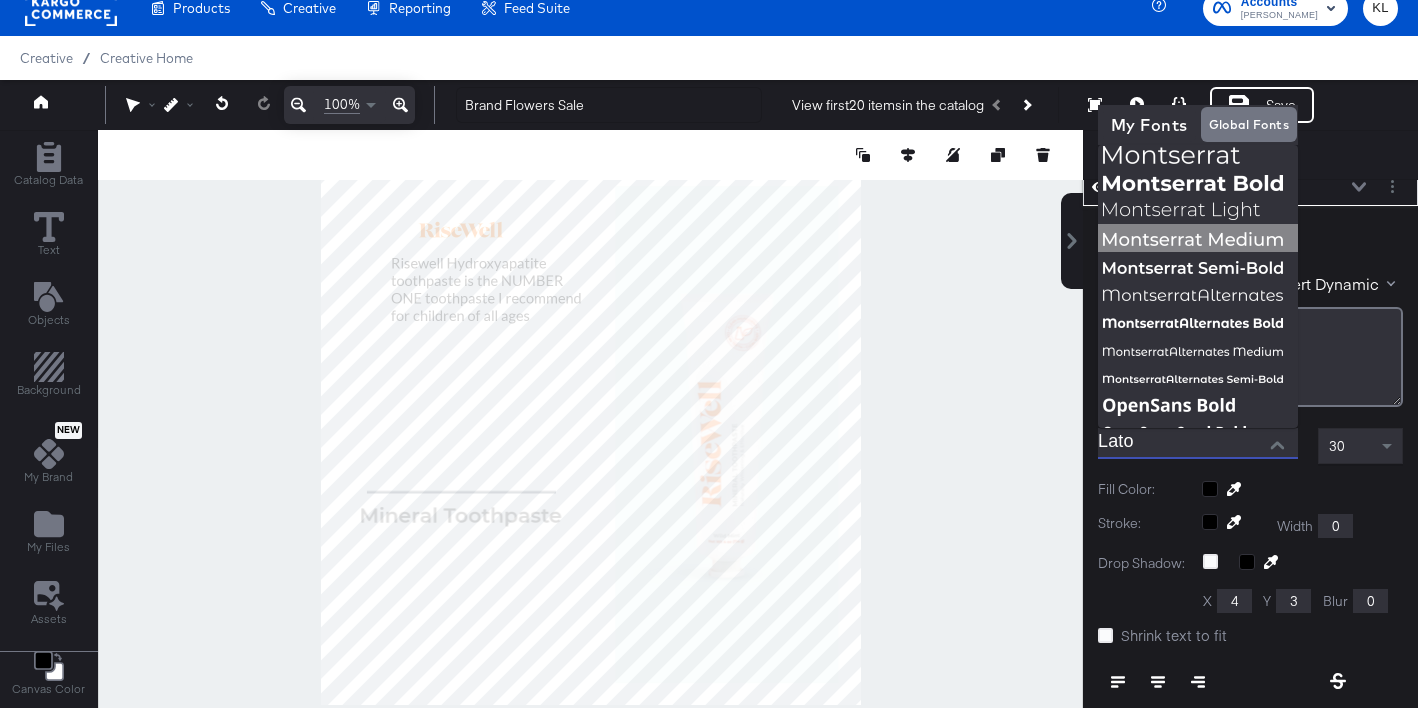click at bounding box center [1193, 239] 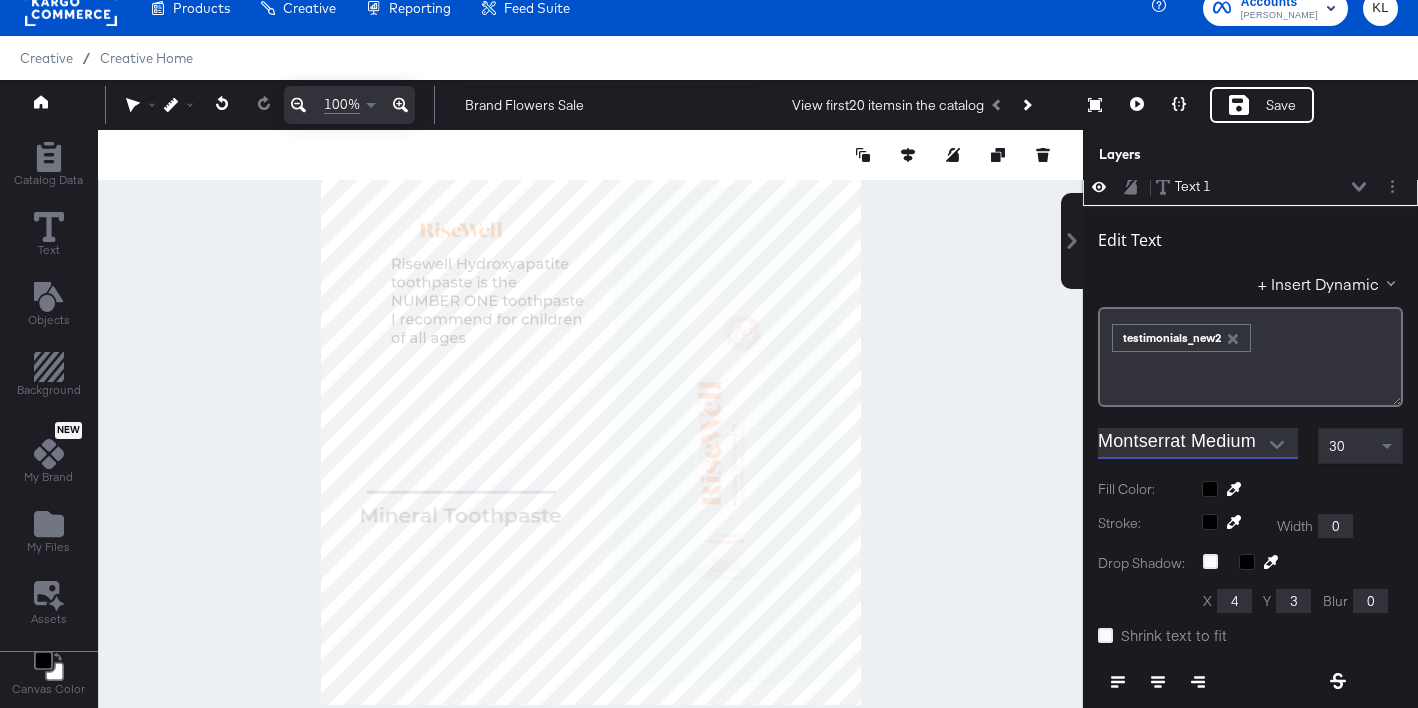click at bounding box center [1277, 445] 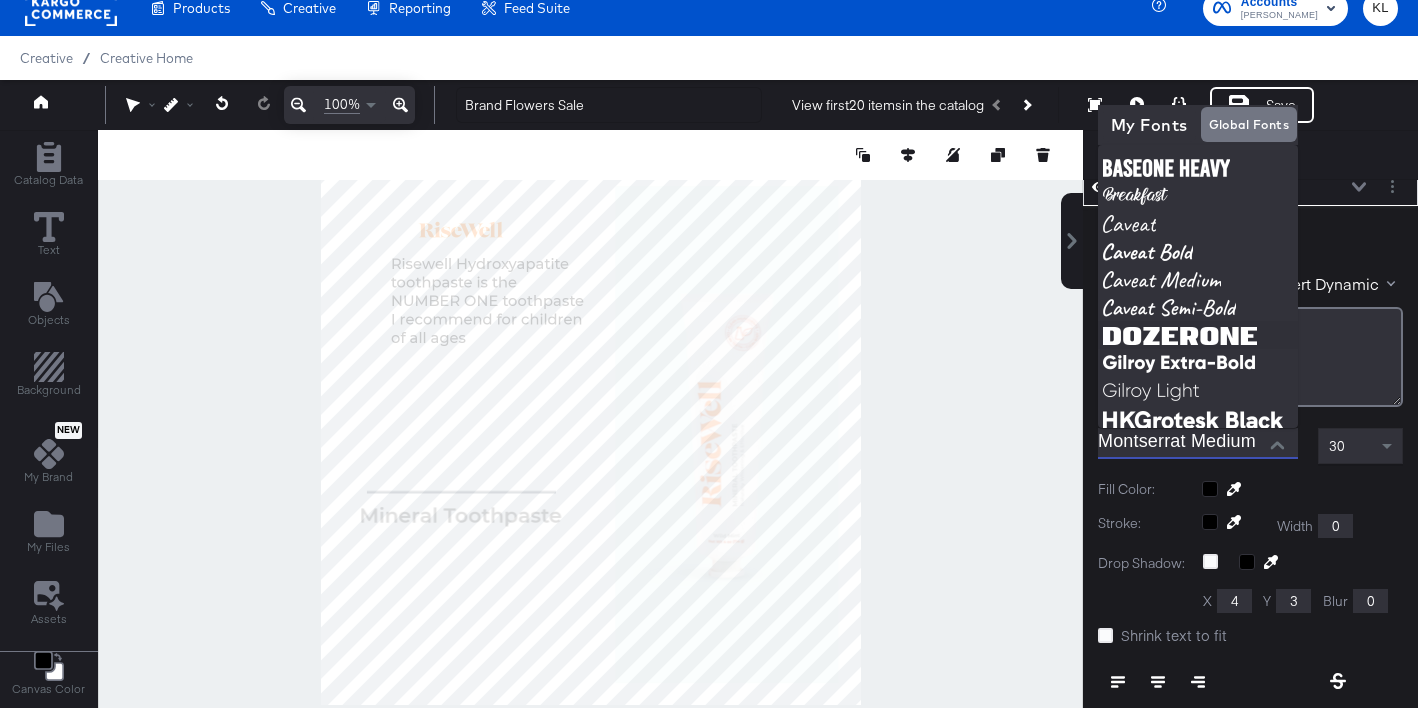 click at bounding box center [590, 434] 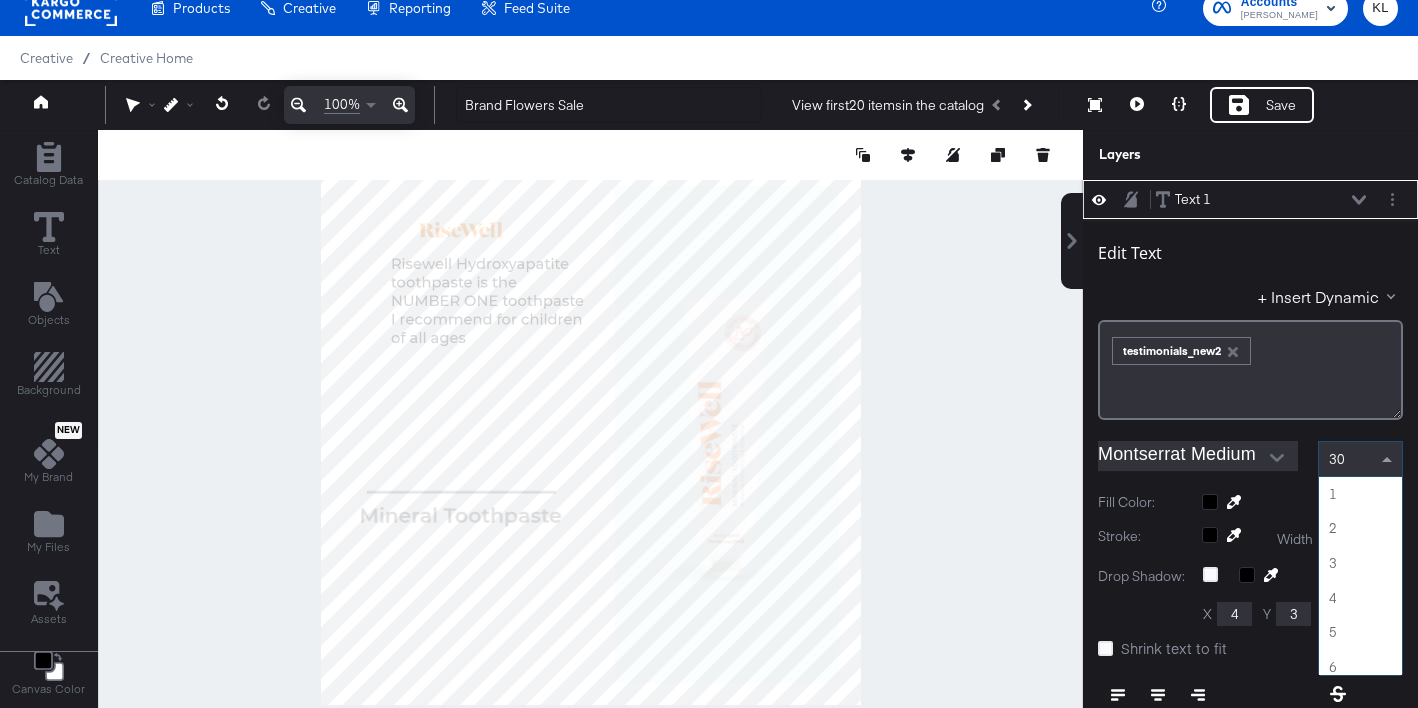 click at bounding box center (1389, 459) 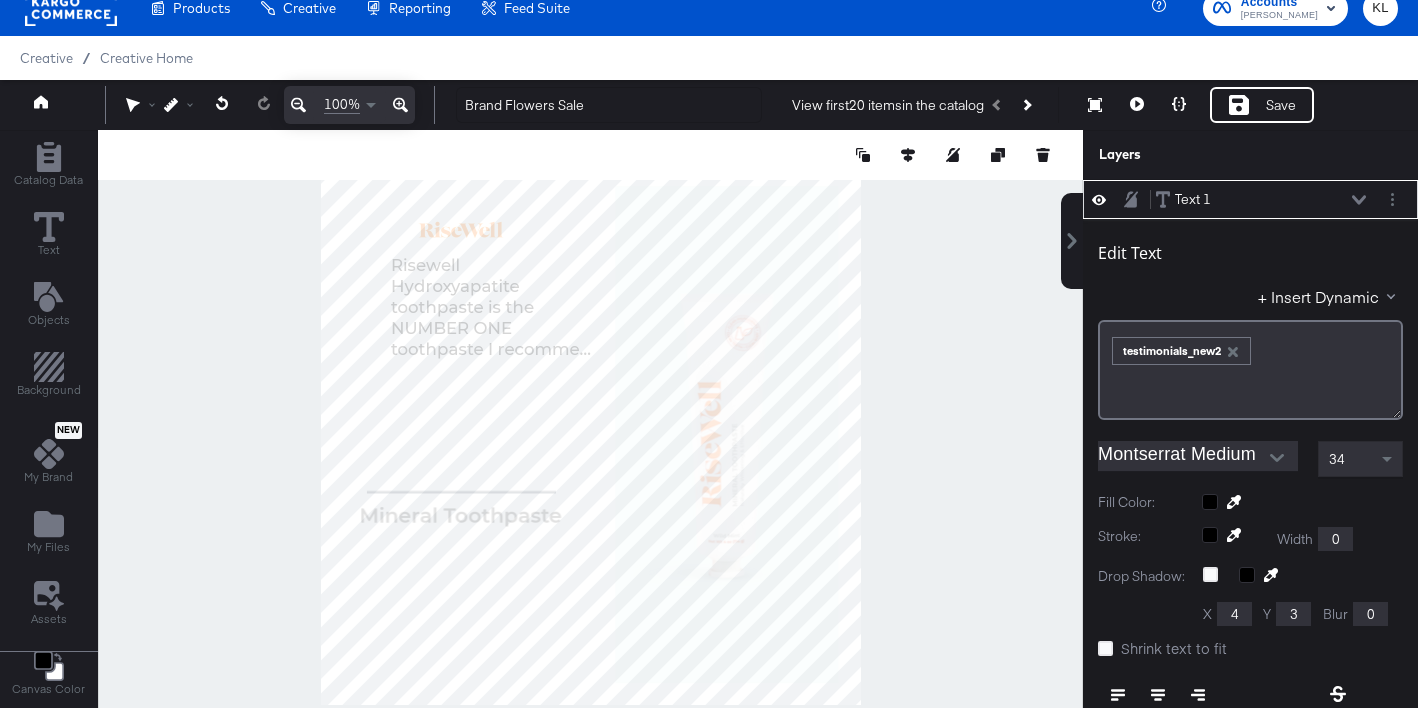 type on "321" 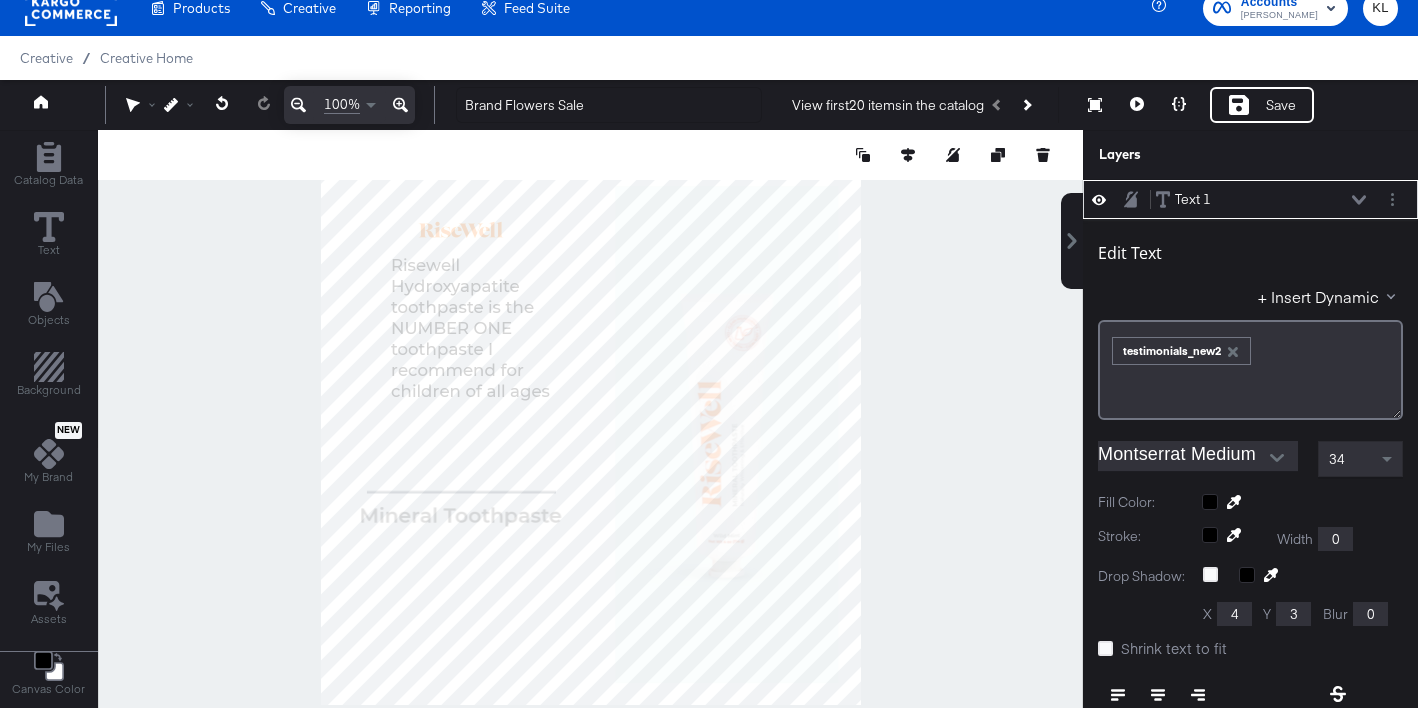 click at bounding box center [590, 434] 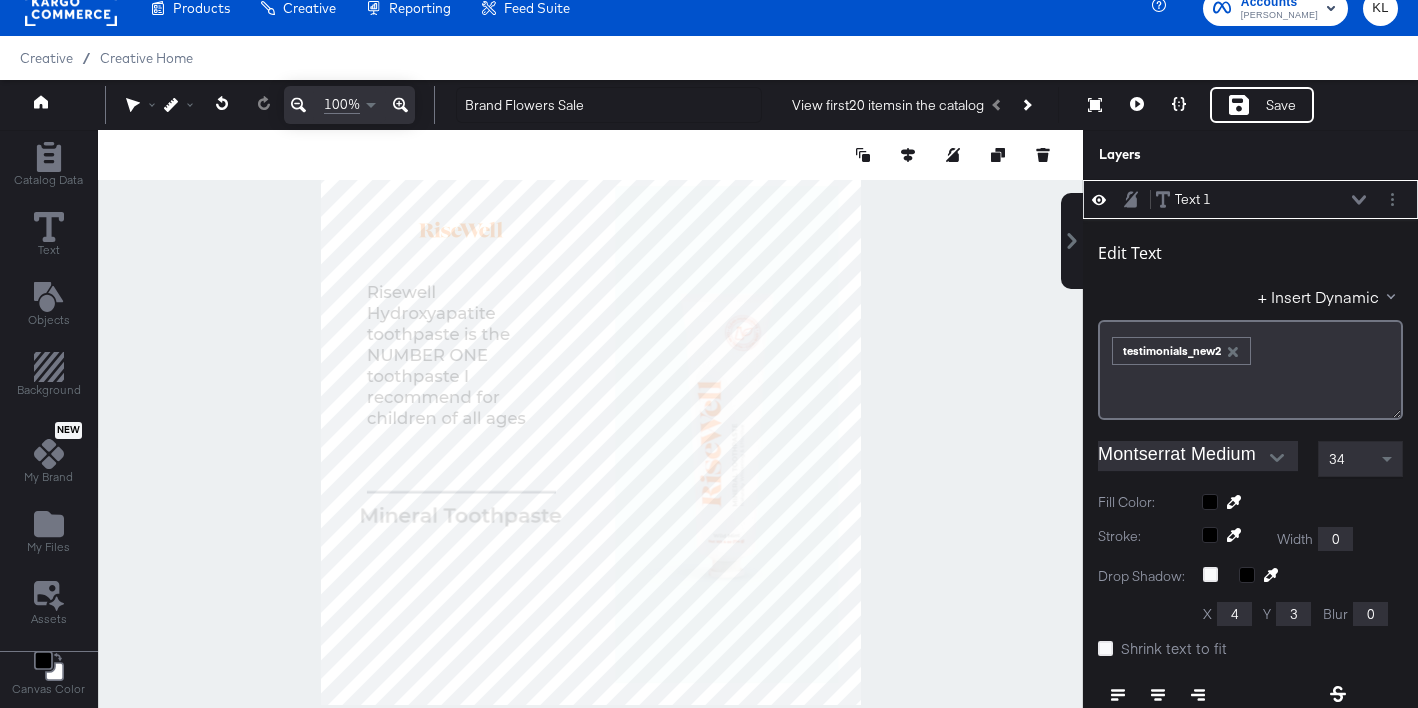 type on "92" 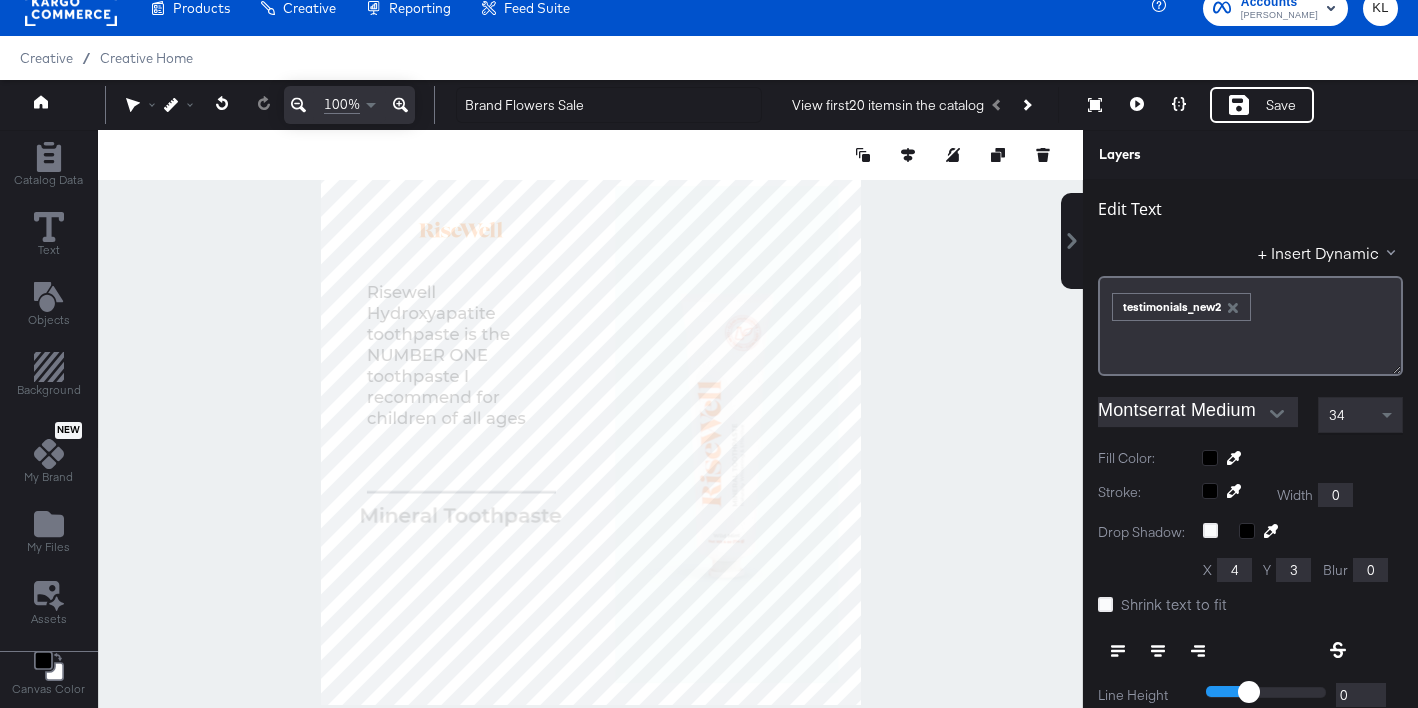 scroll, scrollTop: 79, scrollLeft: 0, axis: vertical 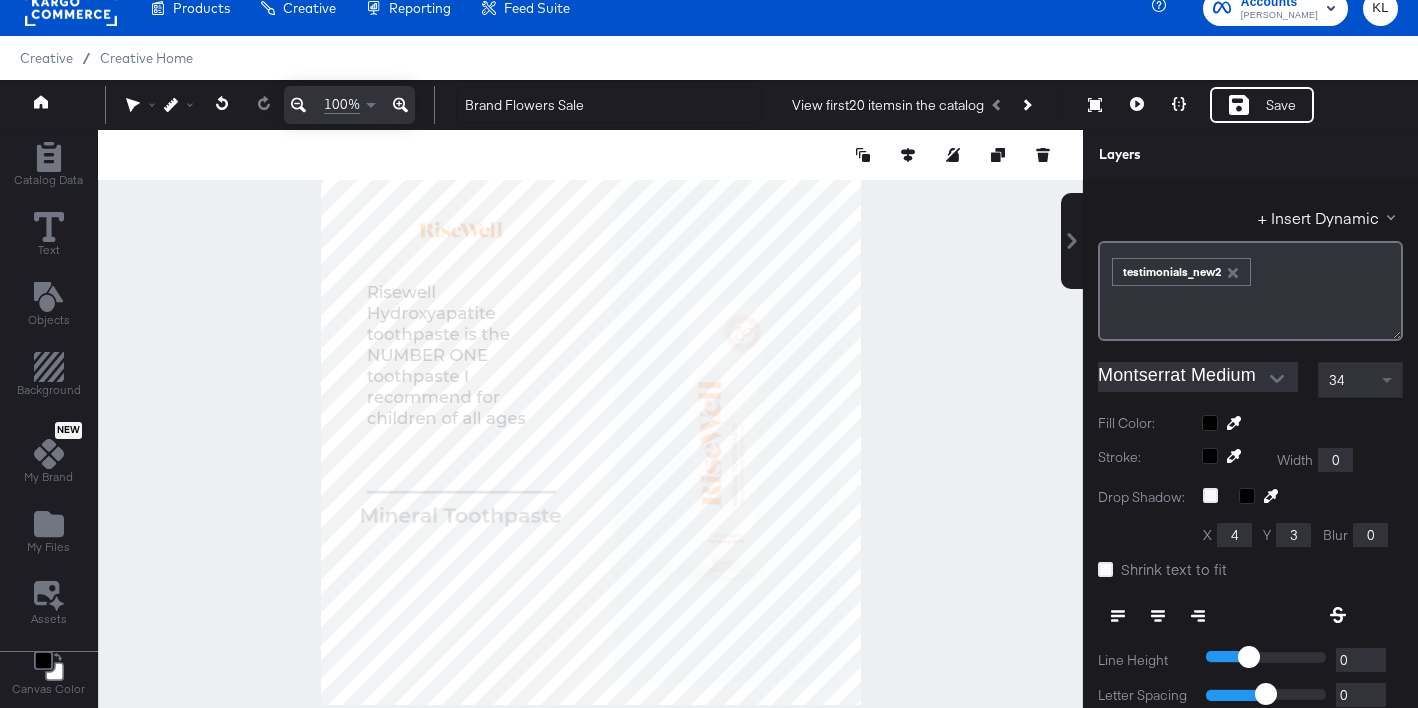 click at bounding box center [1389, 380] 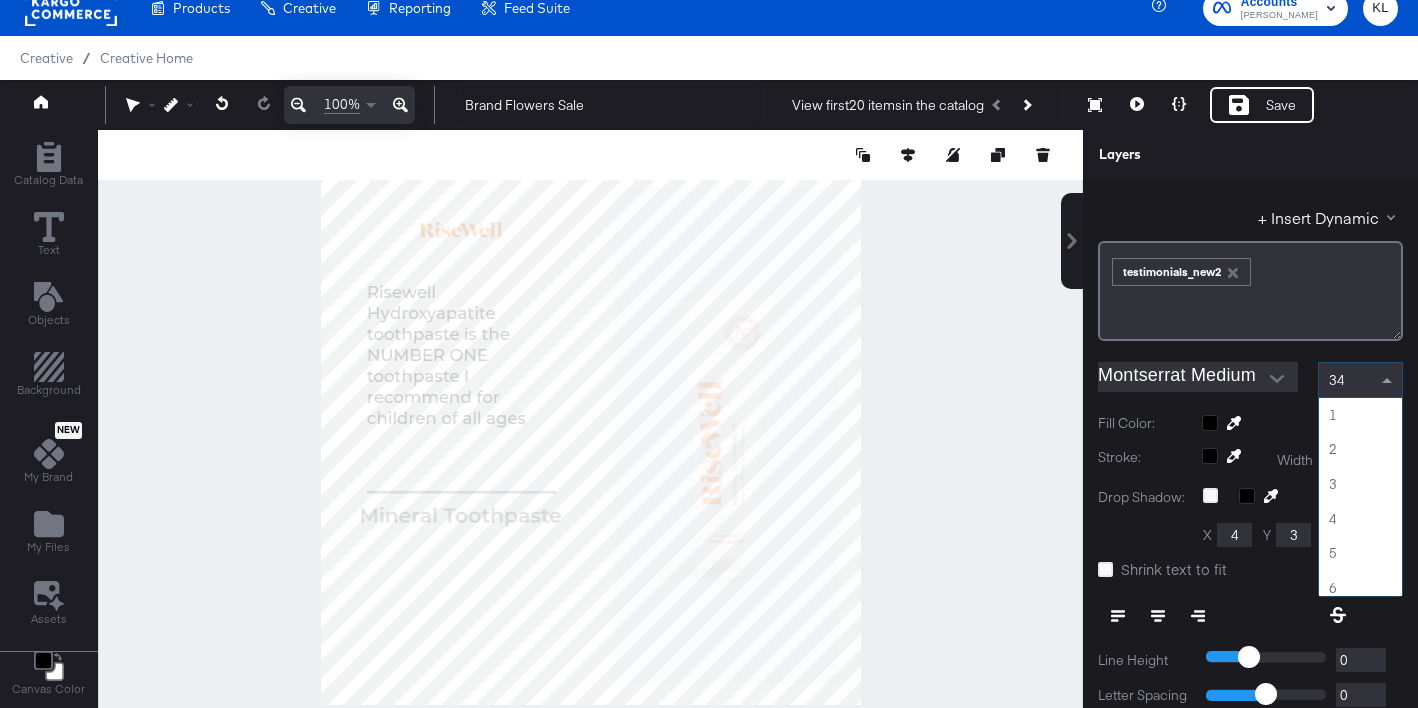 scroll, scrollTop: 1141, scrollLeft: 0, axis: vertical 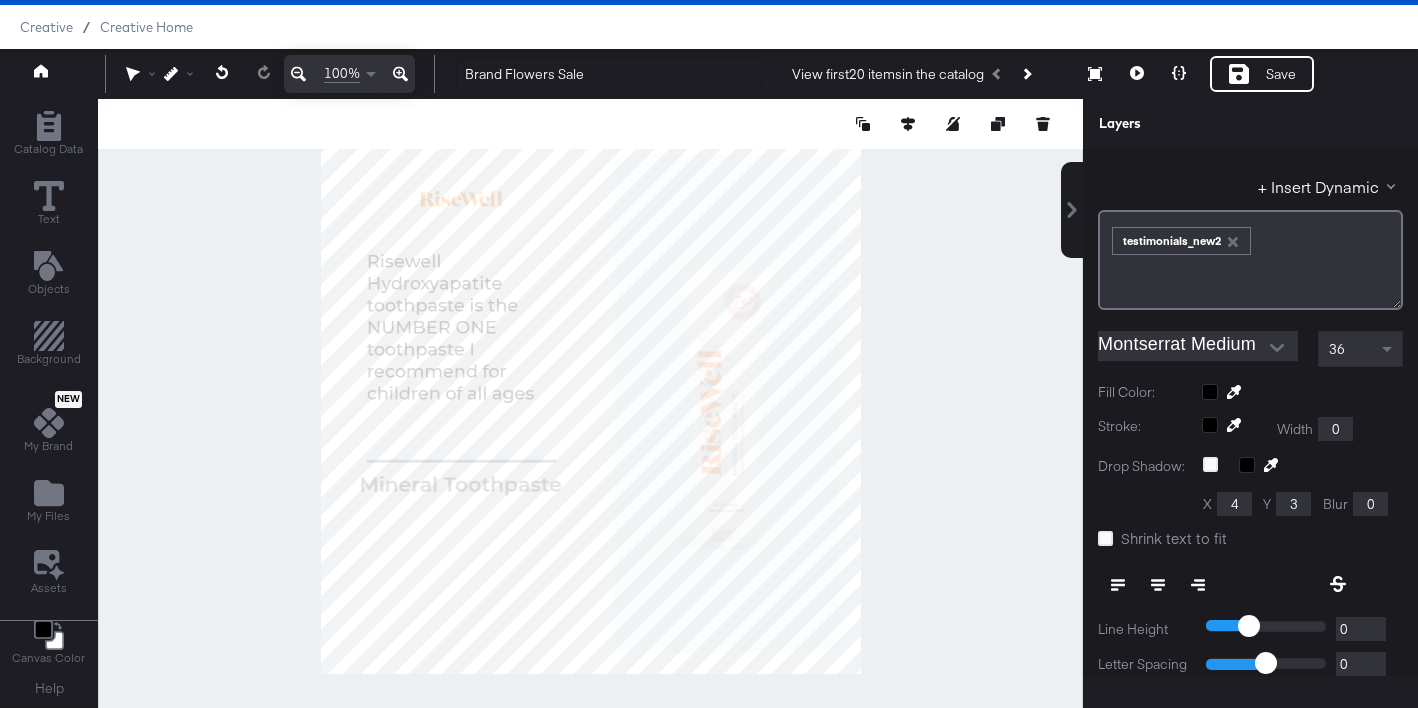 type on "348" 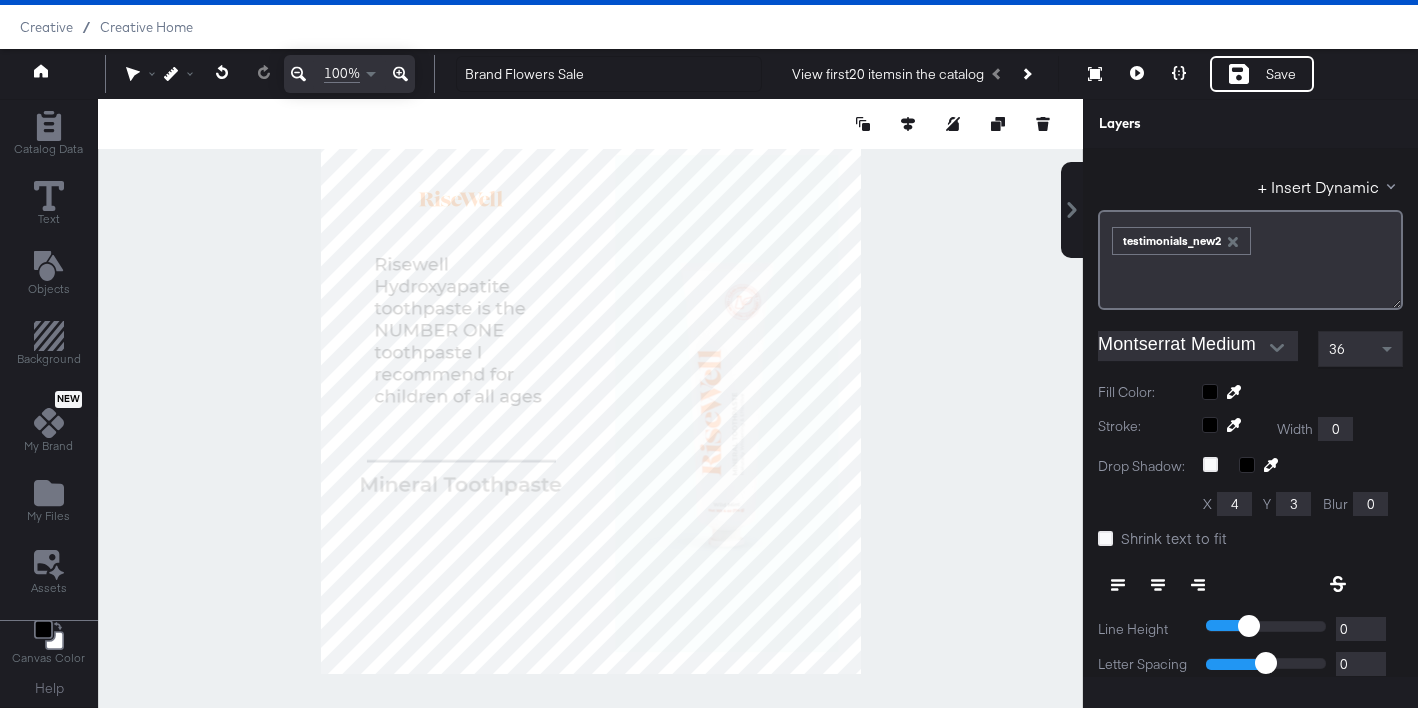 type on "107" 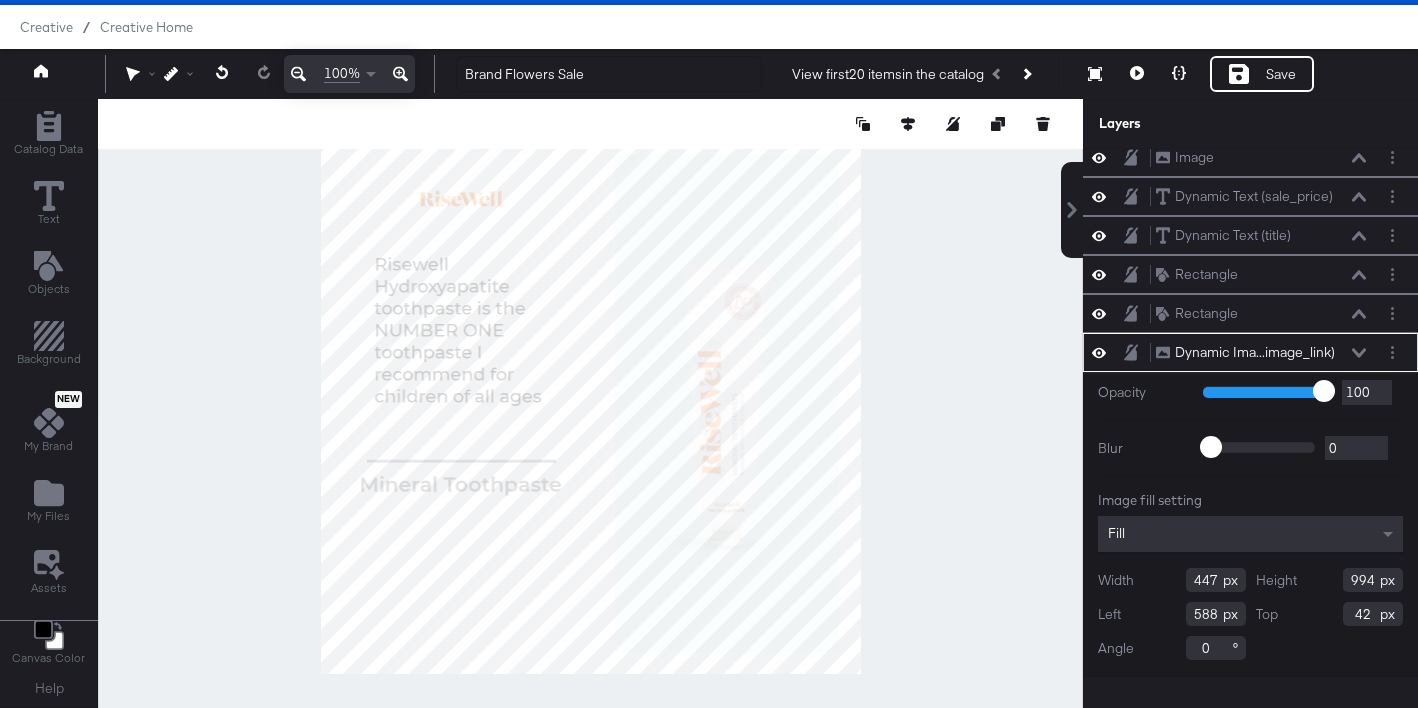 type on "504" 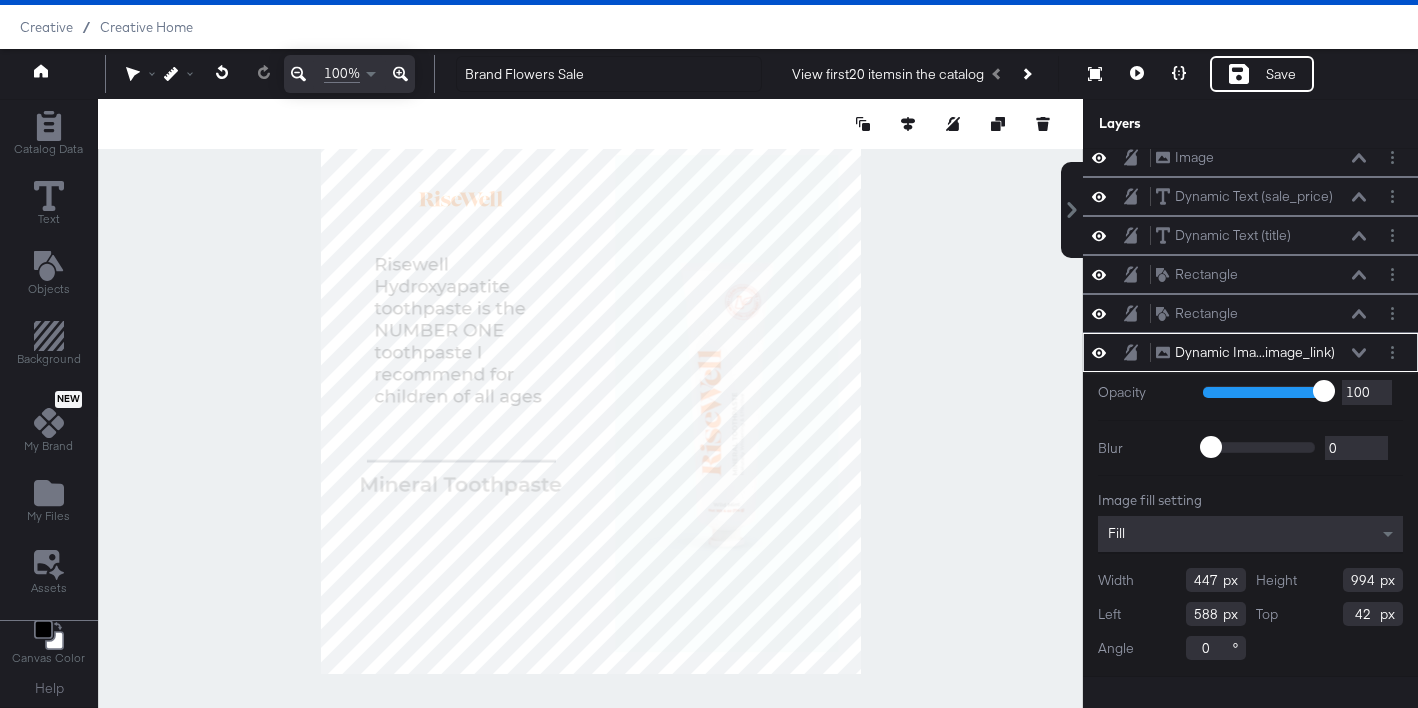 type on "532" 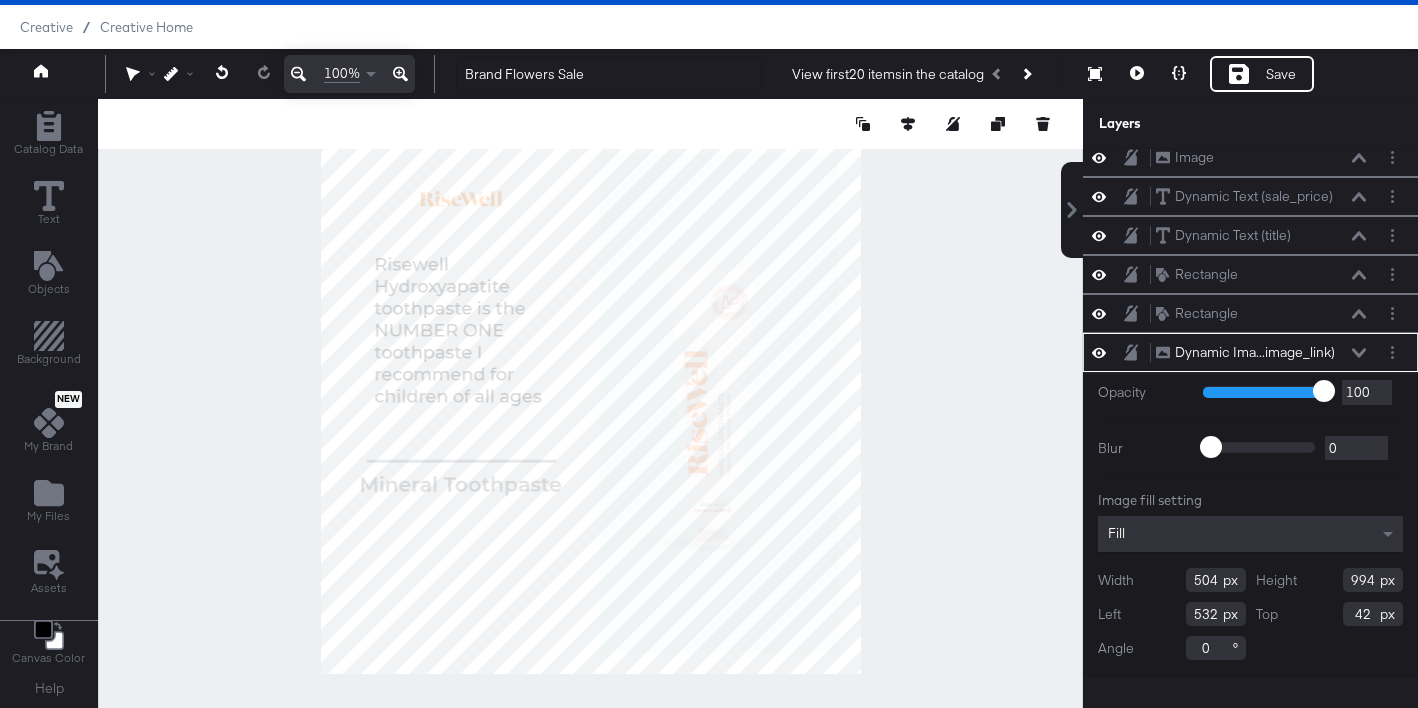 scroll, scrollTop: 0, scrollLeft: 0, axis: both 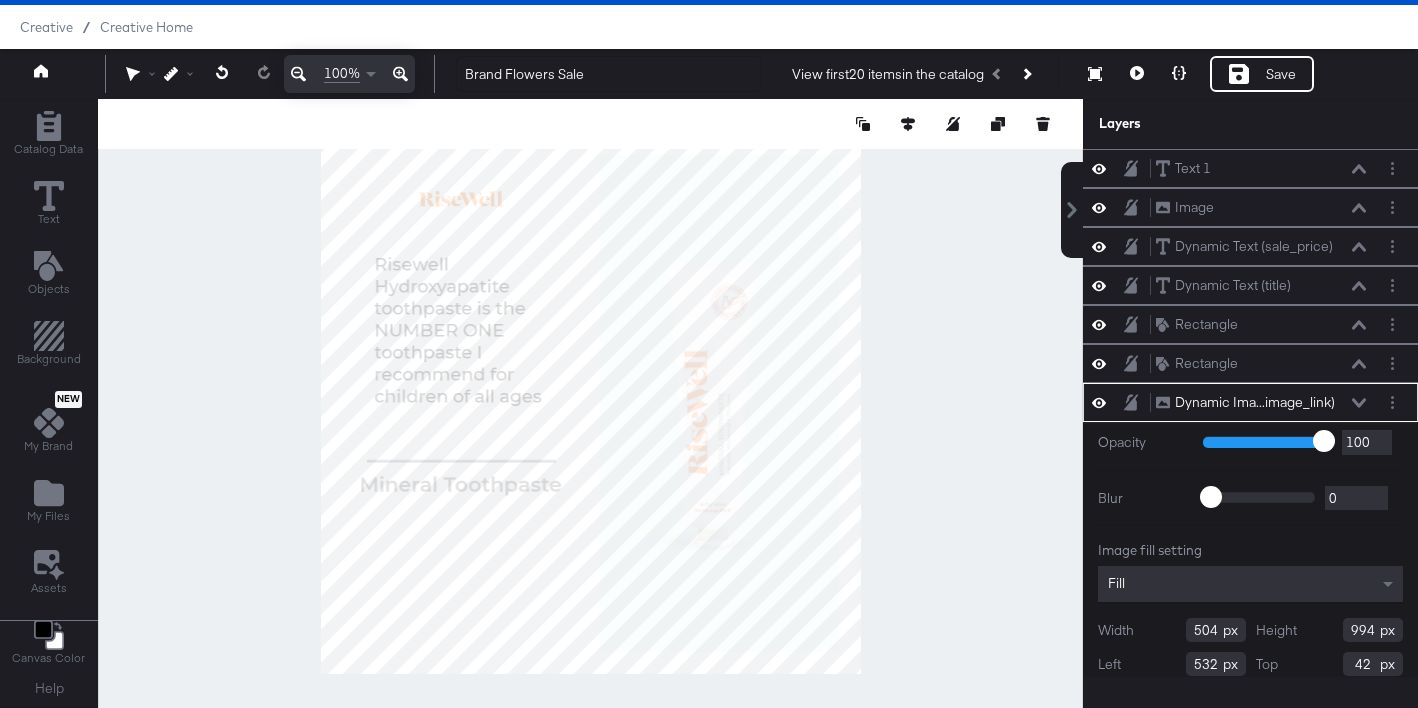 click at bounding box center (590, 403) 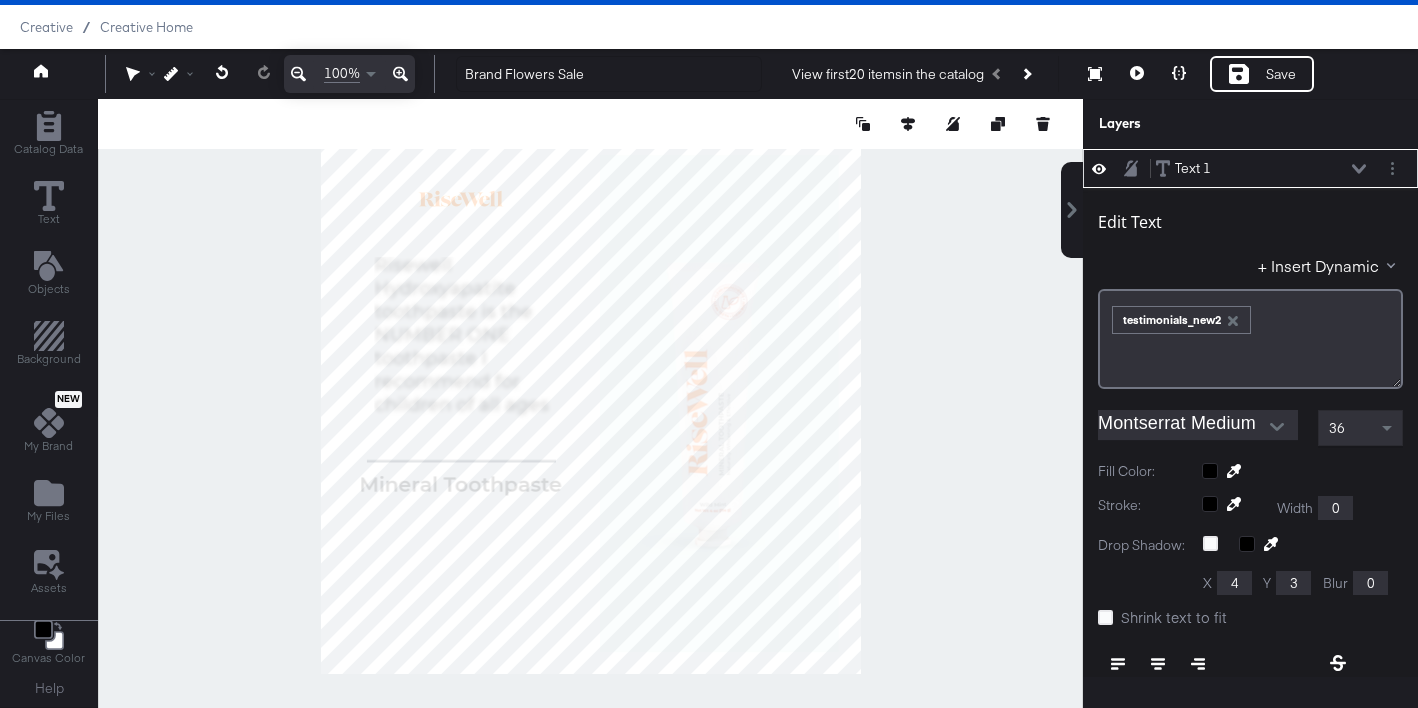 type on "363" 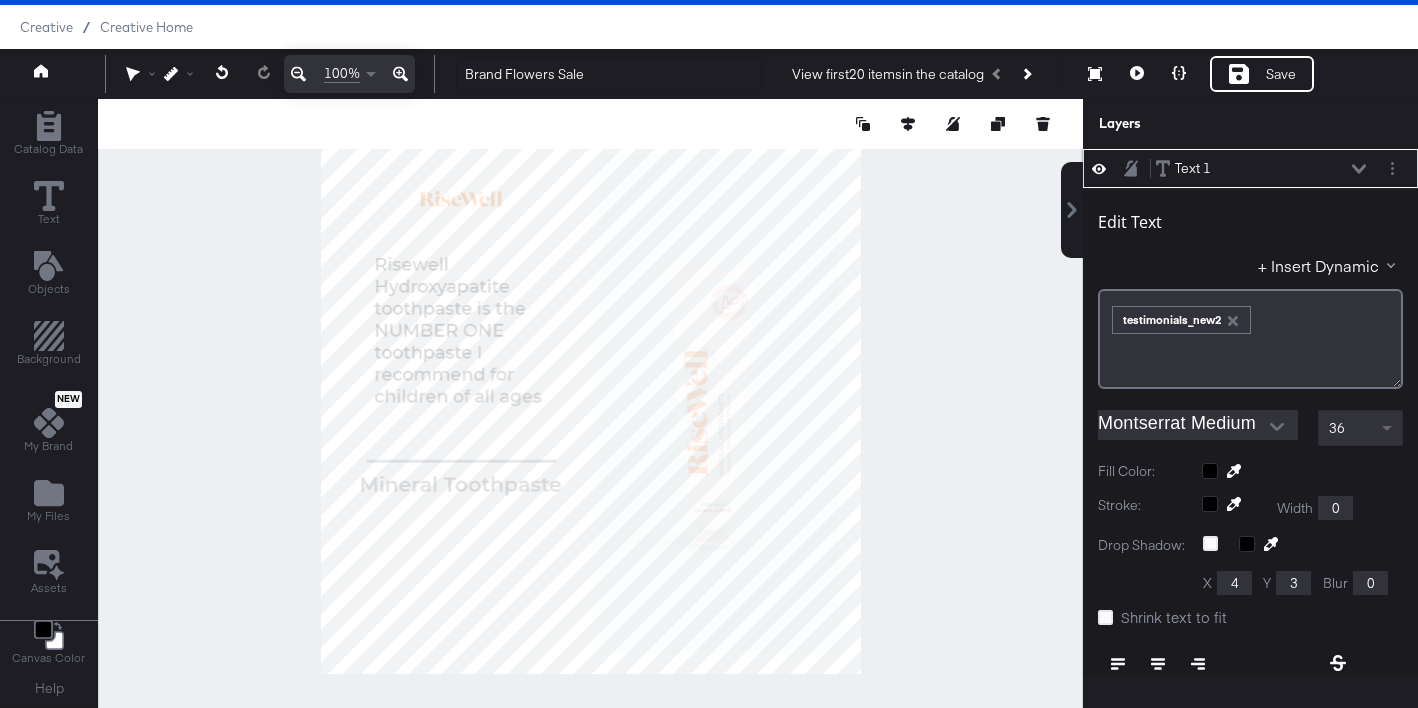 click at bounding box center [1389, 428] 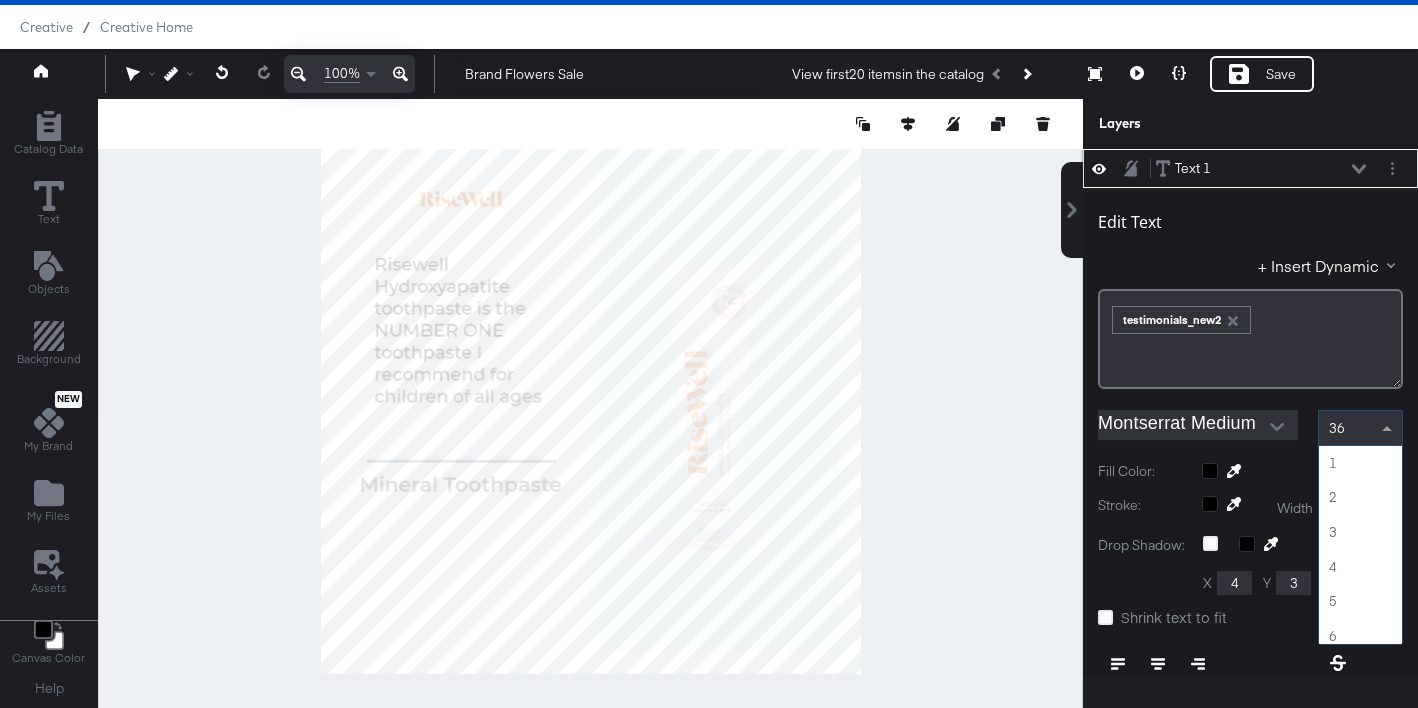 scroll, scrollTop: 1210, scrollLeft: 0, axis: vertical 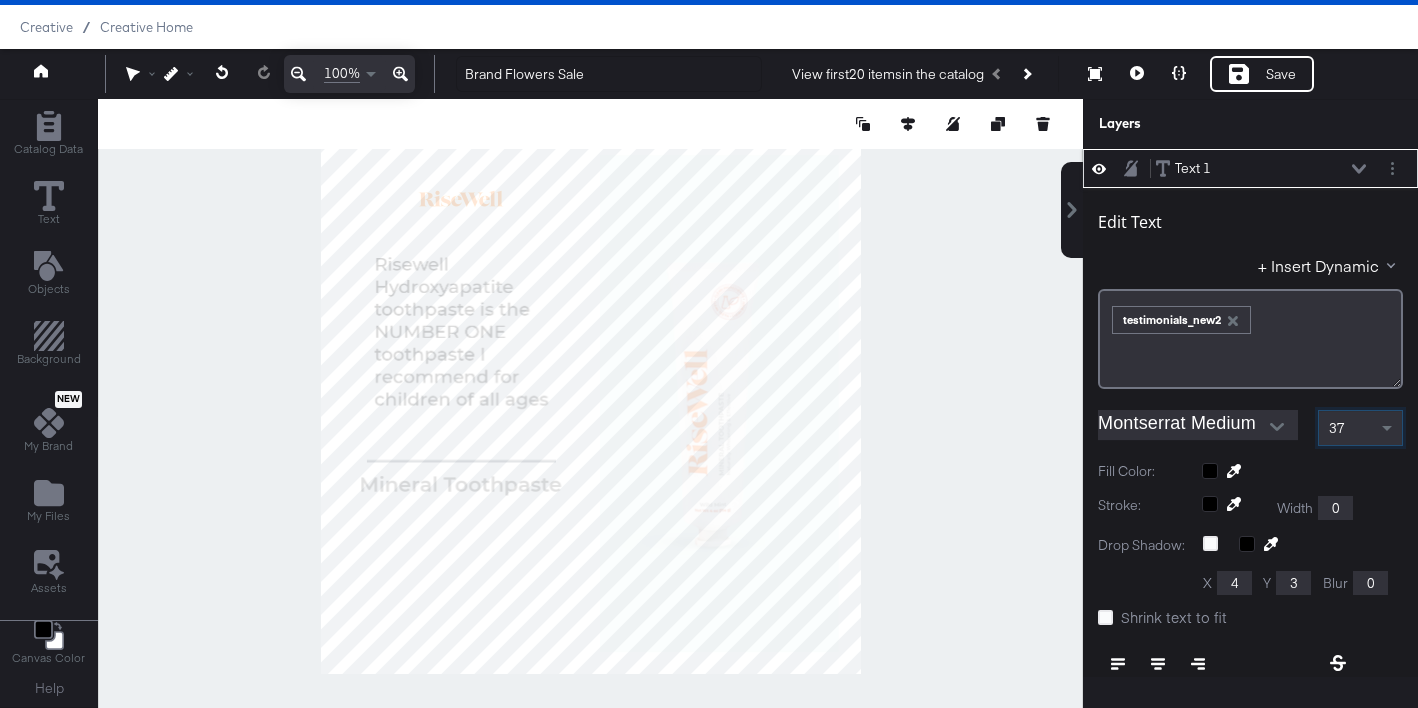 click on "37" at bounding box center (1360, 428) 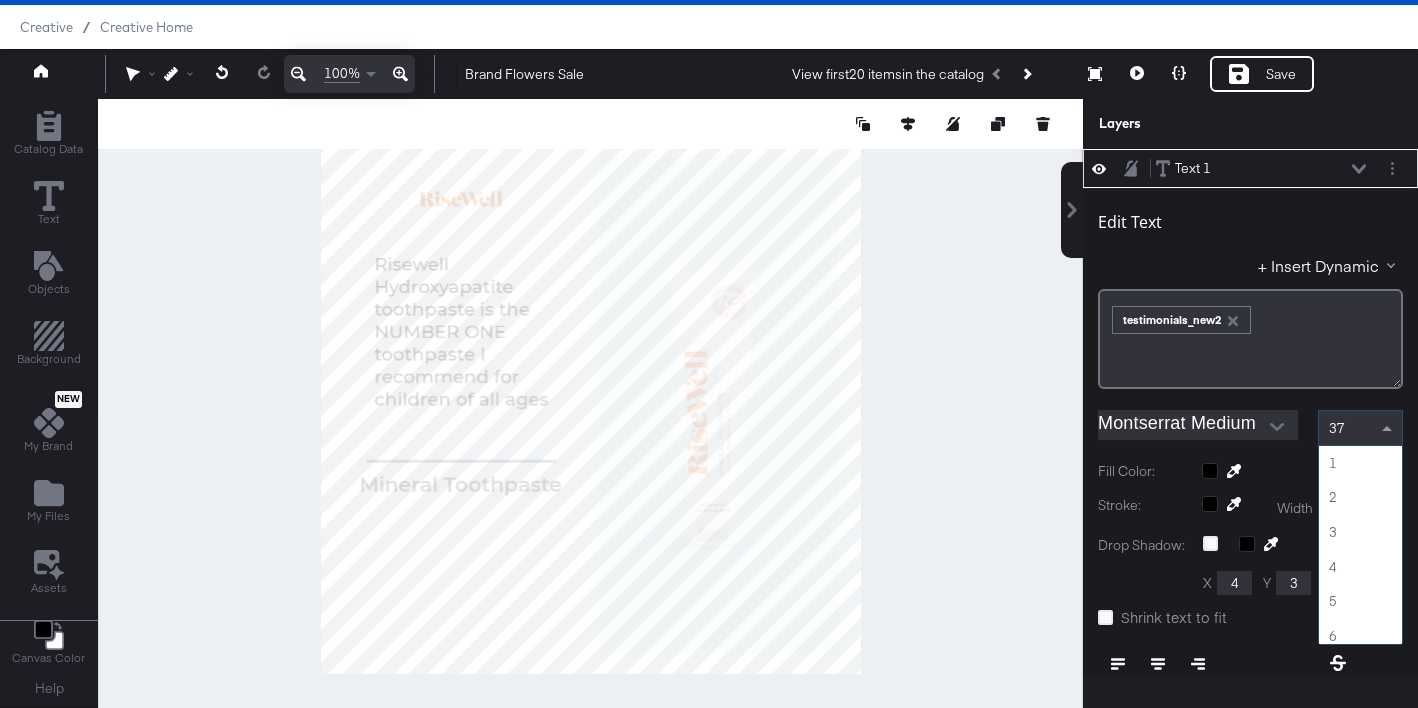 scroll, scrollTop: 1245, scrollLeft: 0, axis: vertical 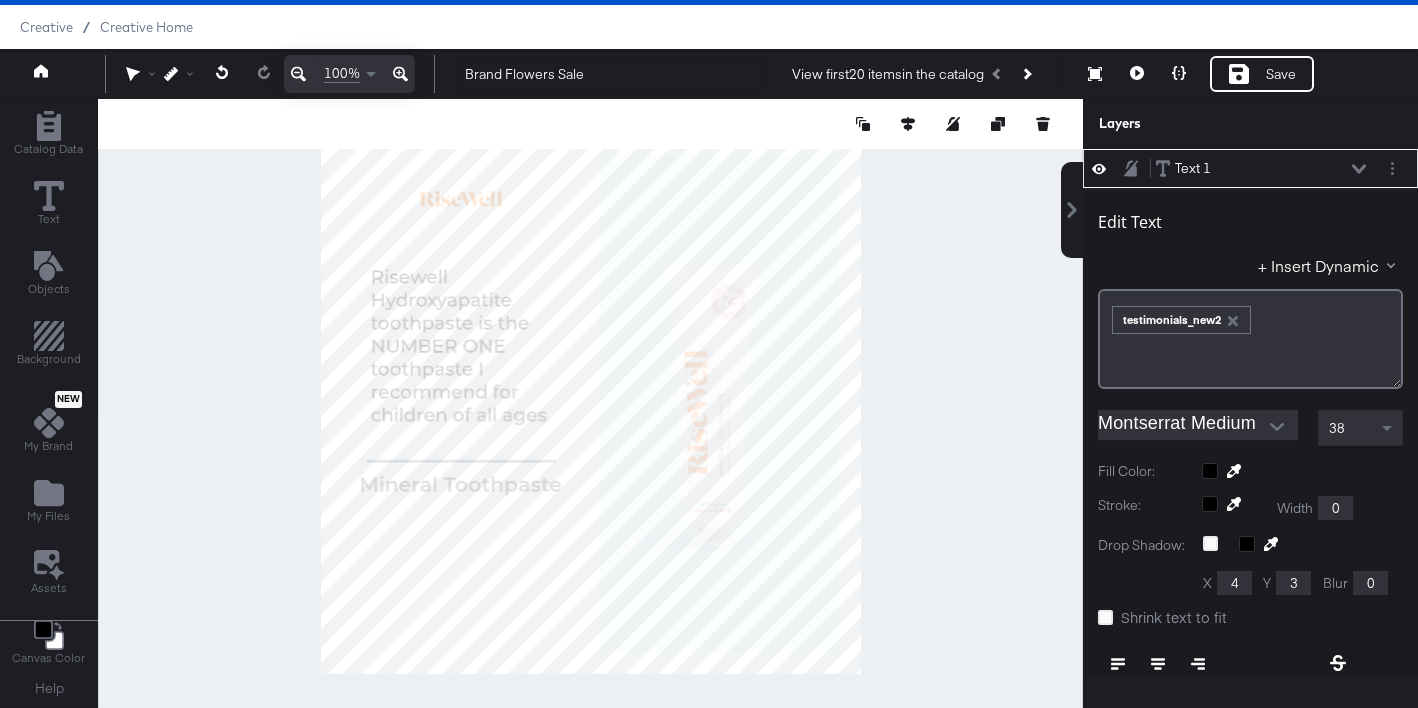 type on "99" 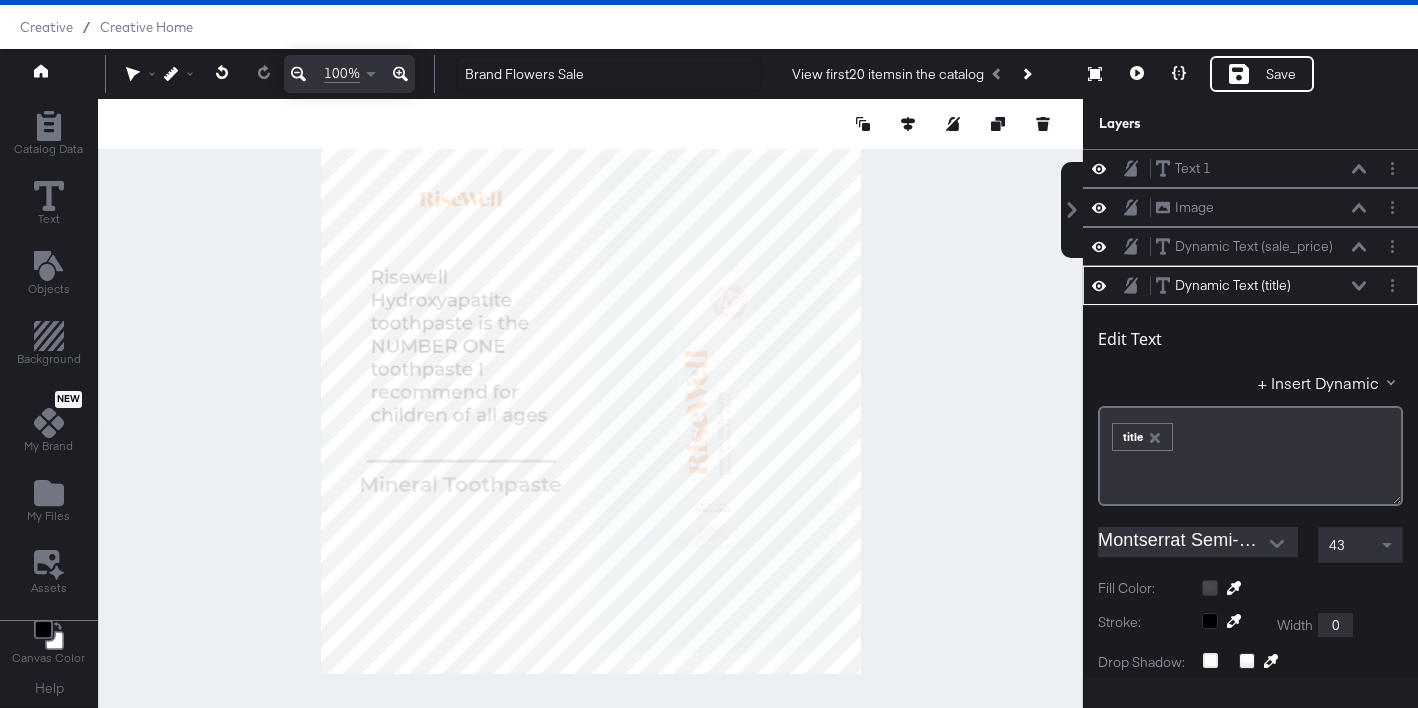 scroll, scrollTop: 117, scrollLeft: 0, axis: vertical 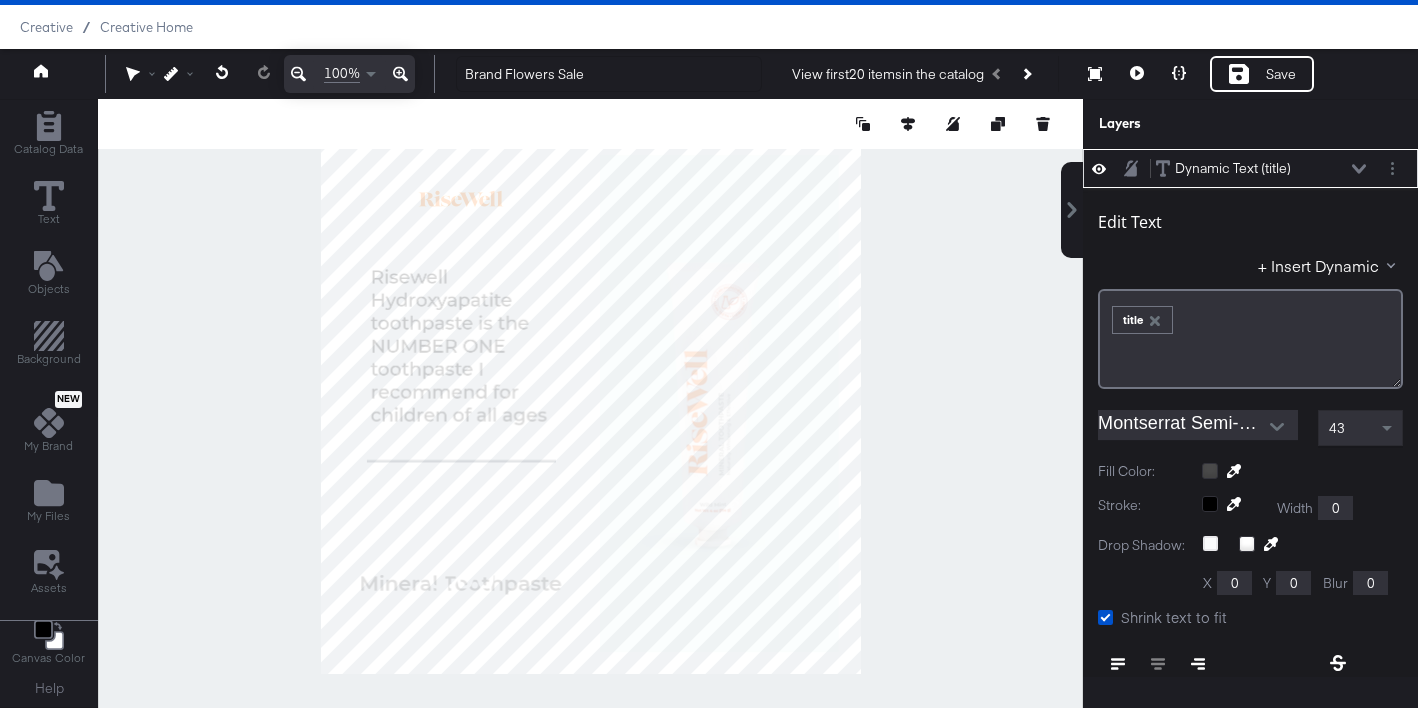 type on "852" 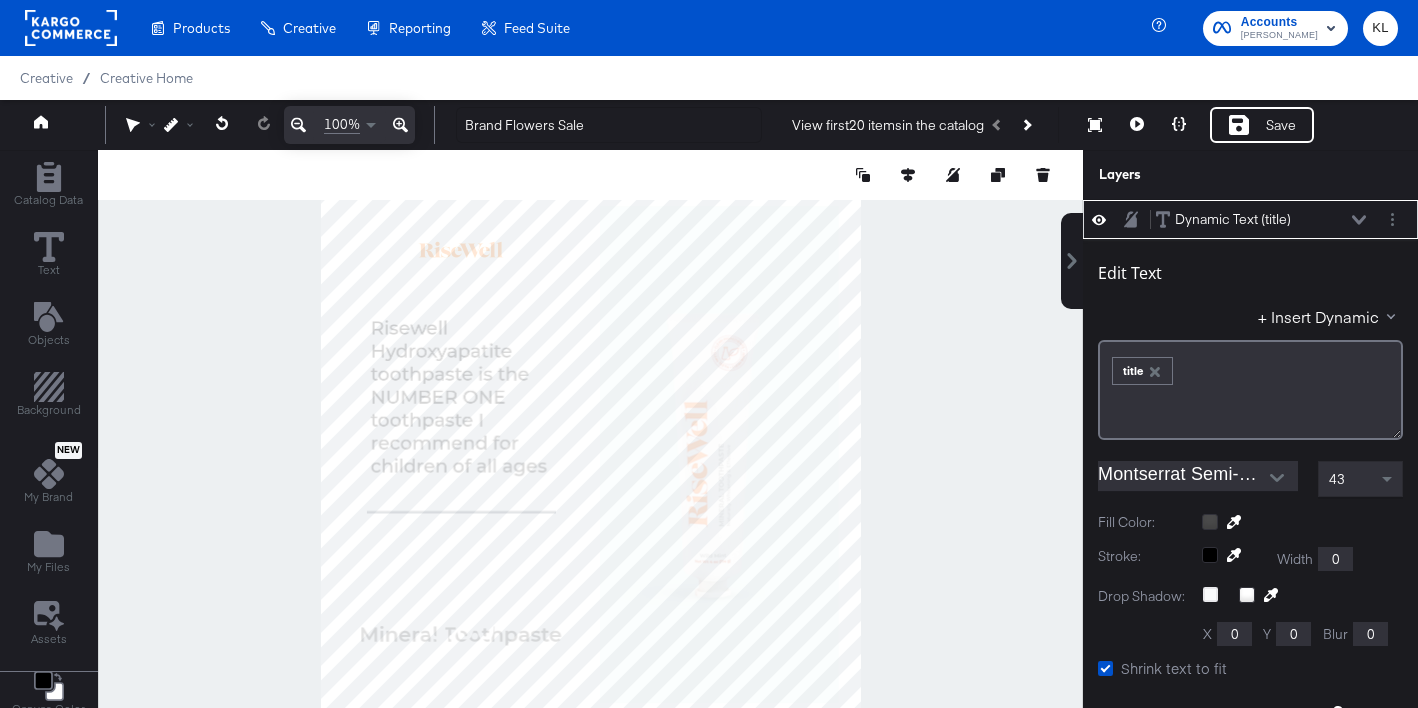 scroll, scrollTop: 39, scrollLeft: 0, axis: vertical 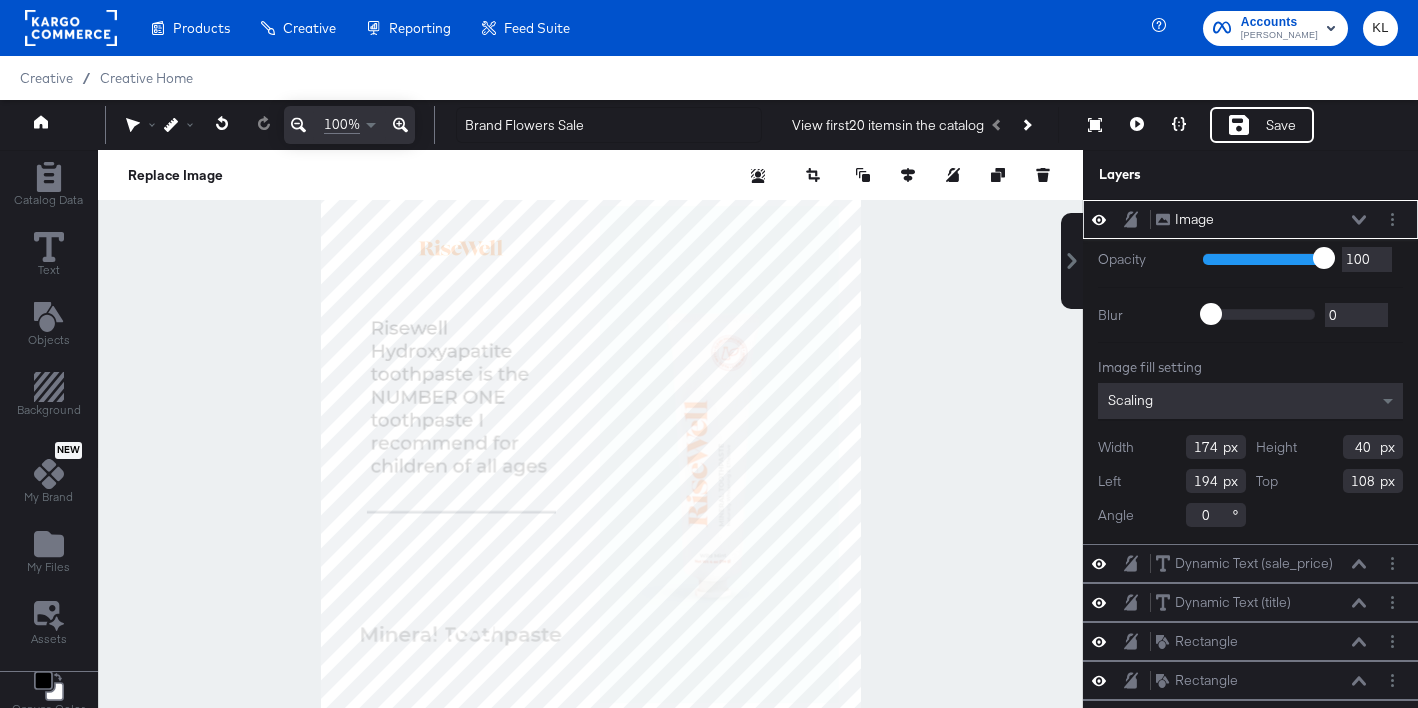 type on "106" 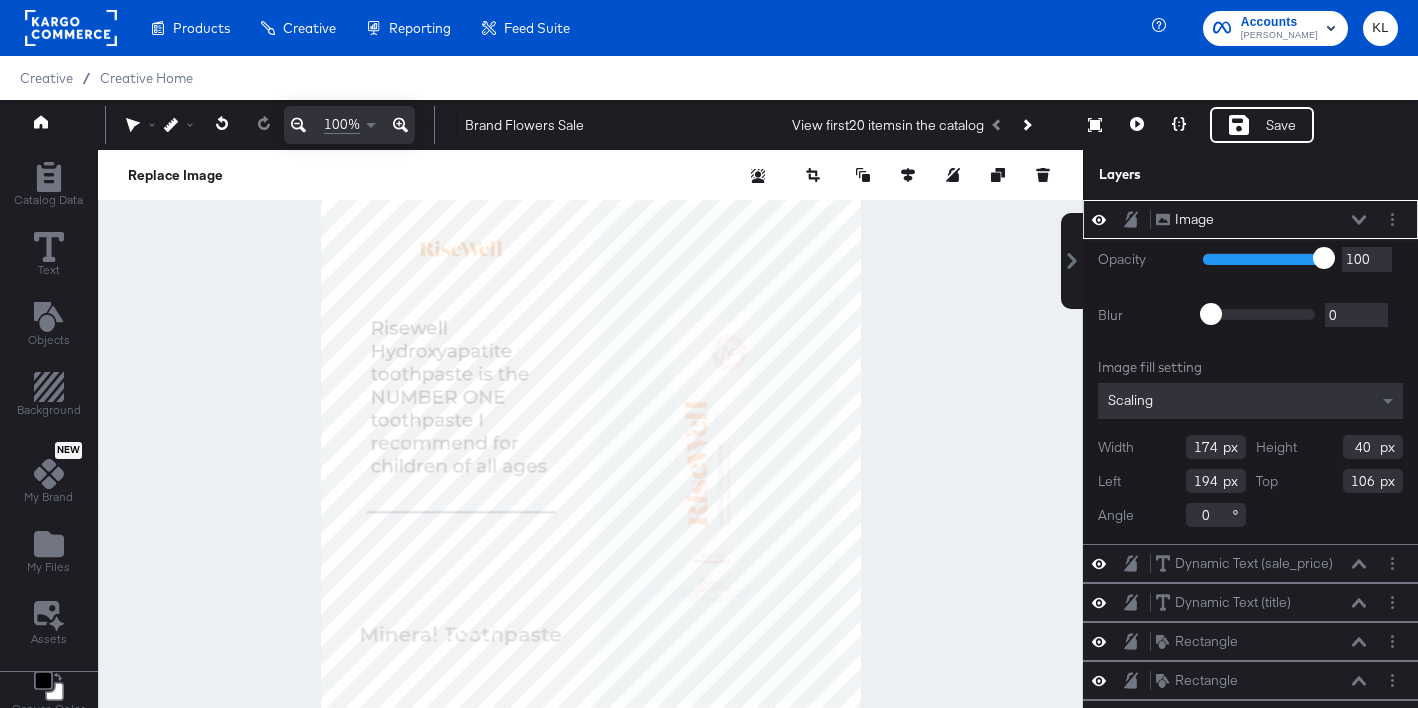 scroll, scrollTop: 51, scrollLeft: 0, axis: vertical 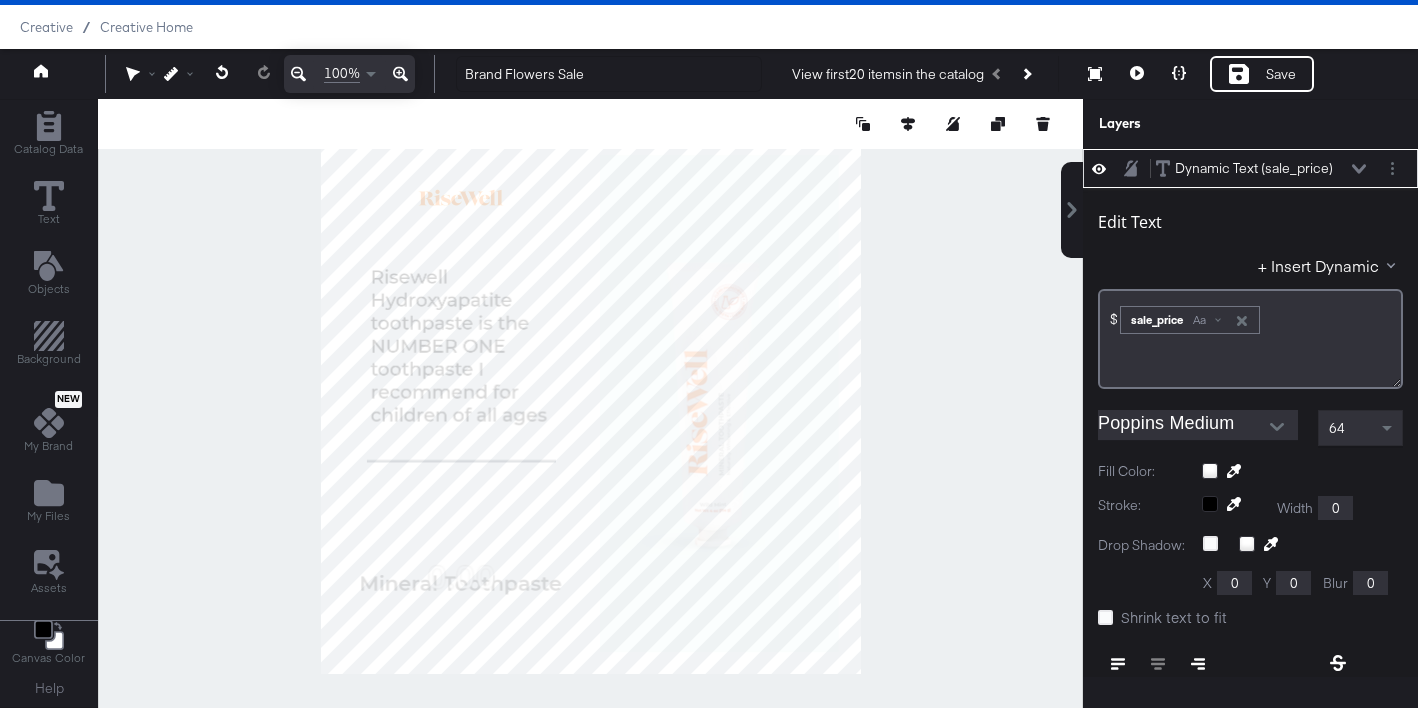 type on "389" 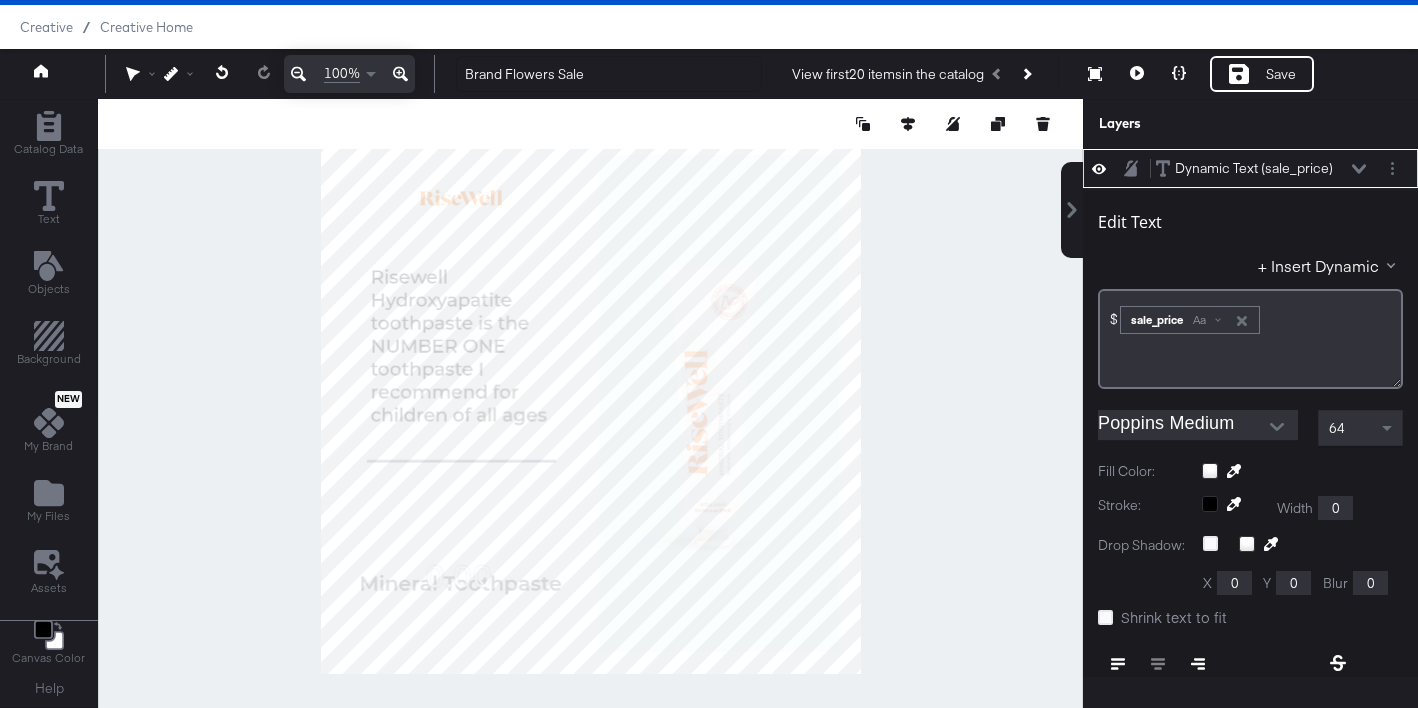 type on "73" 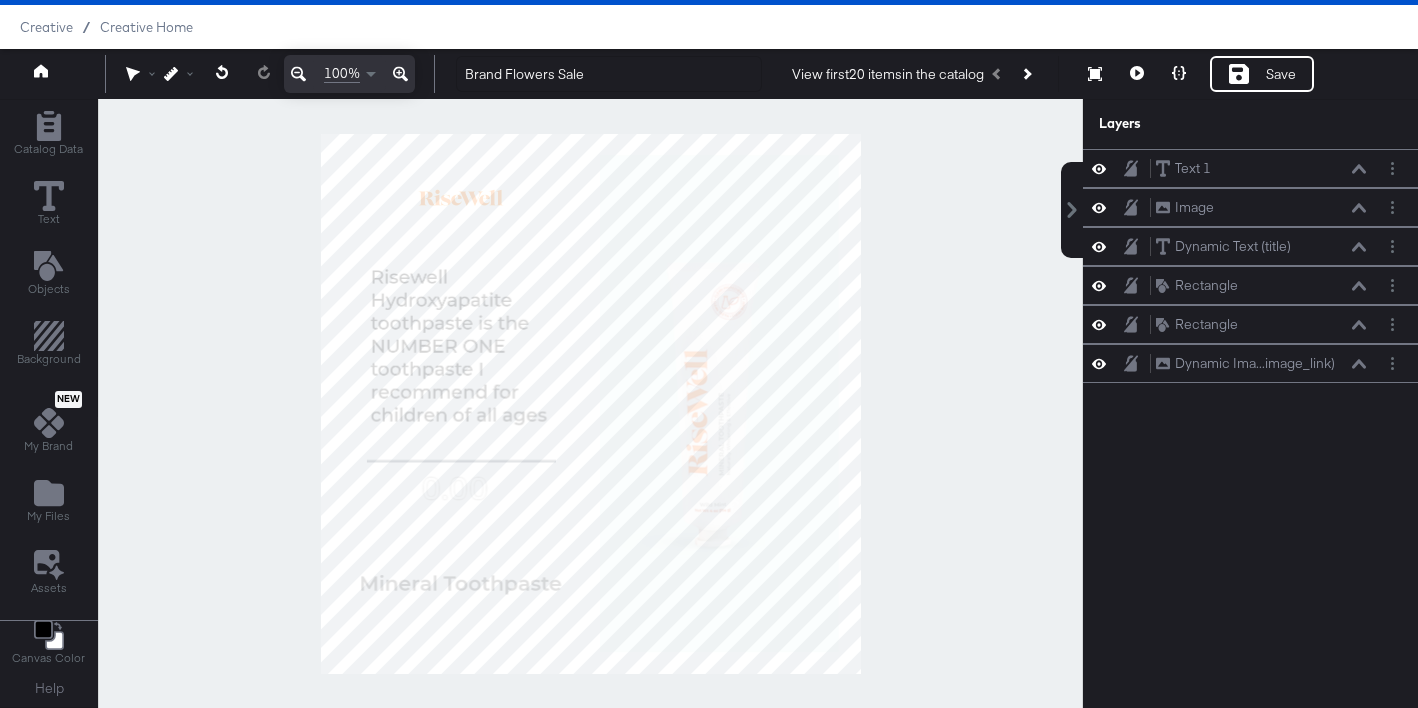 scroll, scrollTop: 0, scrollLeft: 0, axis: both 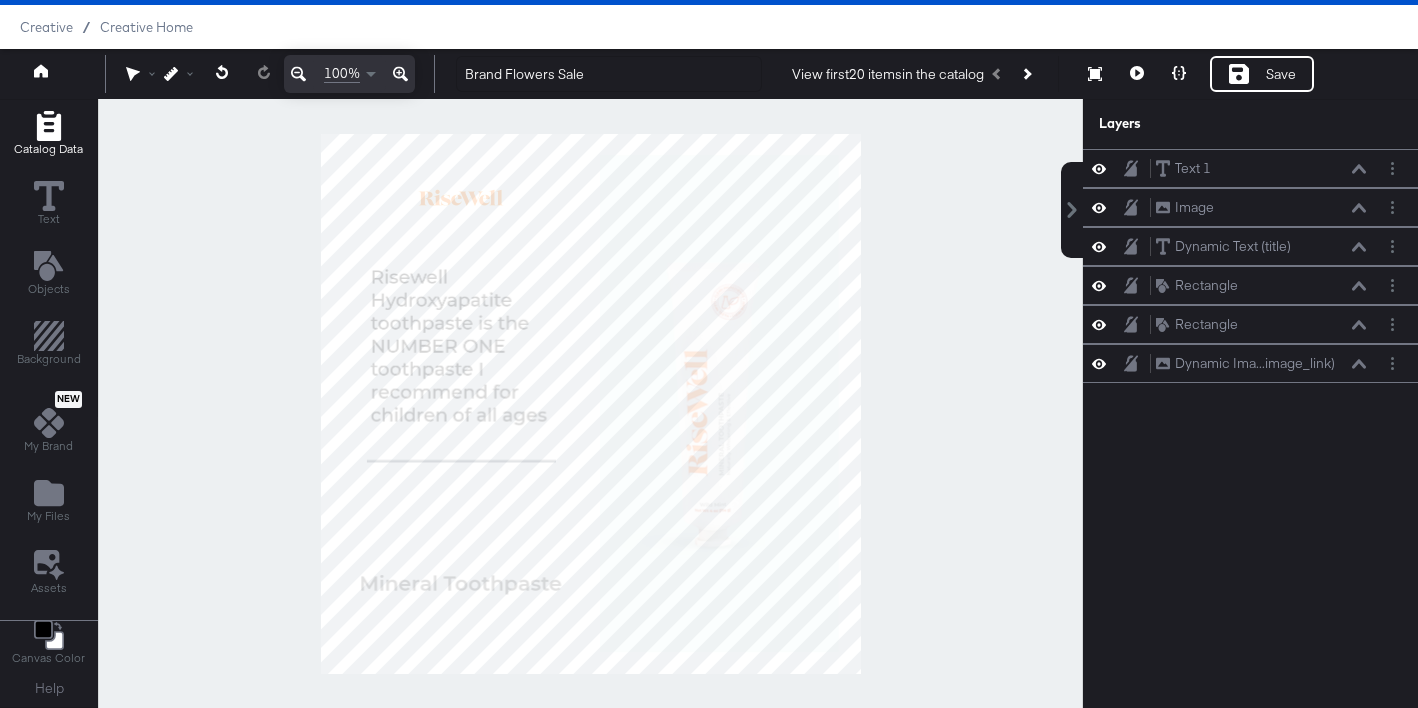click on "Catalog Data" at bounding box center (48, 134) 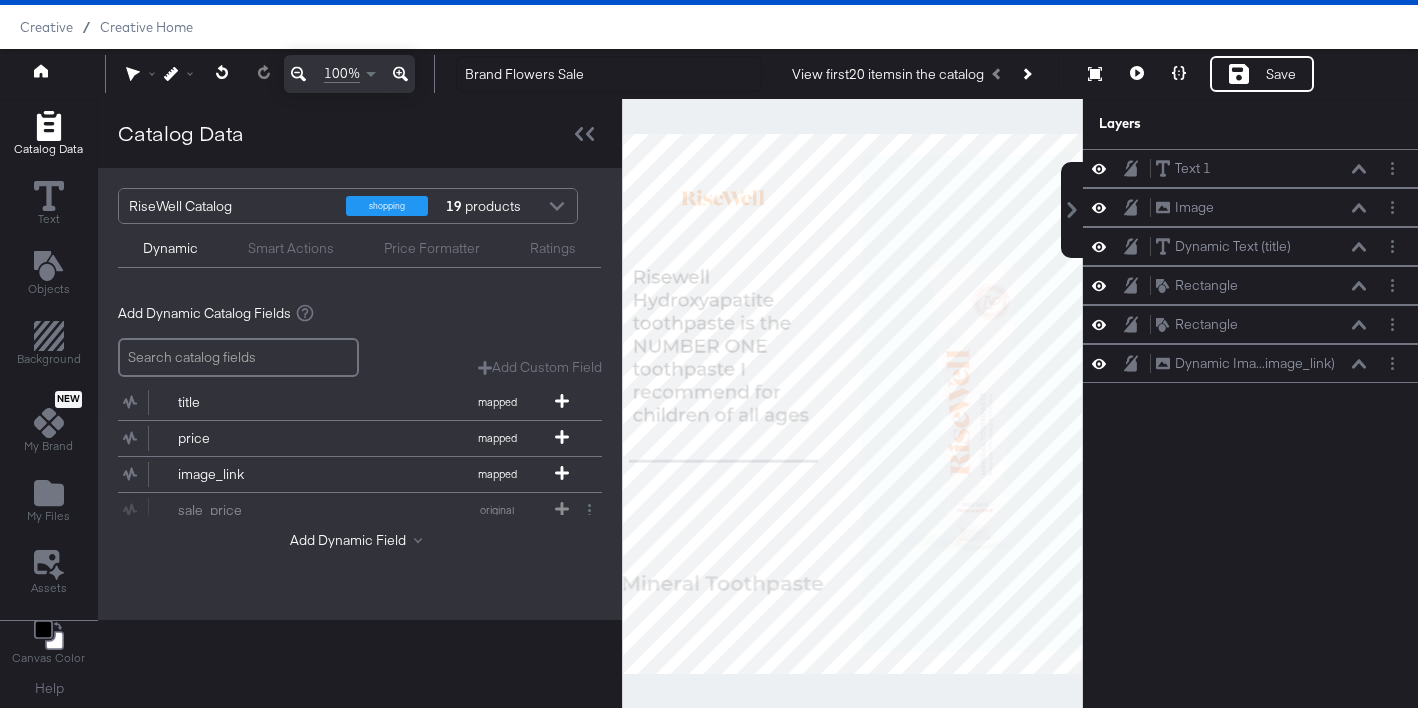 click on "Ratings" at bounding box center (553, 248) 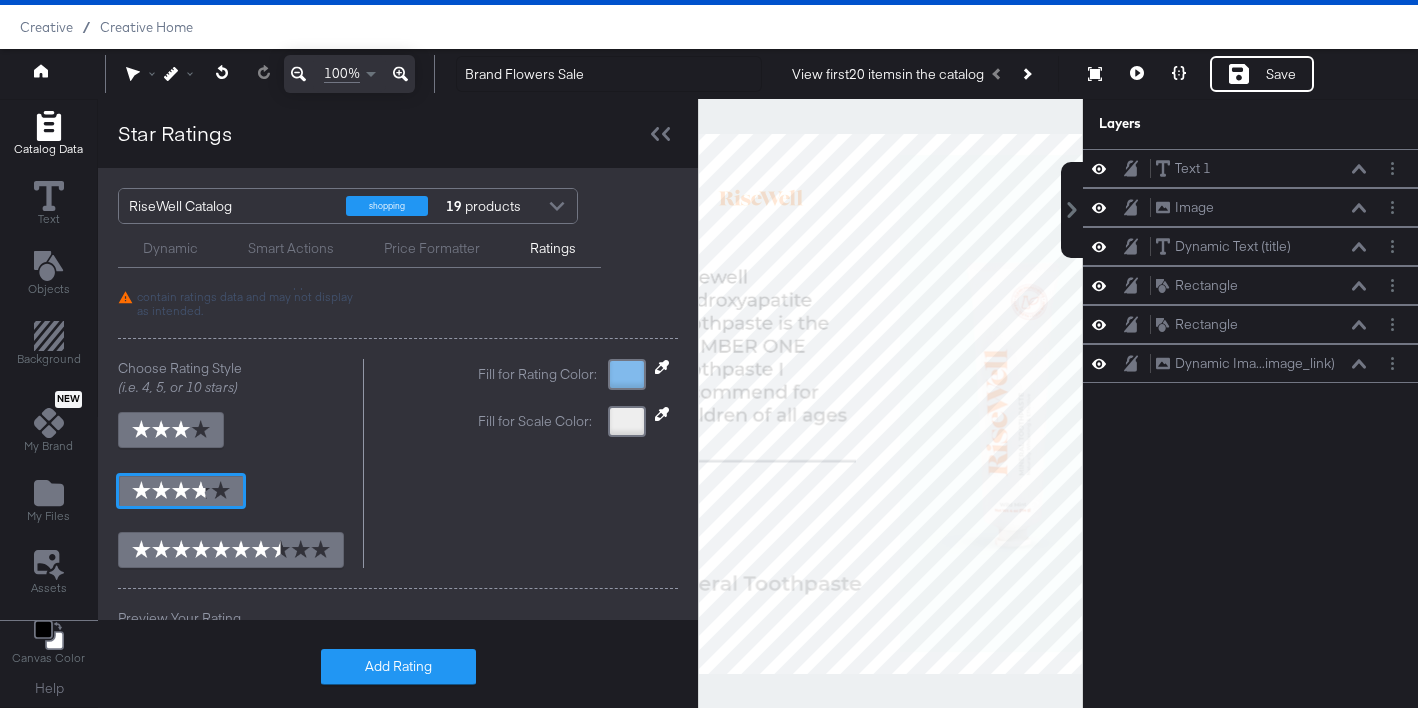 scroll, scrollTop: 128, scrollLeft: 0, axis: vertical 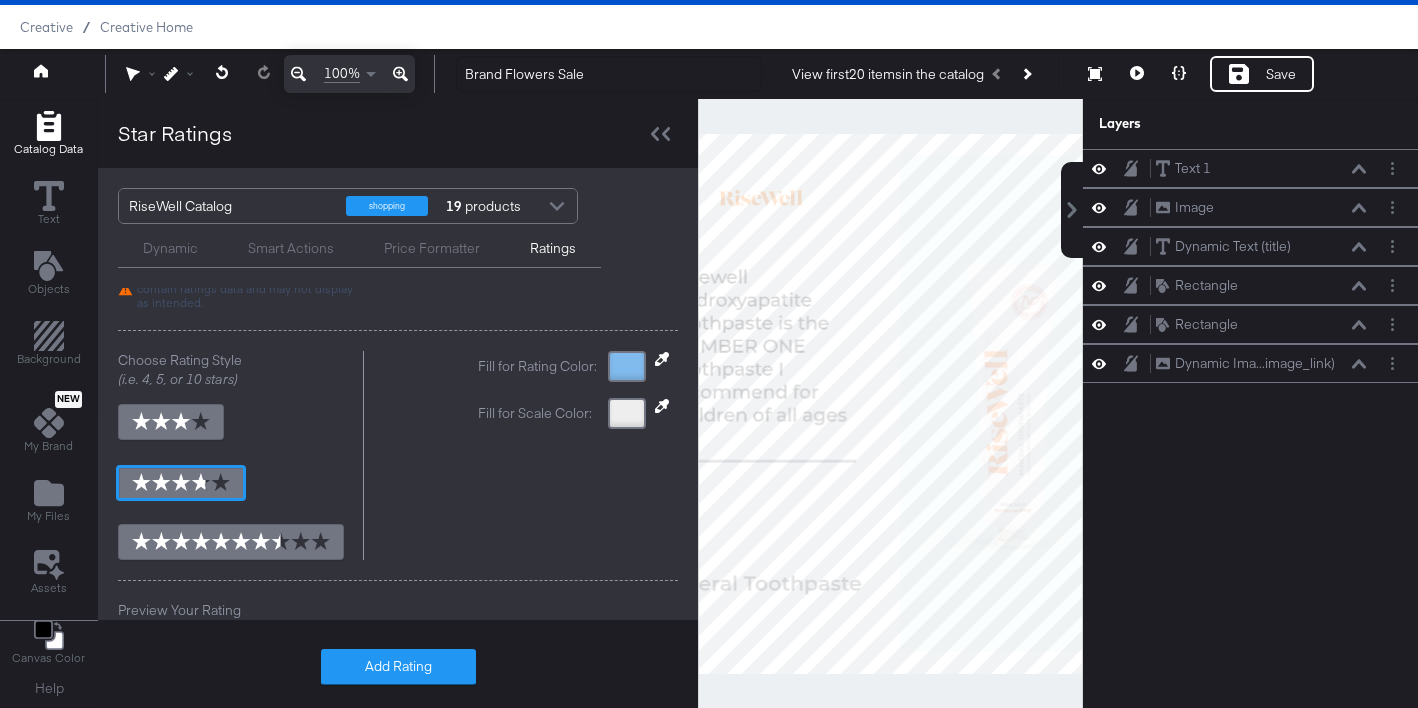 type on "3.8" 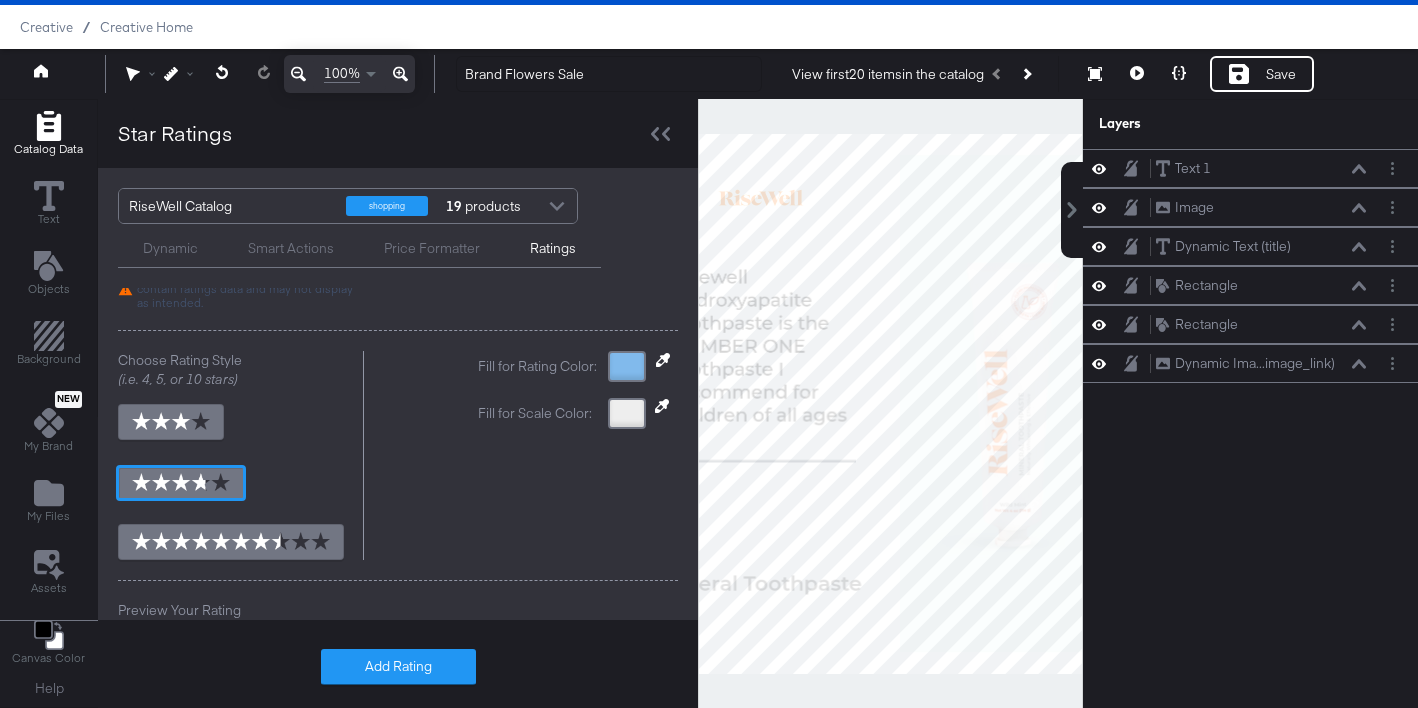click 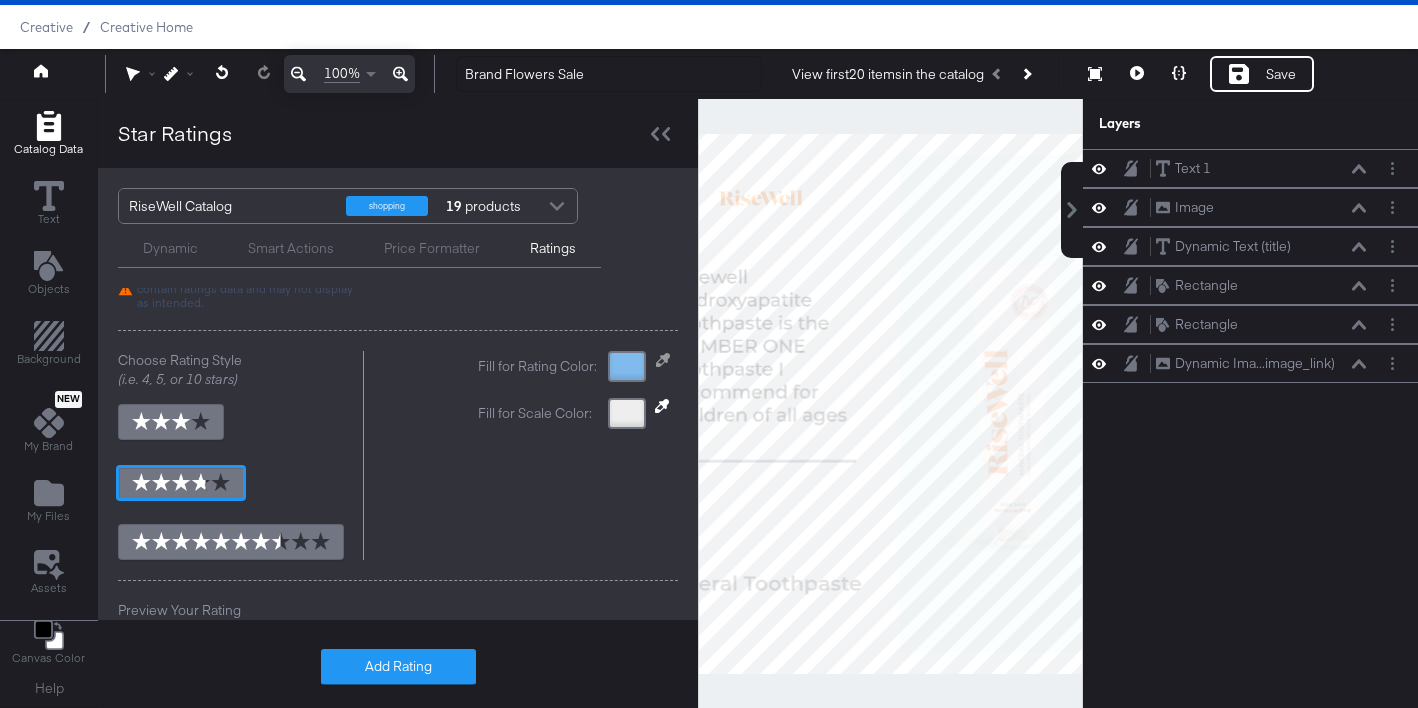 click at bounding box center (627, 366) 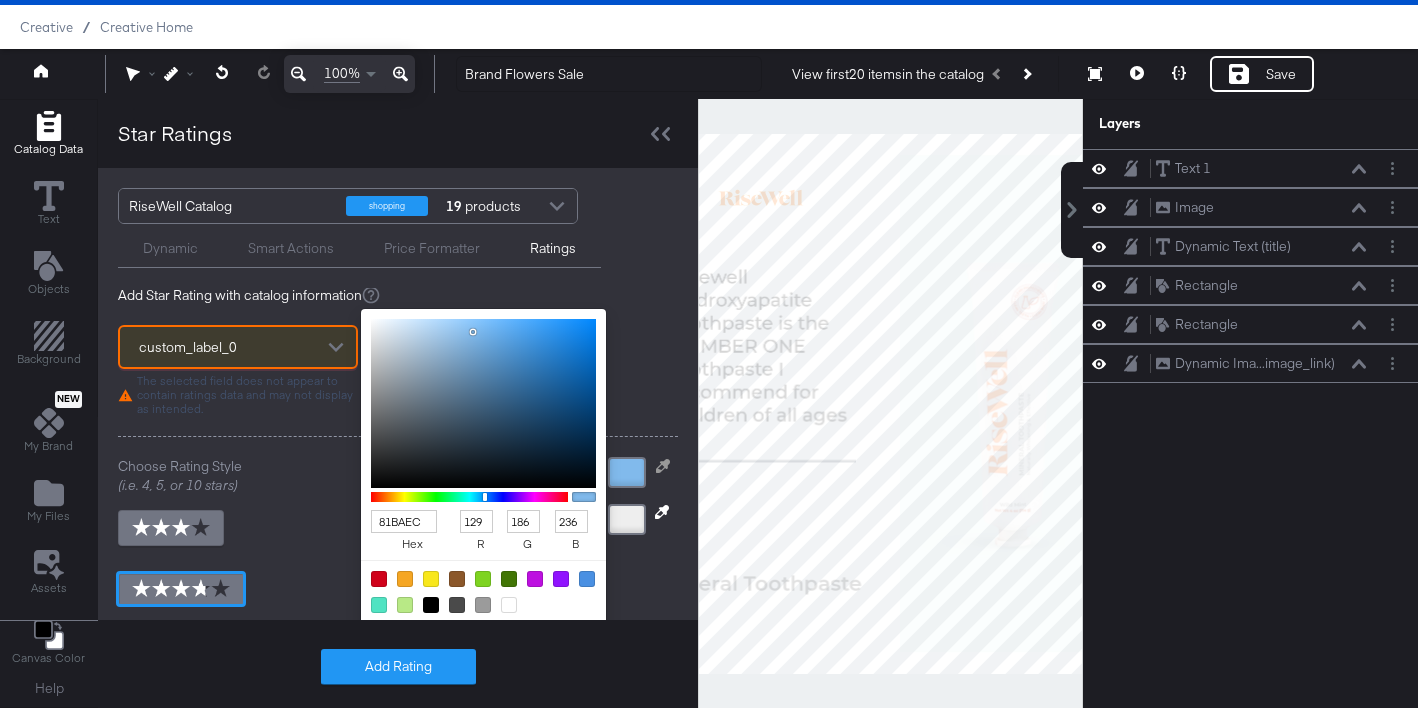 scroll, scrollTop: 22, scrollLeft: 0, axis: vertical 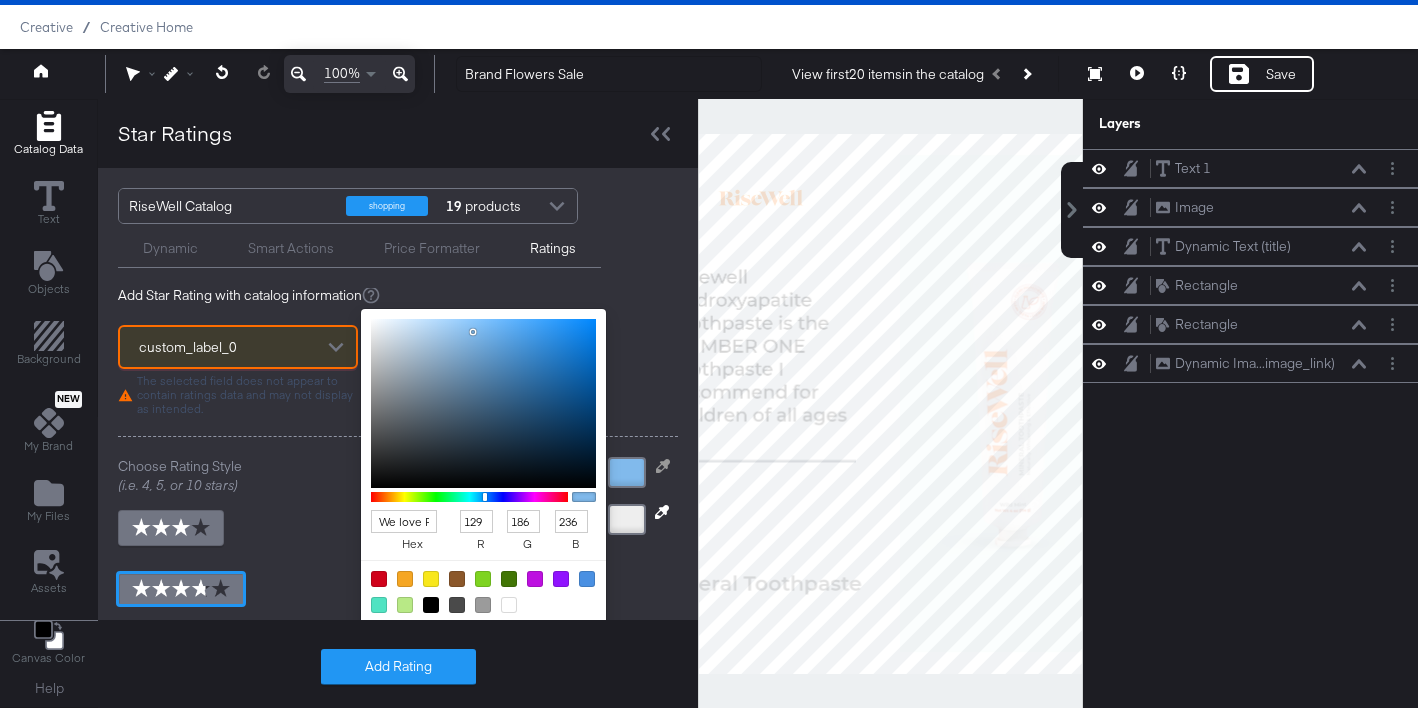 type on "We love RiseWell toothpaste! Tastes great and love that it’s fluoride free but has hydroxyapatite to help teeth remineralize!" 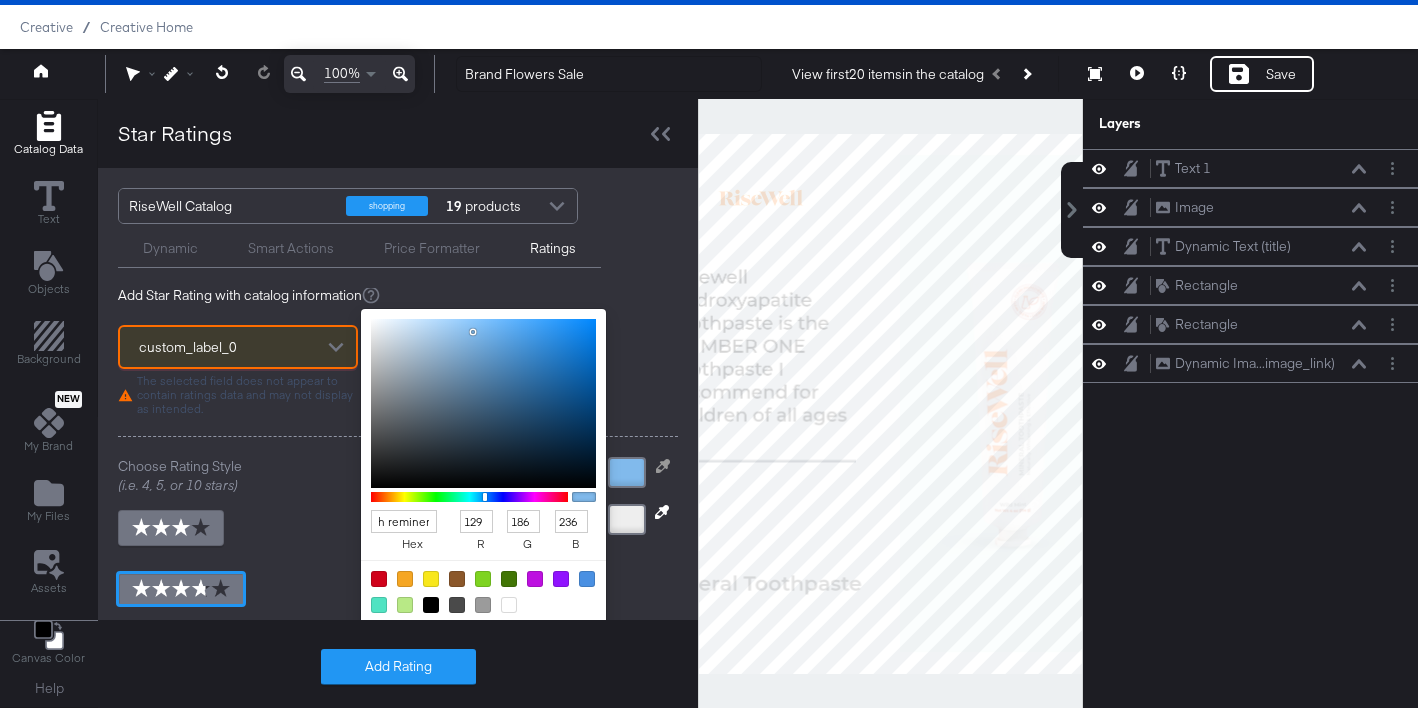 click on "We love RiseWell toothpaste! Tastes great and love that it’s fluoride free but has hydroxyapatite to help teeth remineralize!" at bounding box center [404, 521] 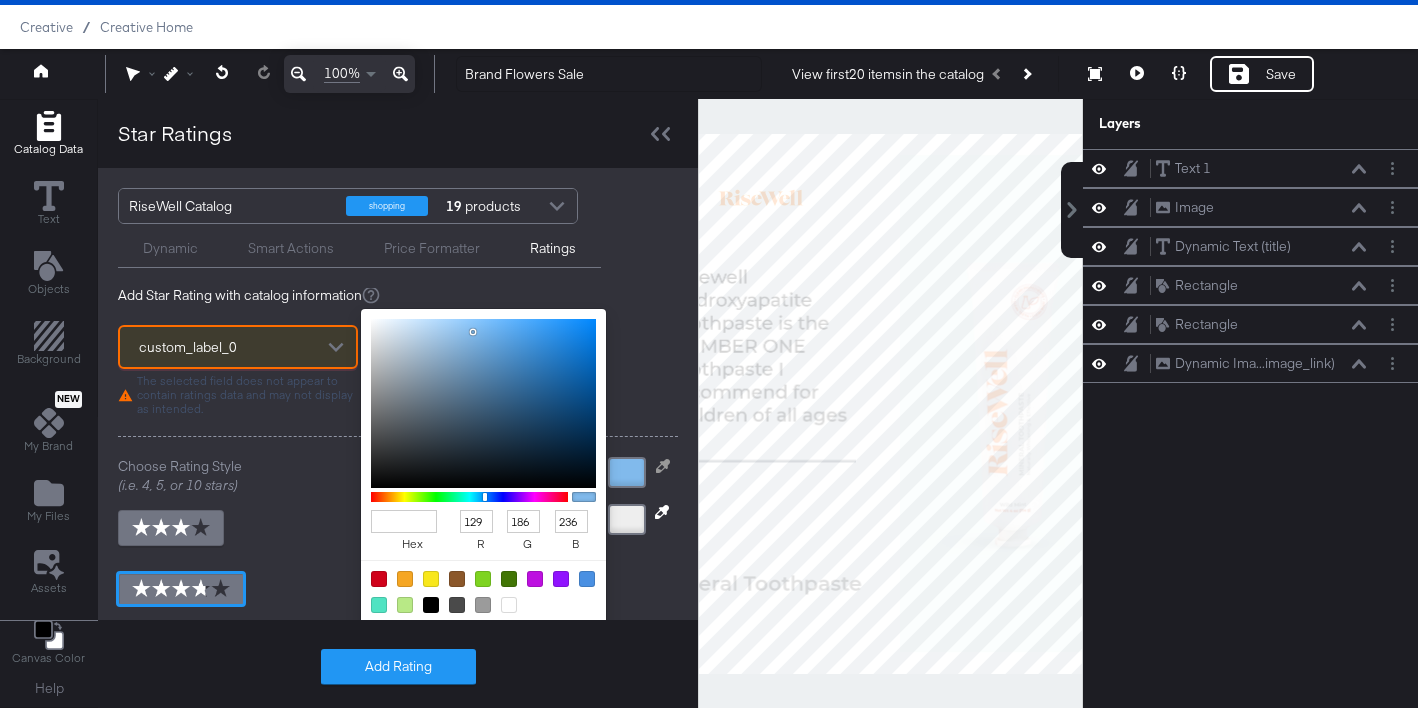 scroll, scrollTop: 0, scrollLeft: 0, axis: both 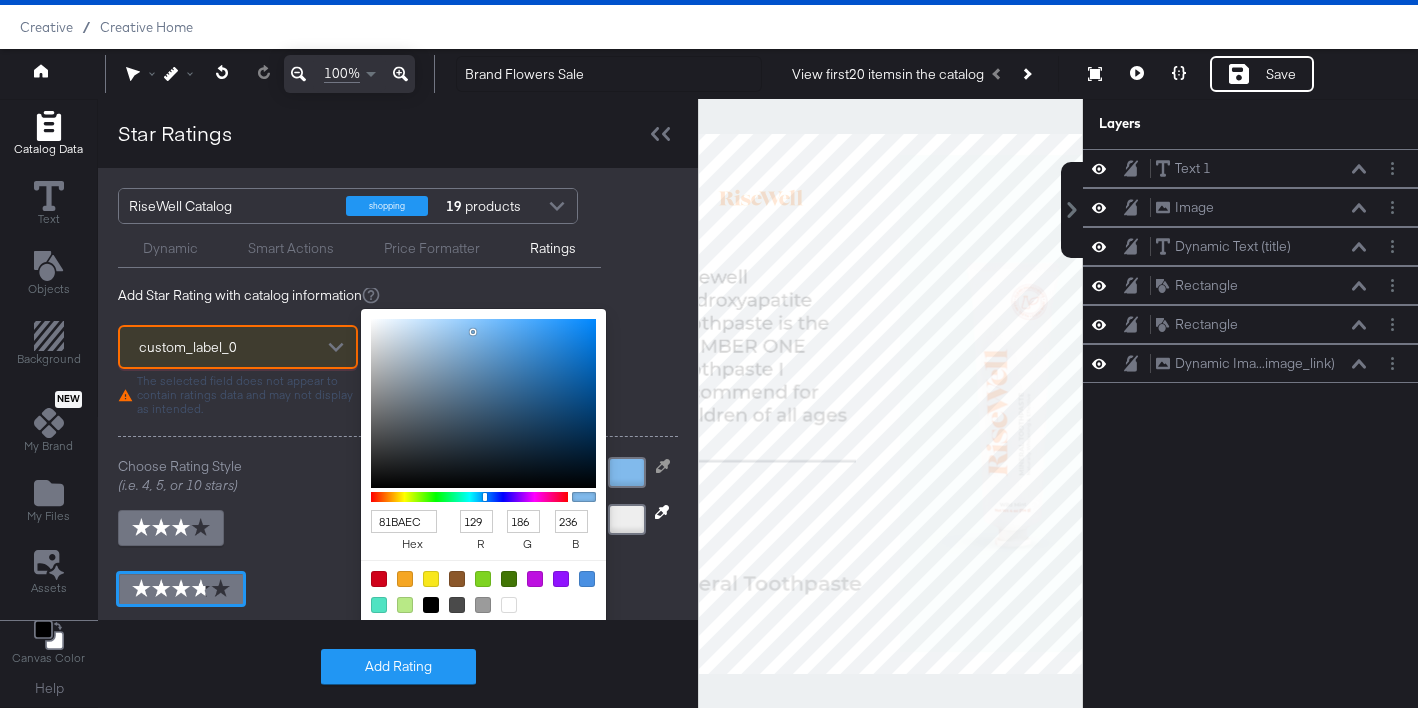 click on "81BAEC" at bounding box center (404, 521) 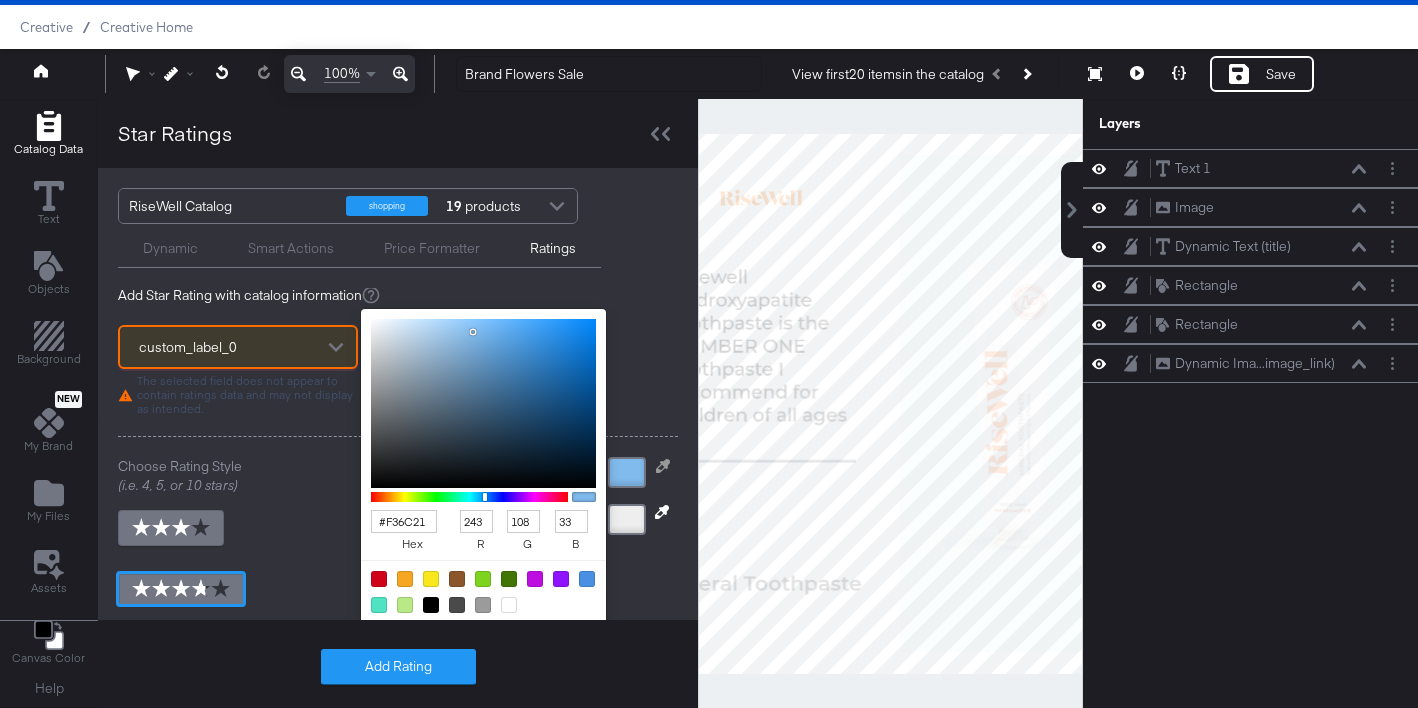 type on "3.8" 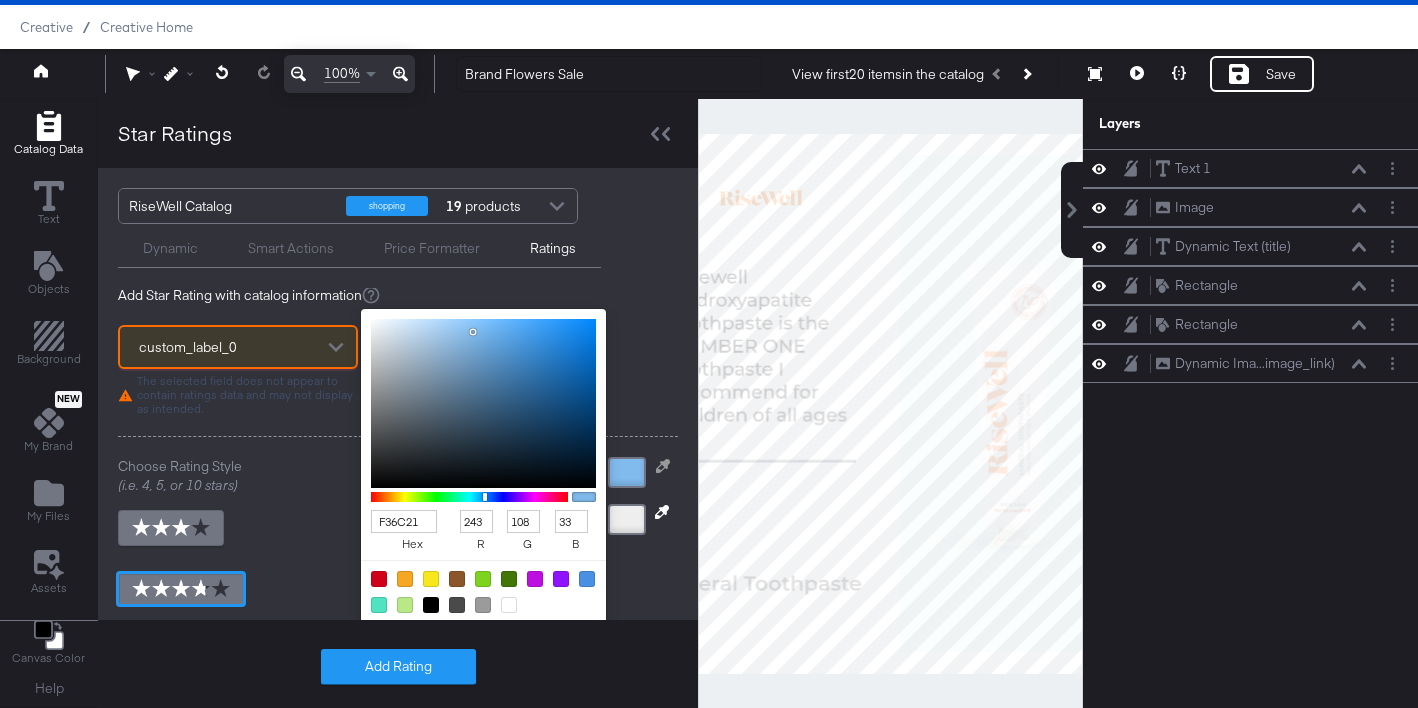 scroll, scrollTop: 43, scrollLeft: 0, axis: vertical 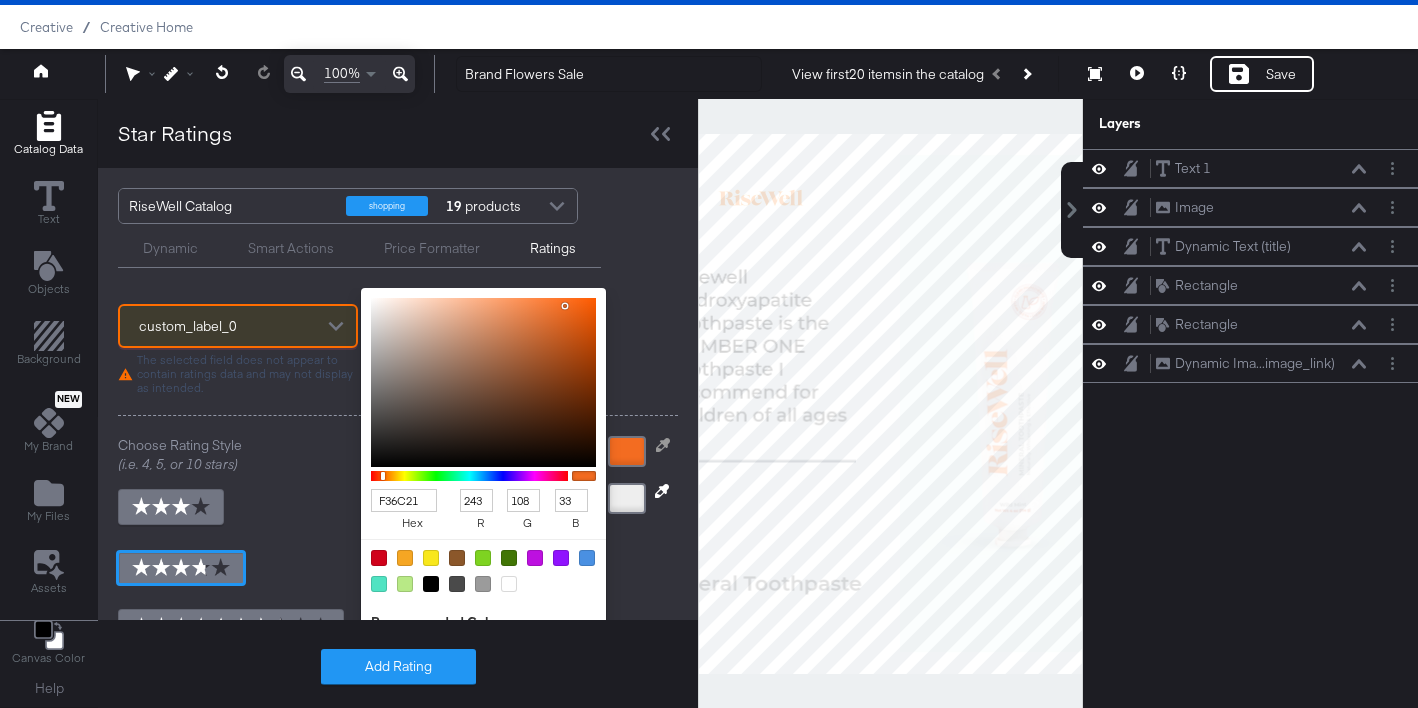 type on "3.8" 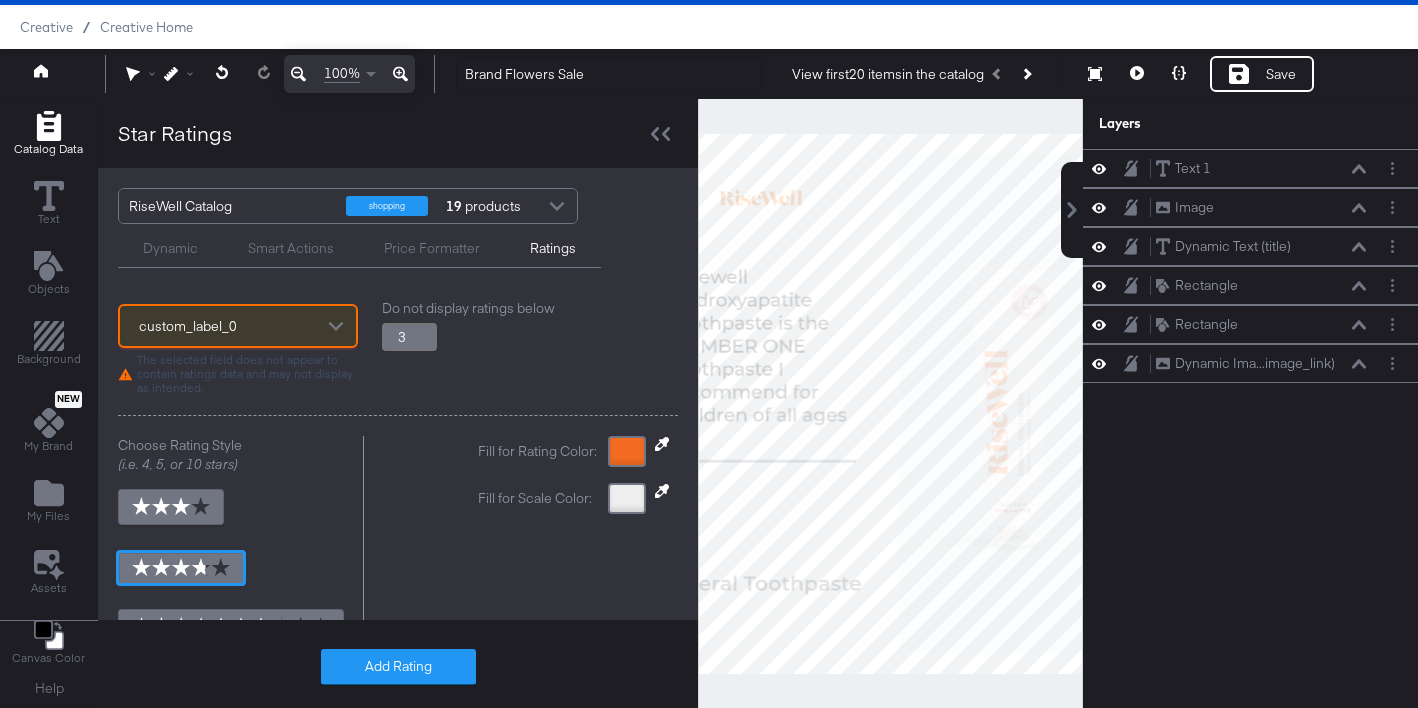 scroll, scrollTop: 47, scrollLeft: 0, axis: vertical 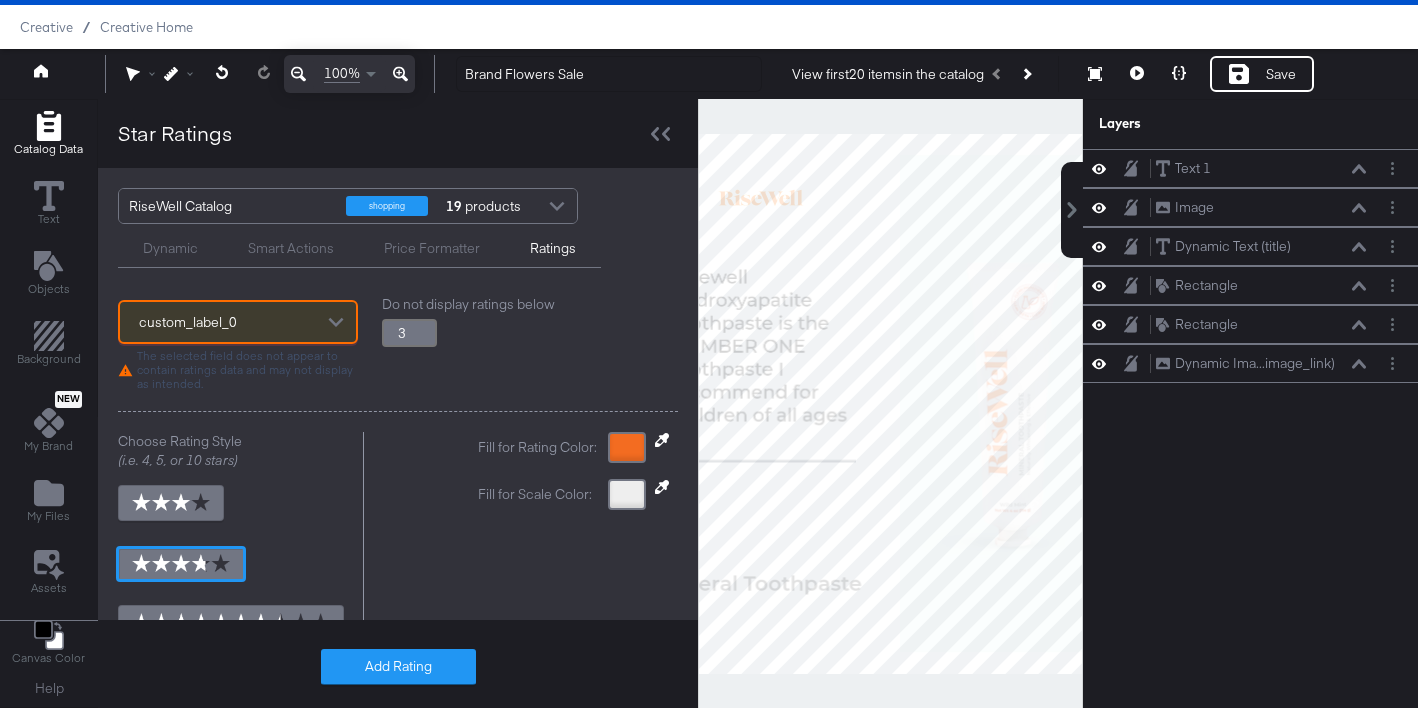type on "2.75" 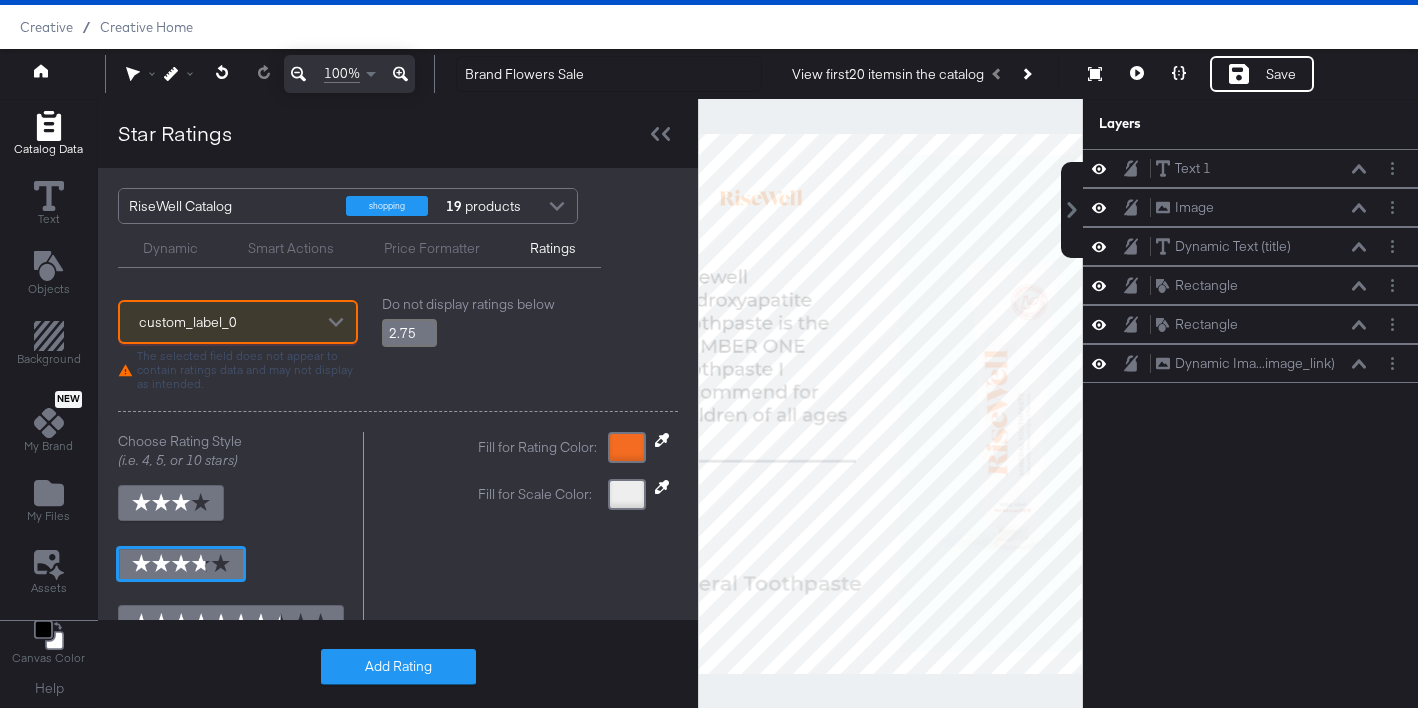 click on "2.75" at bounding box center (409, 333) 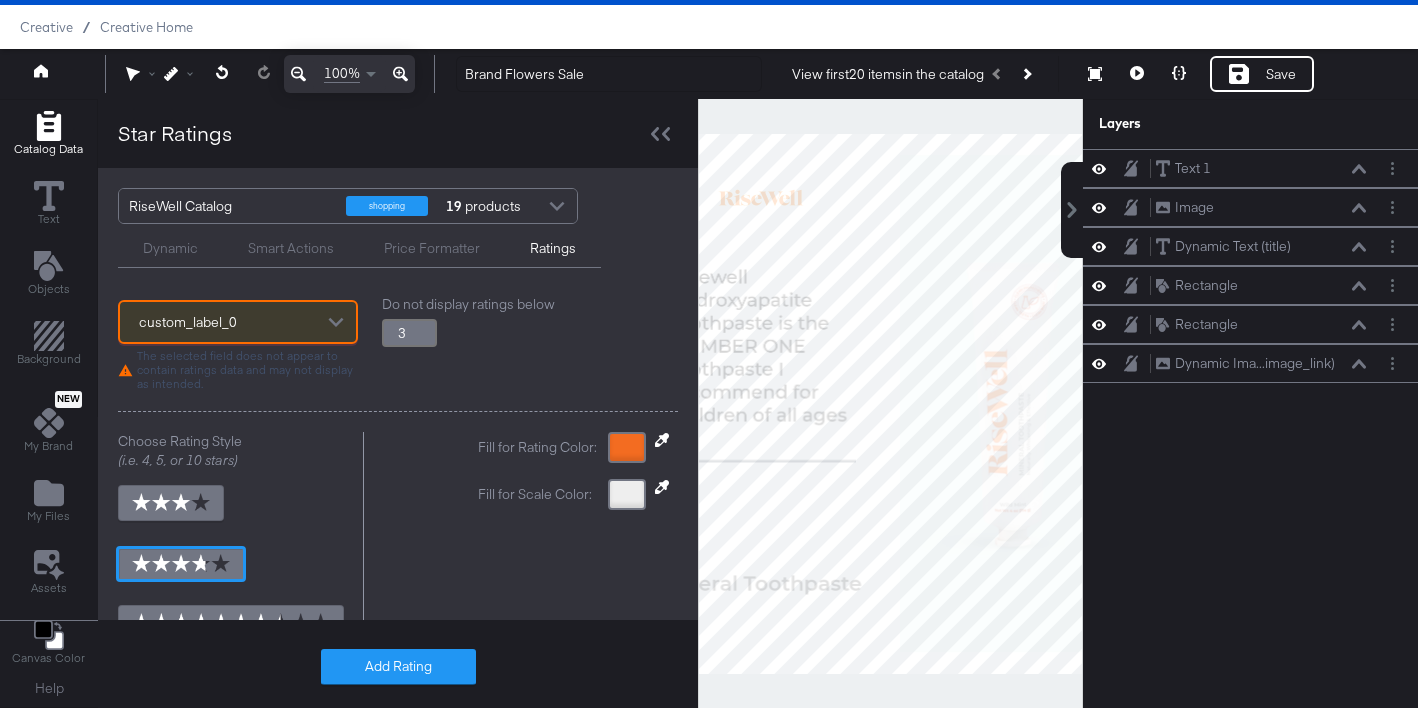 click on "3" at bounding box center [409, 333] 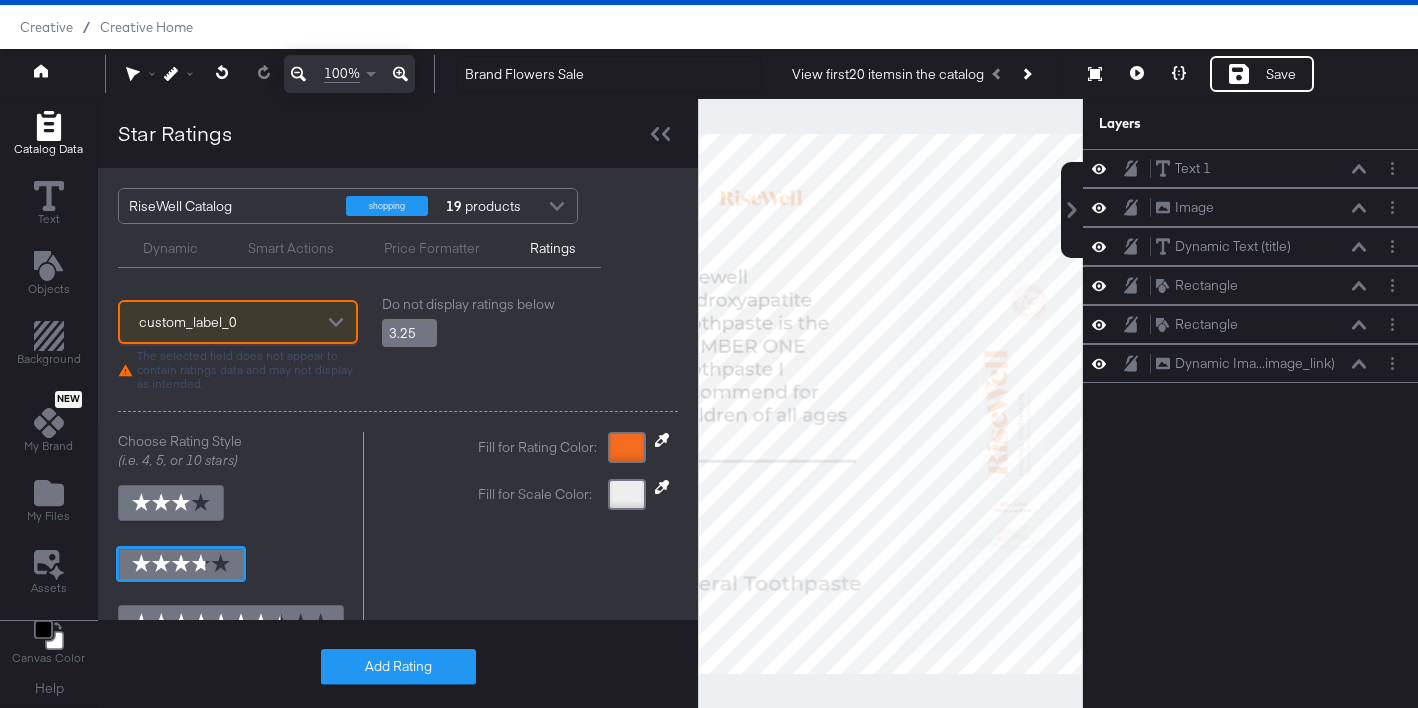 click on "3.25" at bounding box center (409, 333) 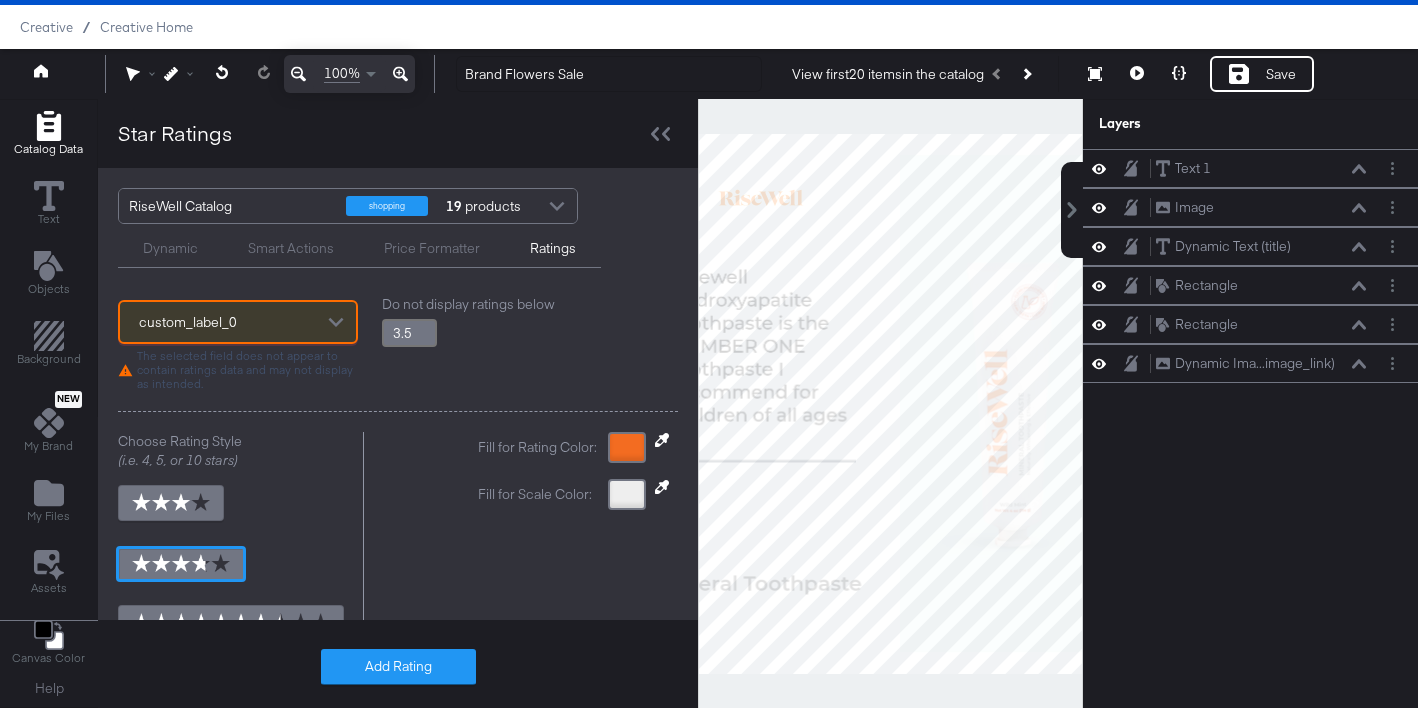 click on "3.5" at bounding box center [409, 333] 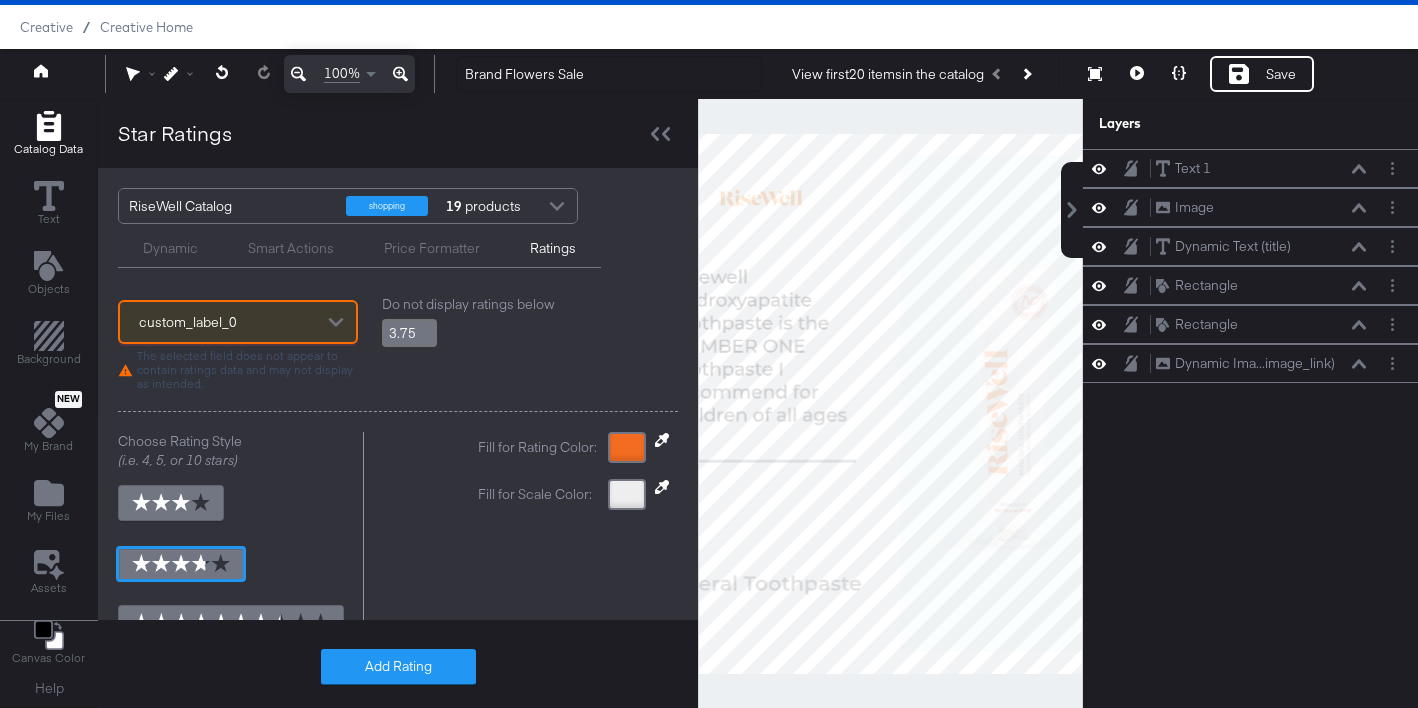 click on "3.75" at bounding box center (409, 333) 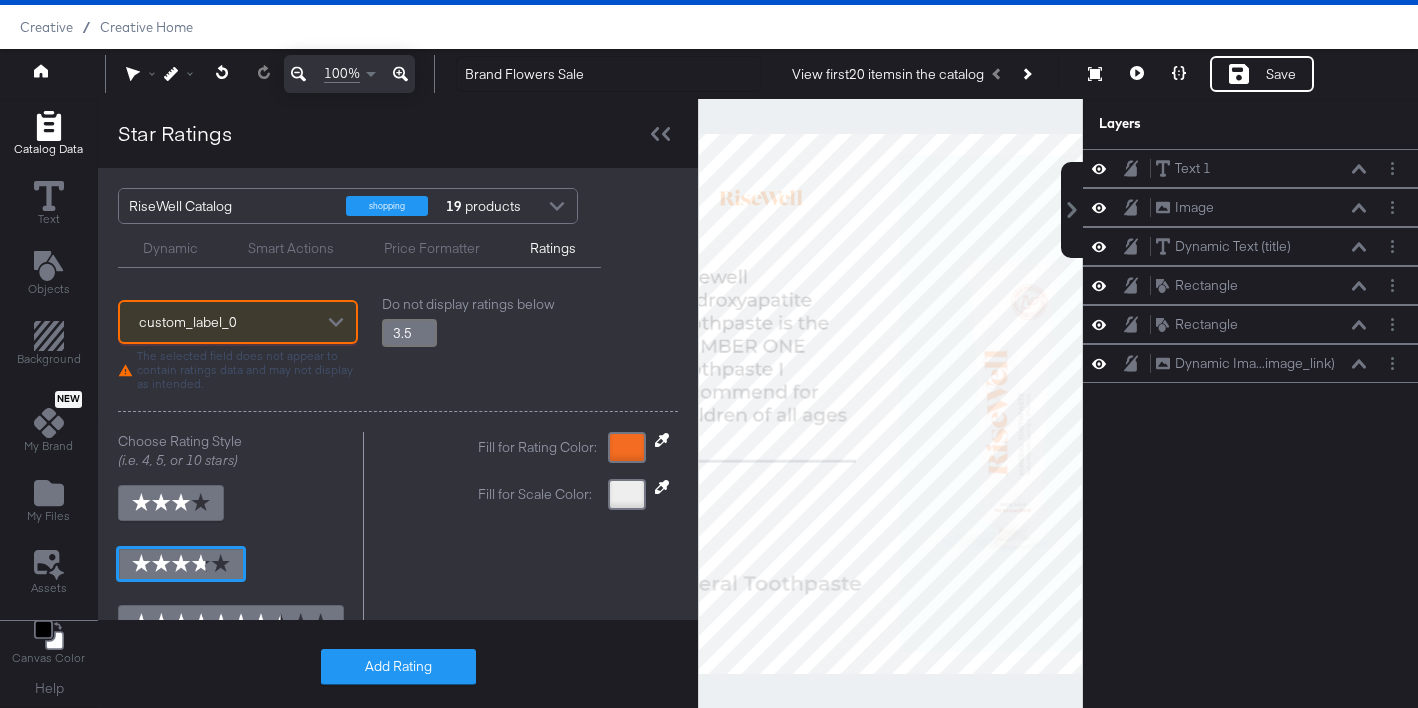 click on "3.5" at bounding box center [409, 333] 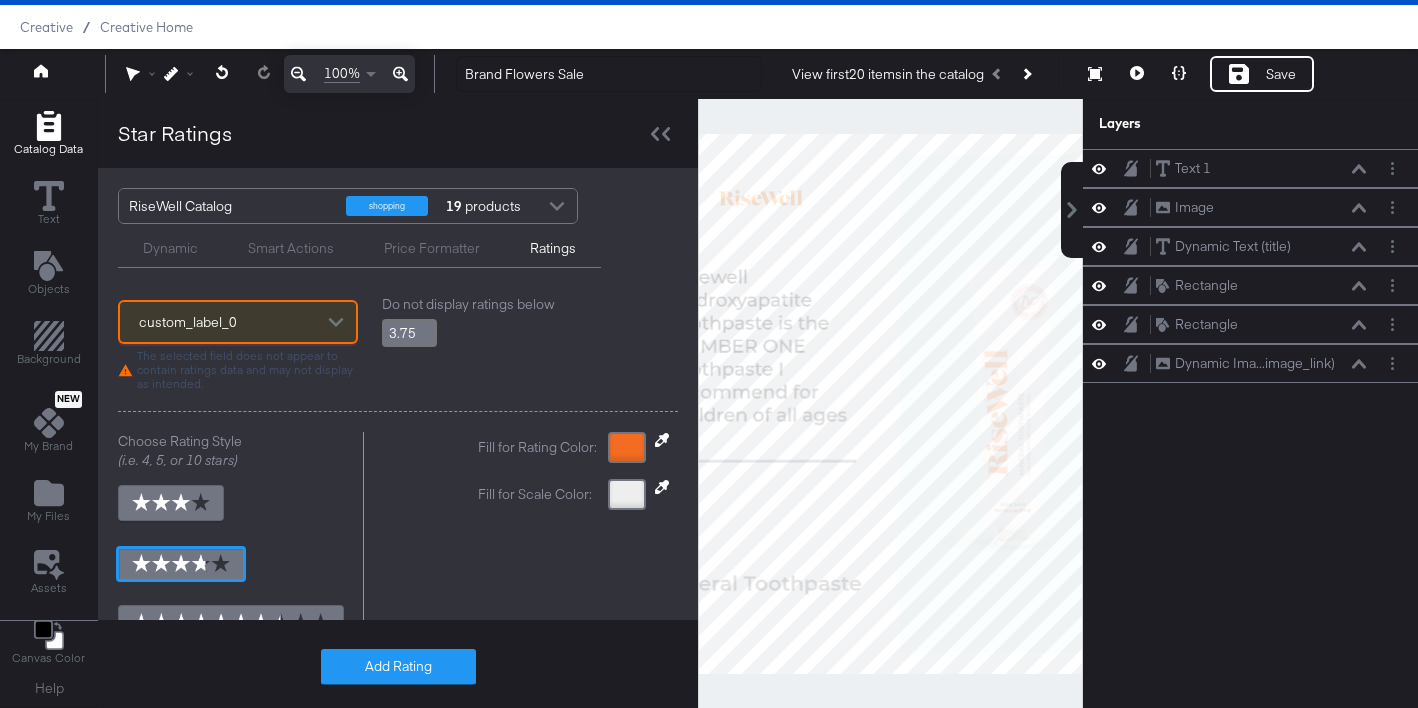 type on "3.75" 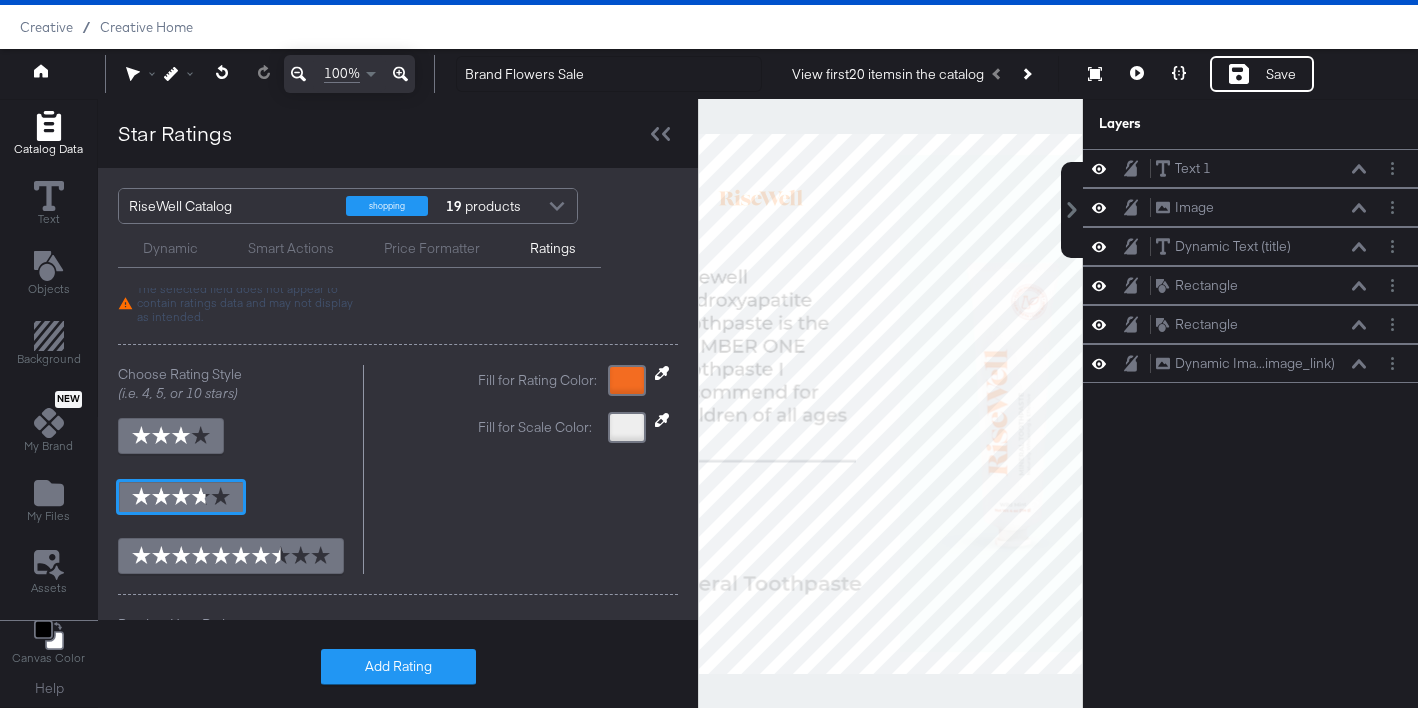 scroll, scrollTop: 166, scrollLeft: 0, axis: vertical 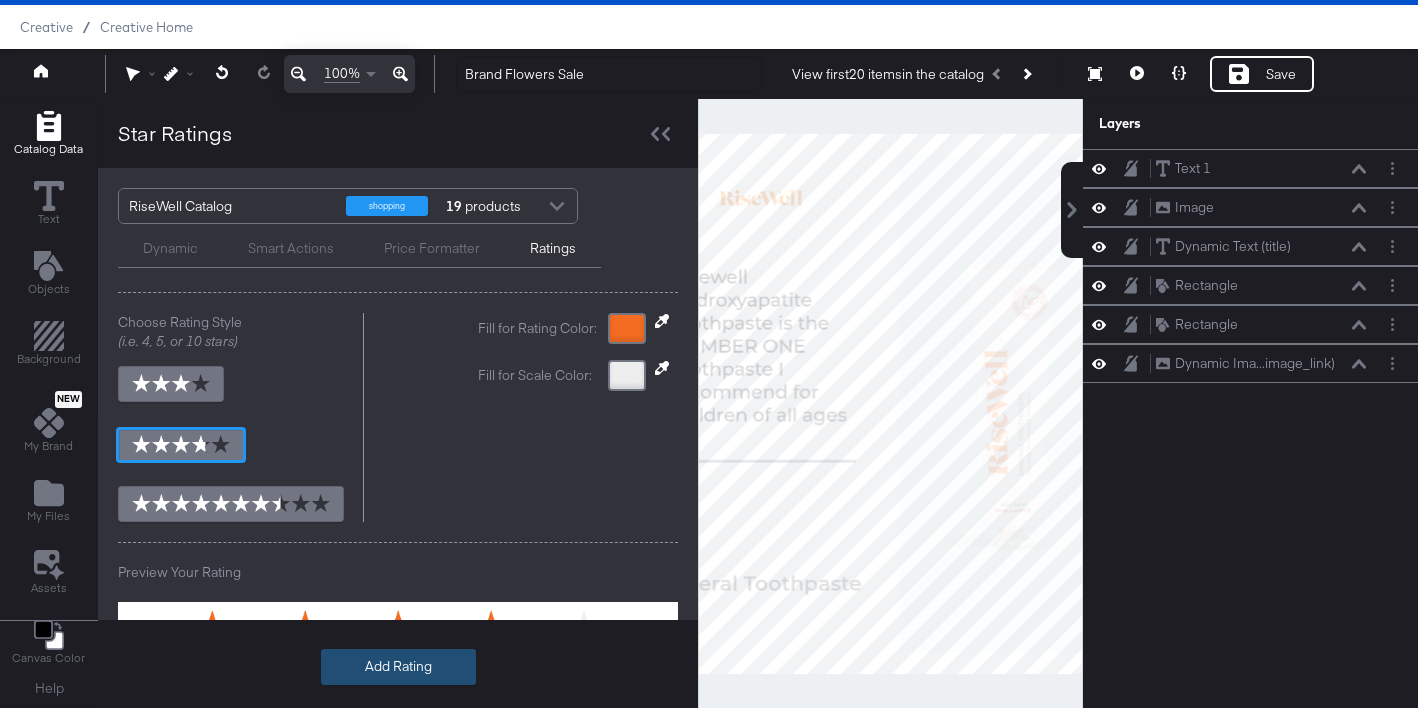 click on "Add Rating" at bounding box center [398, 667] 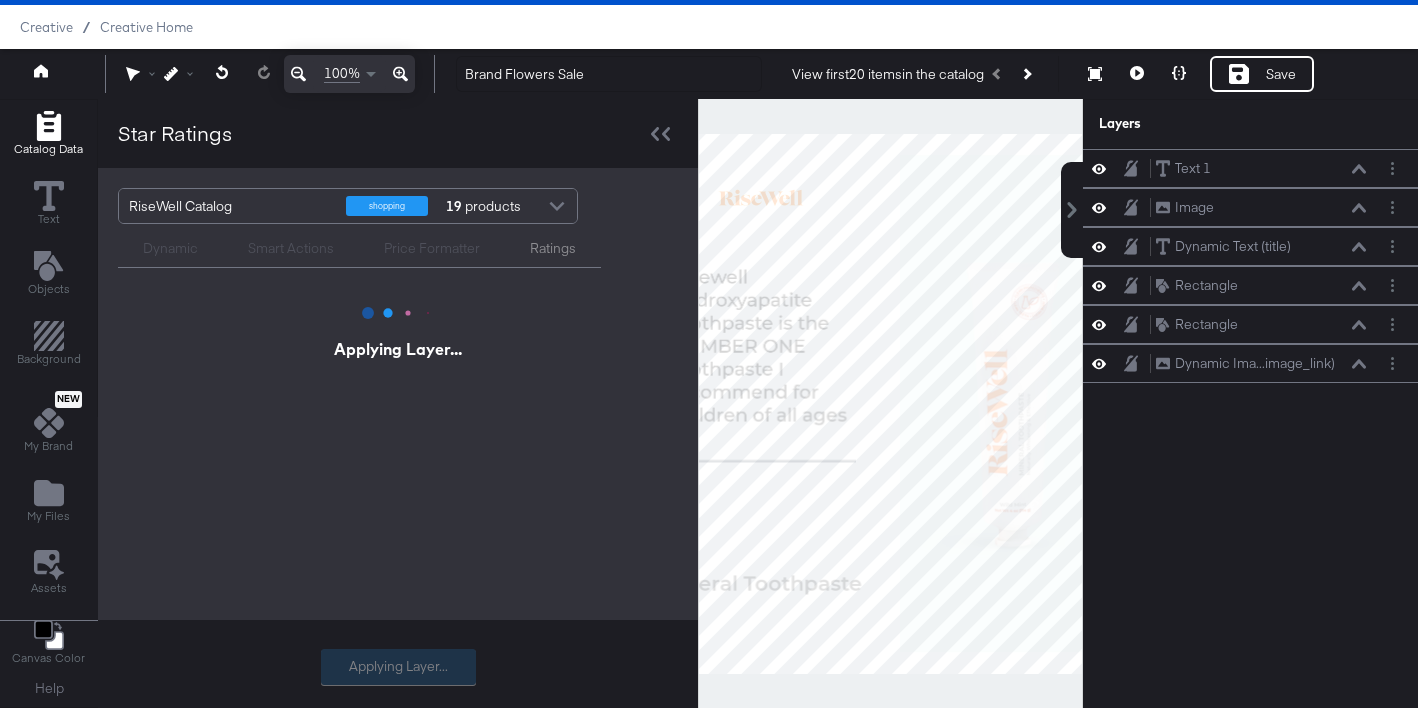 scroll, scrollTop: 0, scrollLeft: 0, axis: both 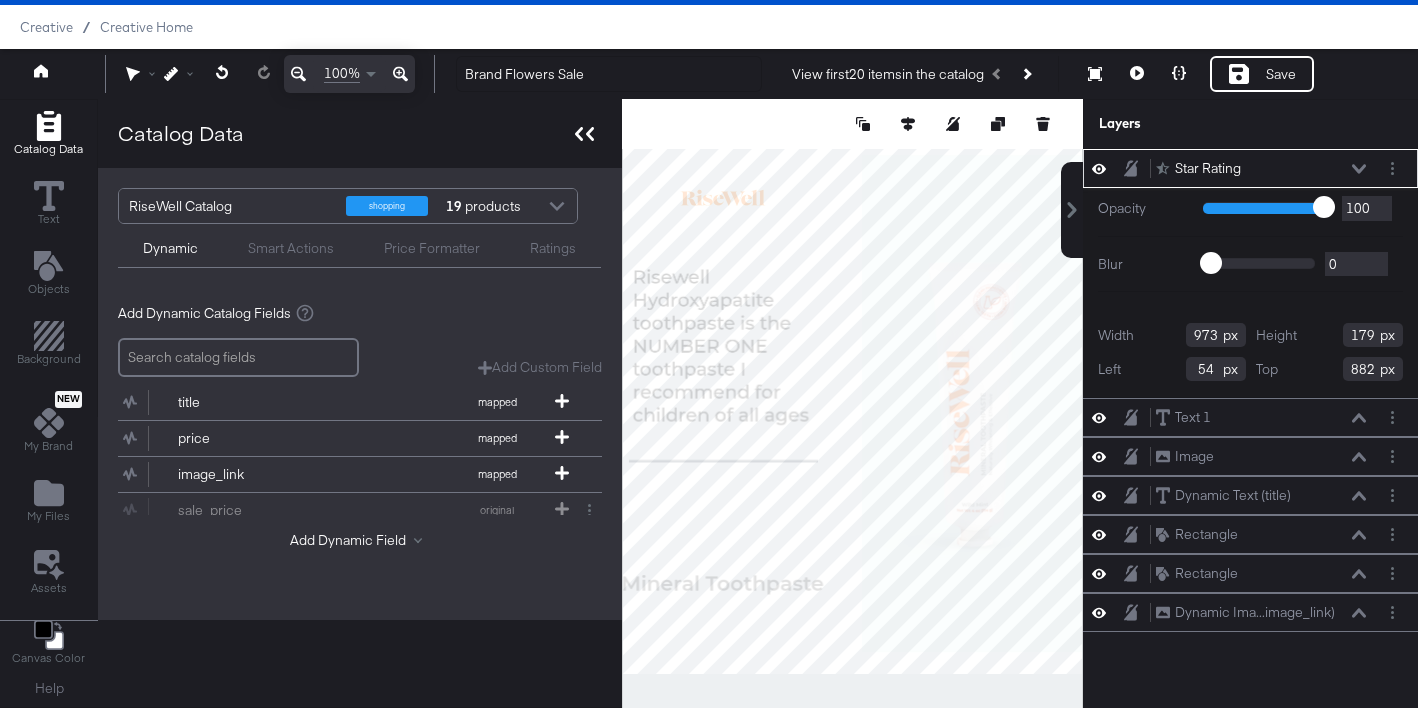 click at bounding box center (584, 133) 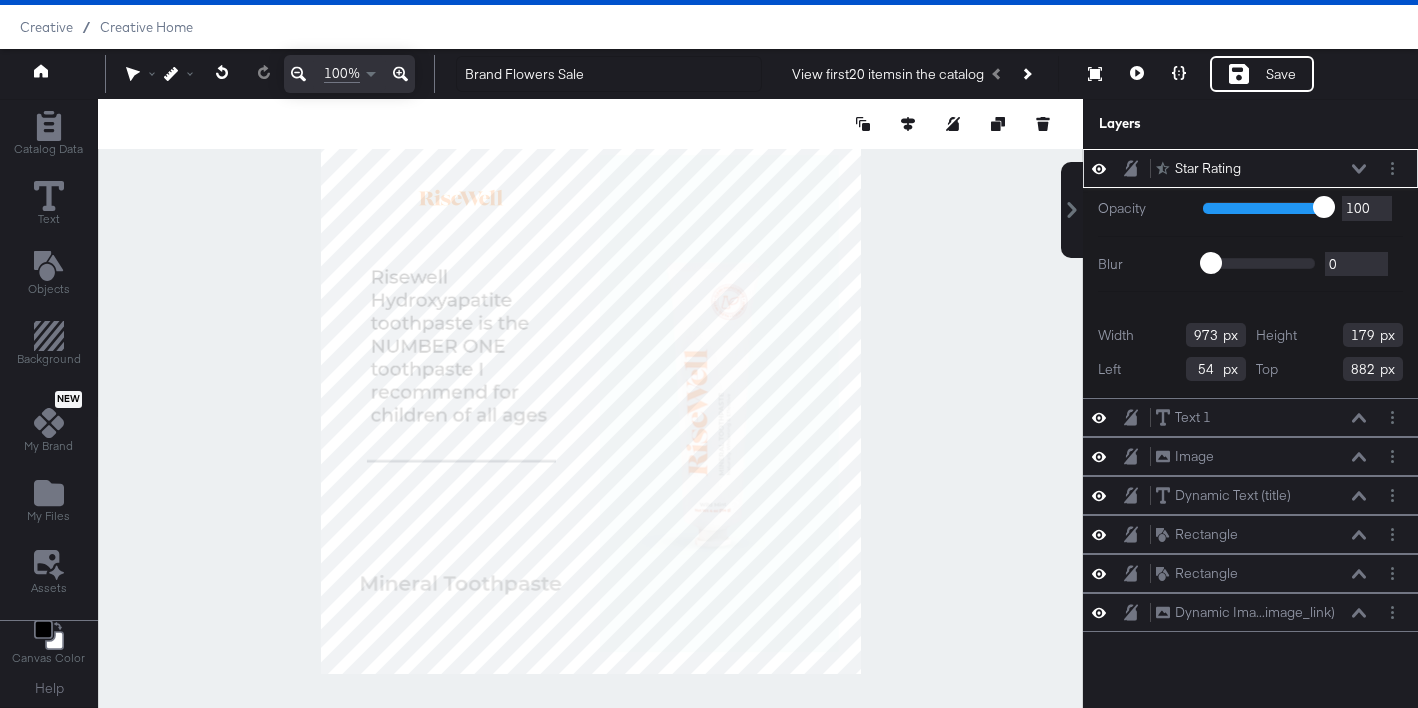 type on "504" 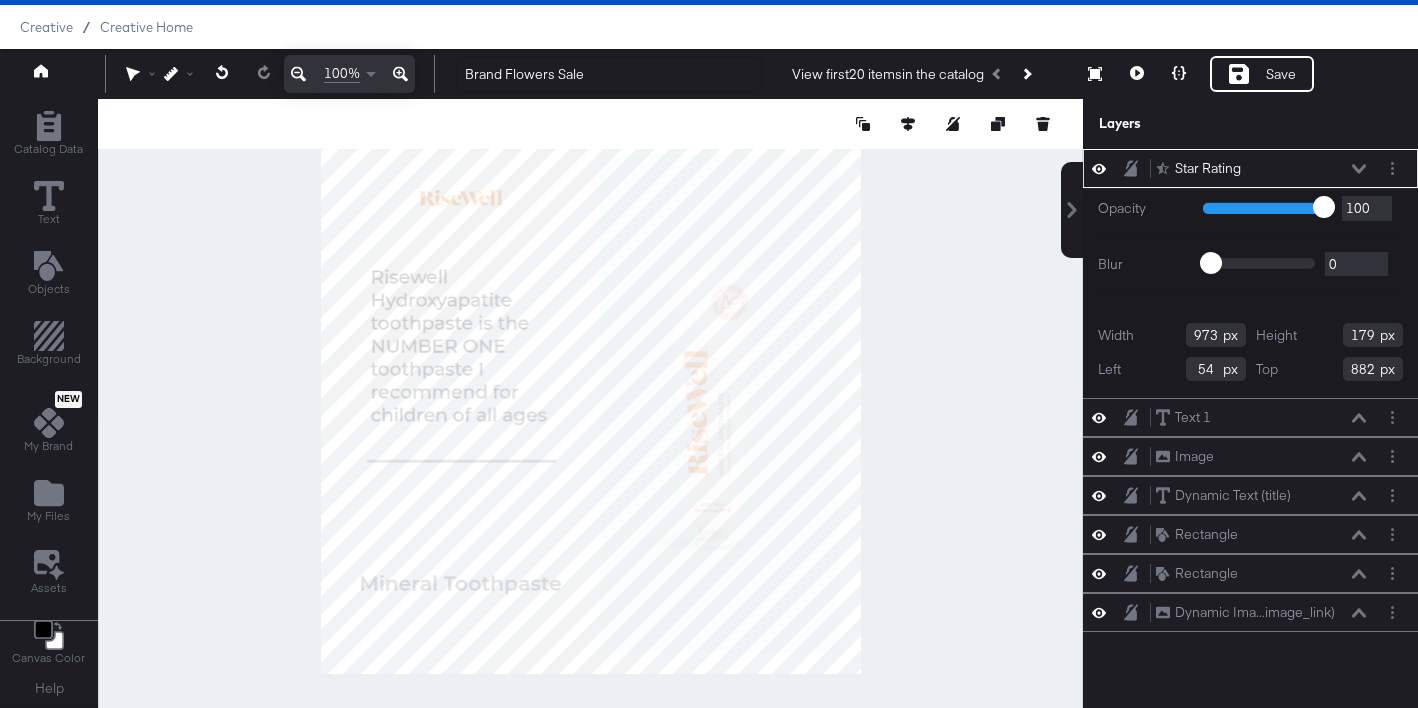 type on "93" 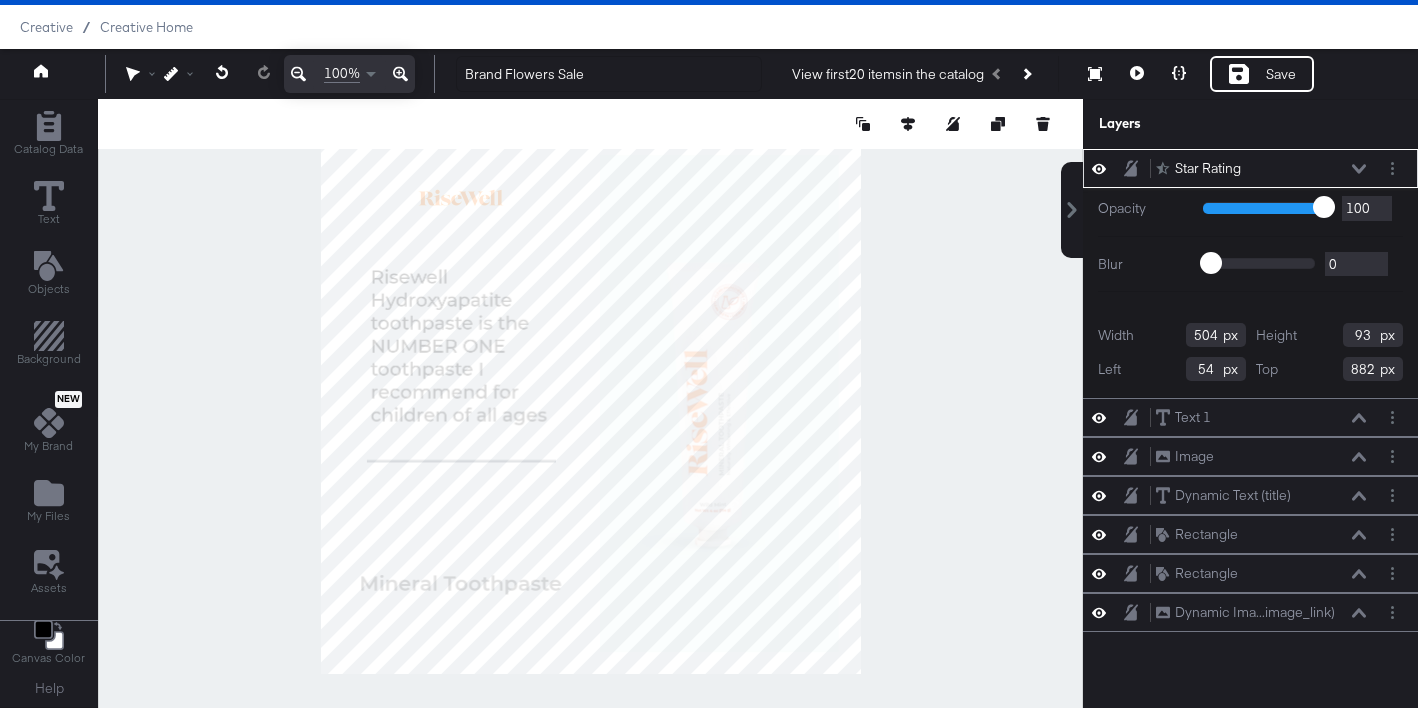 type on "726" 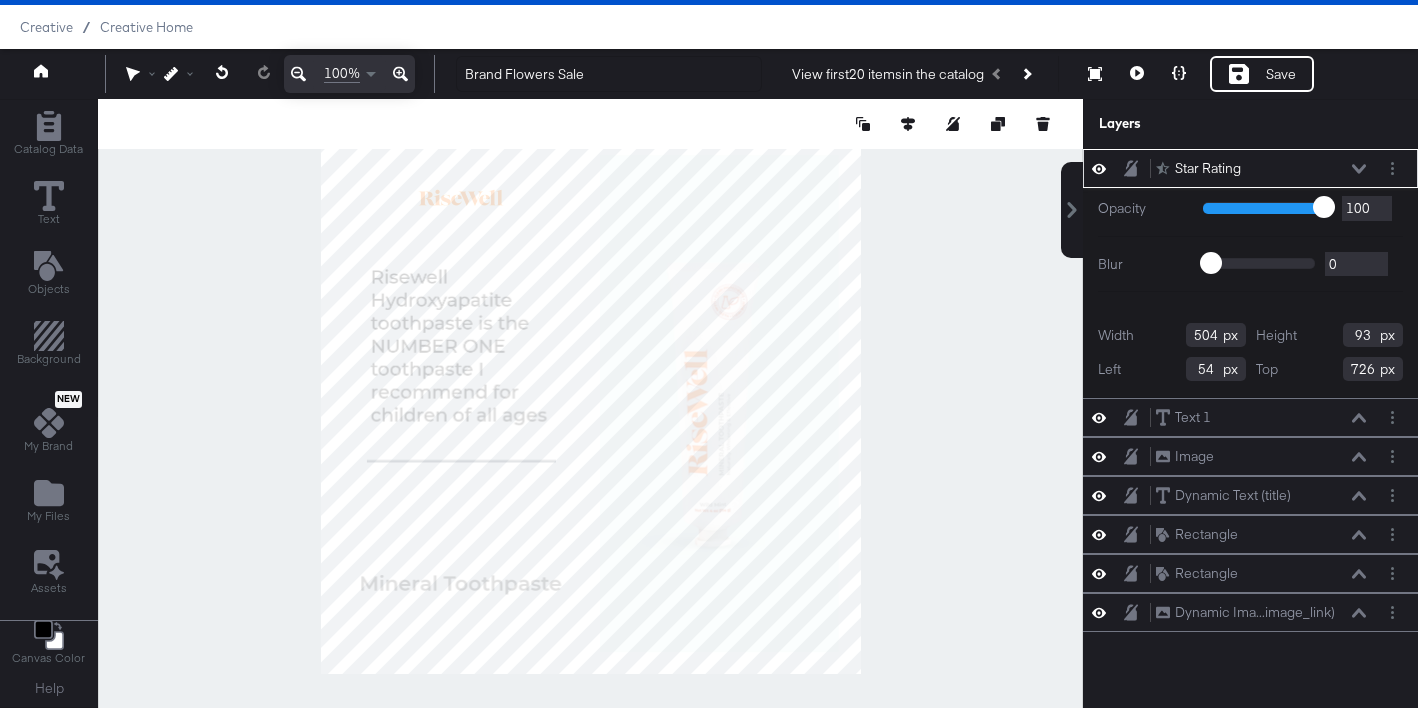 type on "338" 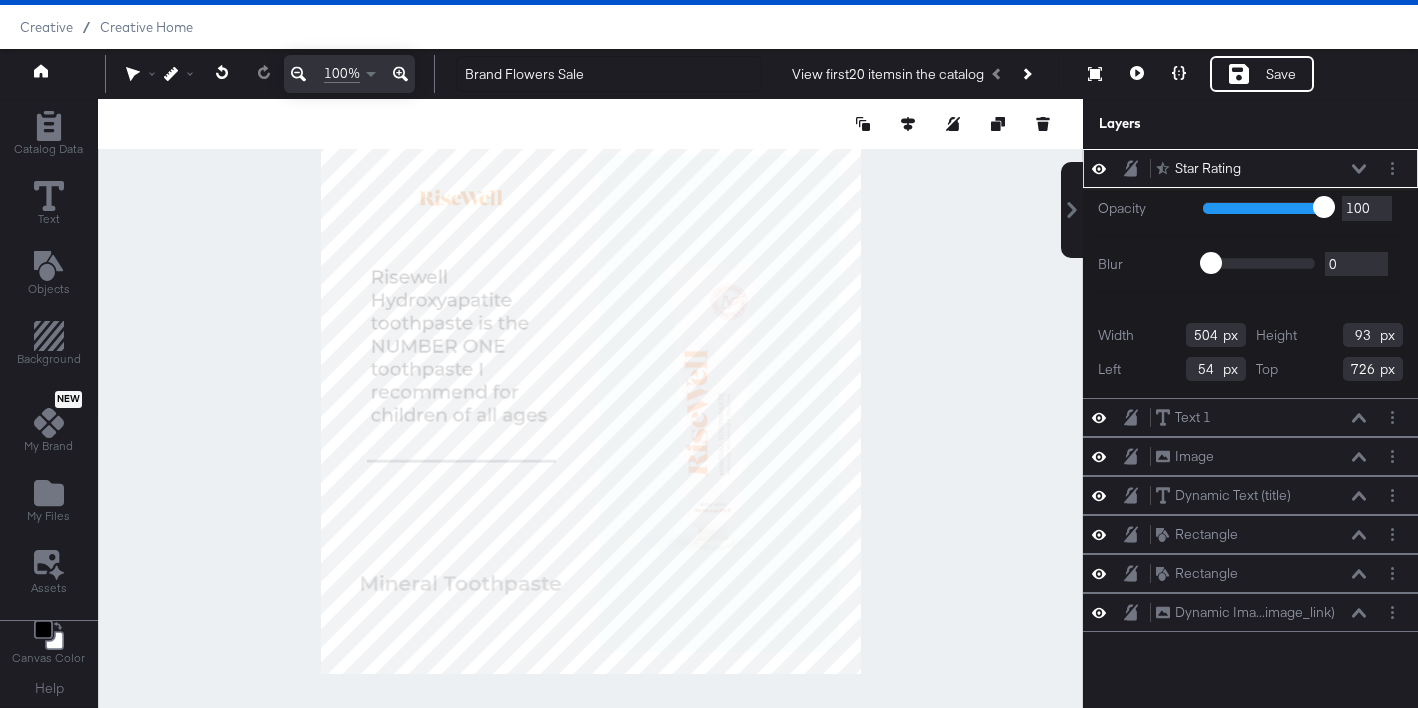 type on "62" 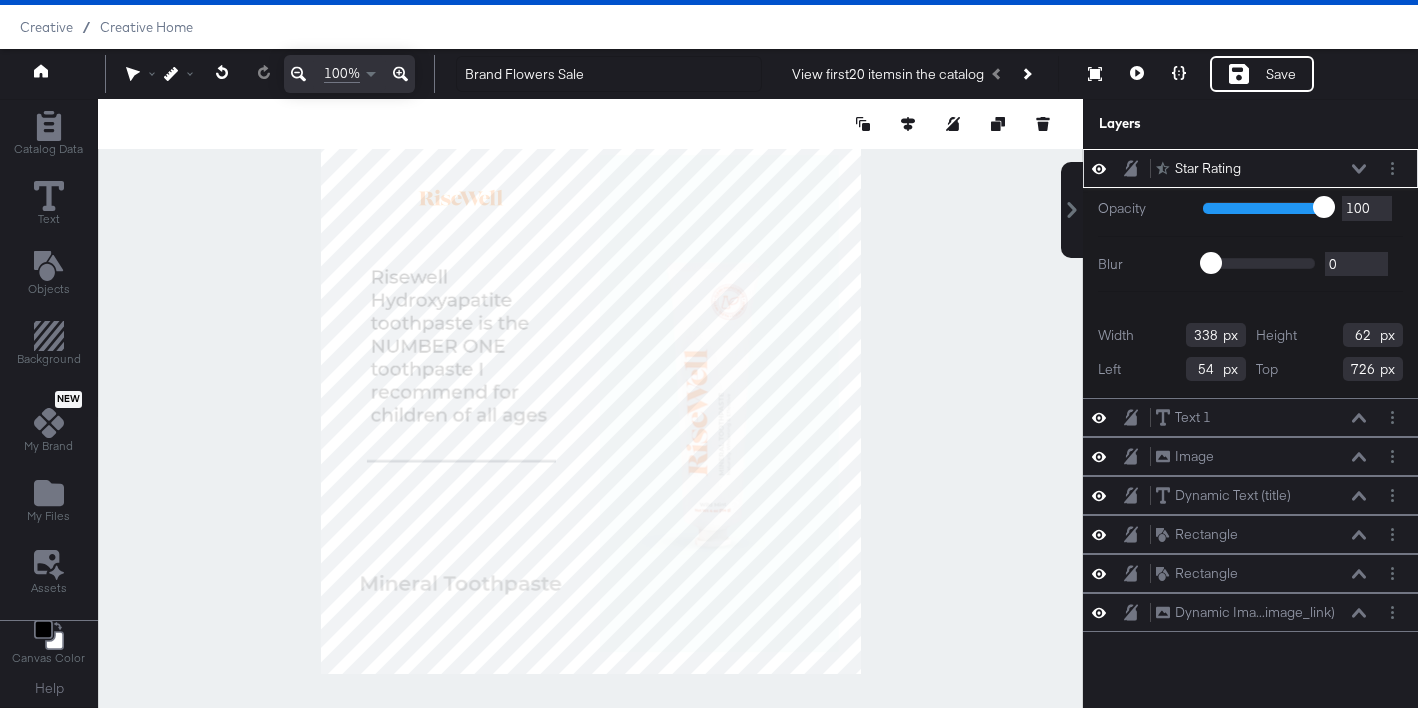 type on "99" 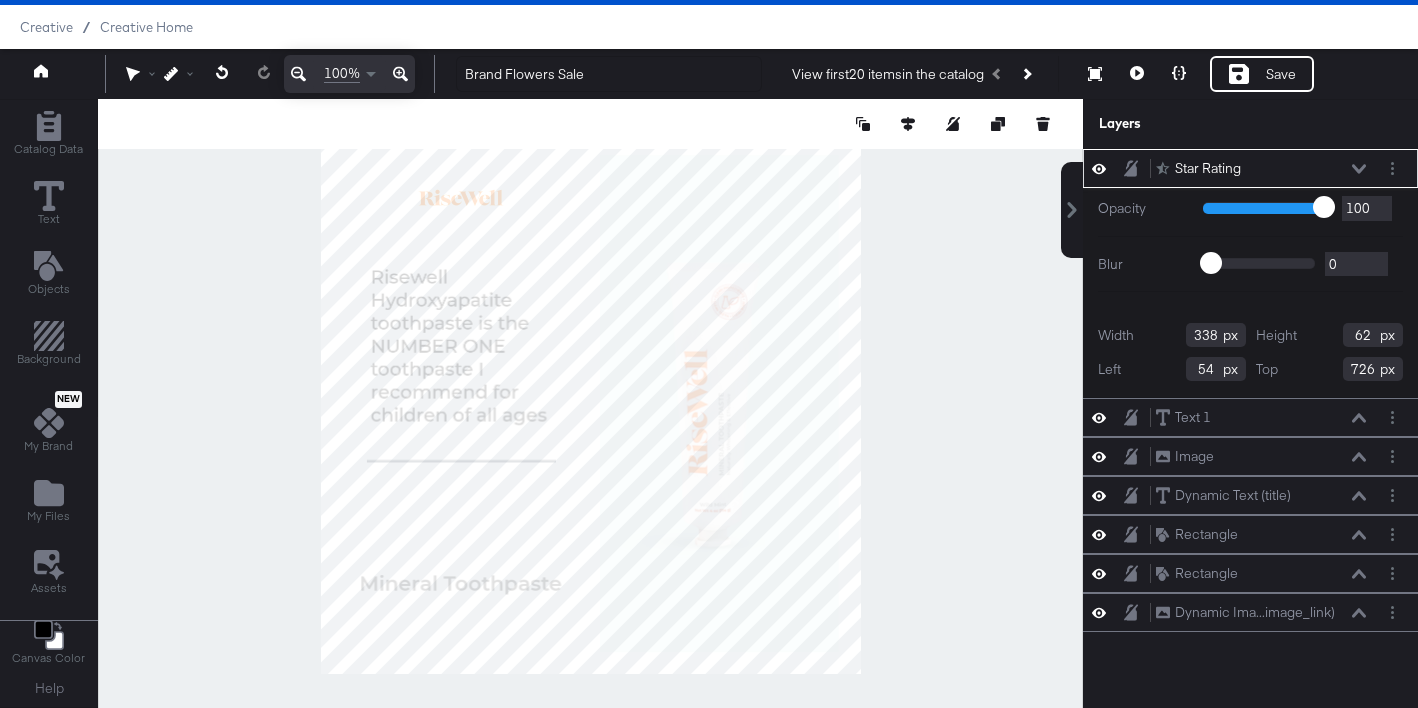 type on "710" 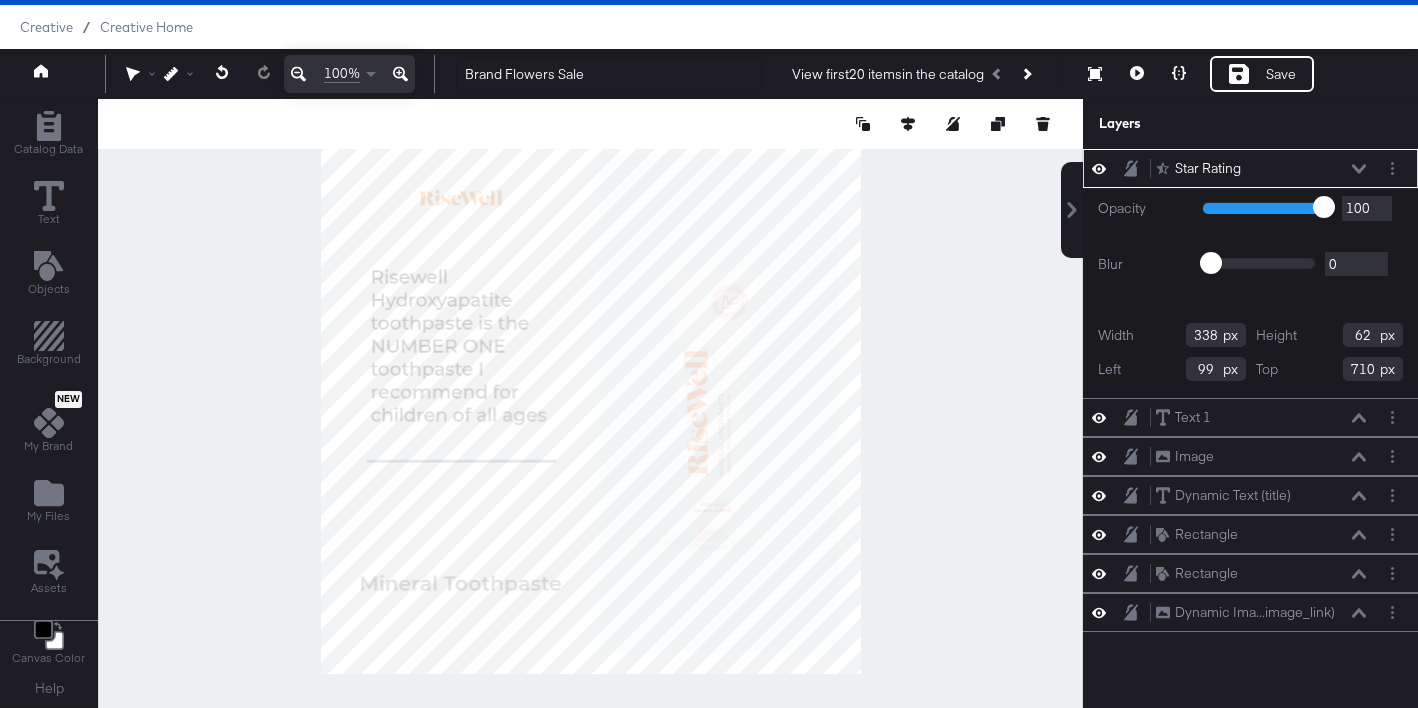 click at bounding box center [590, 403] 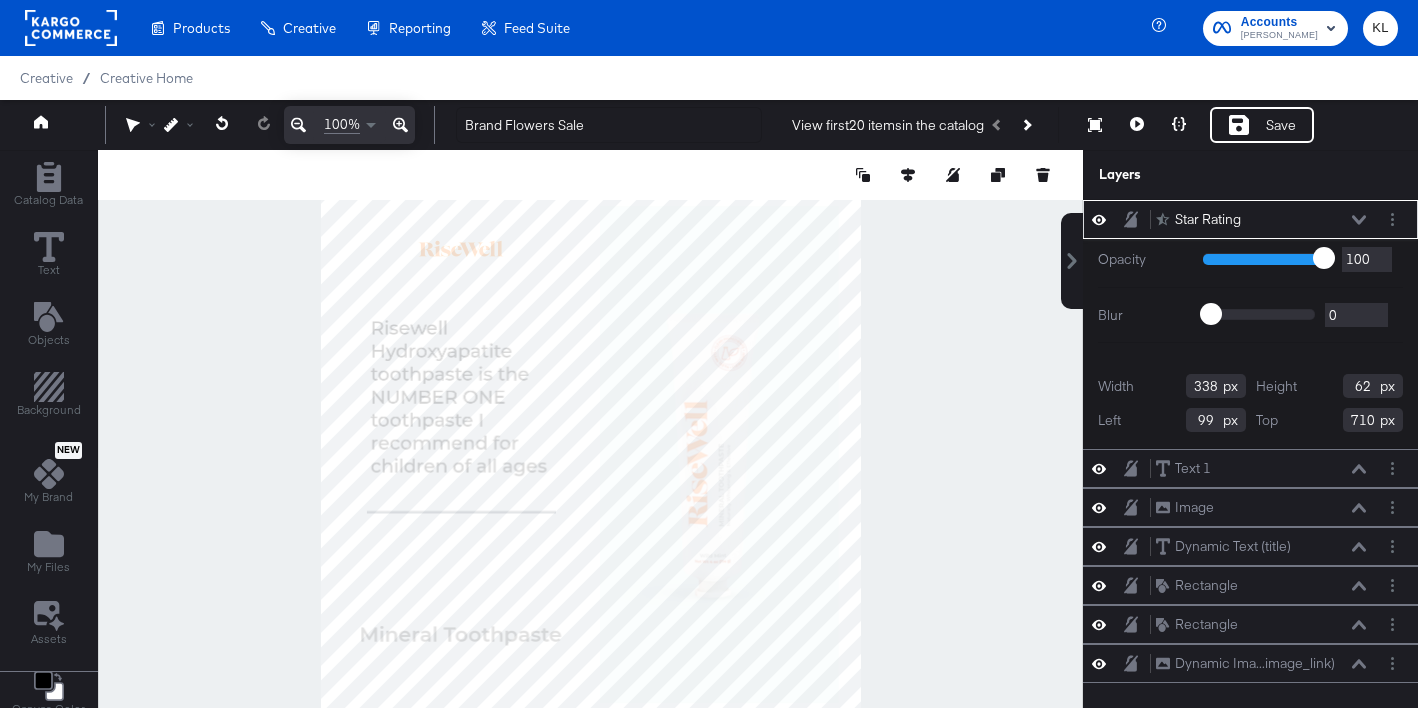 scroll, scrollTop: 51, scrollLeft: 0, axis: vertical 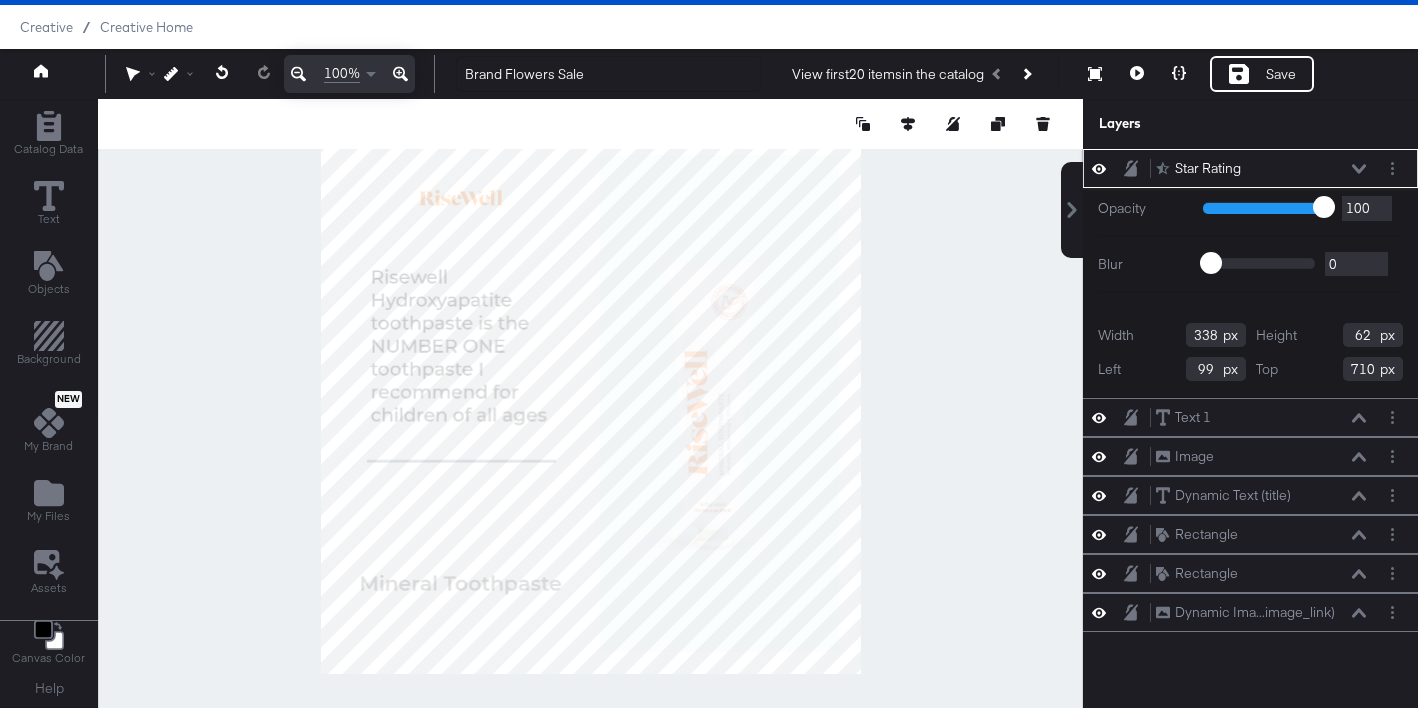 click at bounding box center [1359, 169] 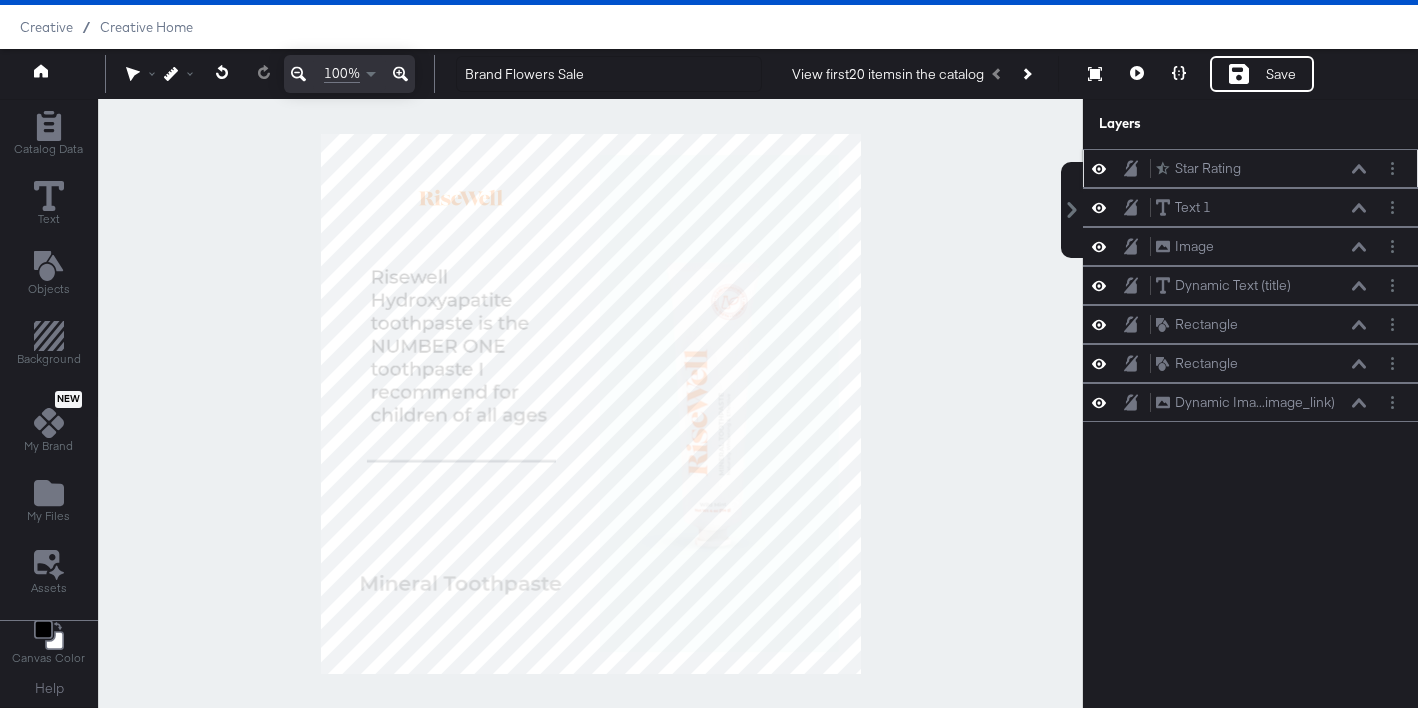 click at bounding box center [1359, 169] 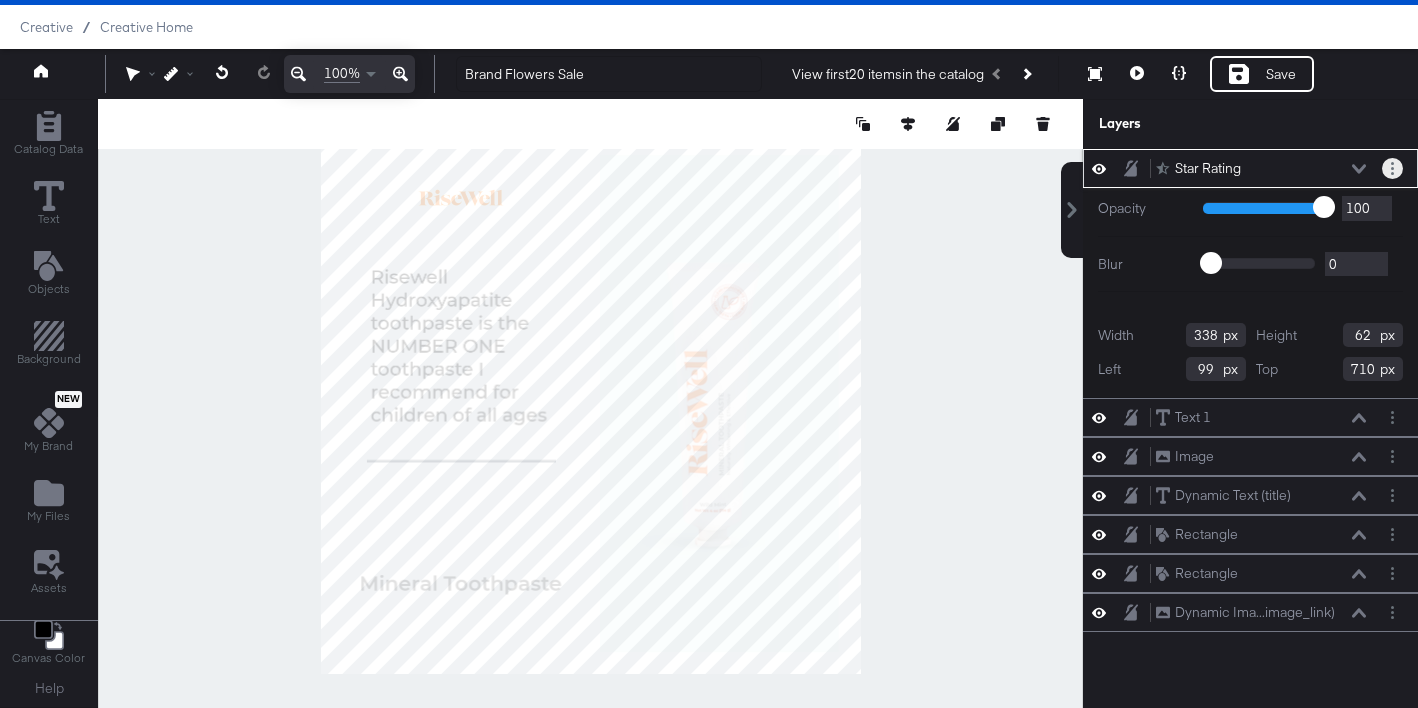 click 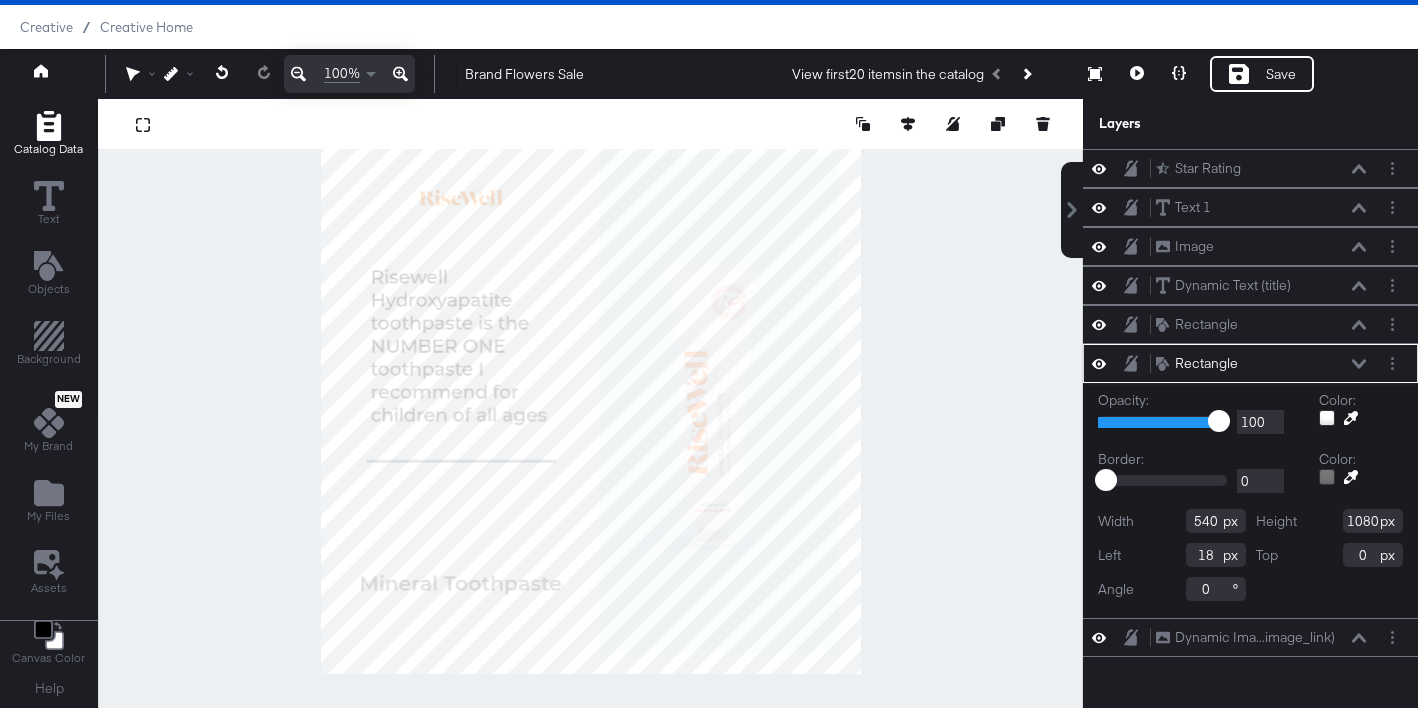click on "Catalog Data" at bounding box center [48, 134] 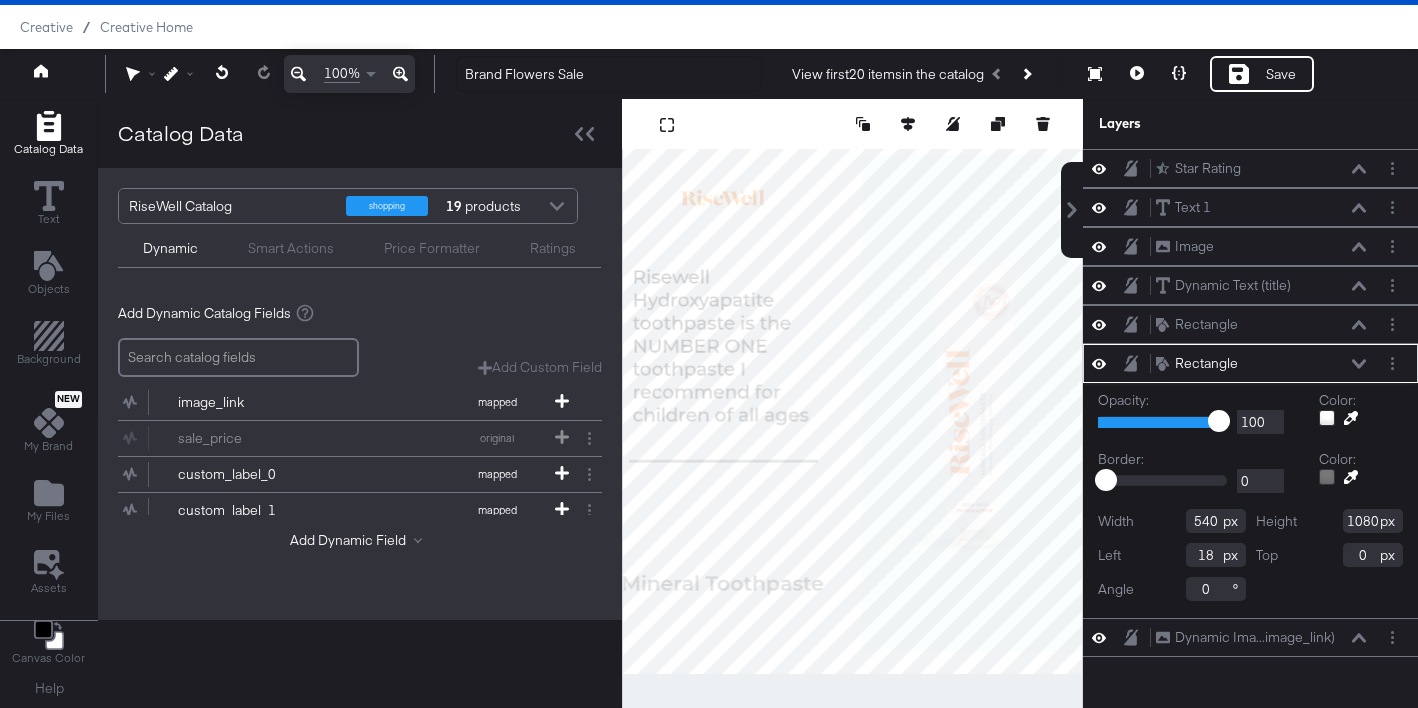 scroll, scrollTop: 0, scrollLeft: 0, axis: both 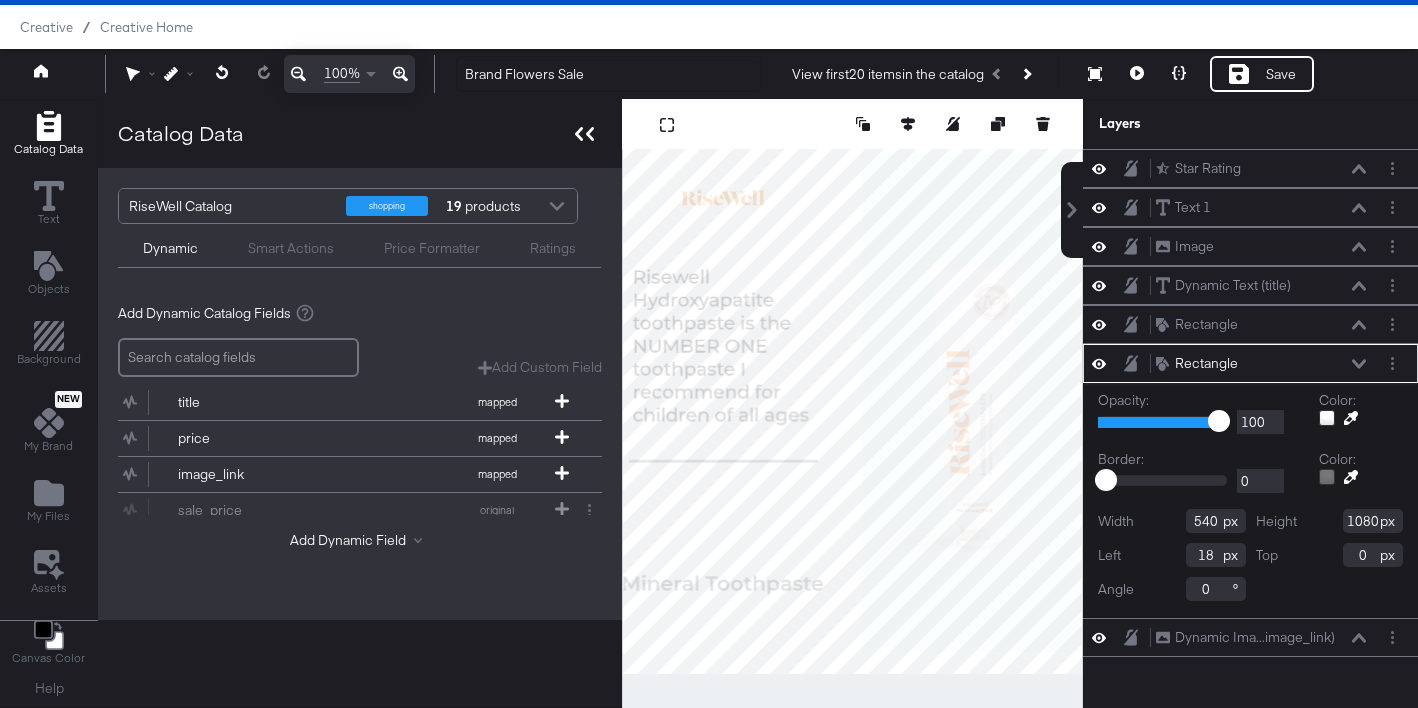 click at bounding box center (584, 133) 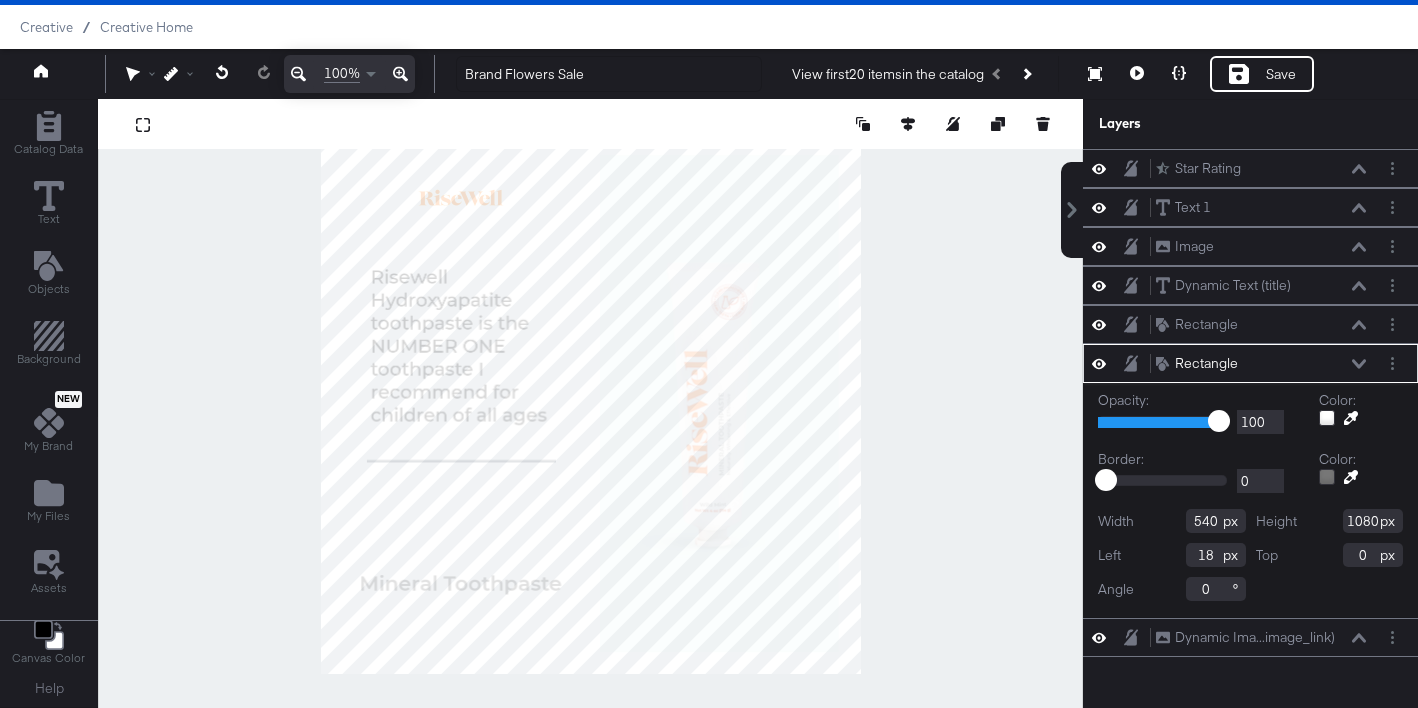 click on "Opacity: 1 100 100 Color: Border: 0 268 0 Color: Width 540 Height 1080 Left 18 Top 0 Angle 0" at bounding box center [1250, 500] 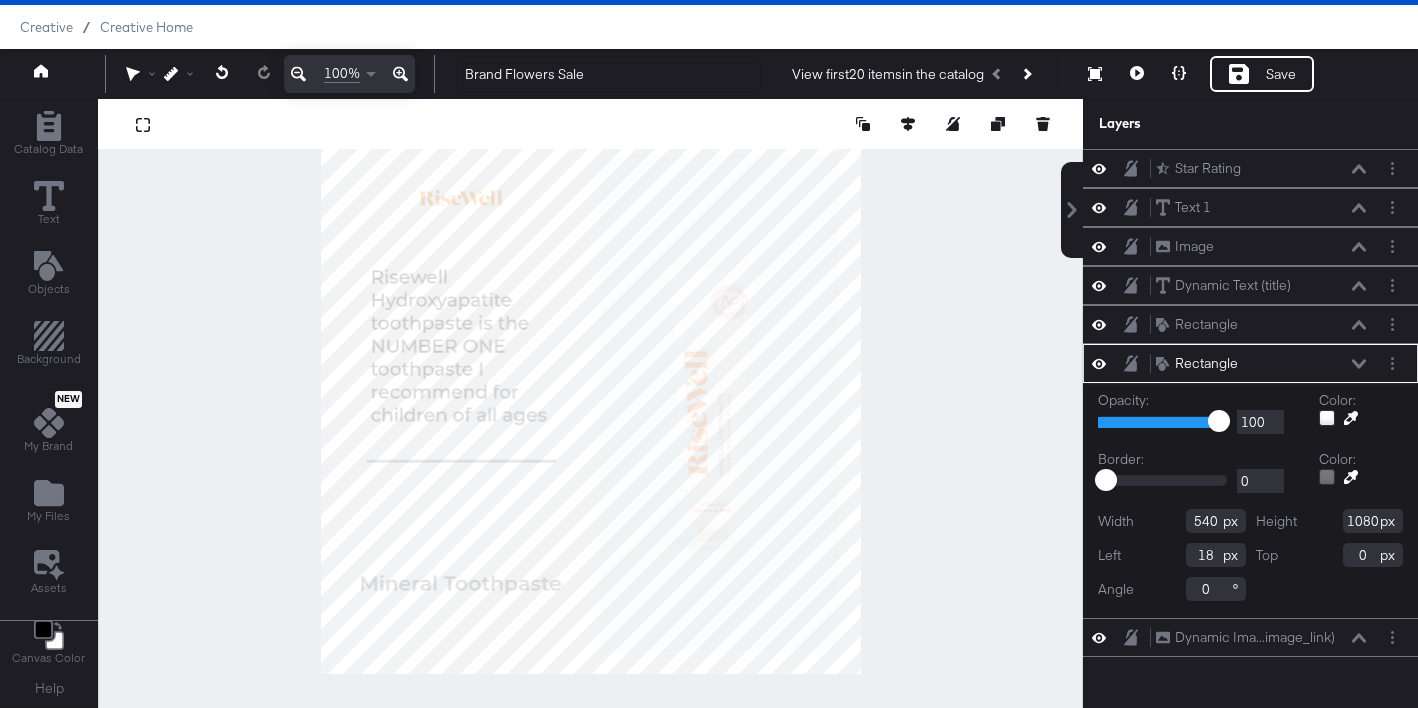 scroll, scrollTop: 98, scrollLeft: 0, axis: vertical 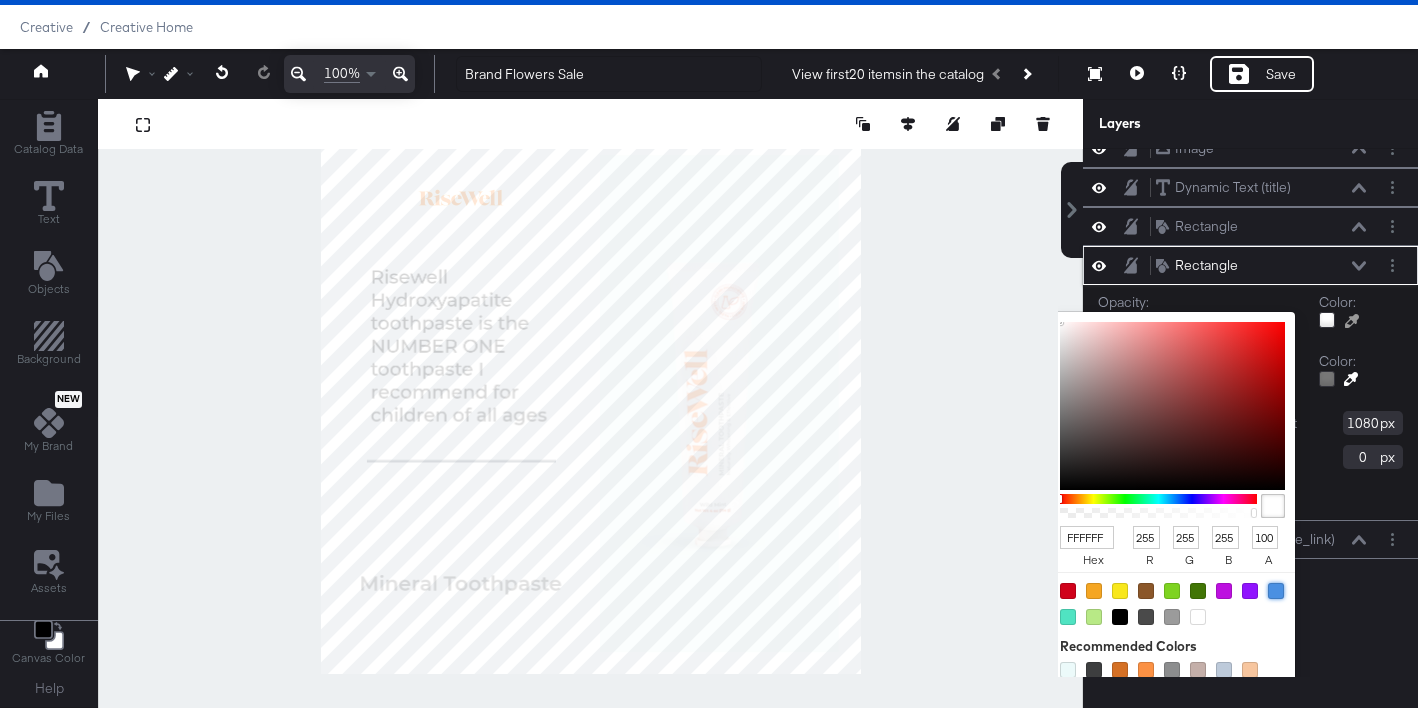click at bounding box center [1276, 591] 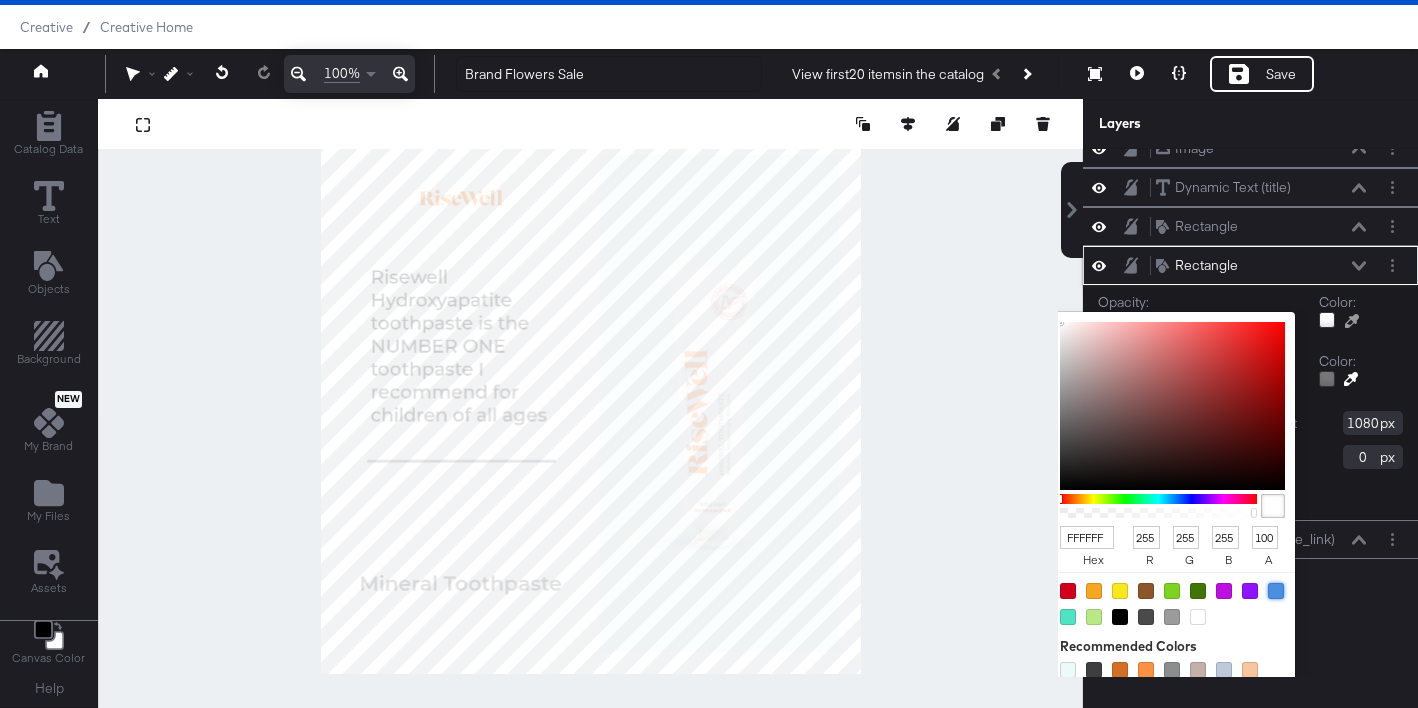 type on "4A90E2" 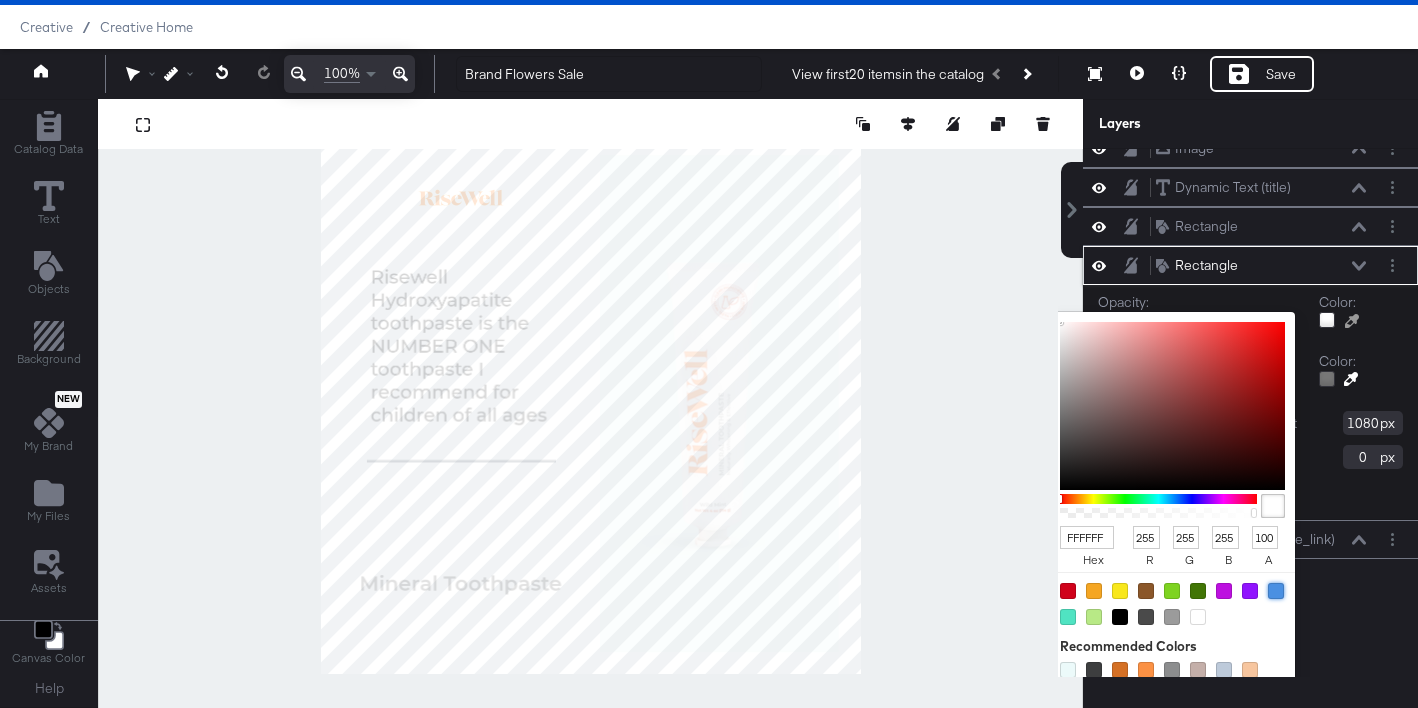 type on "74" 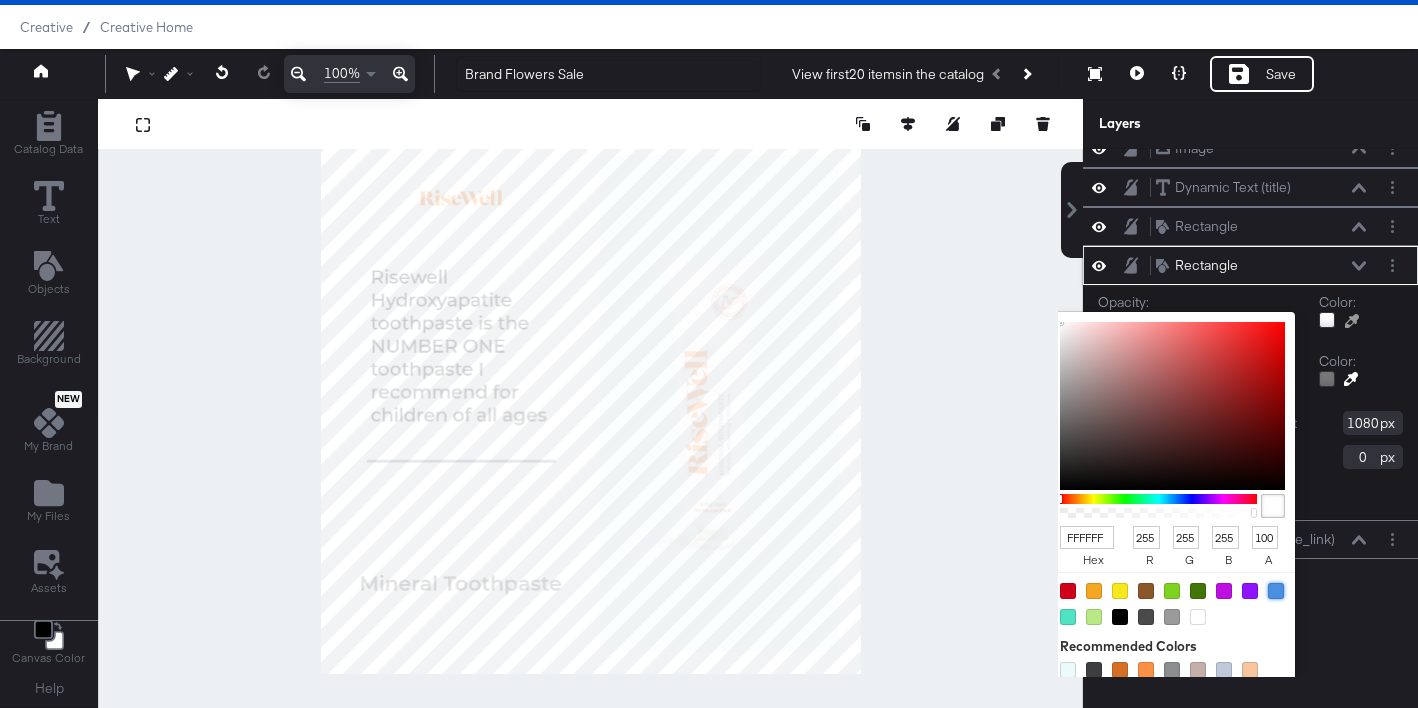type on "144" 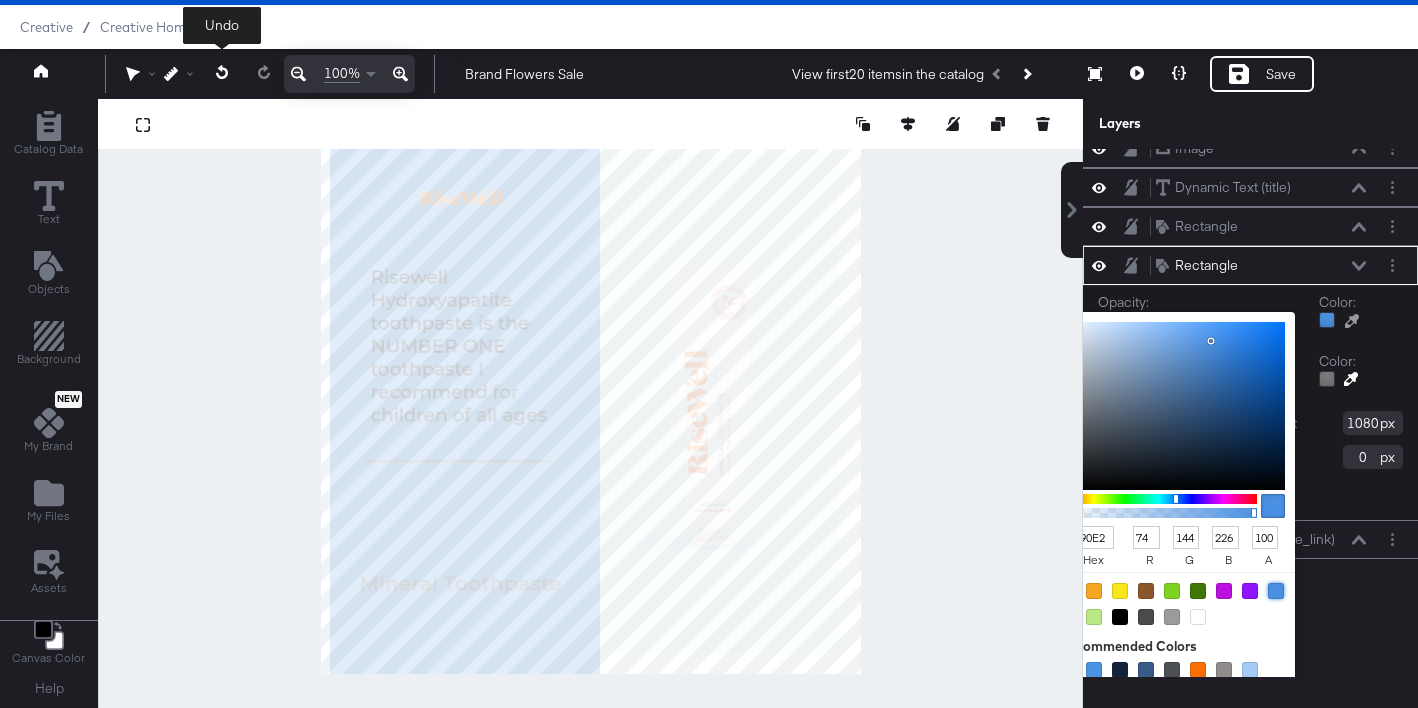 click at bounding box center [222, 73] 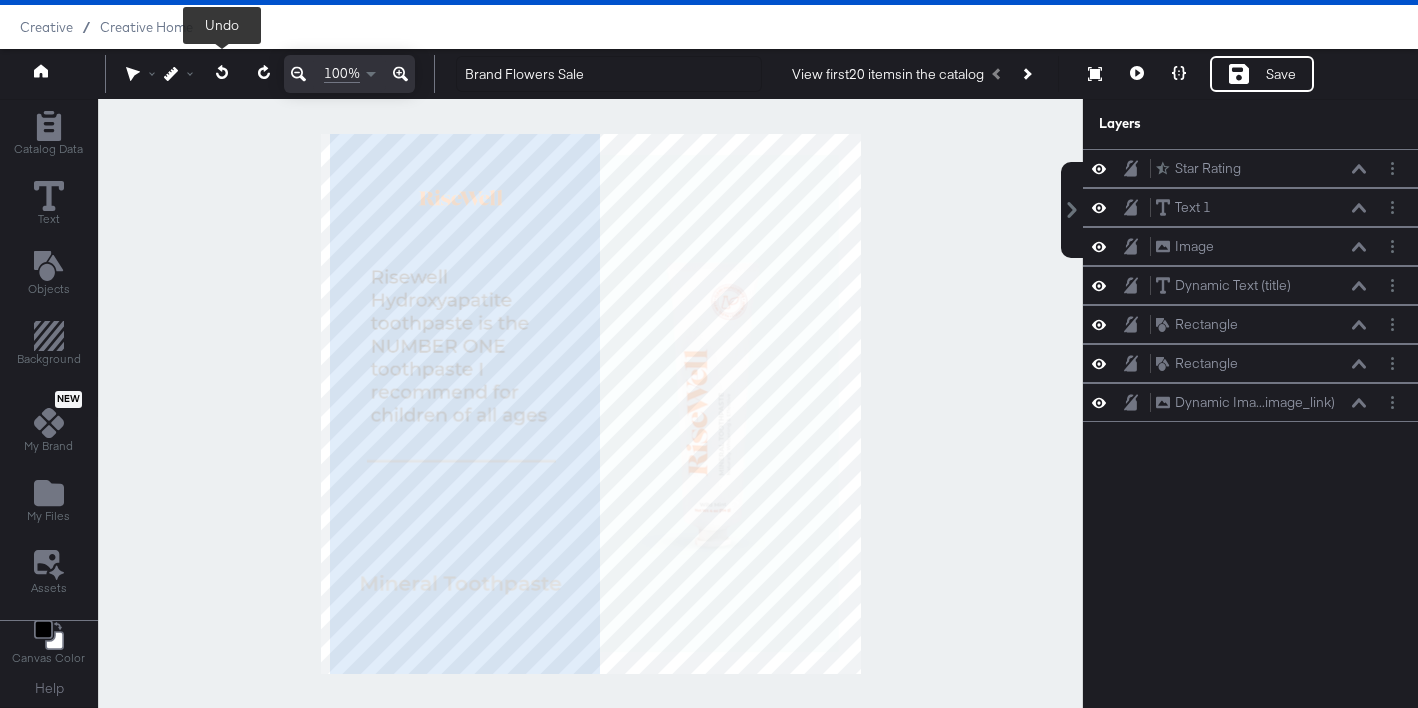 scroll, scrollTop: 0, scrollLeft: 0, axis: both 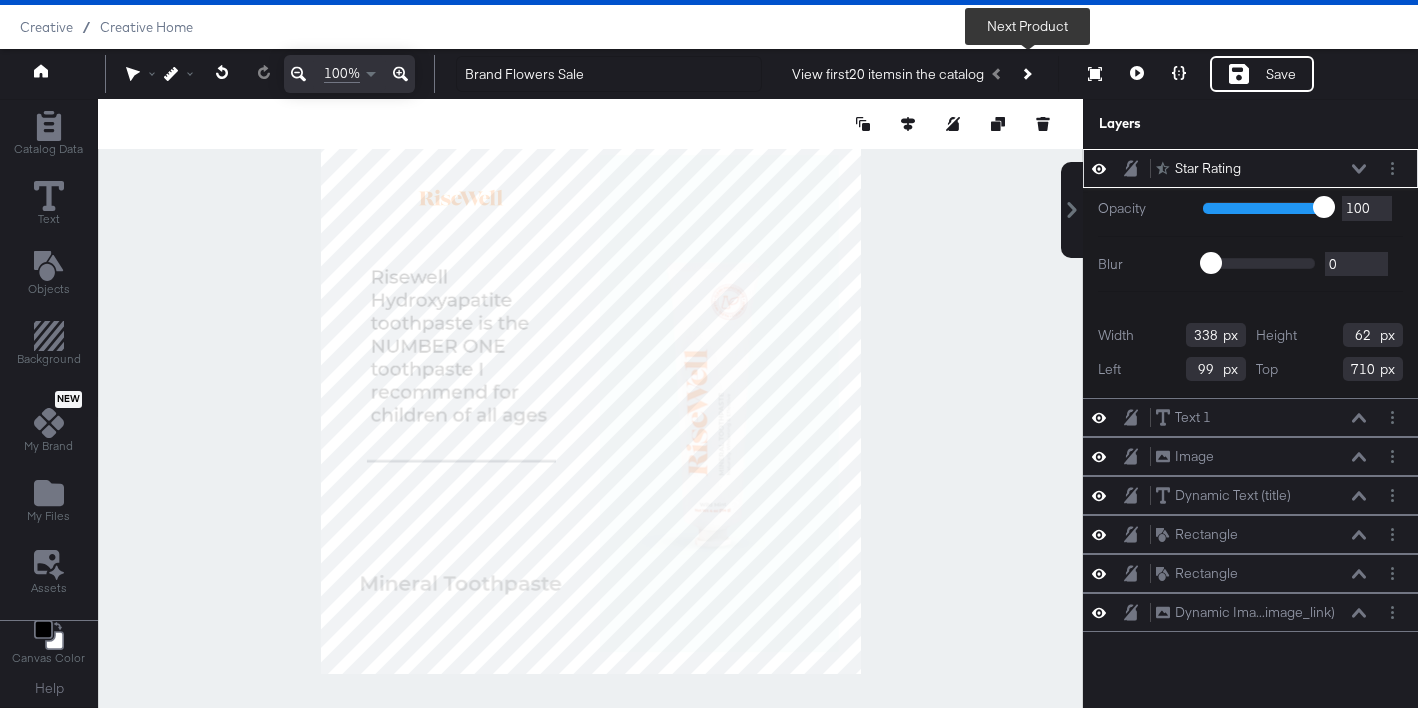 click at bounding box center [1026, 73] 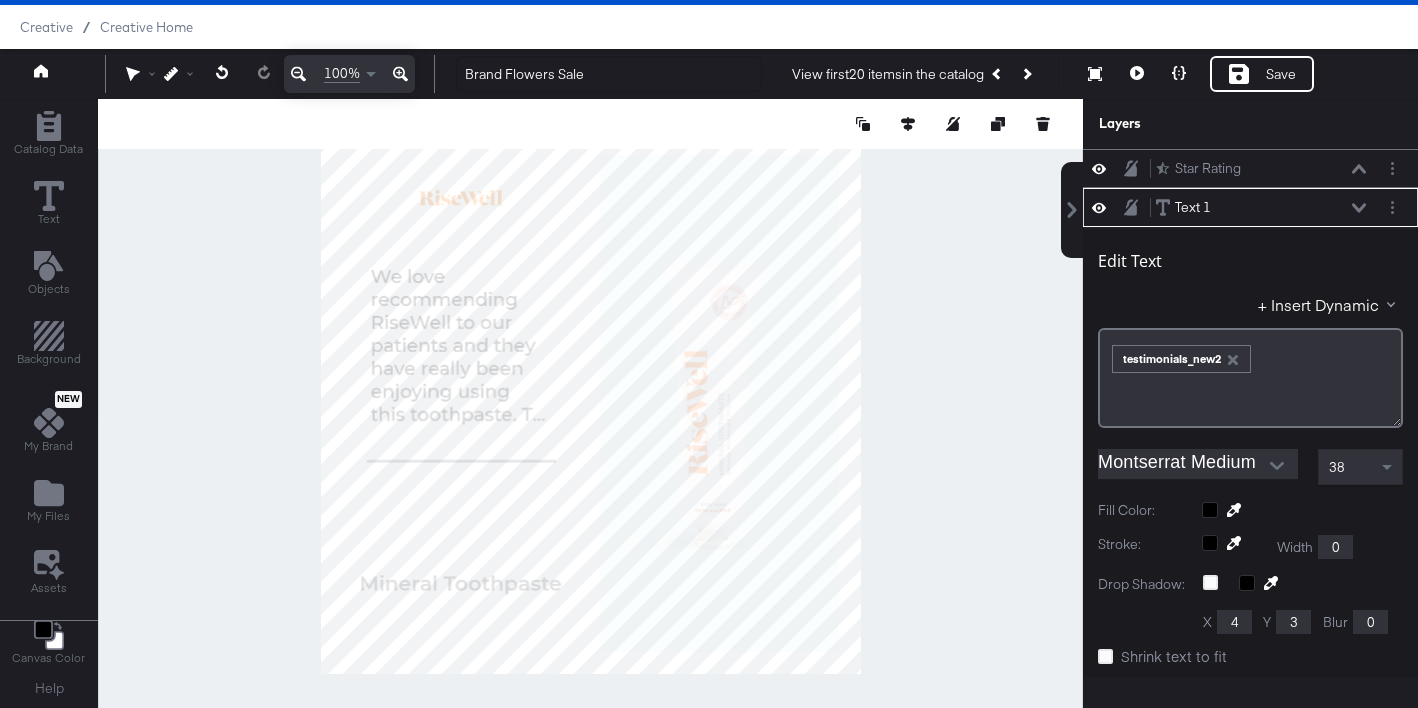 scroll, scrollTop: 39, scrollLeft: 0, axis: vertical 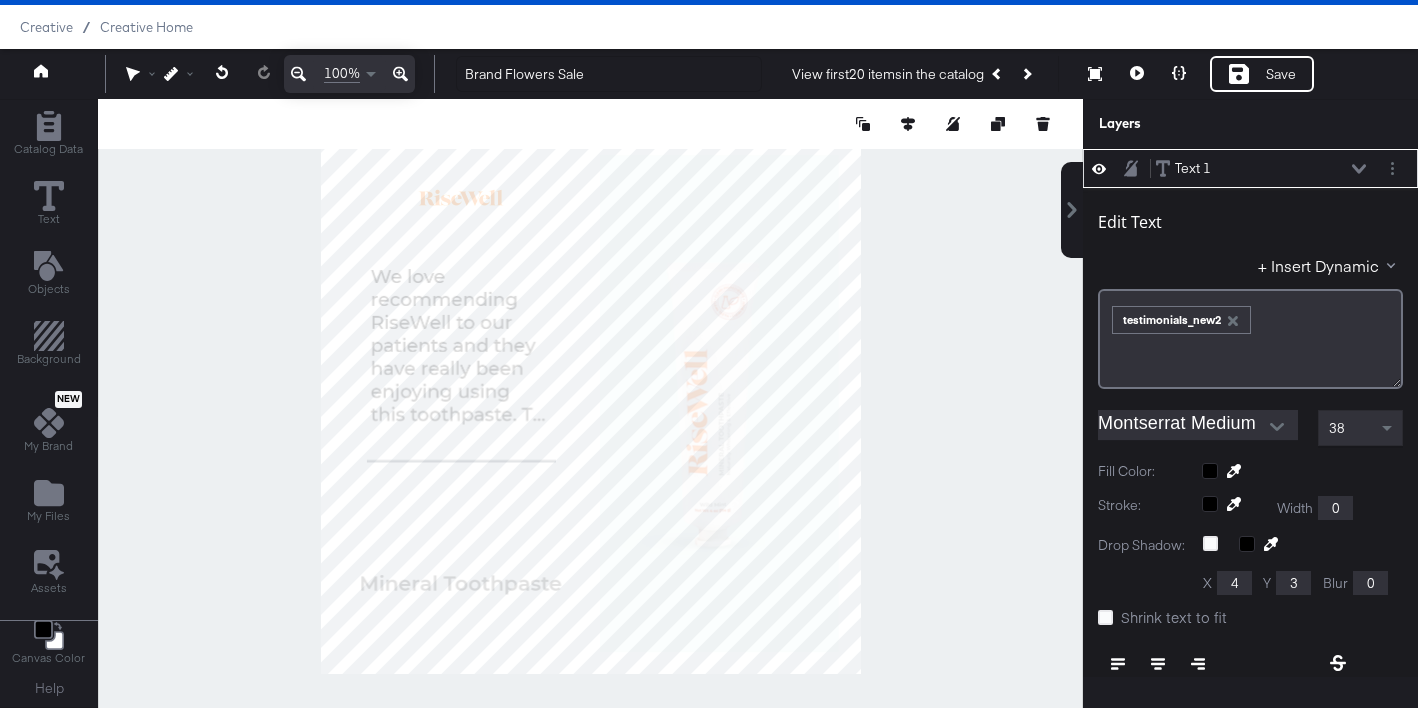 type on "370" 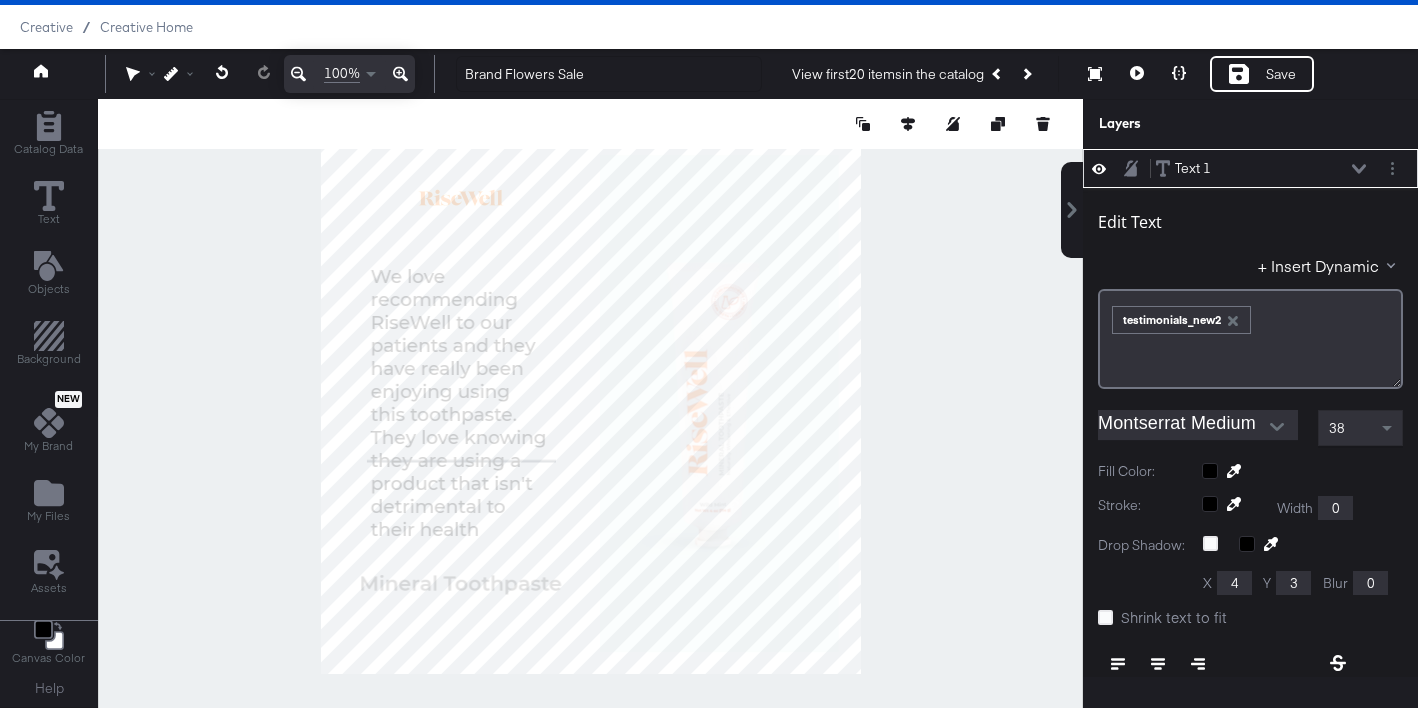 type on "682" 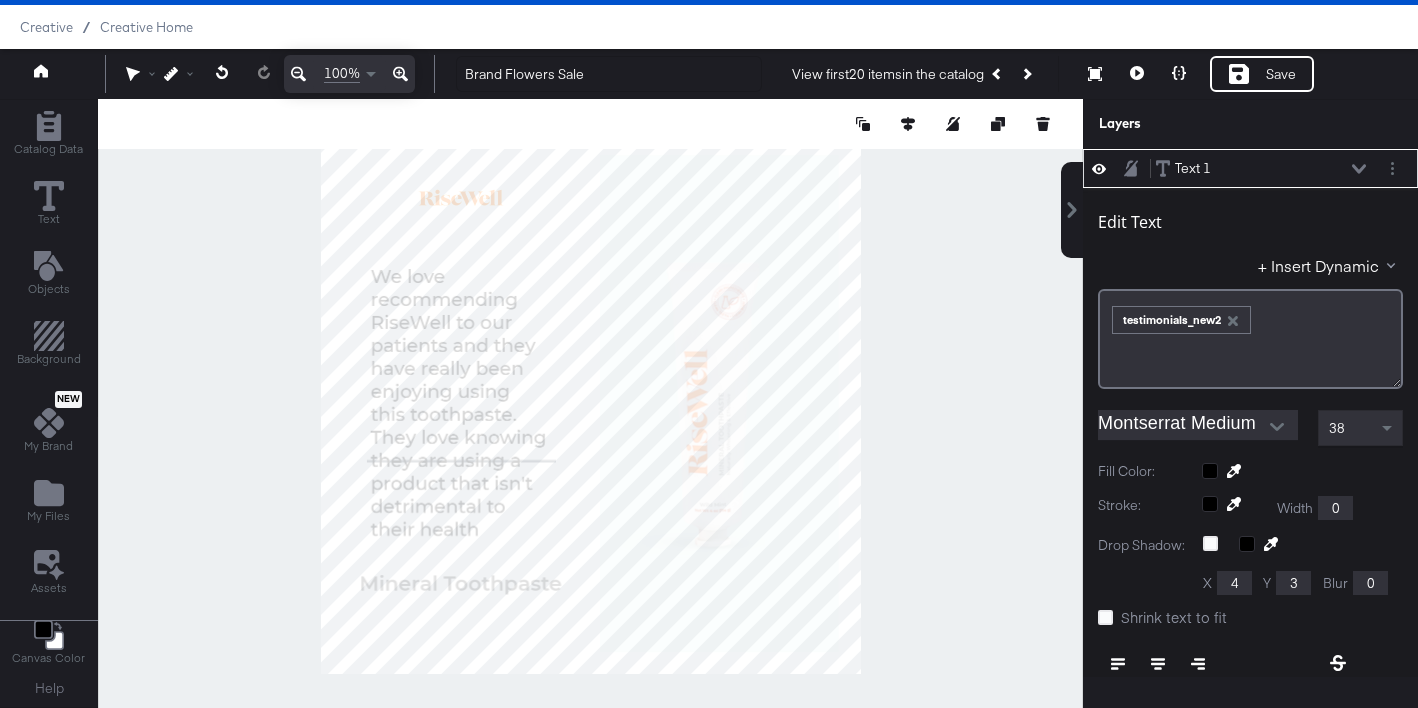 type on "418" 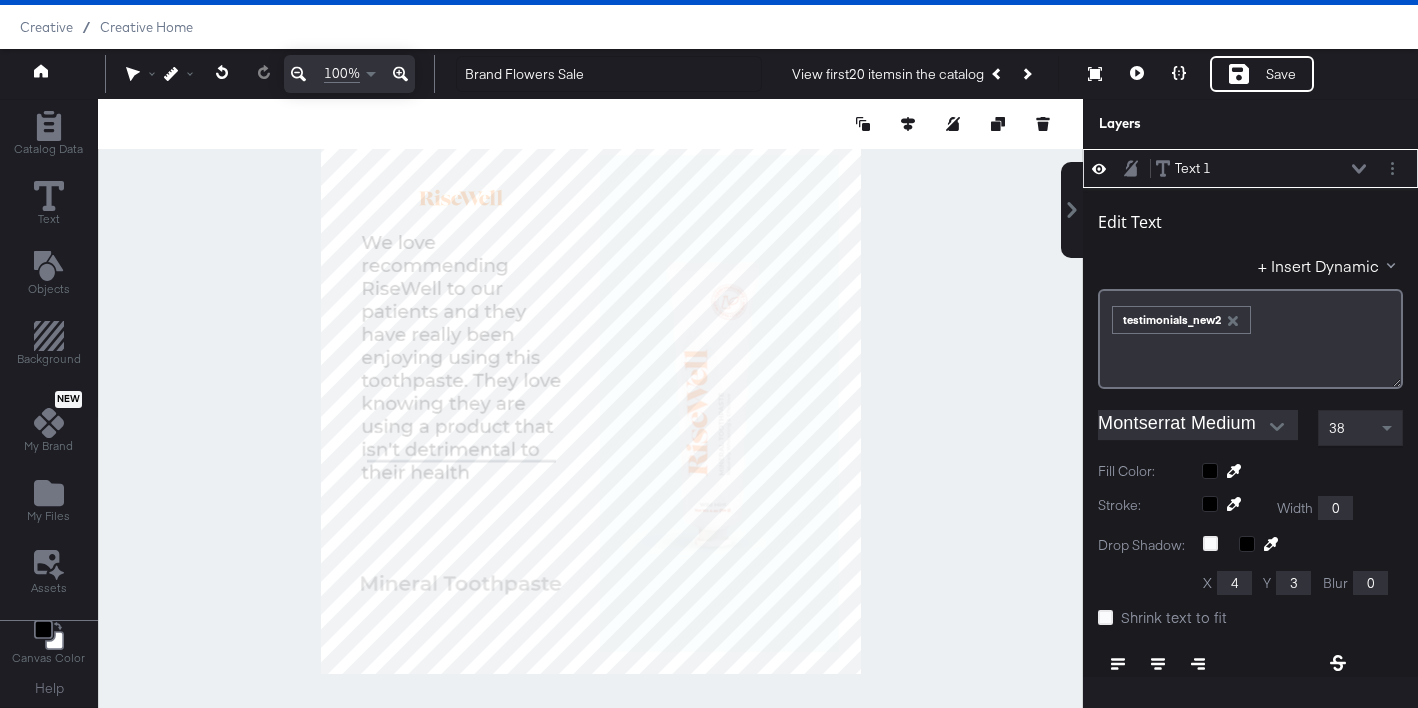type on "81" 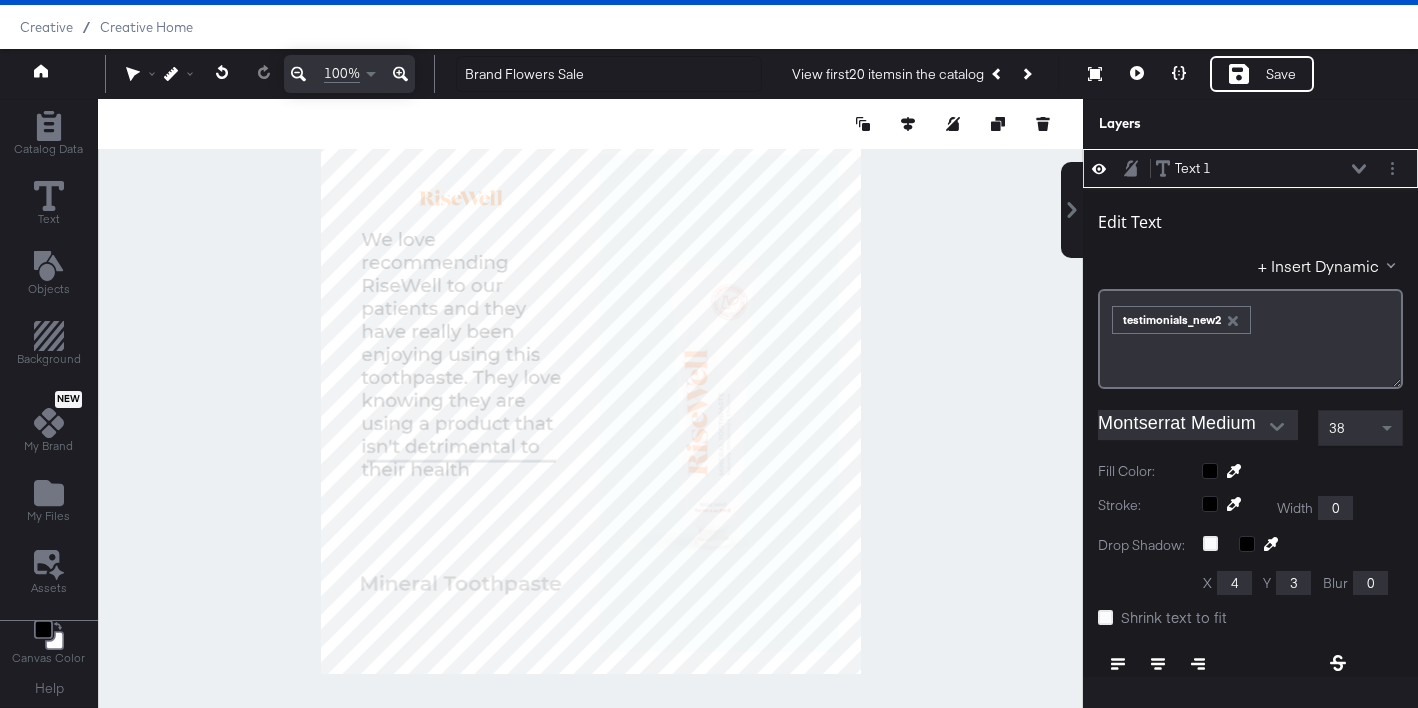 type on "72" 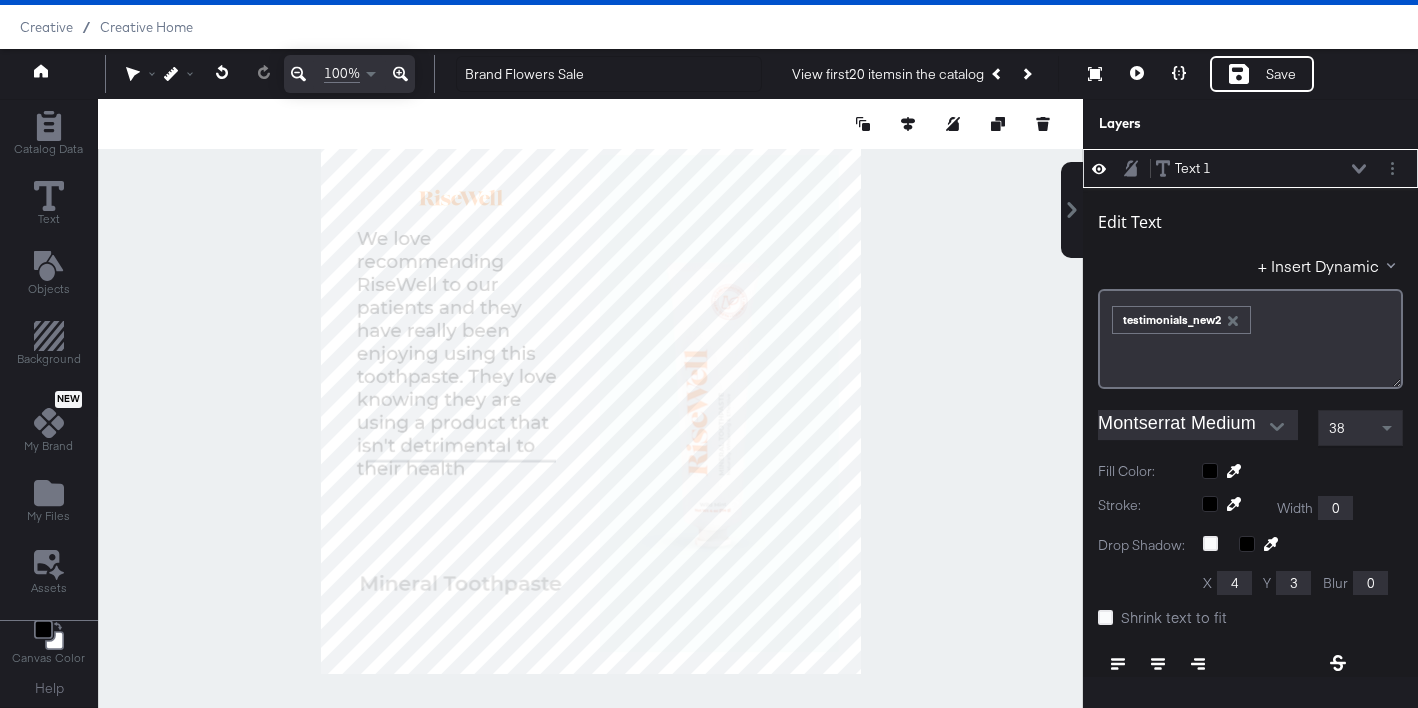 type on "194" 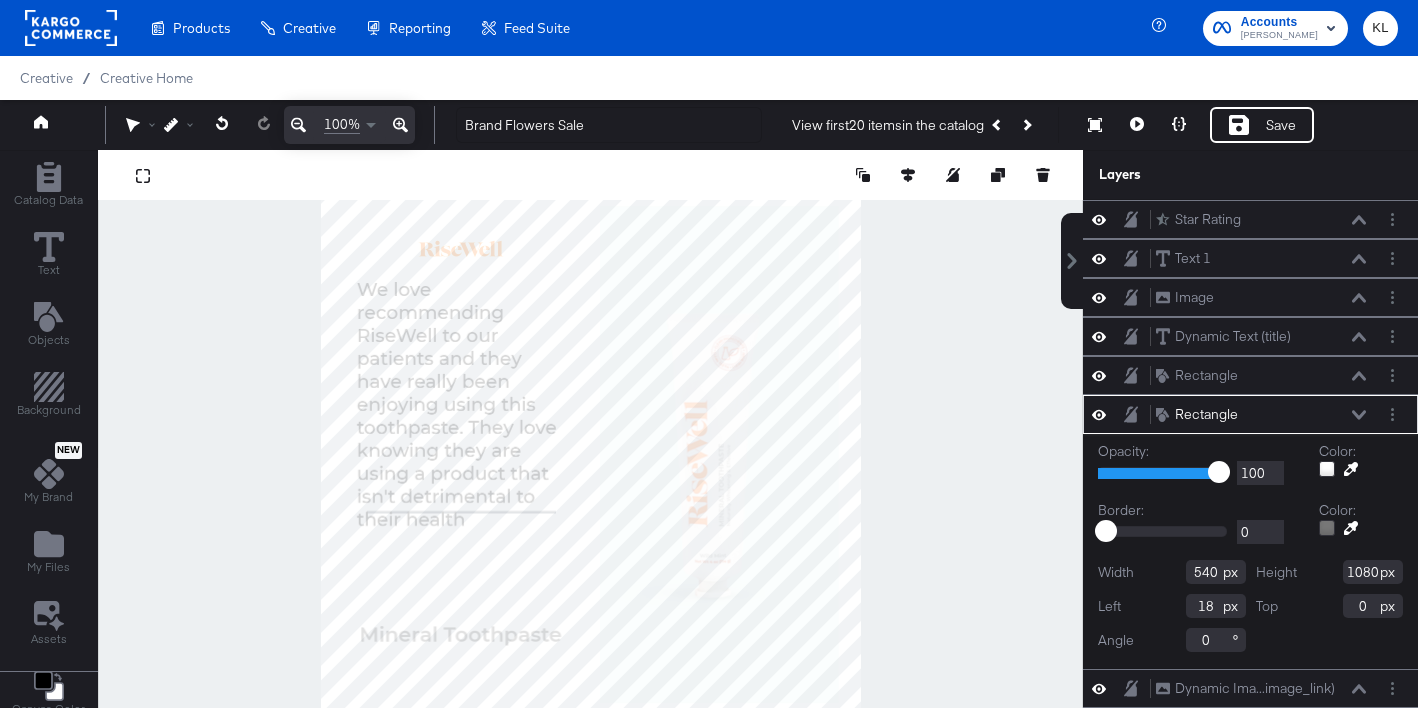 scroll, scrollTop: 0, scrollLeft: 0, axis: both 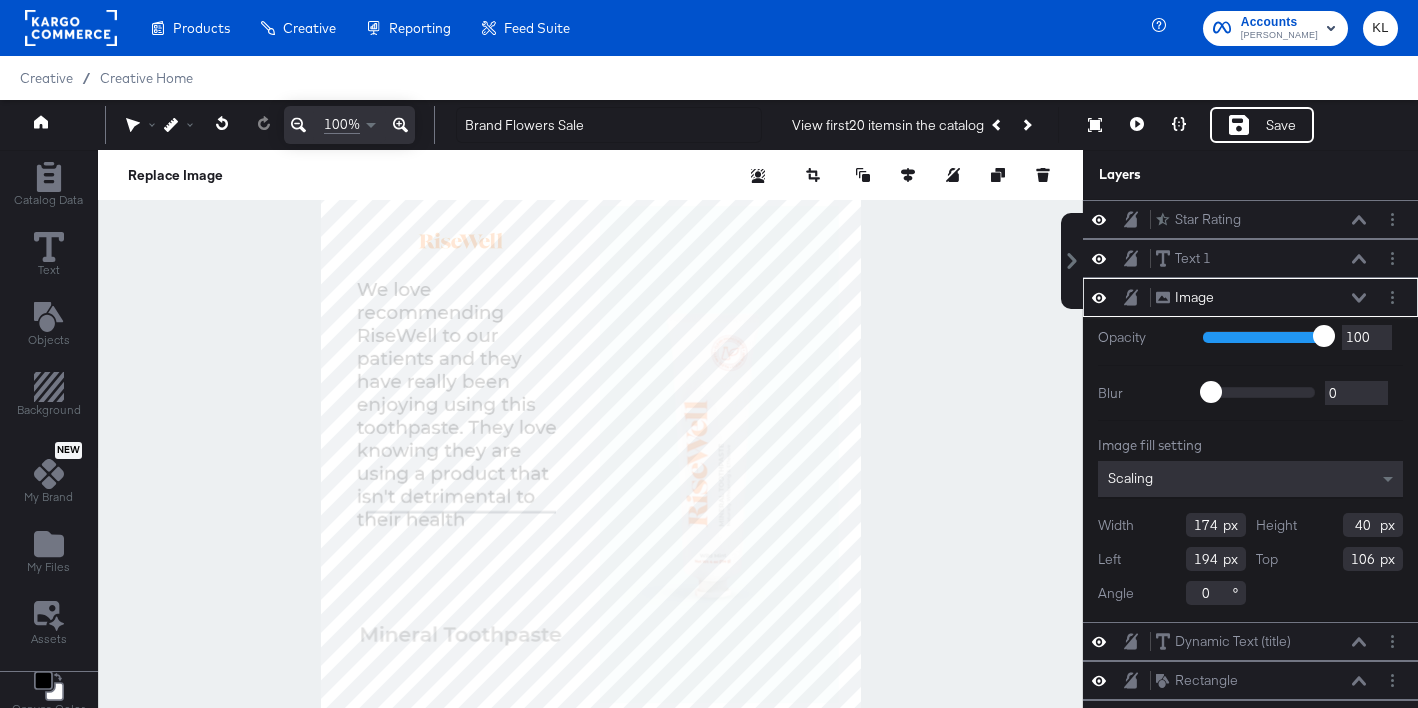 type on "90" 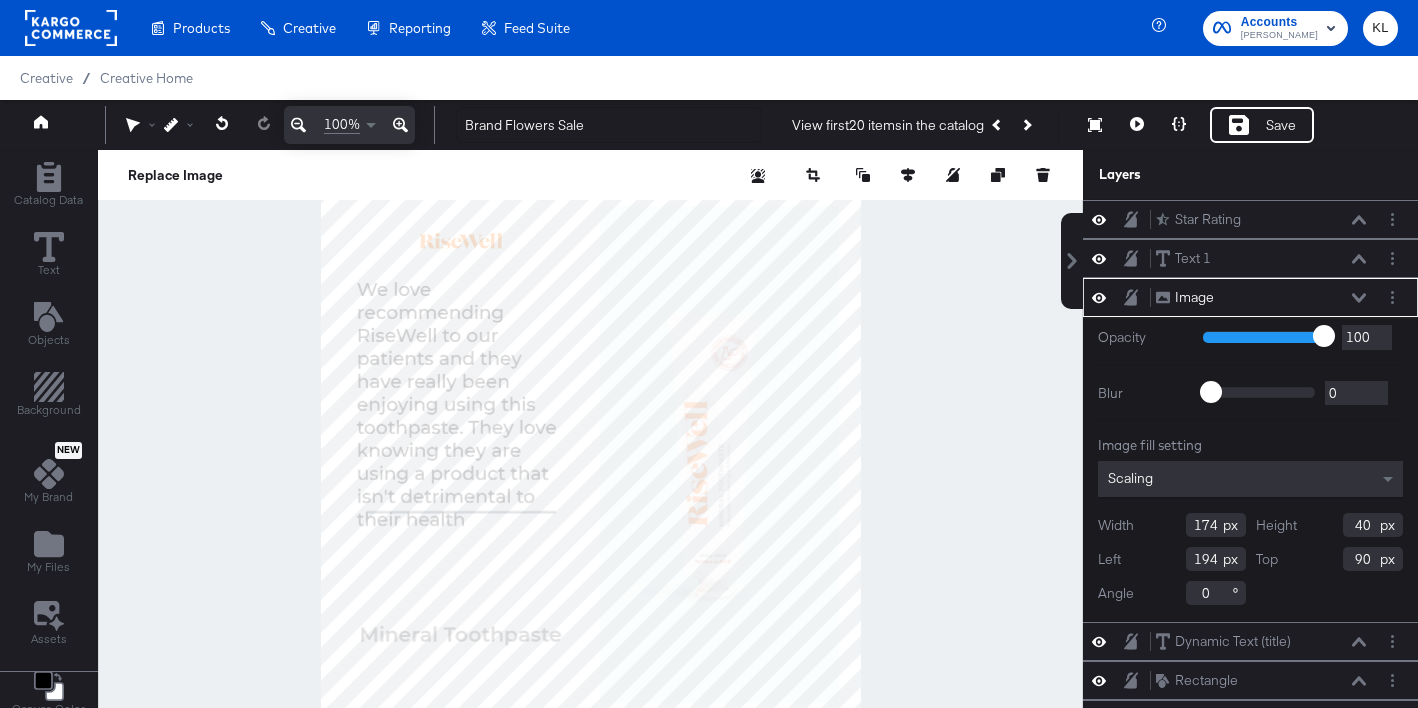 scroll, scrollTop: 51, scrollLeft: 0, axis: vertical 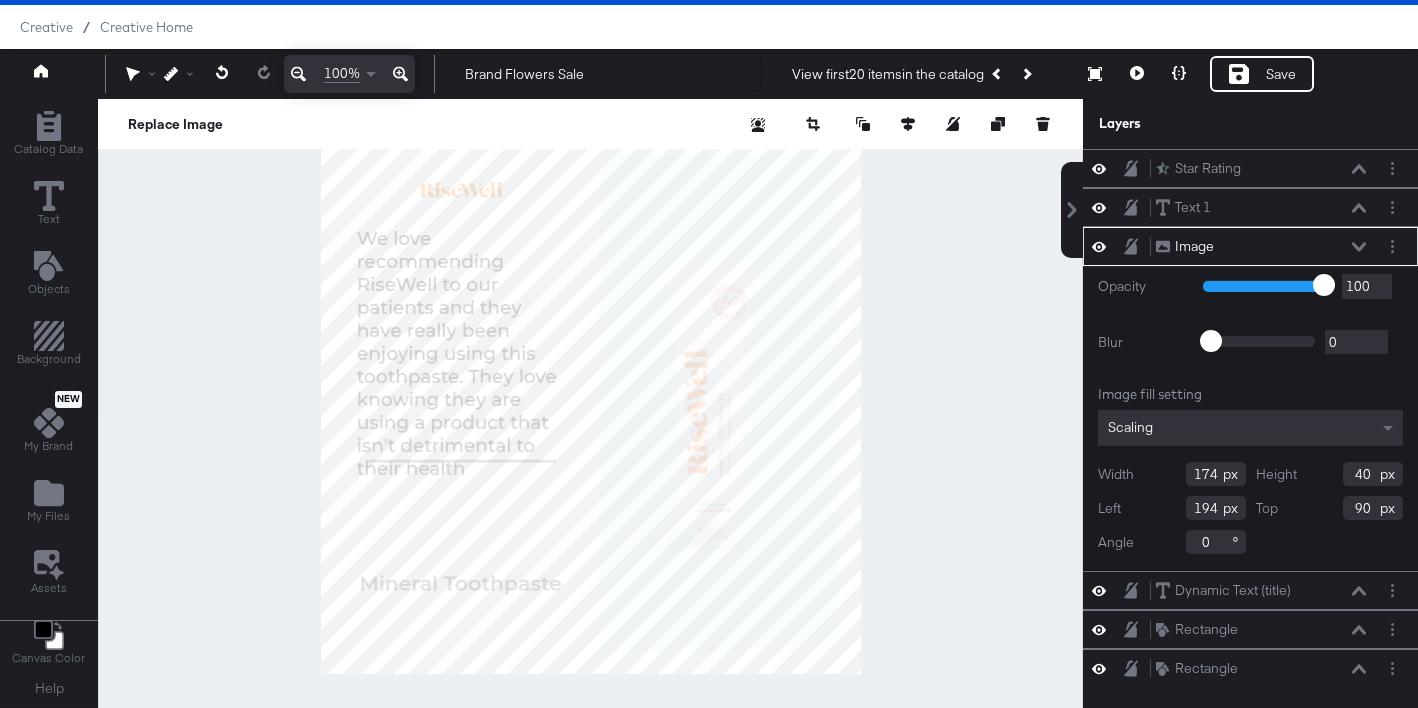 click on "Image Image" at bounding box center [1266, 246] 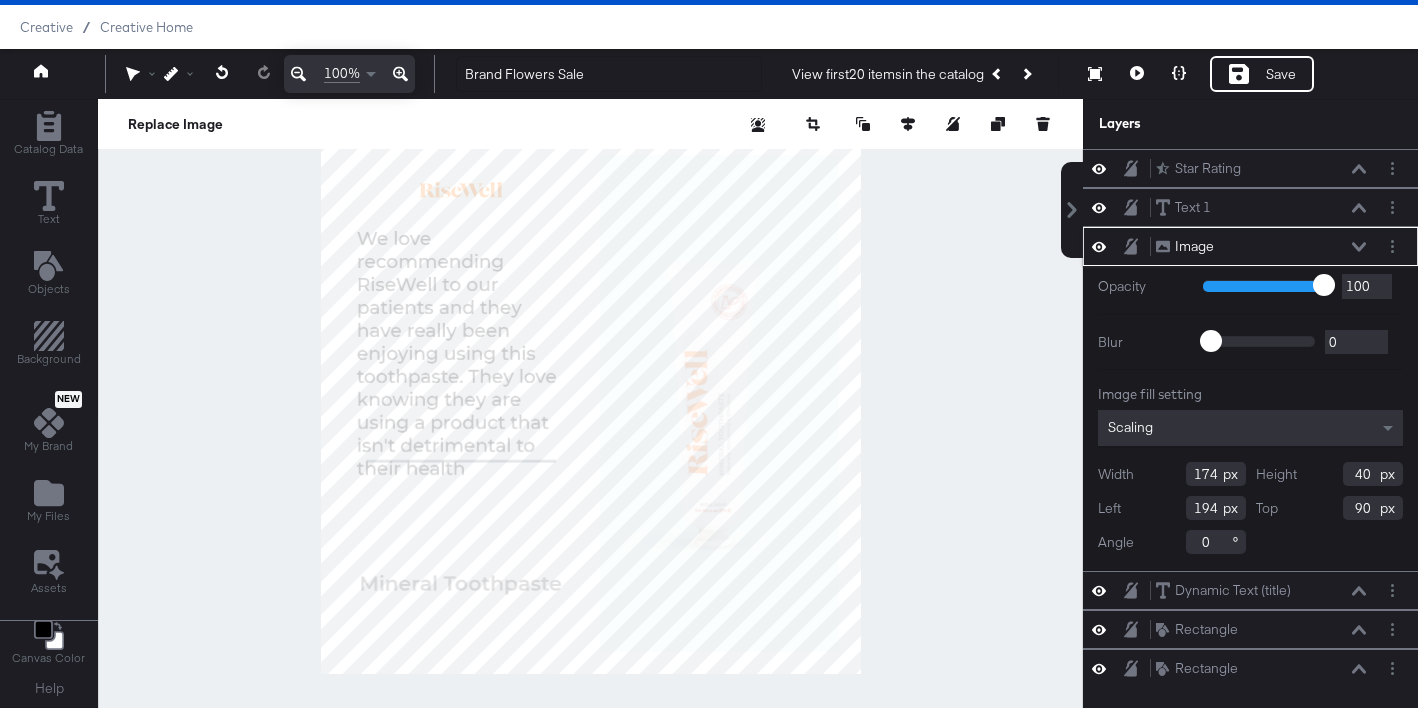 click 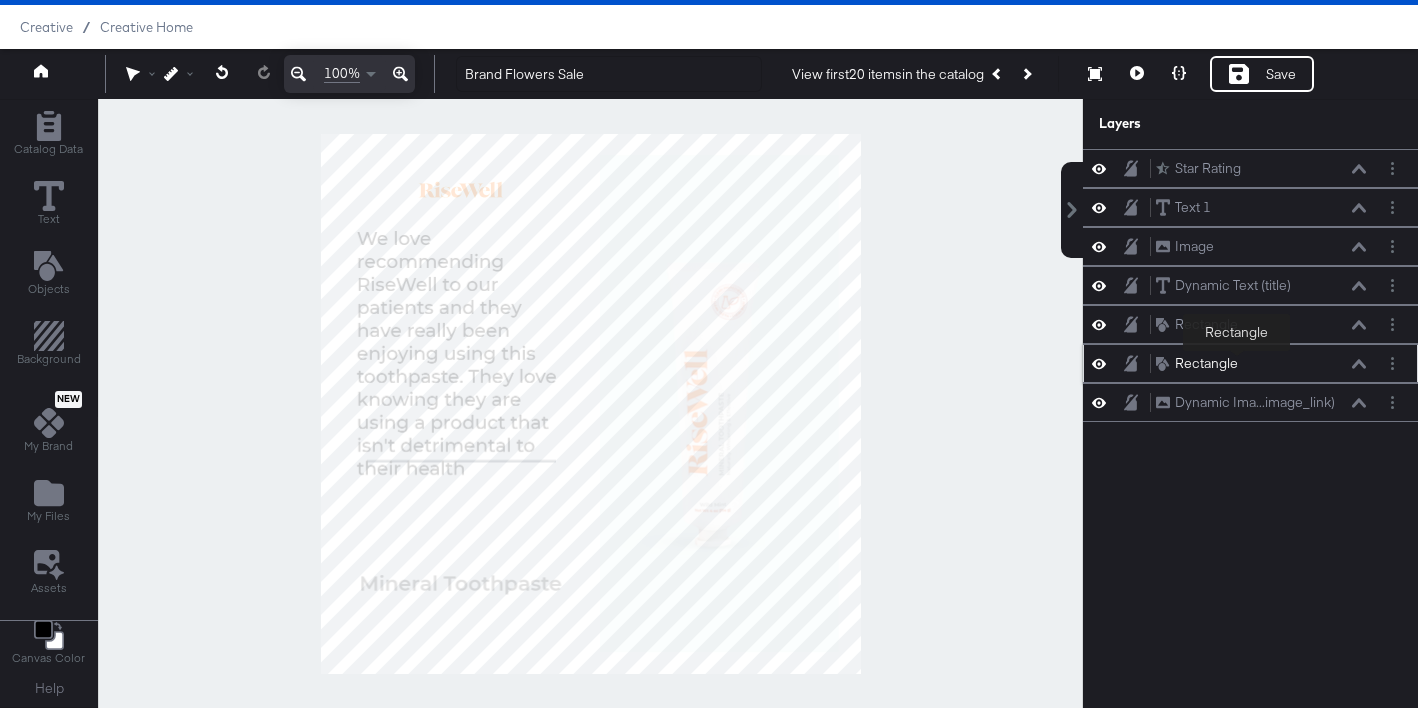 click on "Rectangle" at bounding box center [1206, 363] 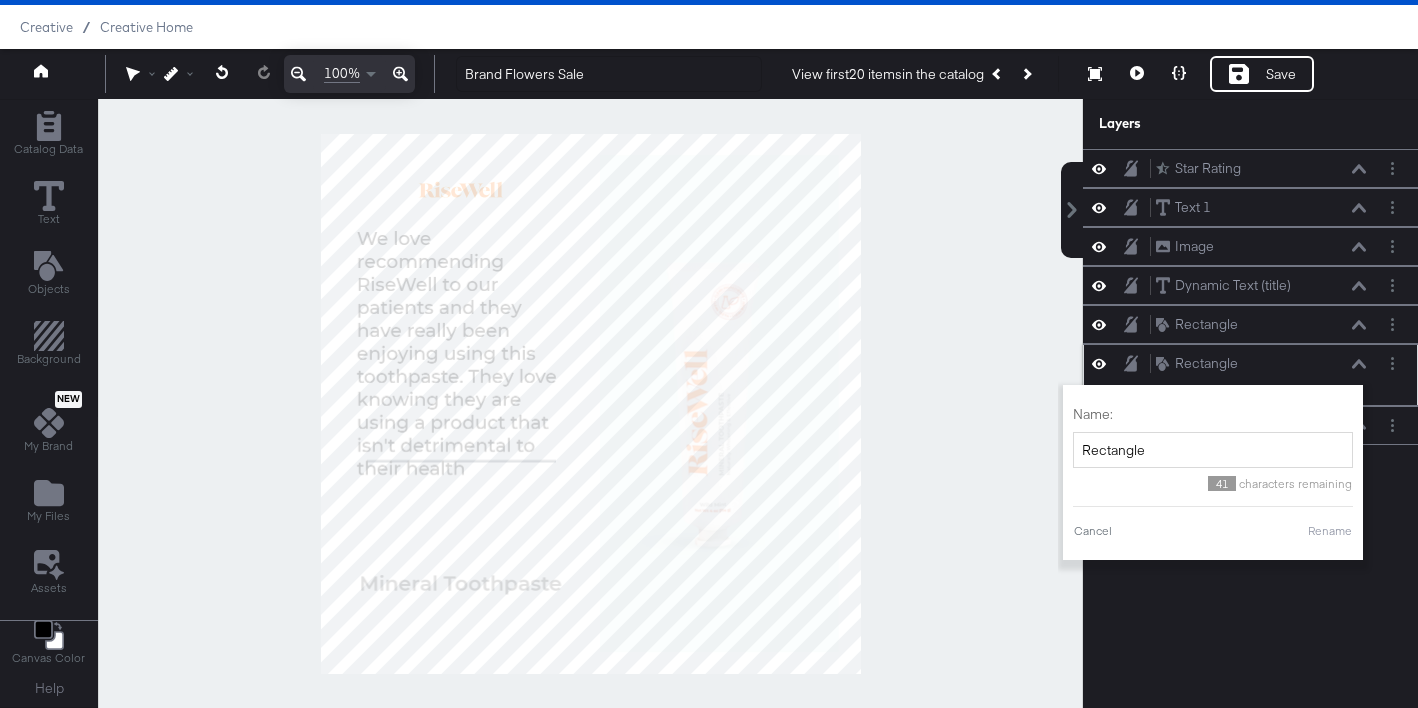 click on "Rectangle Rectangle Name: Rectangle 41   characters remaining Cancel Rename" at bounding box center (1250, 375) 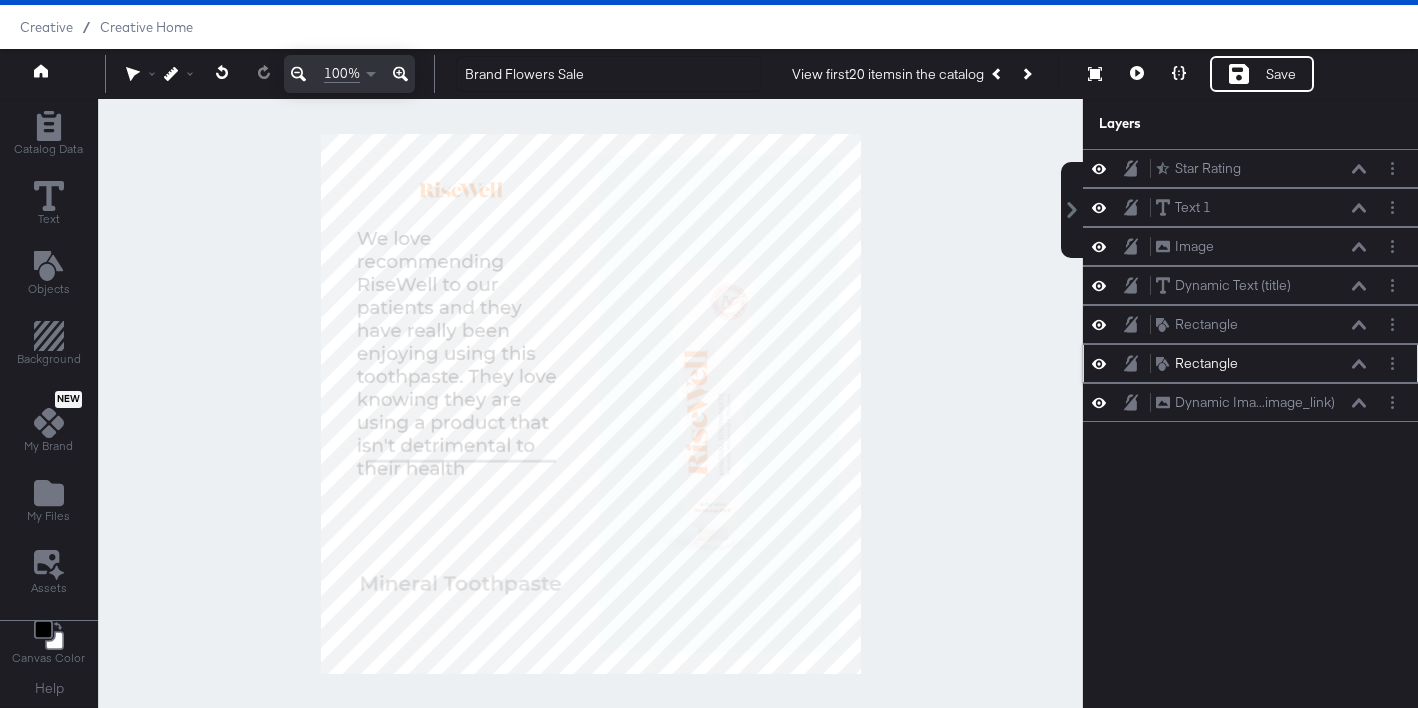click on "Rectangle" at bounding box center [1206, 363] 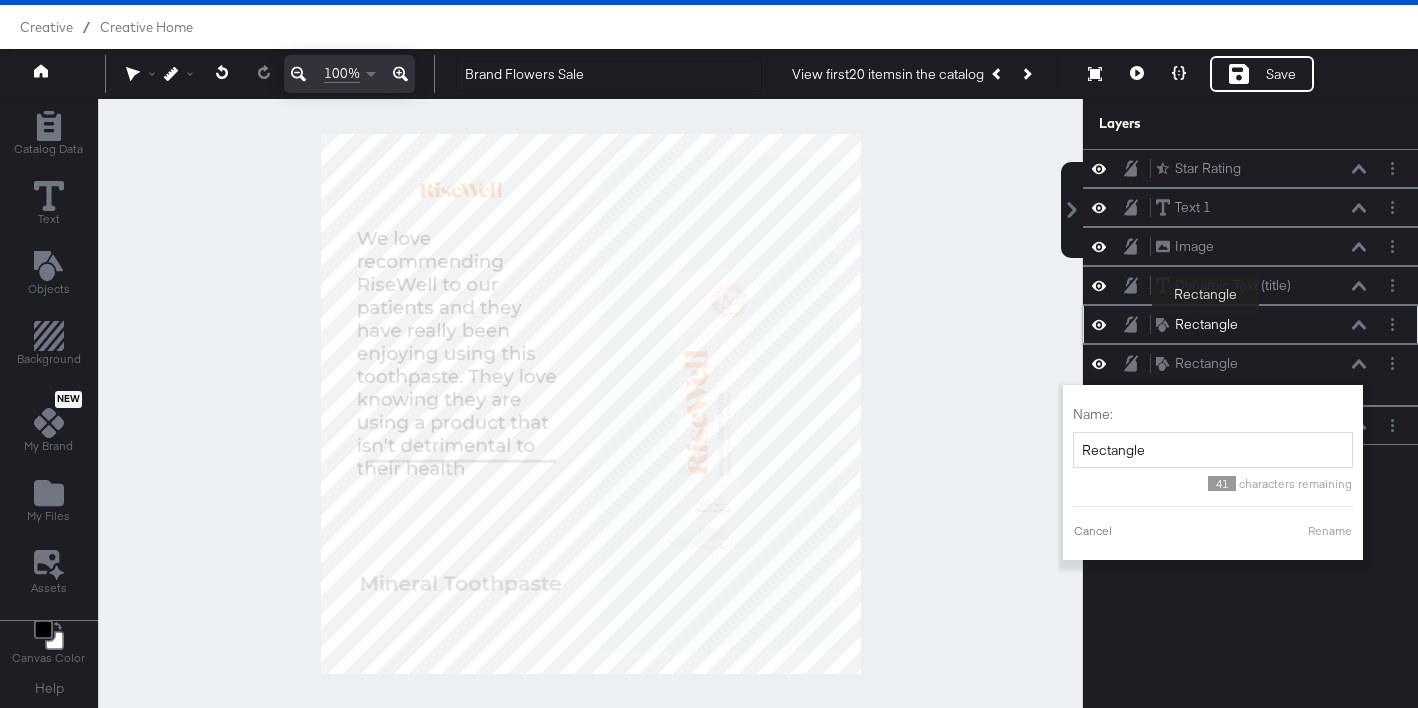 click on "Rectangle" at bounding box center (1206, 324) 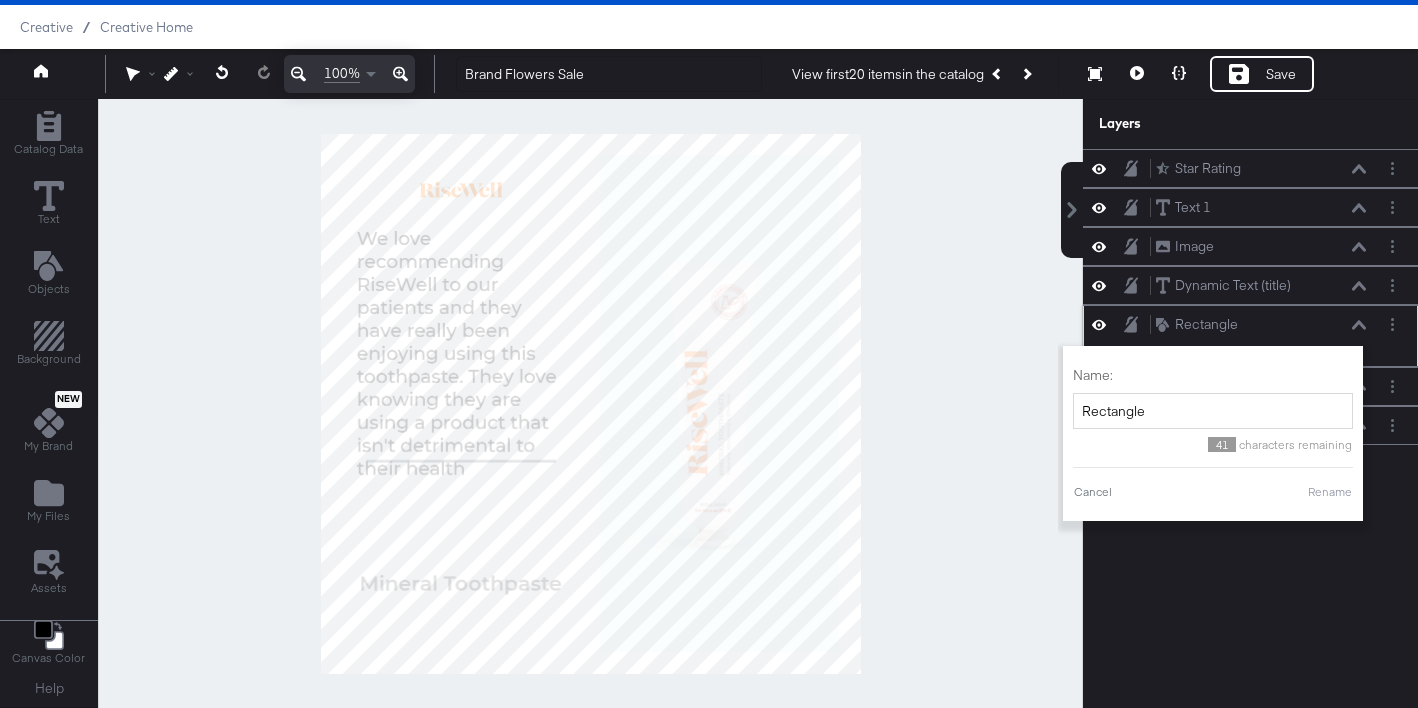 click at bounding box center [1359, 325] 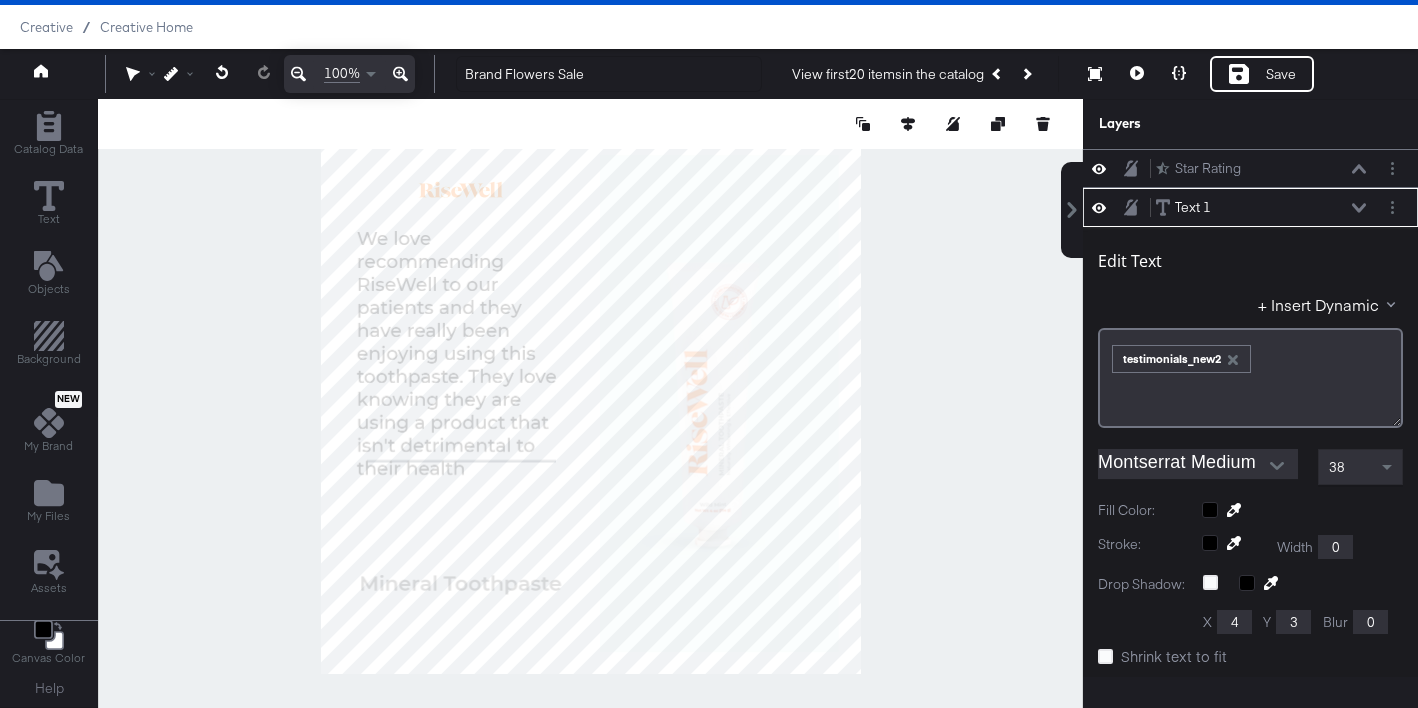 scroll, scrollTop: 39, scrollLeft: 0, axis: vertical 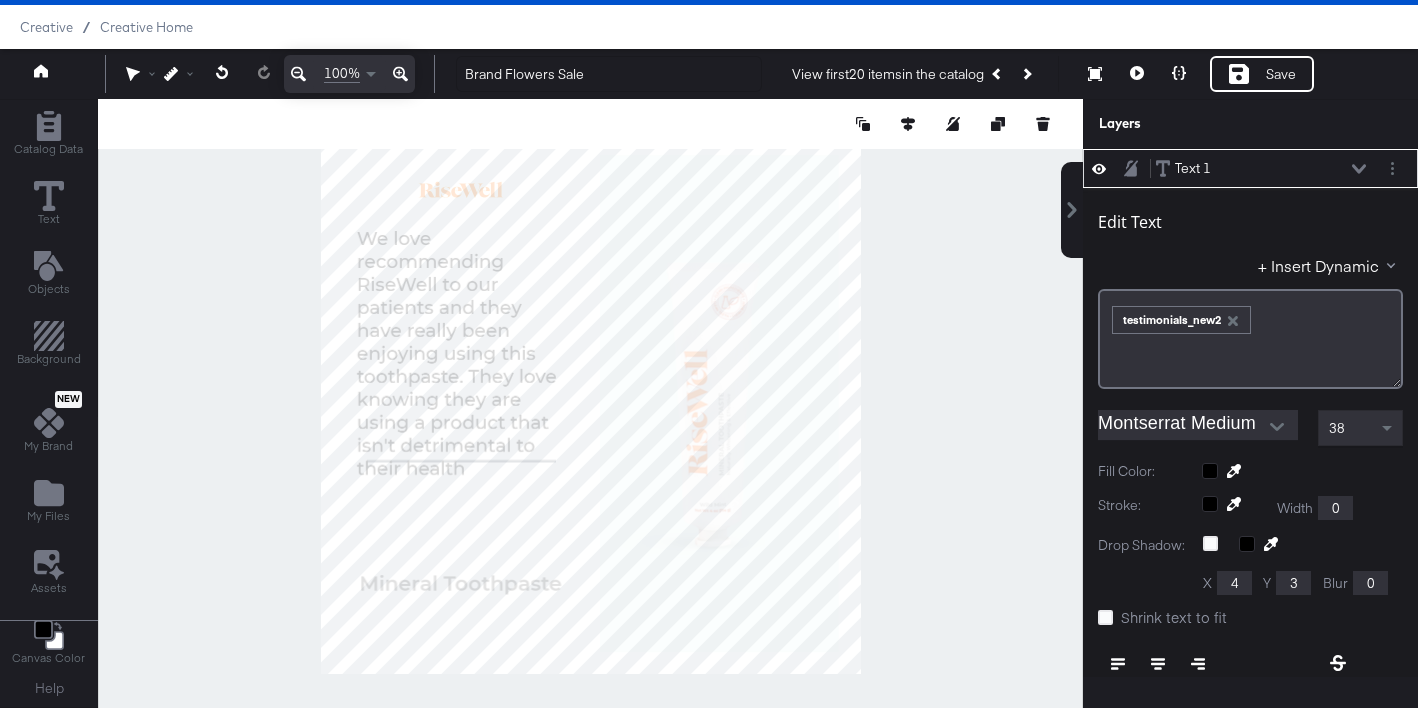 type on "59" 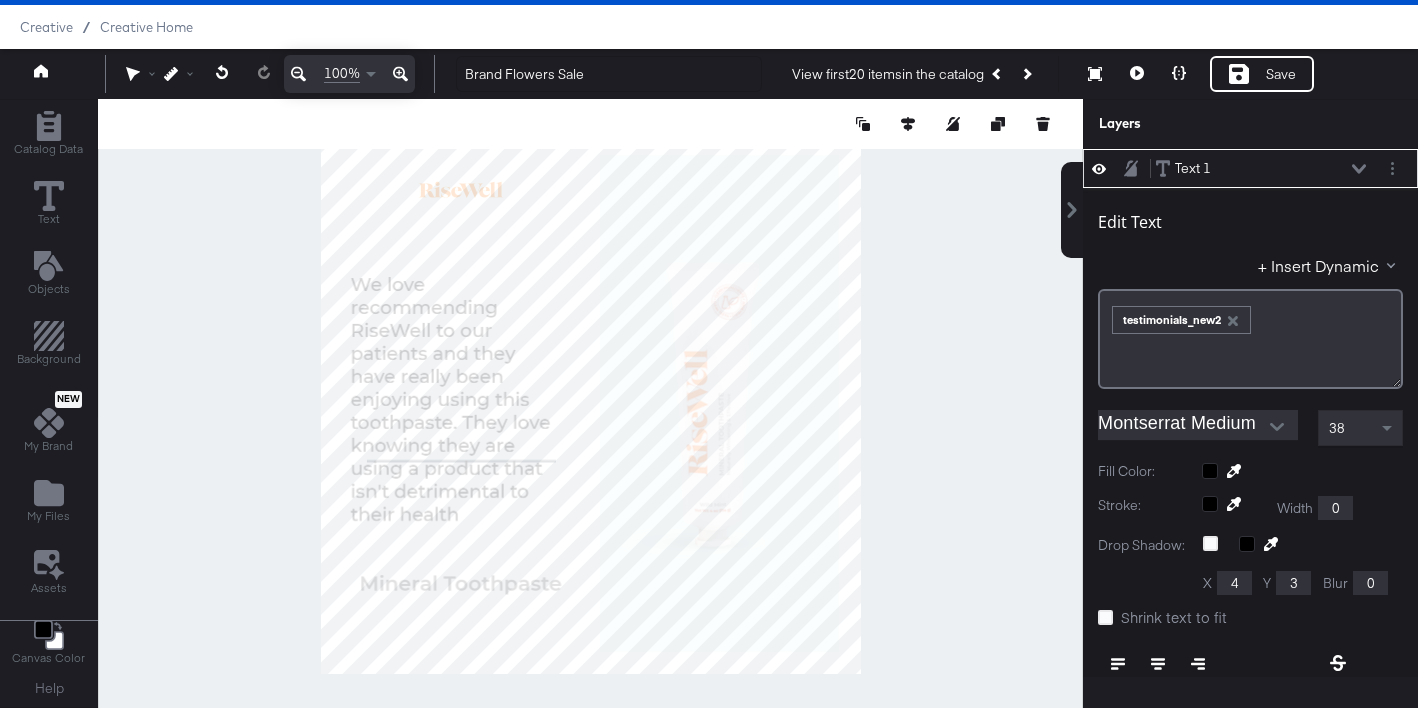 type on "411" 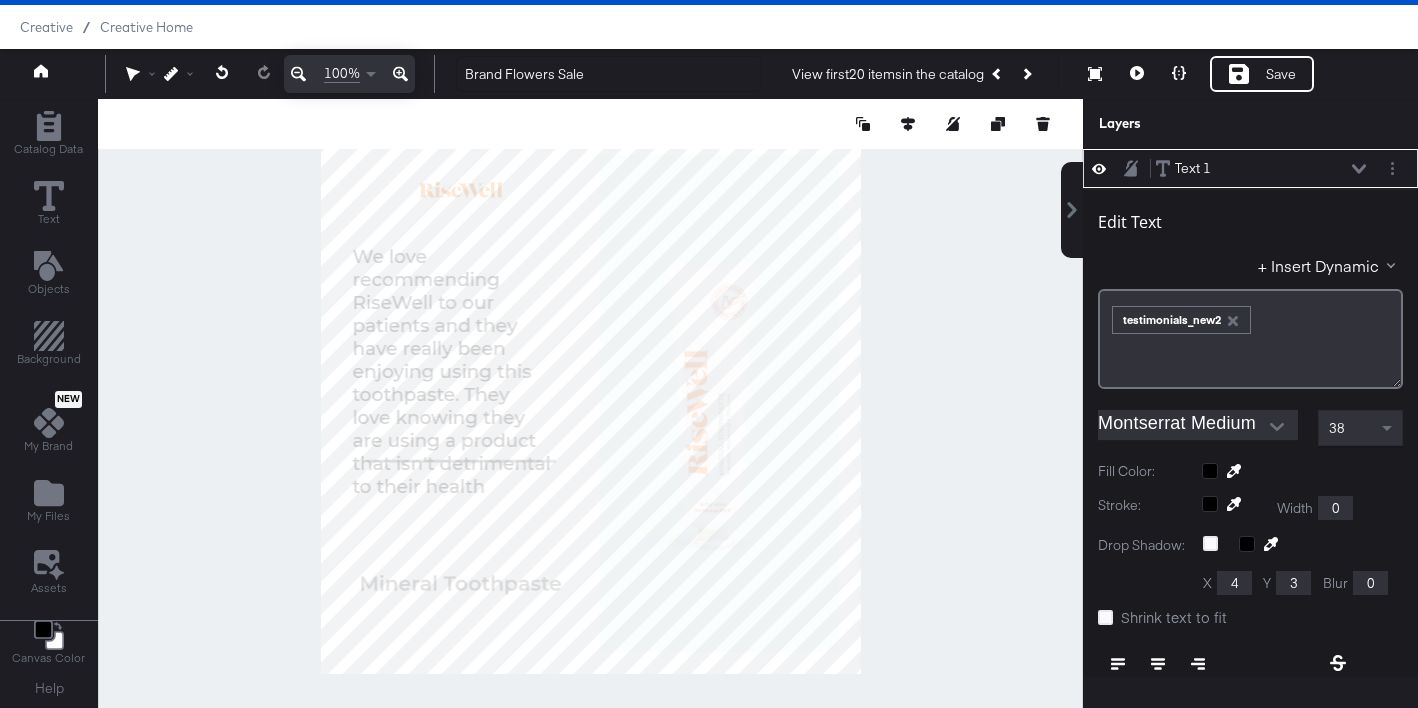 type on "63" 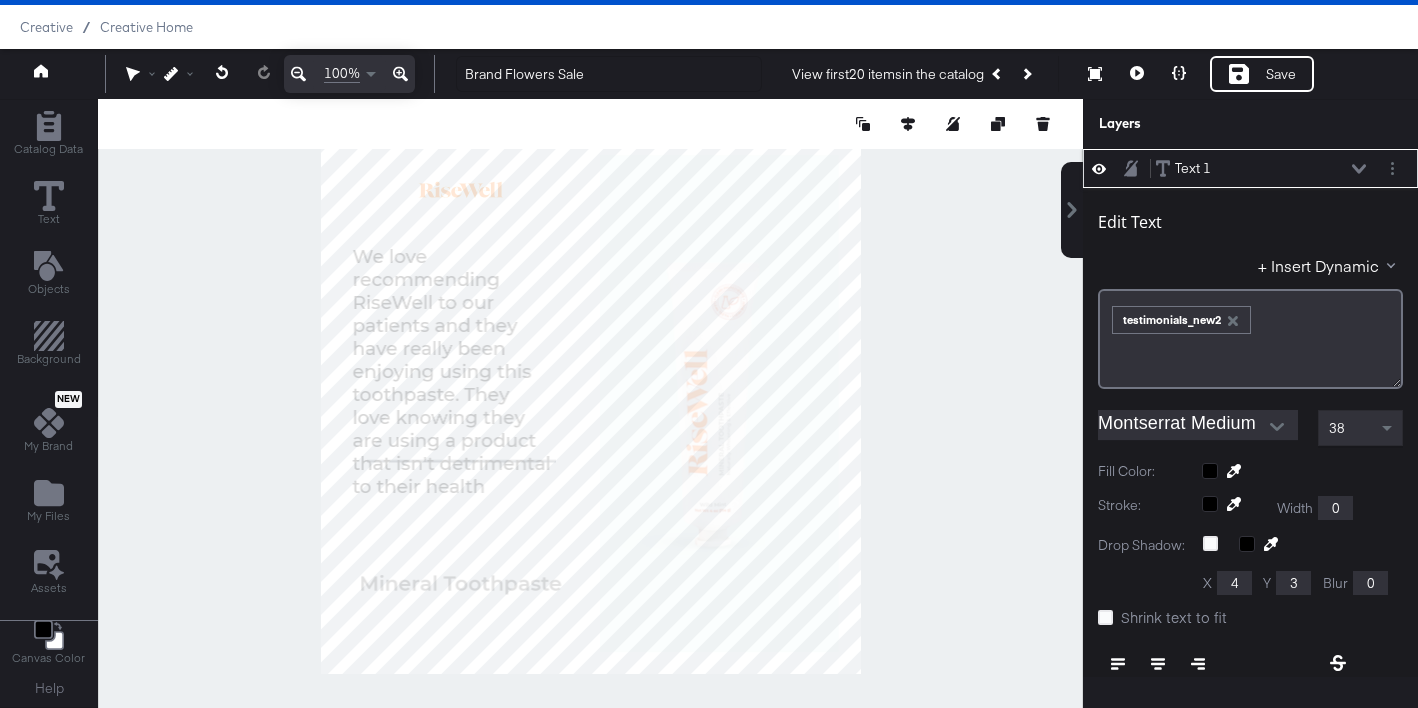 click 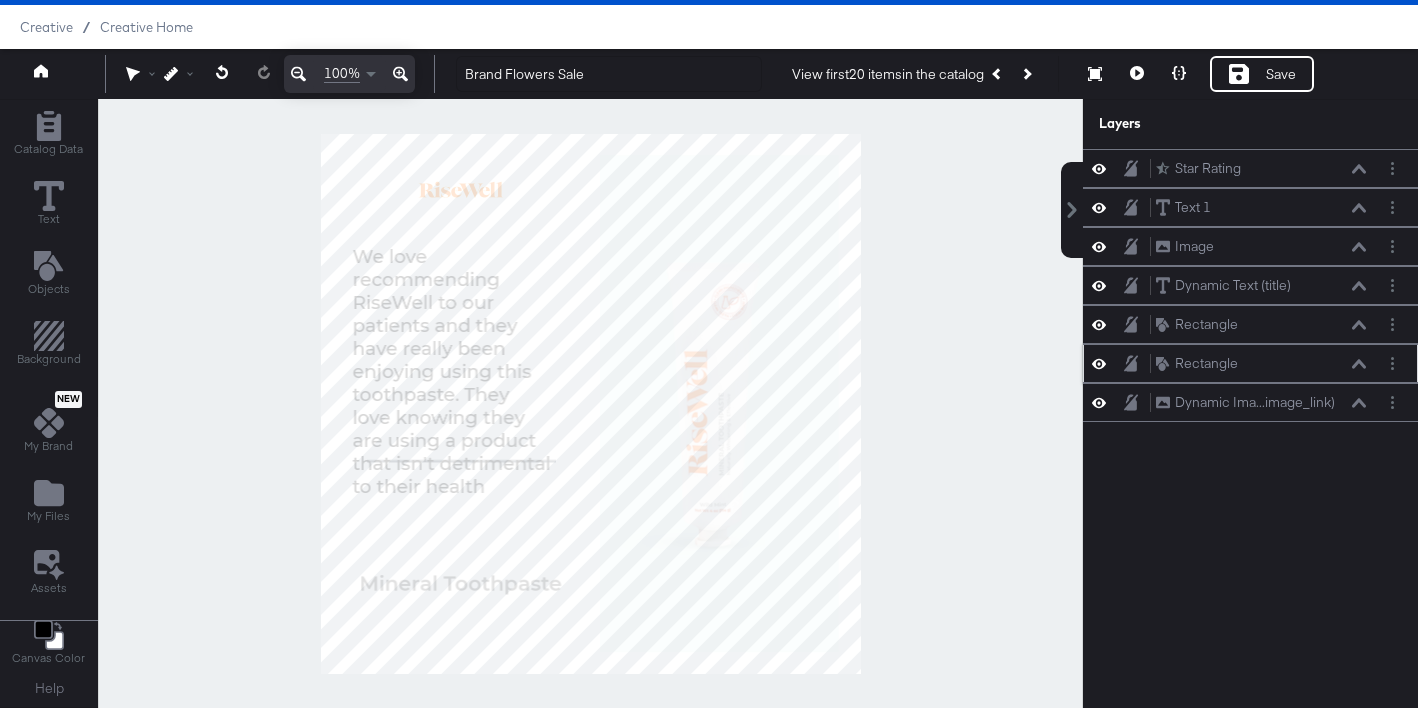 click on "Rectangle Rectangle" at bounding box center [1266, 363] 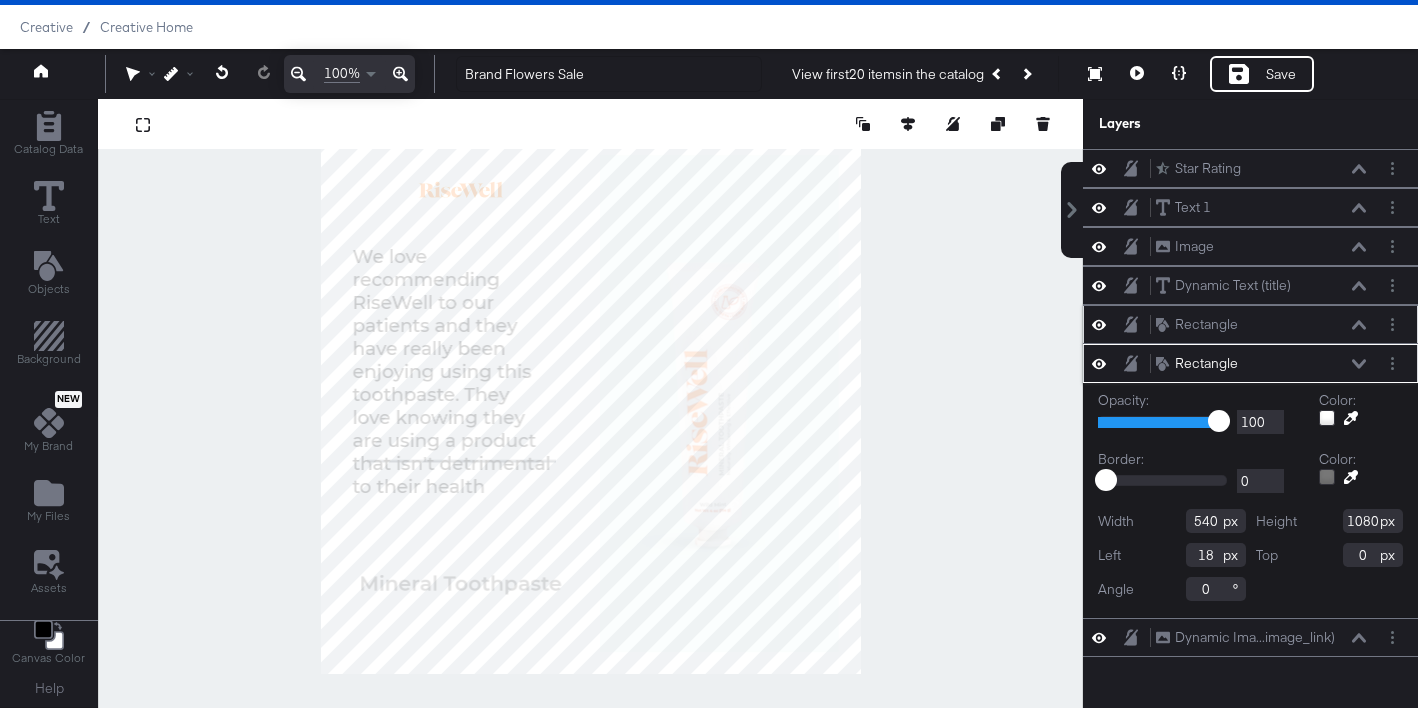 click 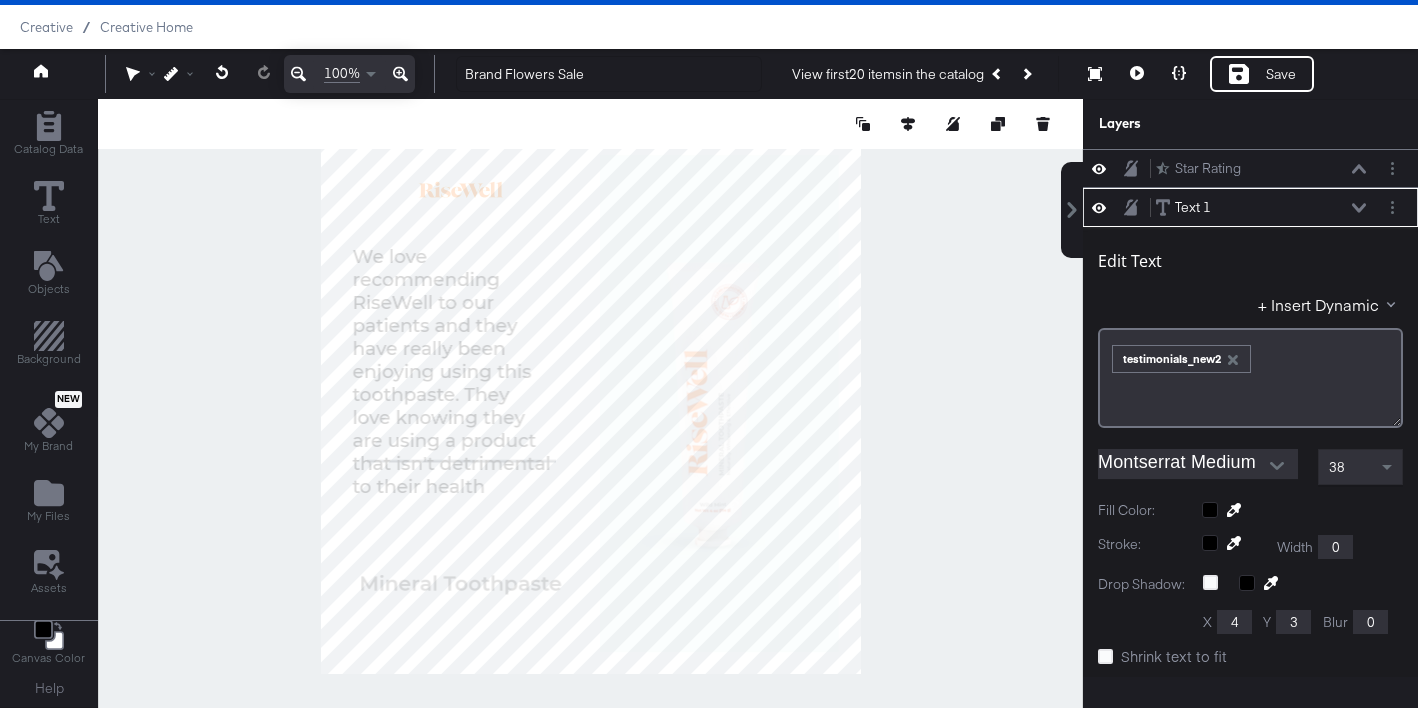 scroll, scrollTop: 39, scrollLeft: 0, axis: vertical 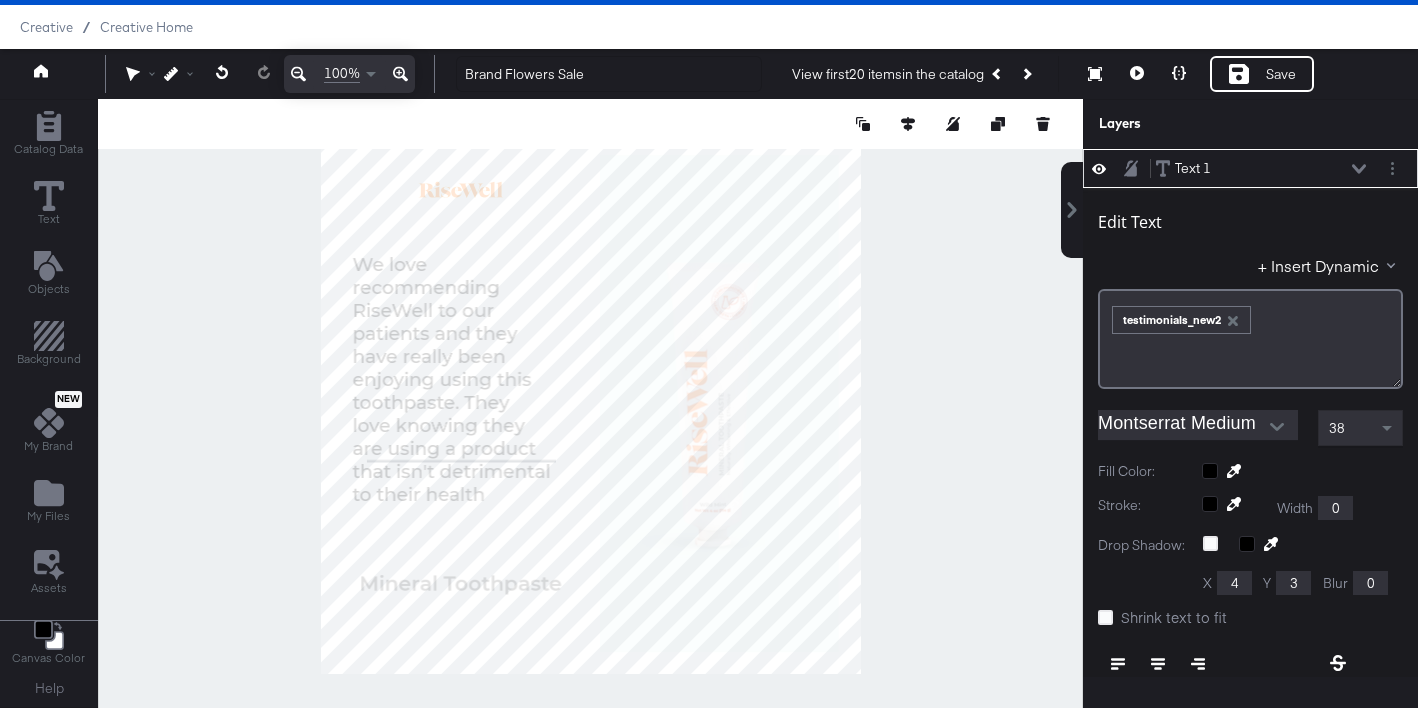 type on "383" 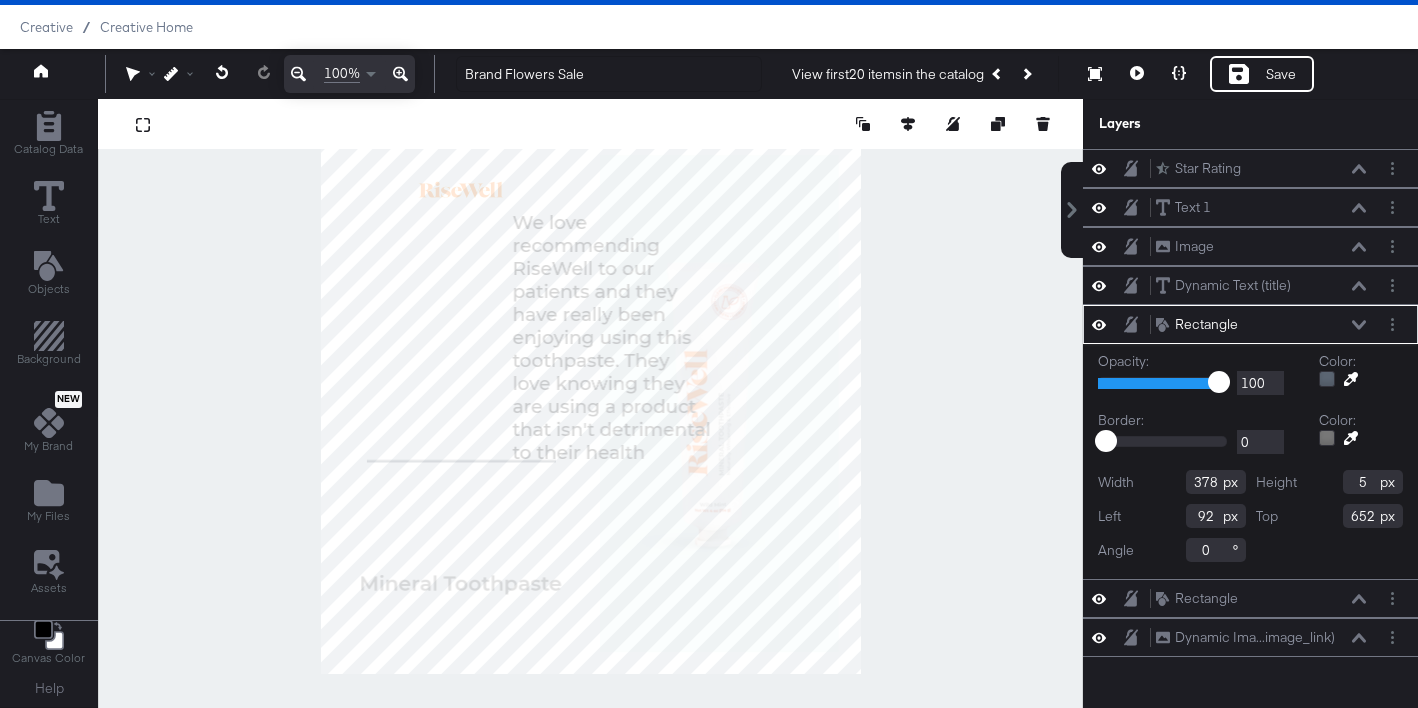 type on "99" 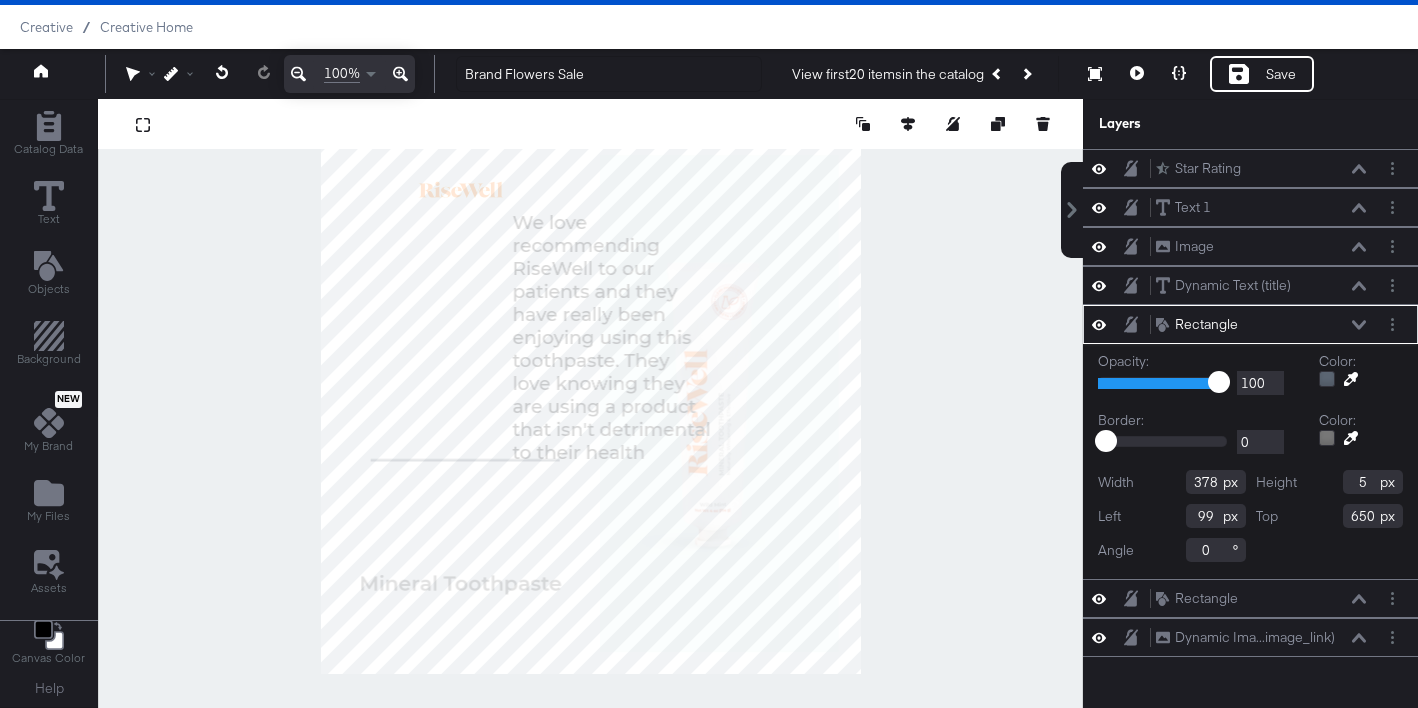 type on "848" 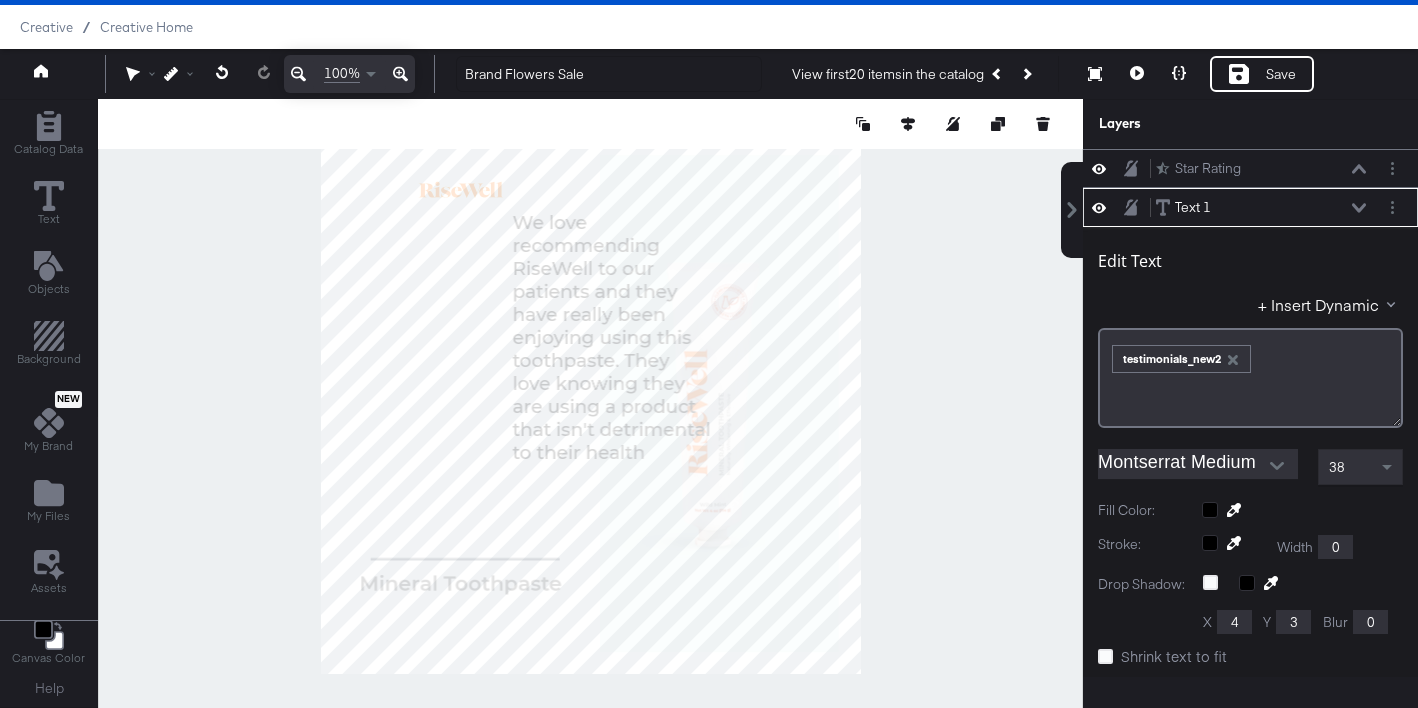 scroll, scrollTop: 39, scrollLeft: 0, axis: vertical 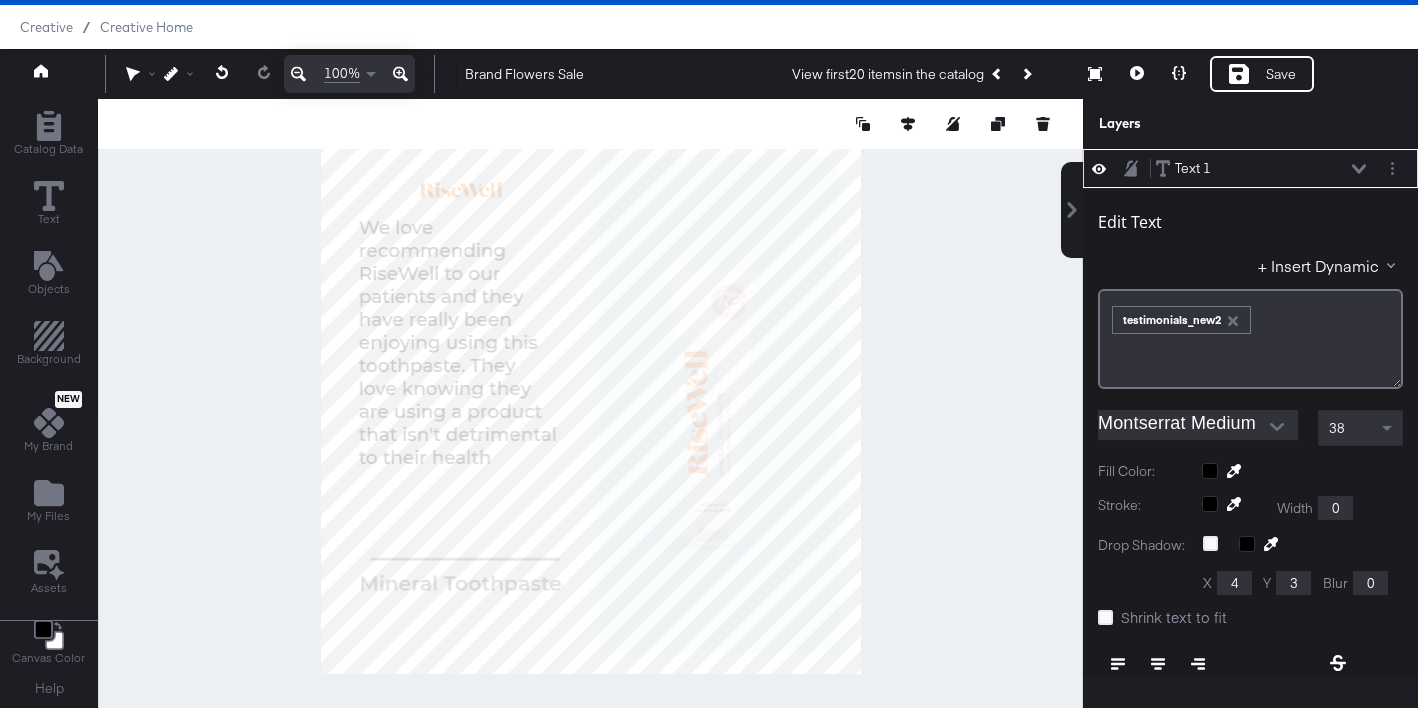 type on "76" 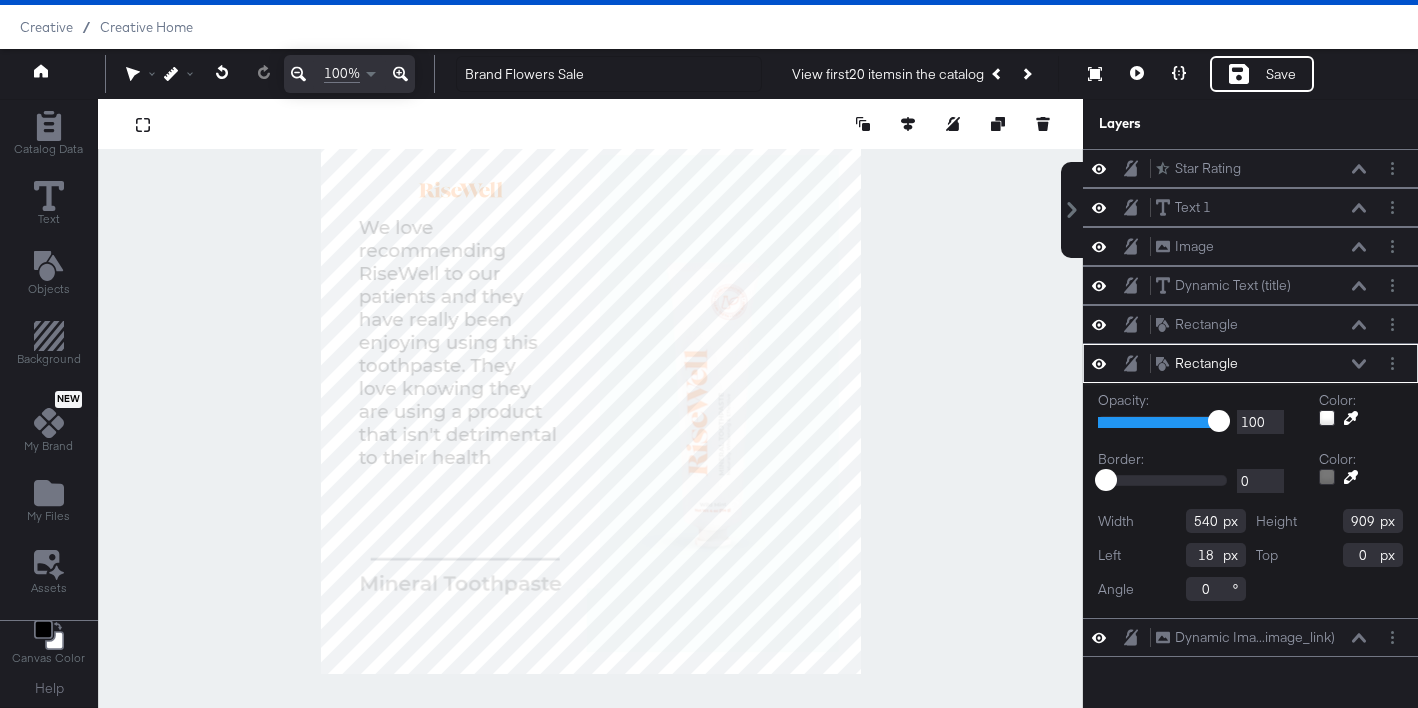 type on "952" 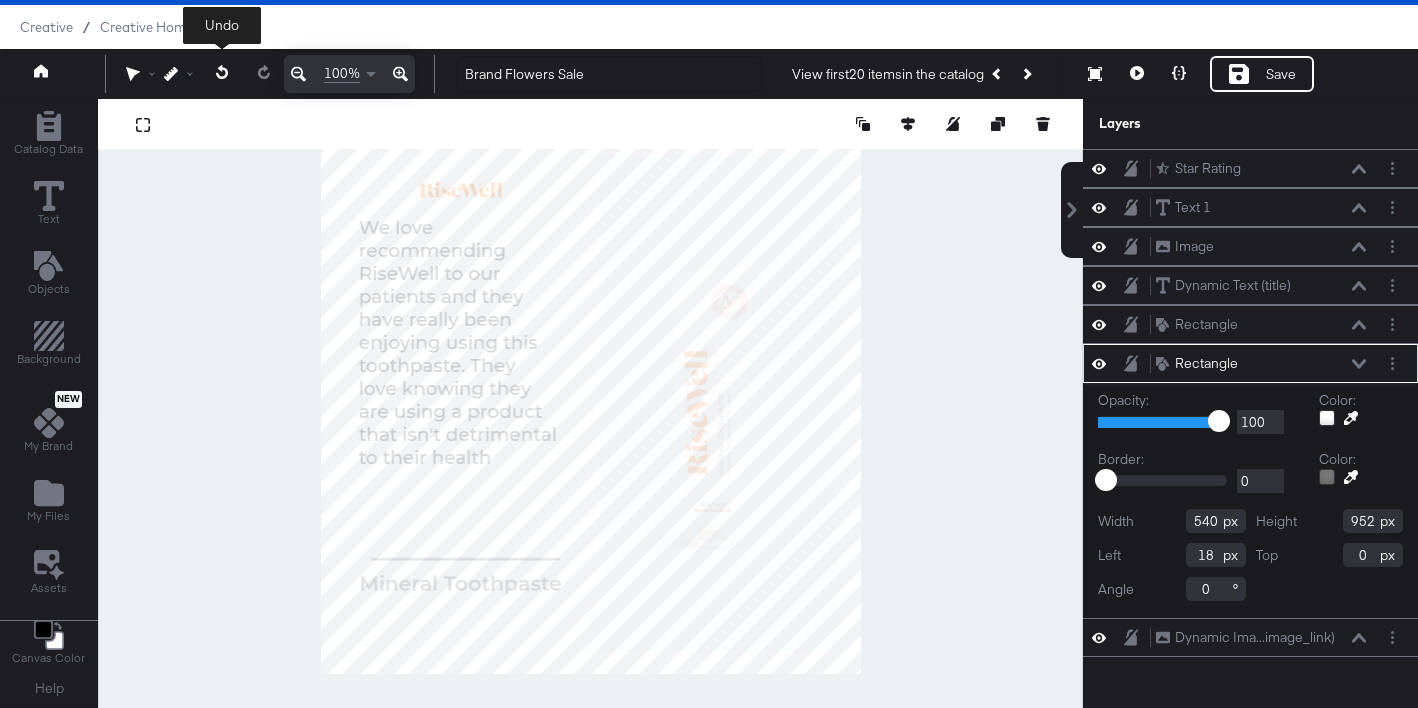 click 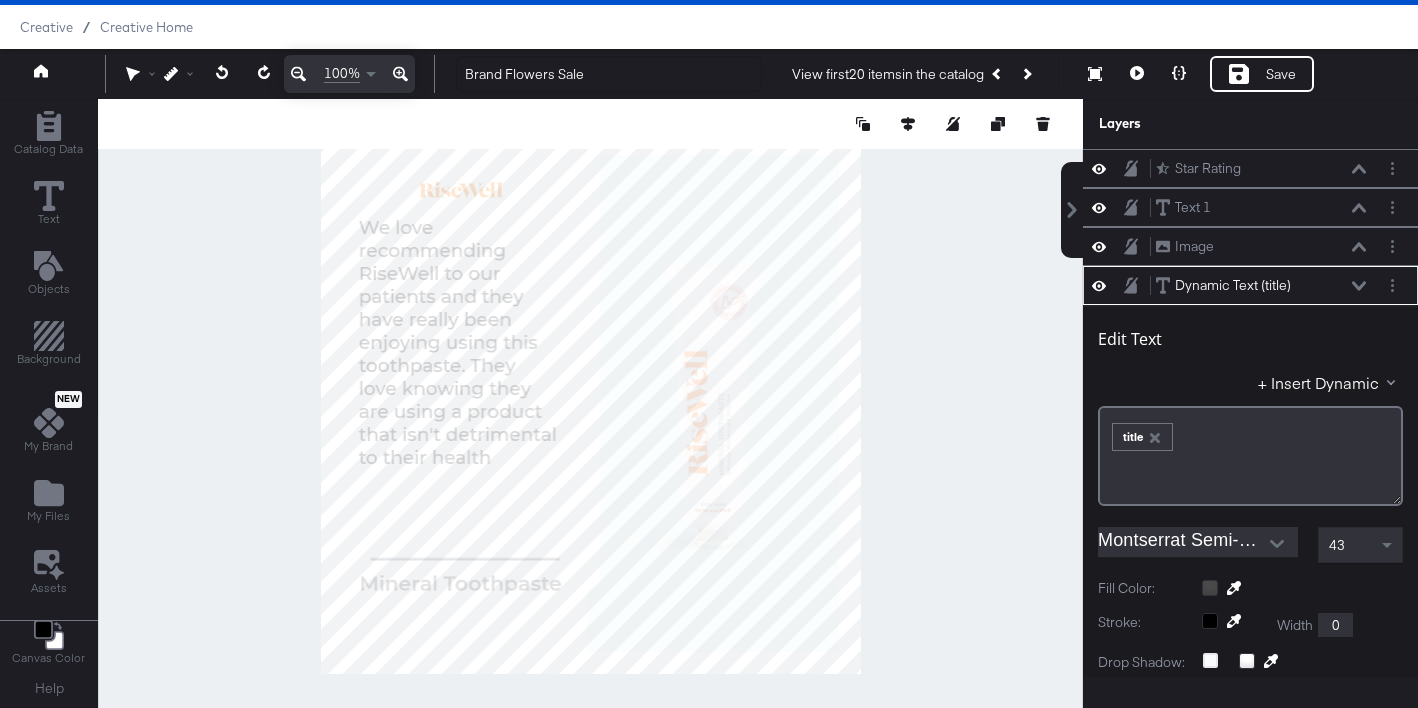scroll, scrollTop: 117, scrollLeft: 0, axis: vertical 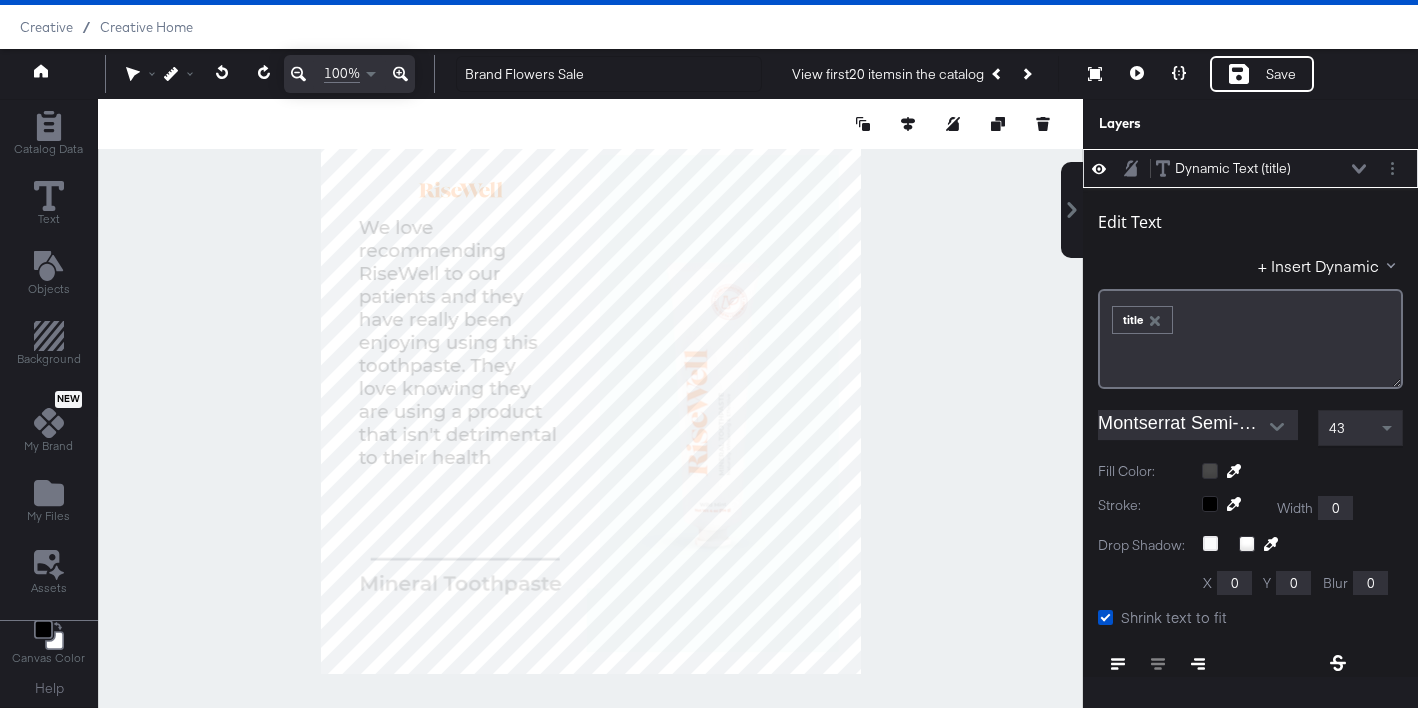 type on "86" 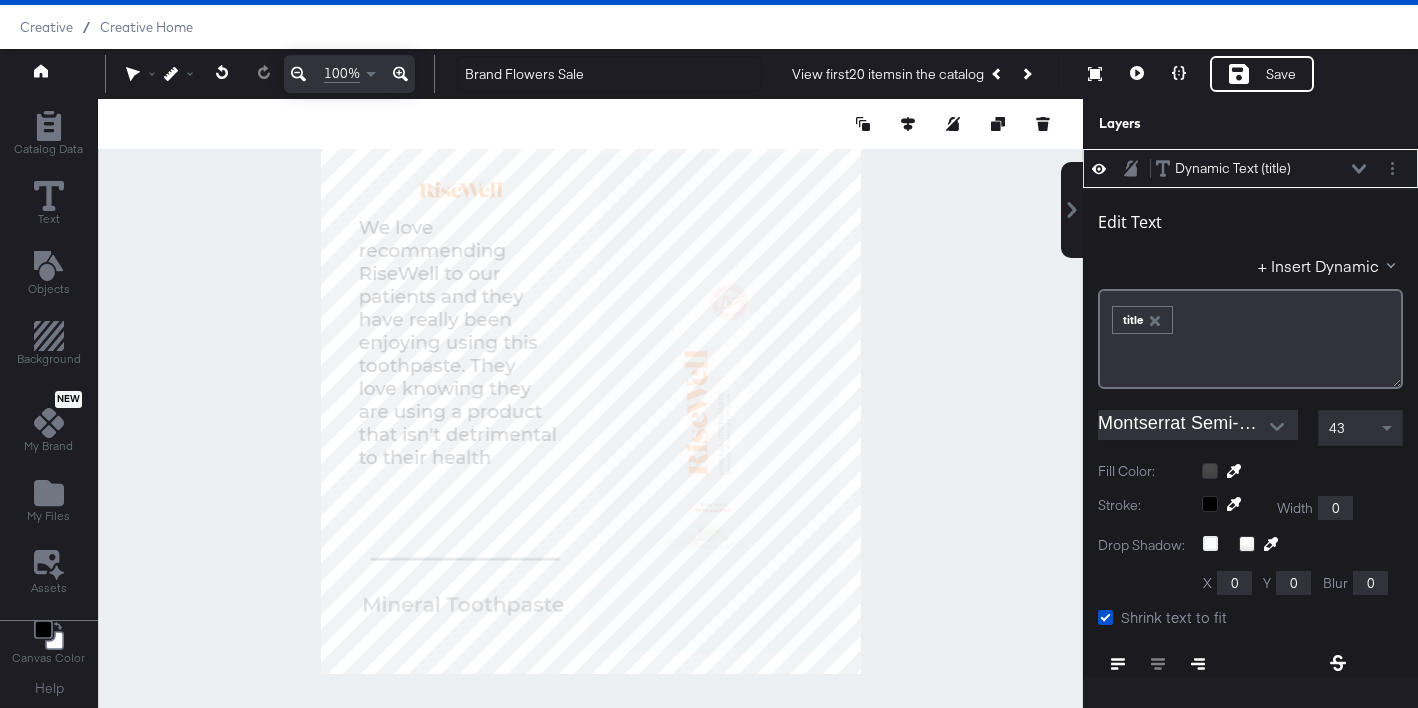 scroll, scrollTop: 0, scrollLeft: 0, axis: both 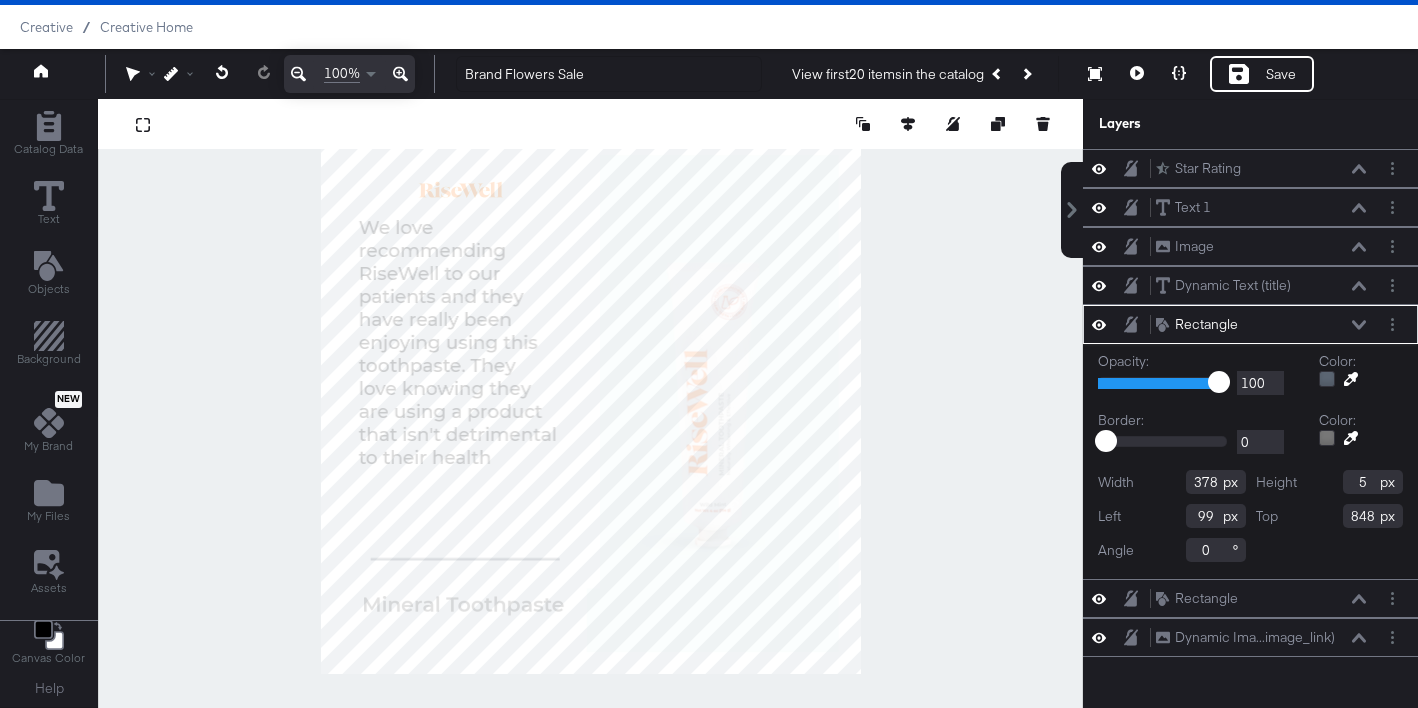 click on "Opacity: 1 100 100 Color: Border: 0 0 0 Color: Width 378 Height 5 Left 99 Top 848 Angle 0" at bounding box center [1250, 461] 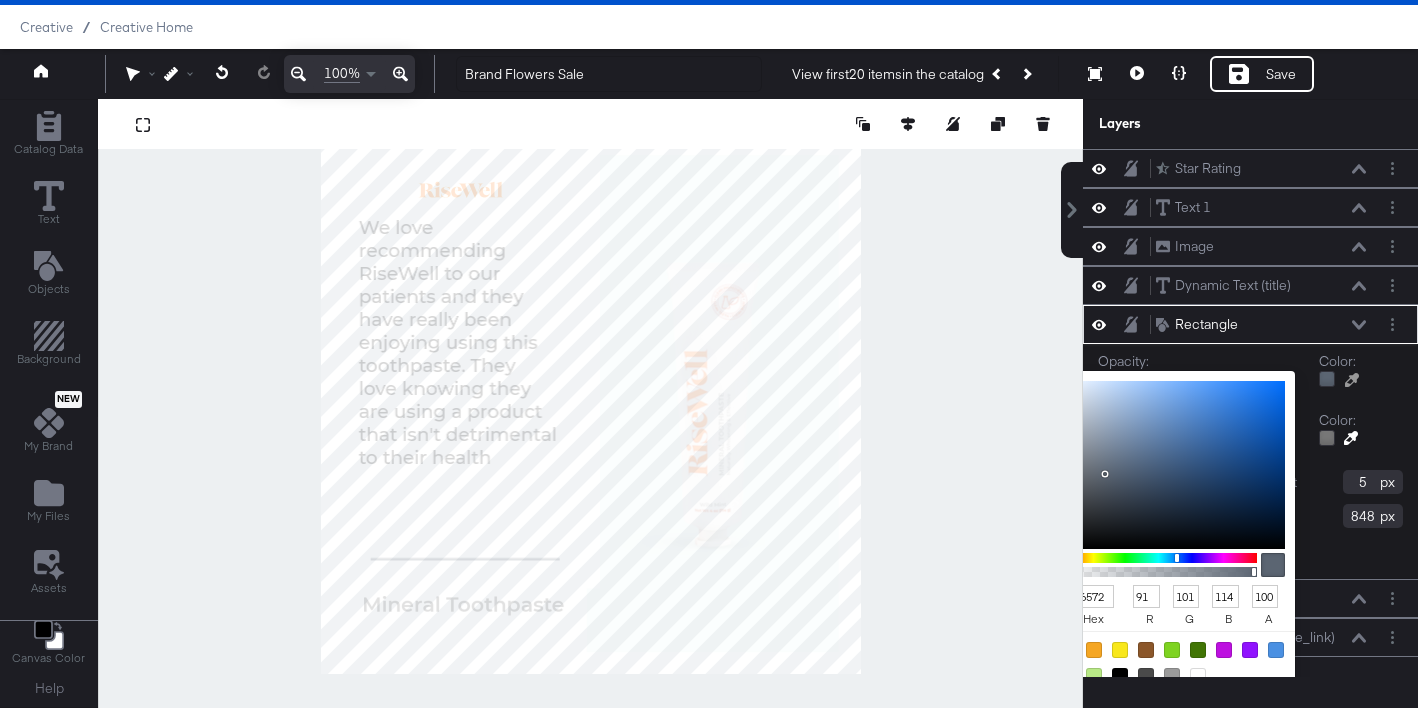 scroll, scrollTop: 59, scrollLeft: 0, axis: vertical 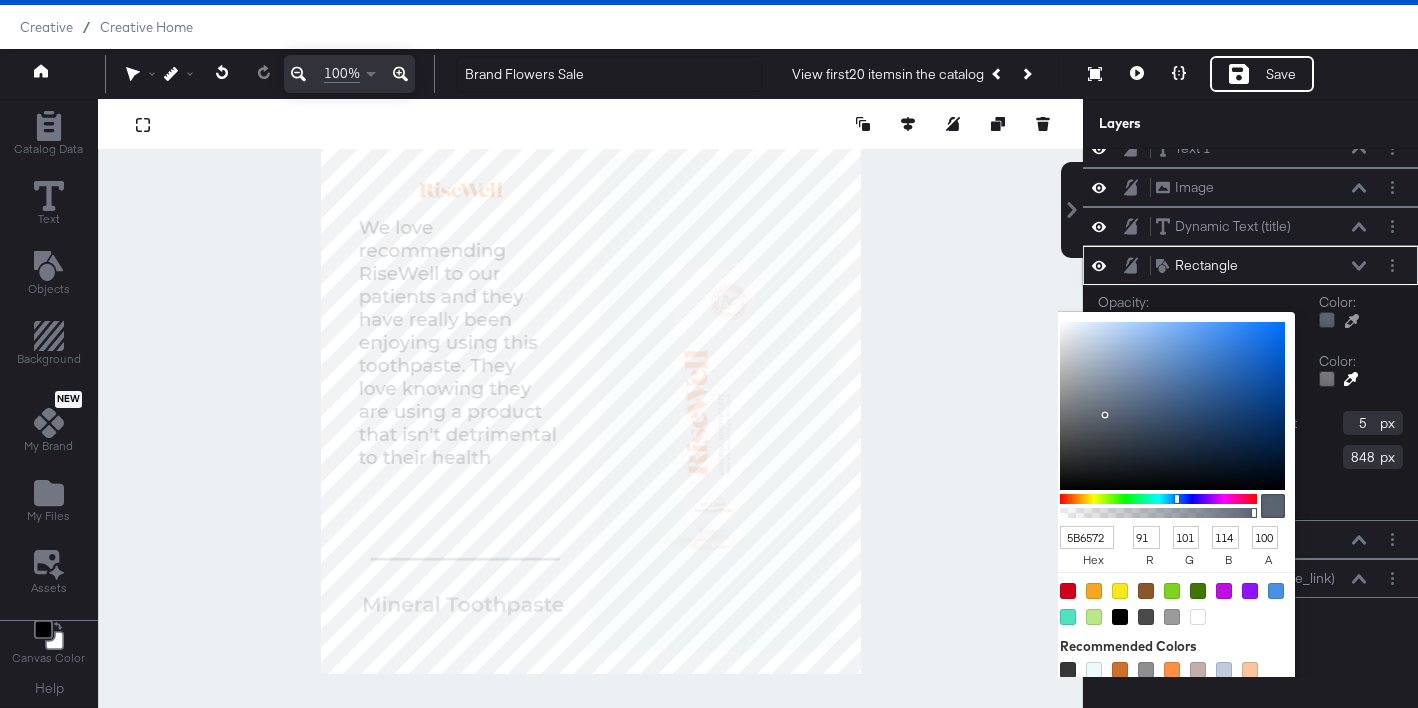 click at bounding box center [1120, 617] 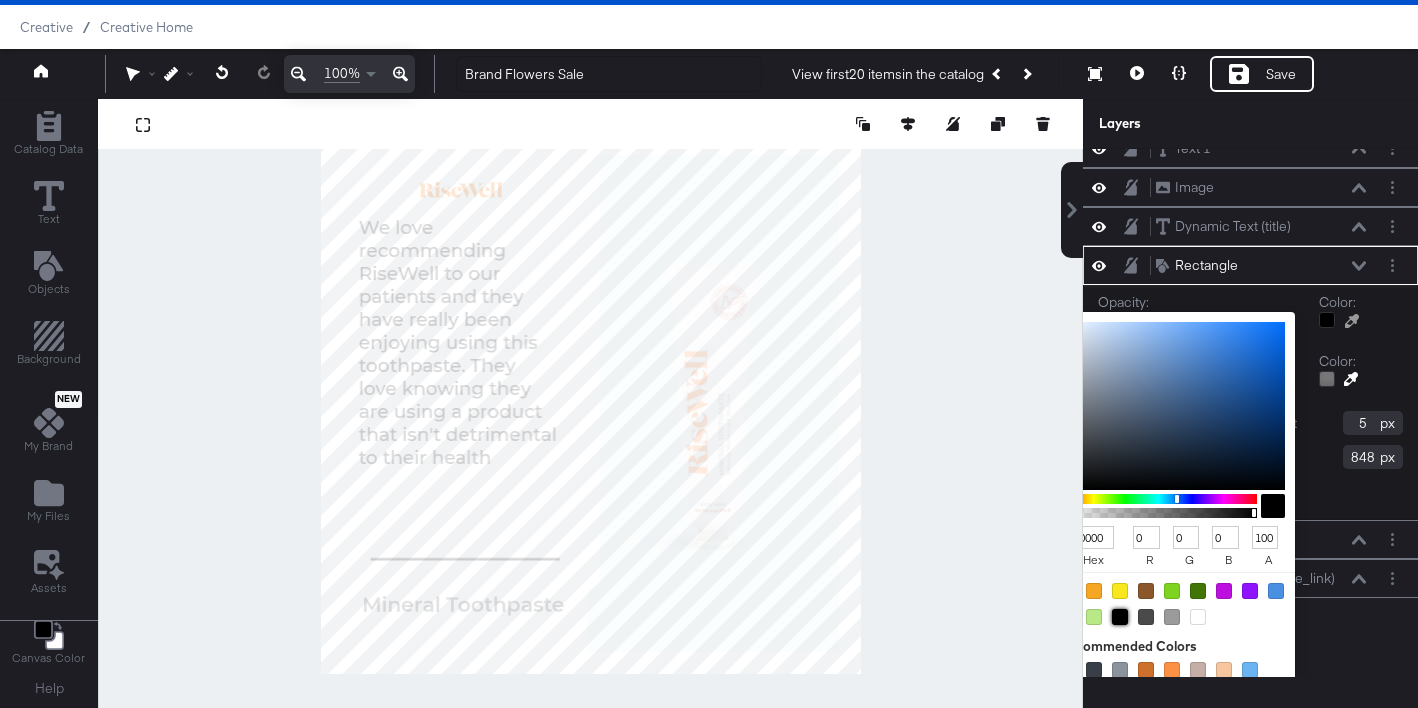 click on "Opacity: 1 100 100 Color: 000000 hex 0 r 0 g 0 b 100 a Recommended Colors Border: 0 0 0 Color: Width 378 Height 5 Left 99 Top 848 Angle 0" at bounding box center [1250, 402] 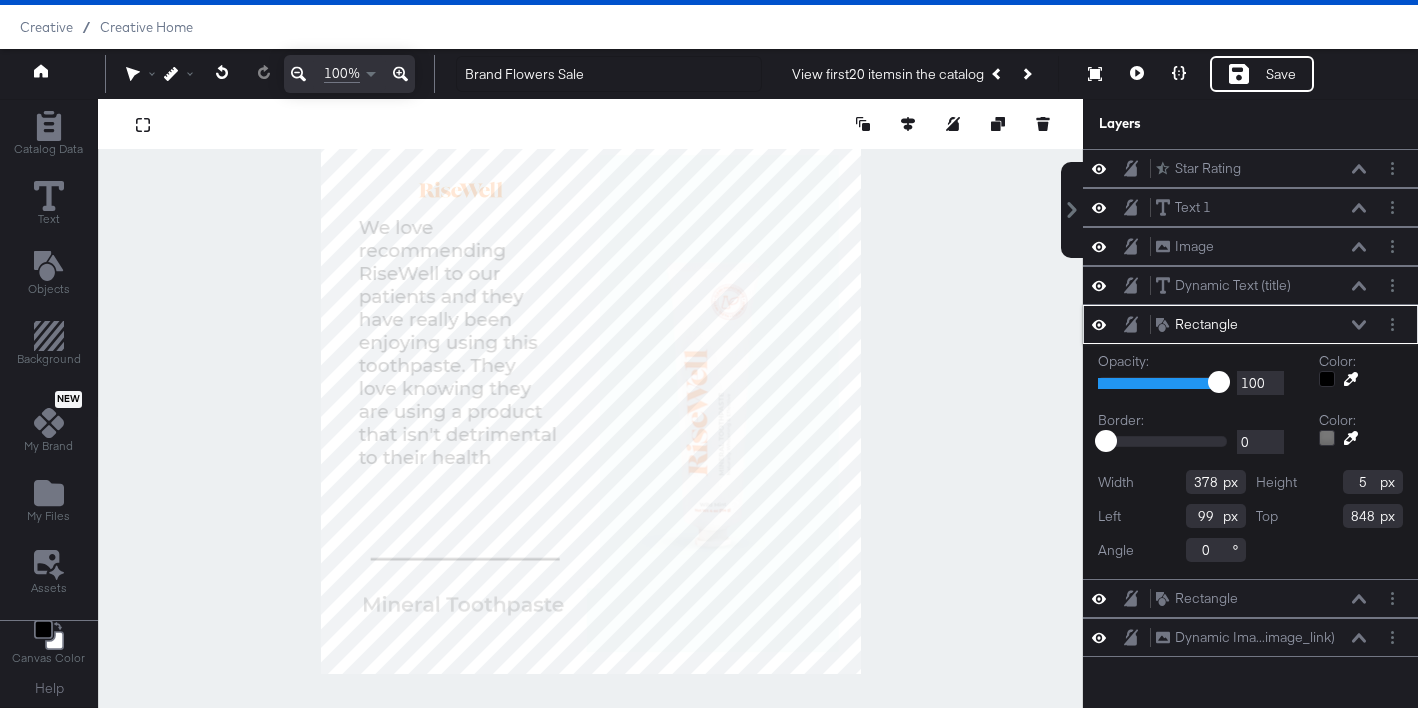 click on "5" at bounding box center [1373, 482] 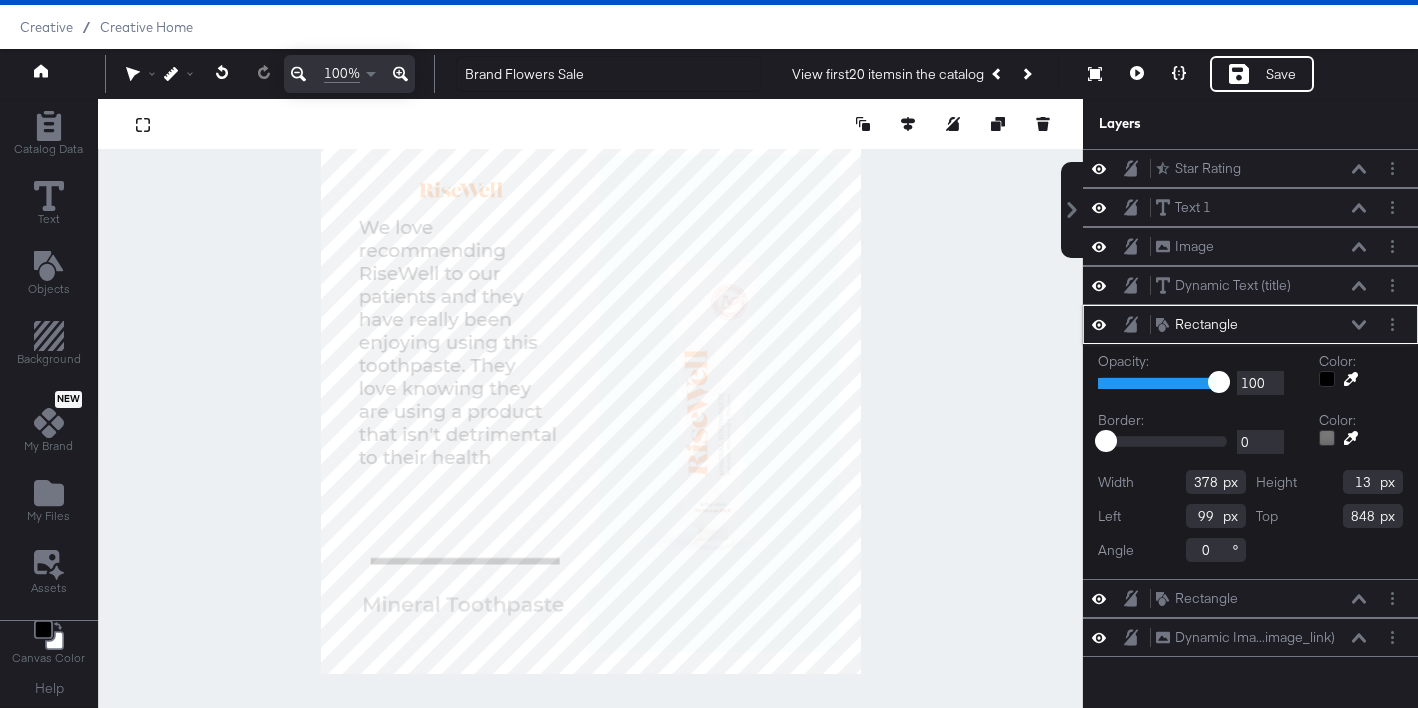 type on "3" 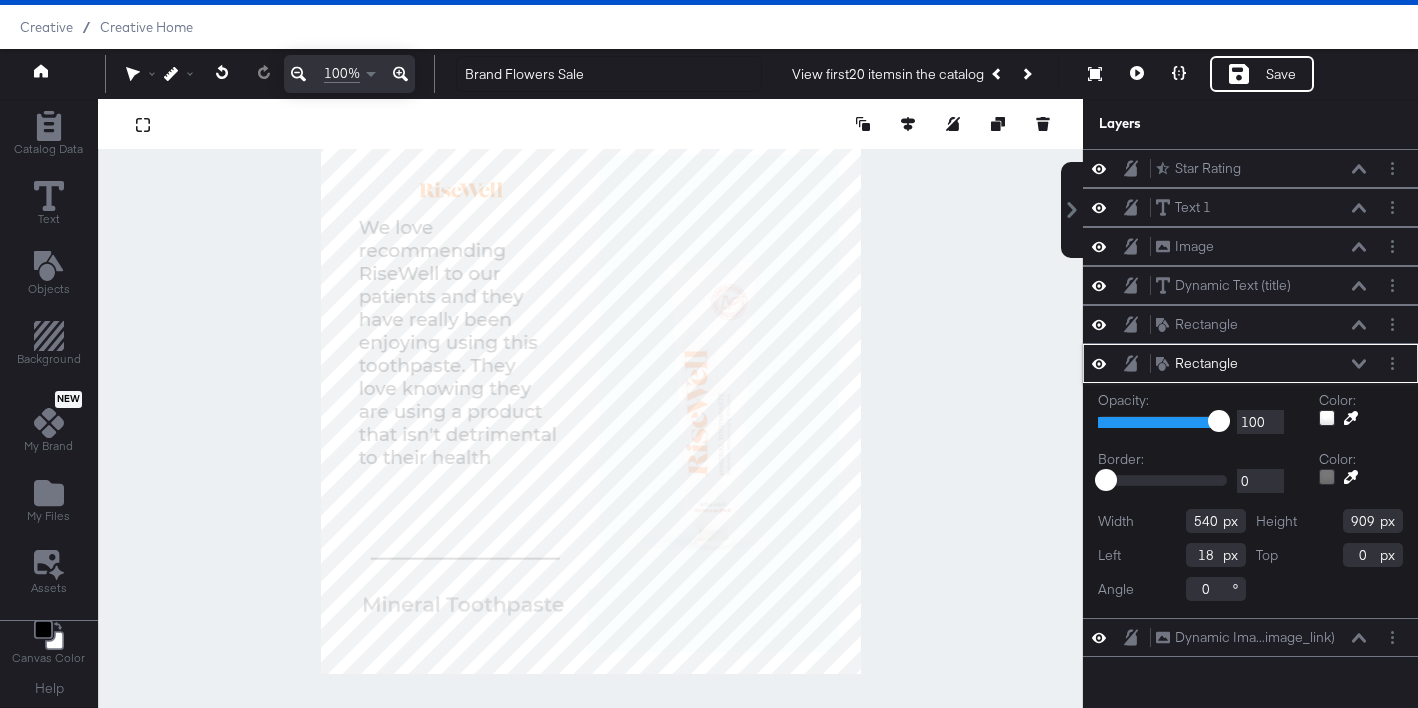 type on "-2" 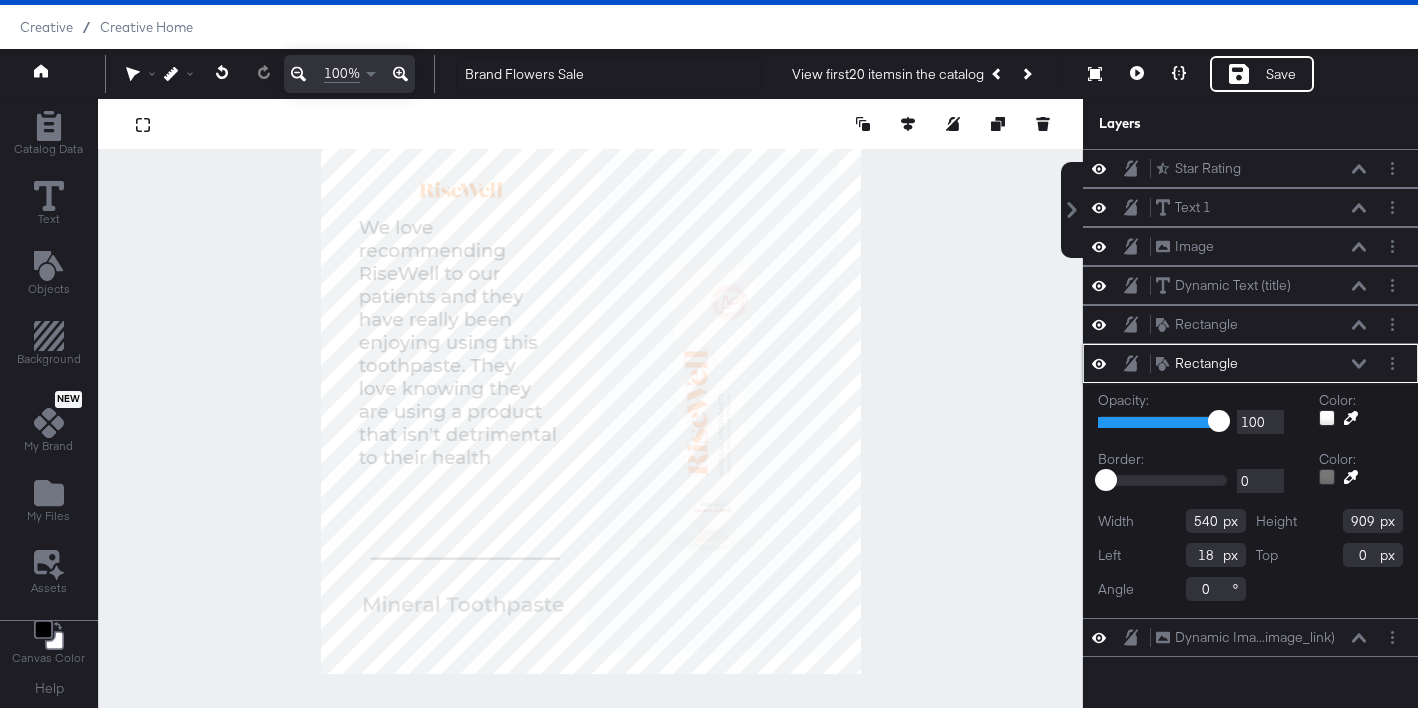 type on "-16" 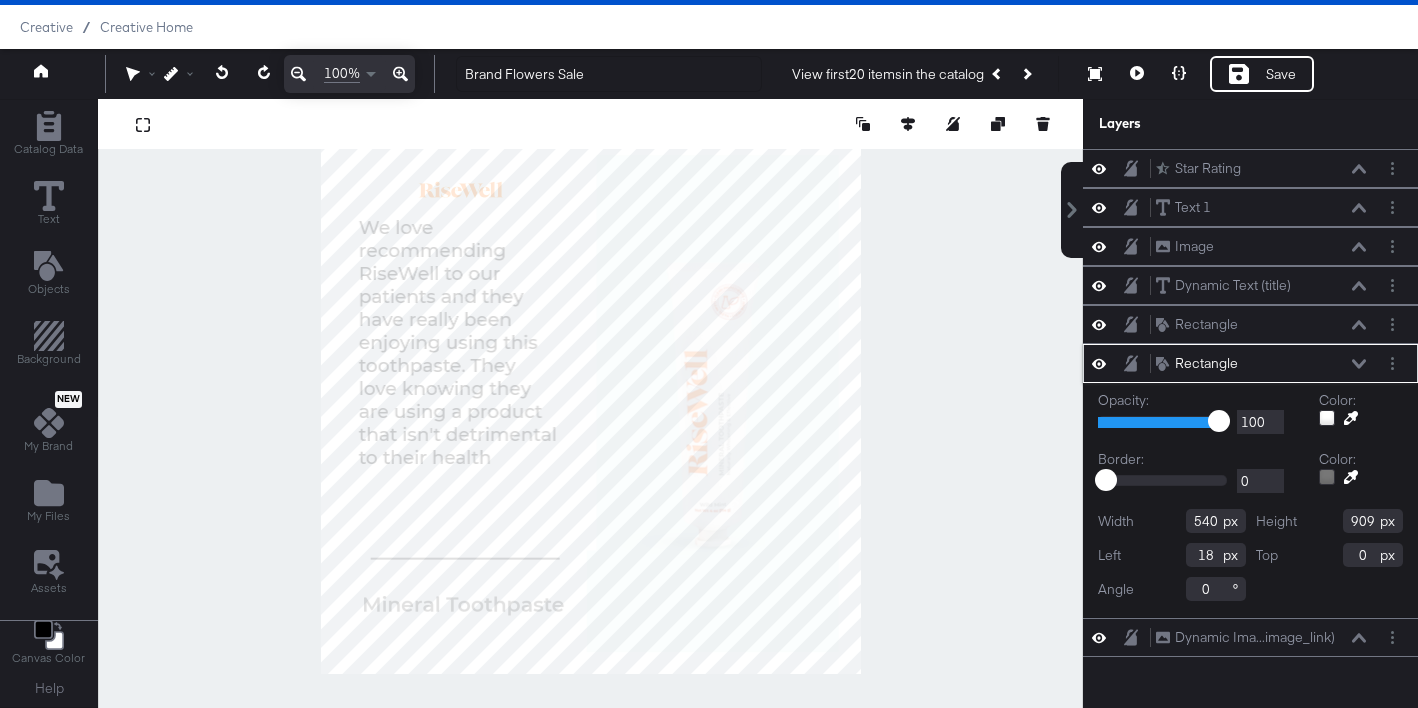 type on "426" 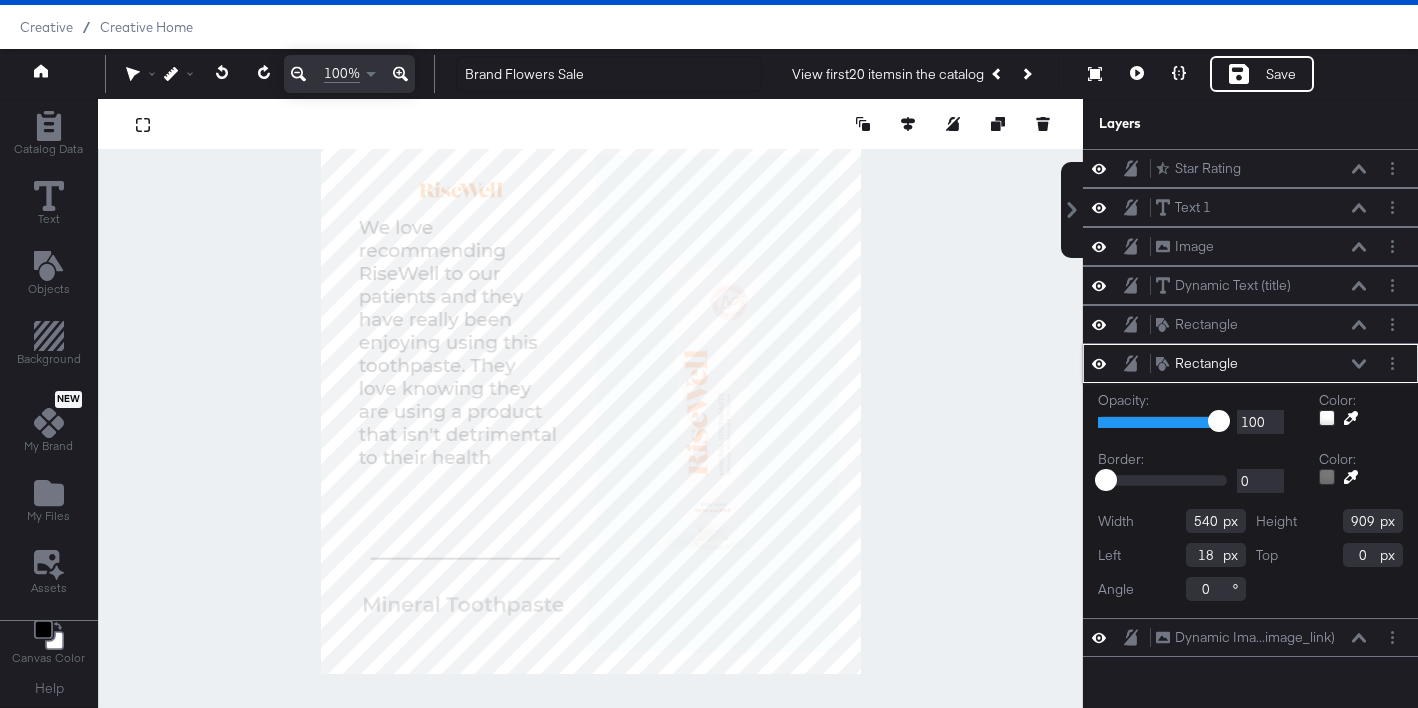 type on "142" 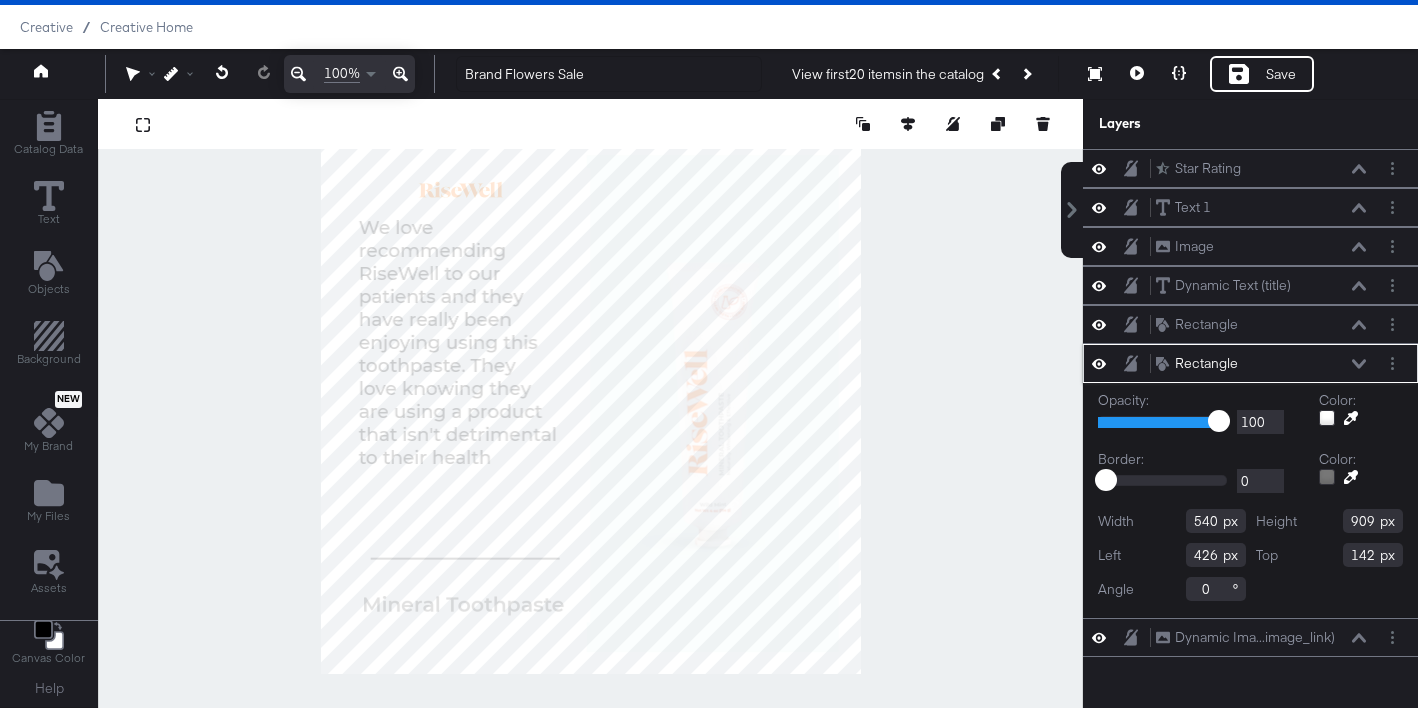 type on "-2" 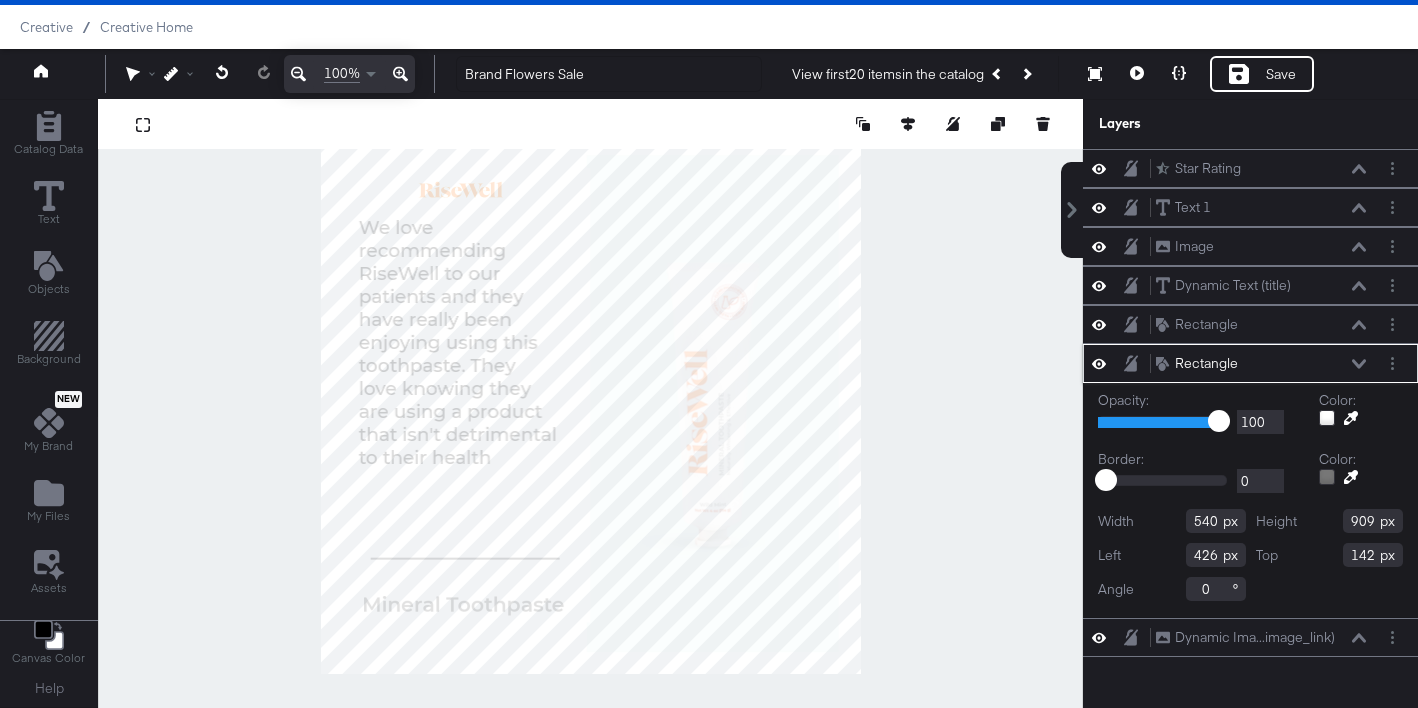 type on "68" 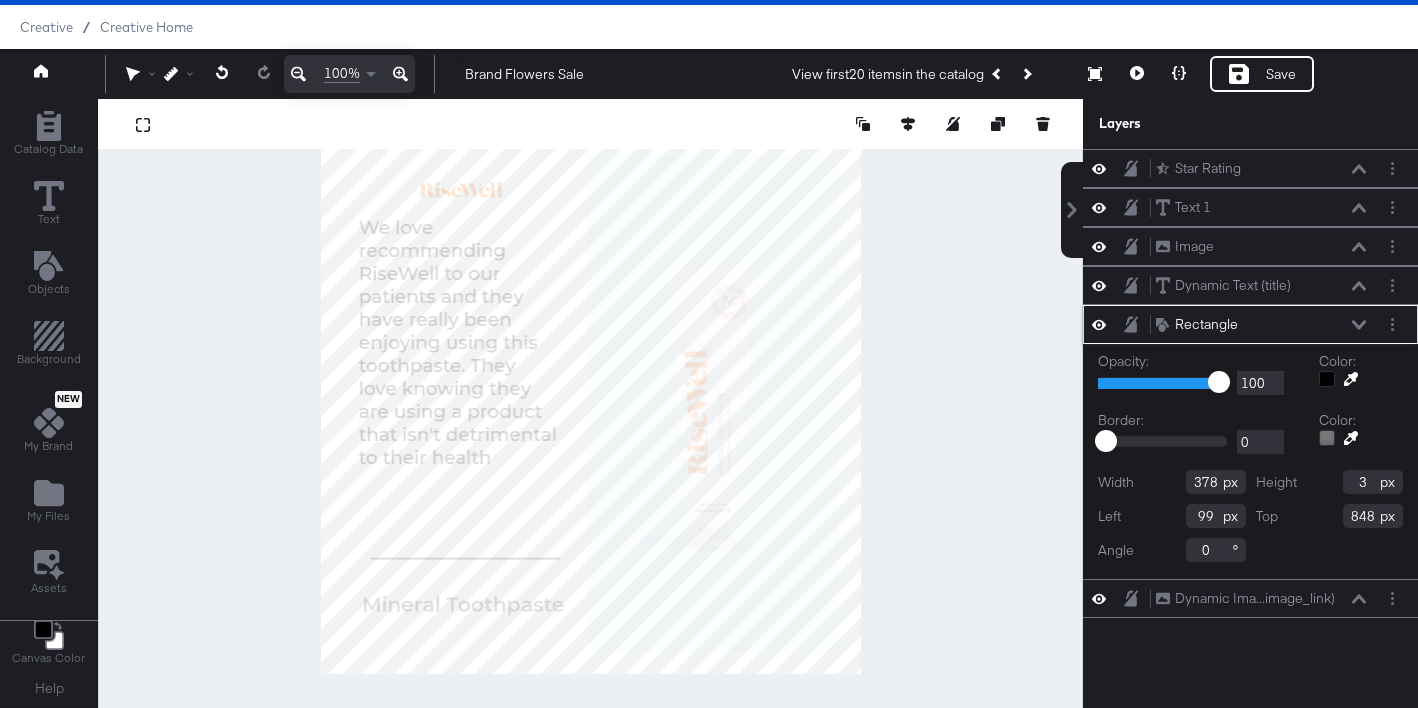 scroll, scrollTop: 0, scrollLeft: 0, axis: both 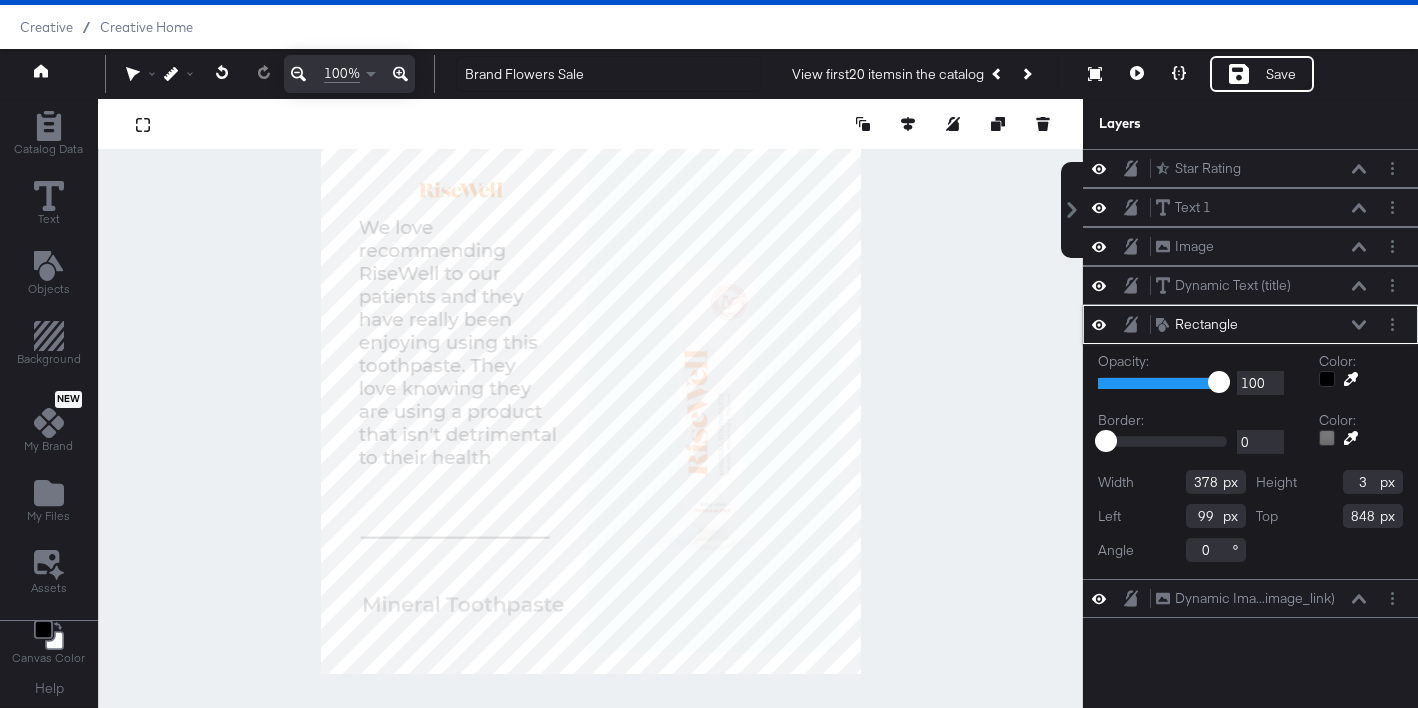 type on "79" 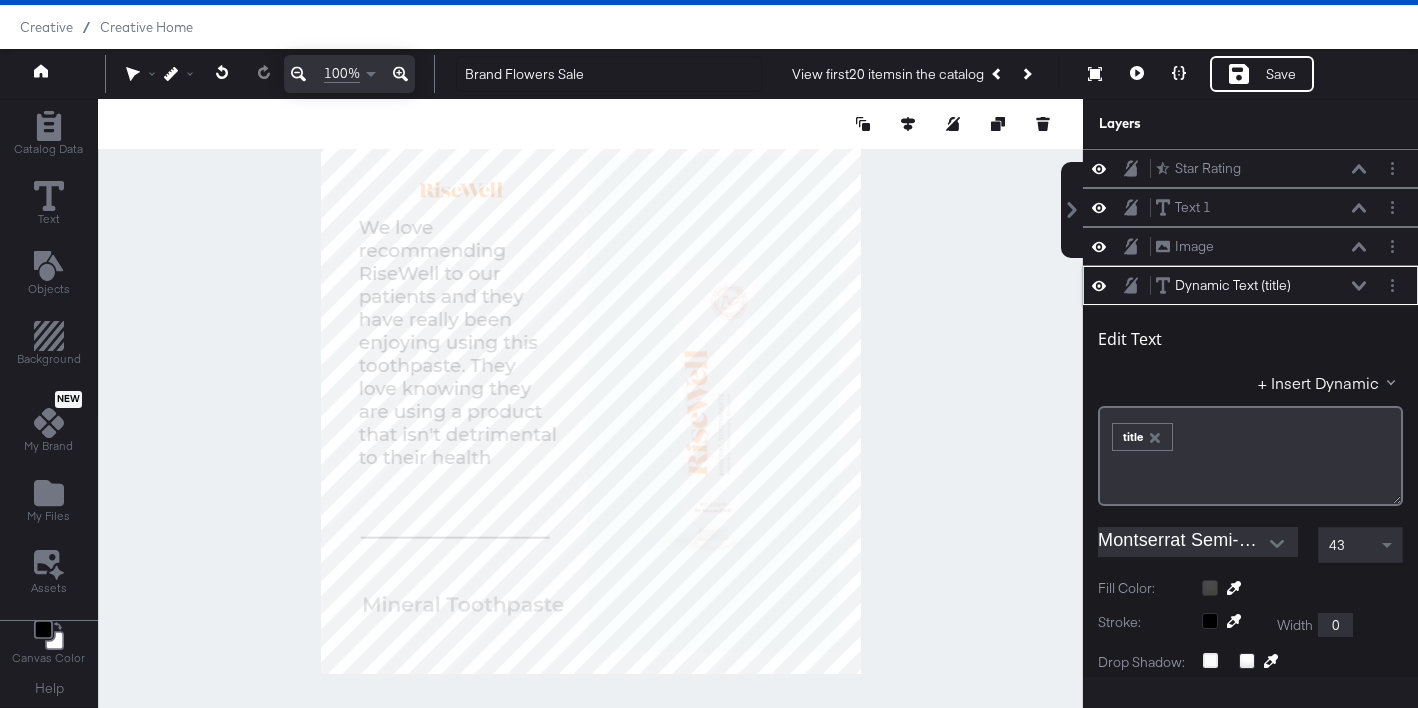 scroll, scrollTop: 117, scrollLeft: 0, axis: vertical 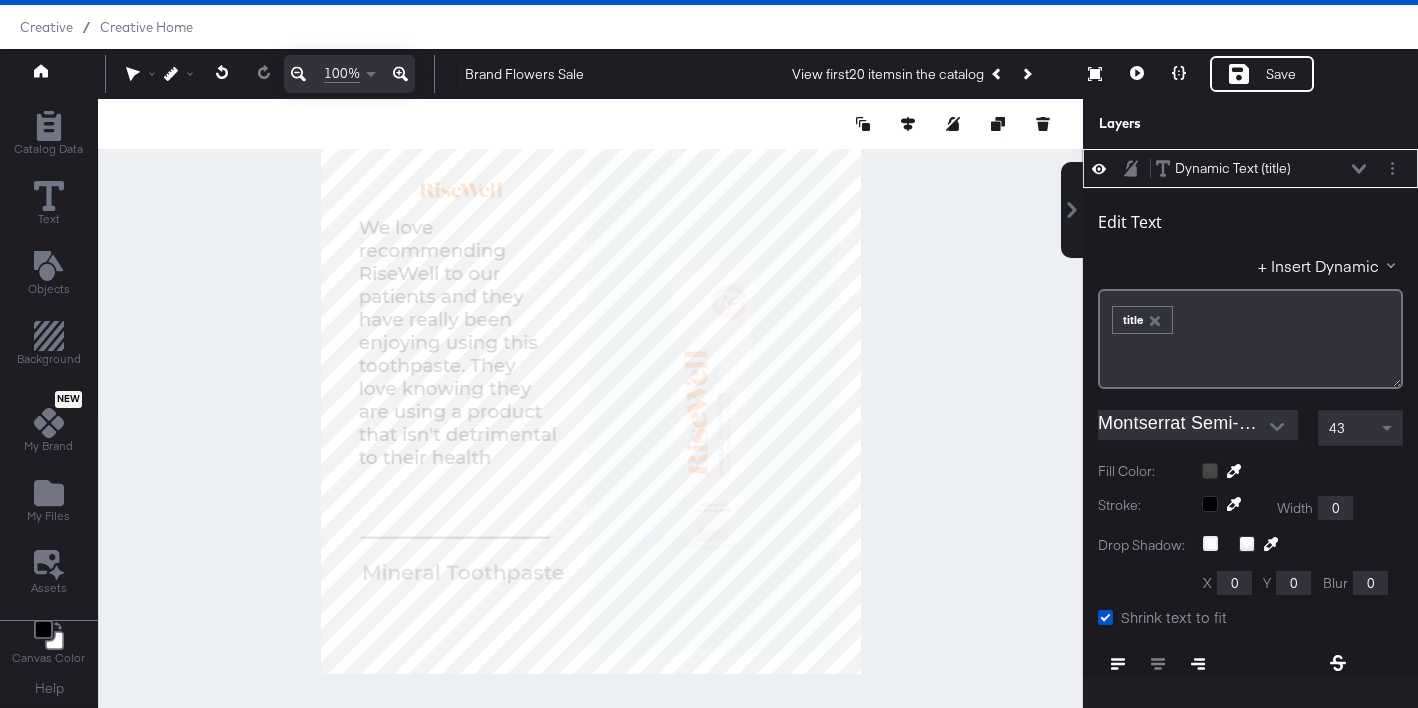 type on "828" 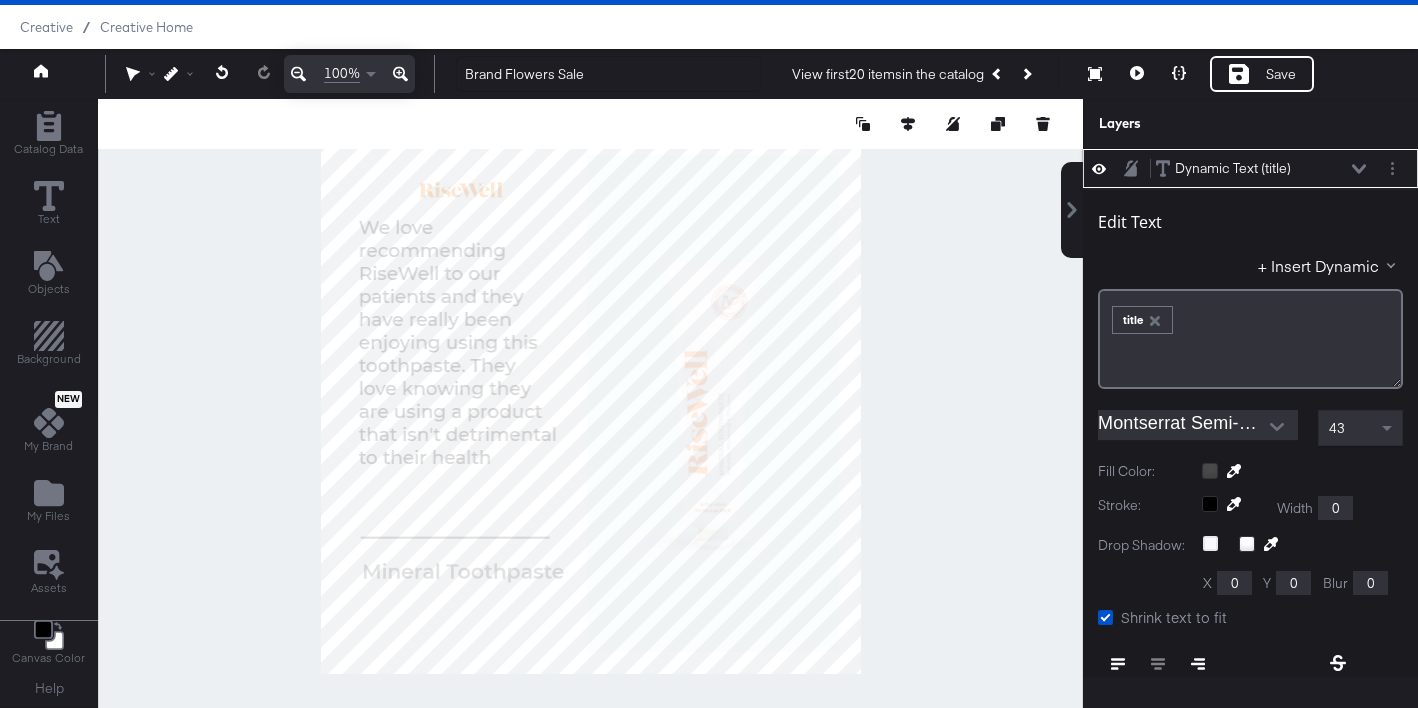 click at bounding box center (1118, 664) 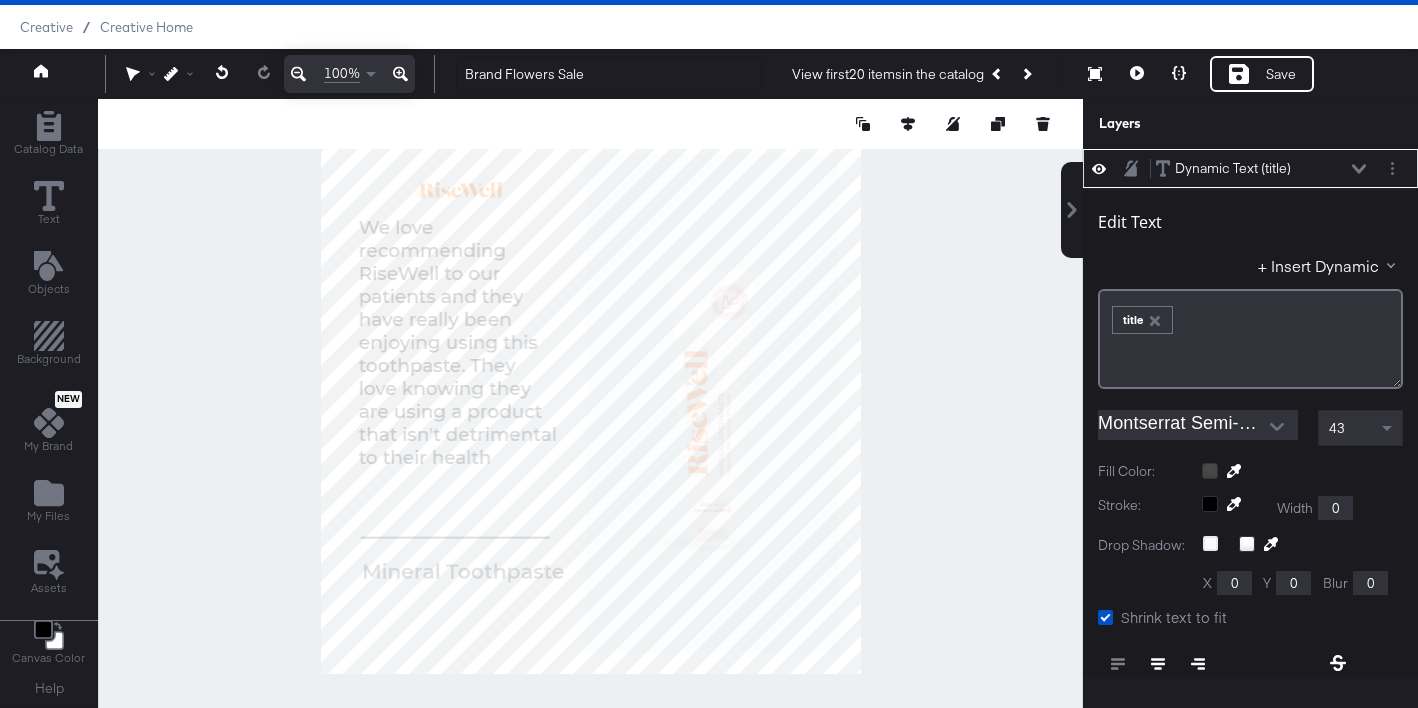 click at bounding box center [1302, 471] 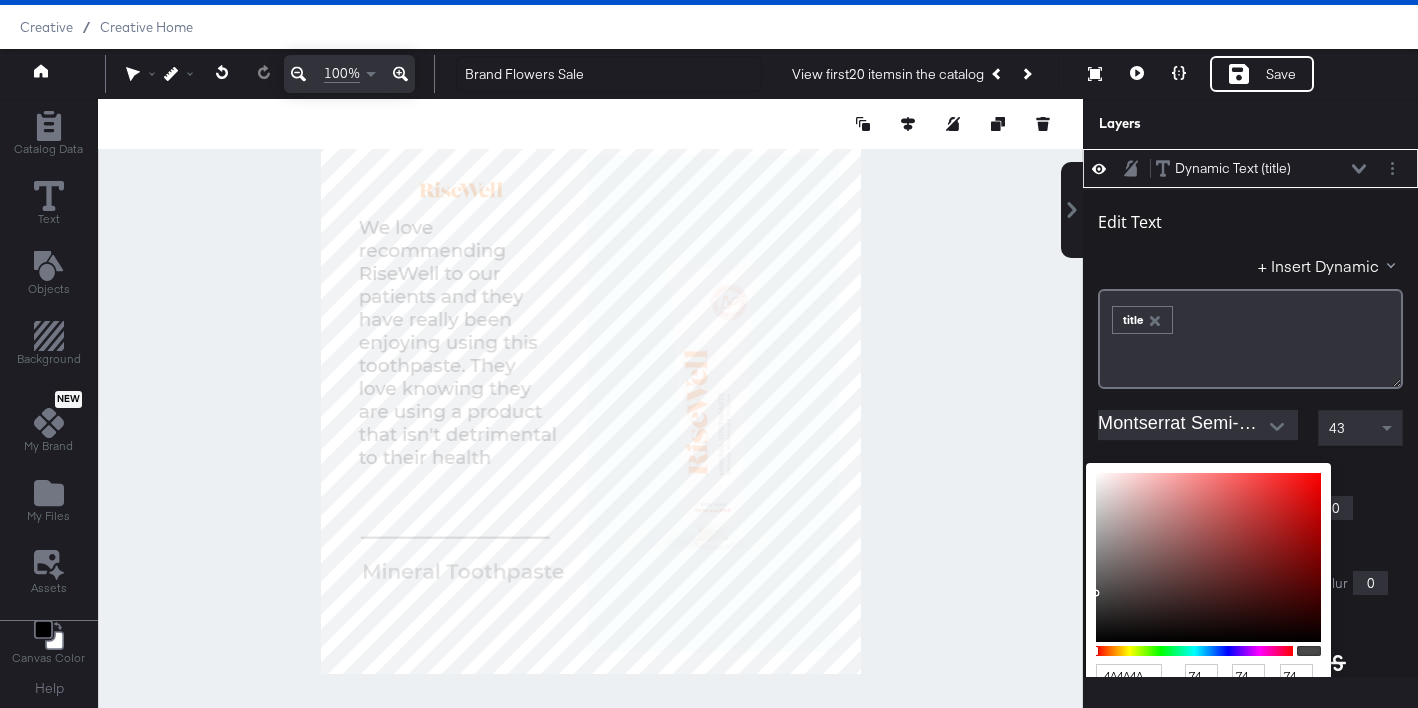 scroll, scrollTop: 269, scrollLeft: 0, axis: vertical 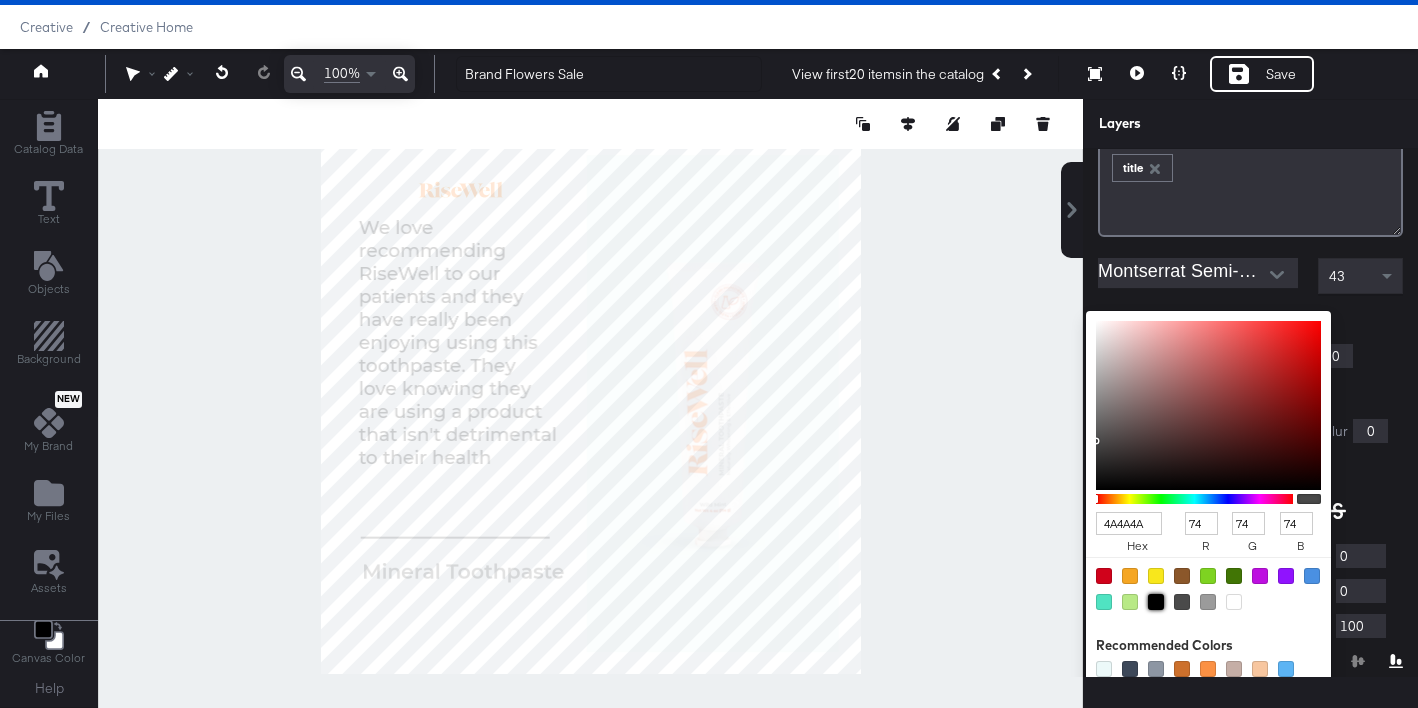 click at bounding box center [1156, 602] 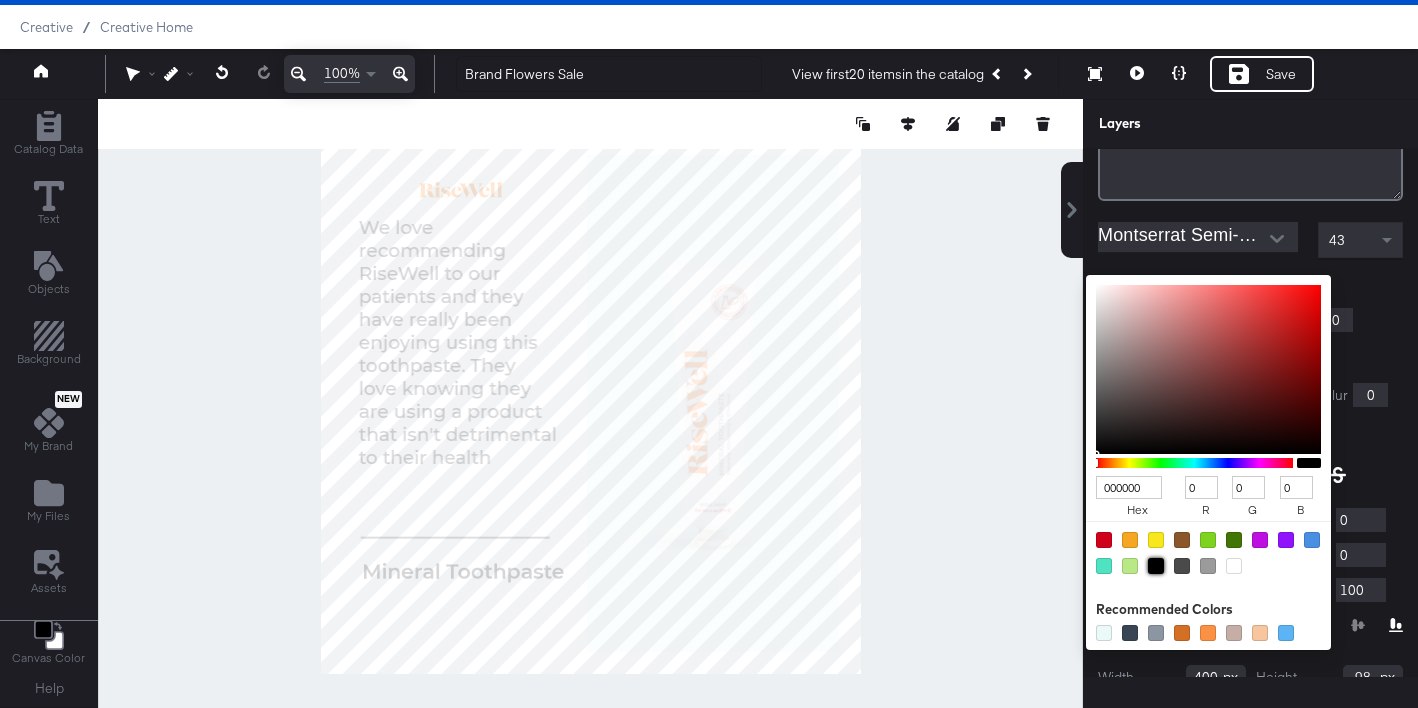 scroll, scrollTop: 313, scrollLeft: 0, axis: vertical 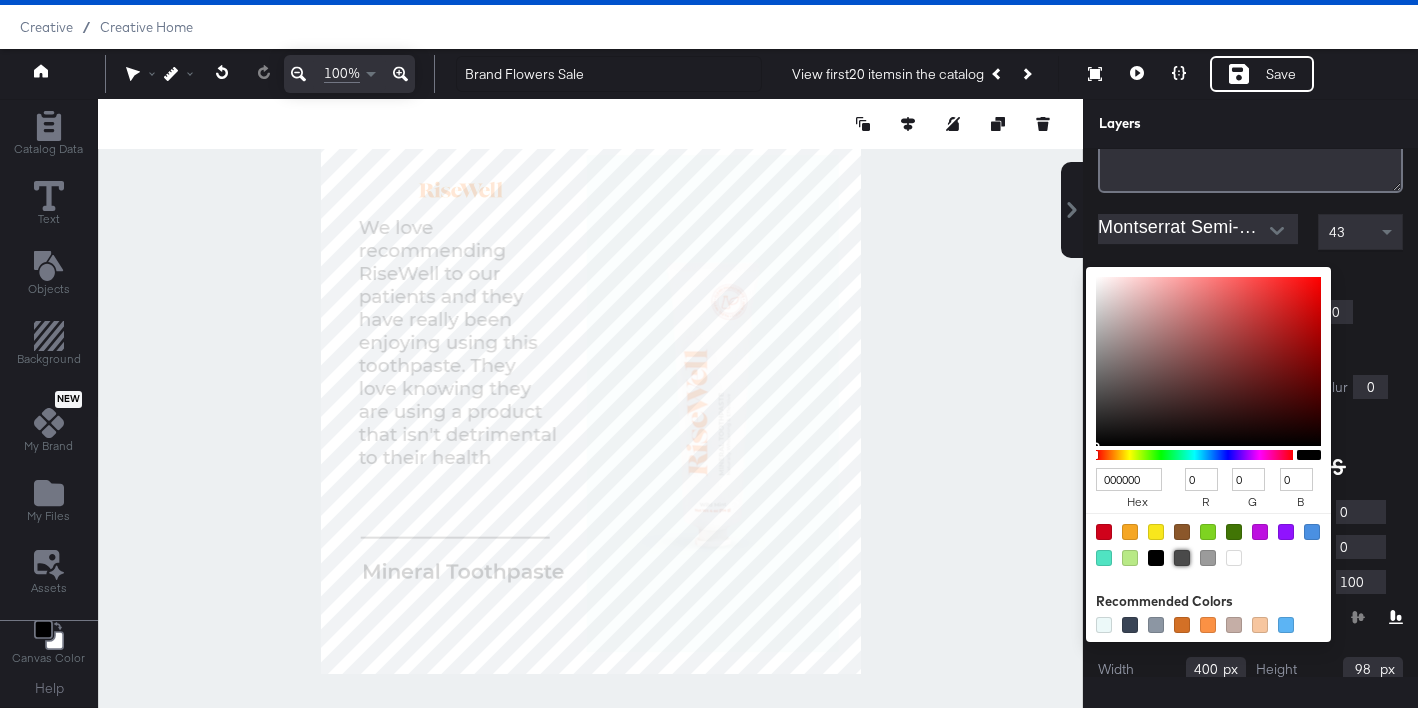 click at bounding box center [1182, 558] 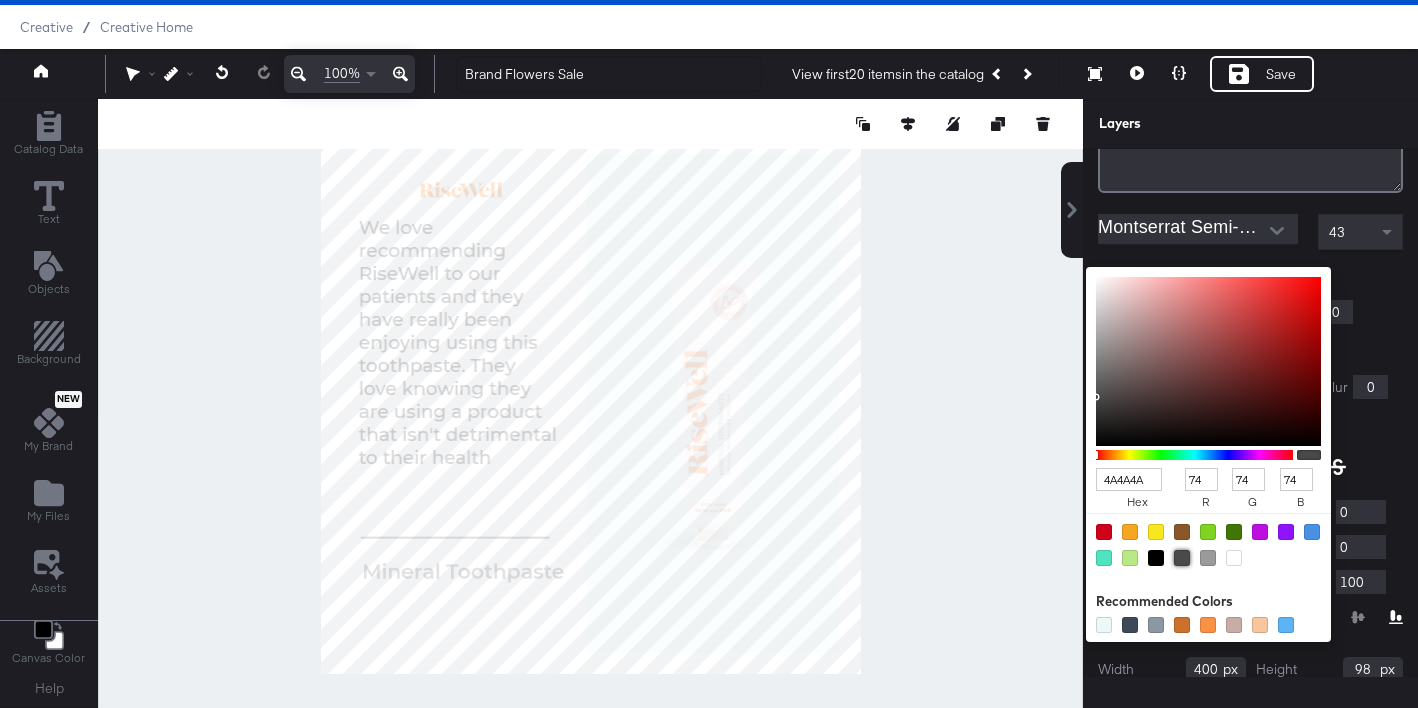 click on "Edit Text + Insert Dynamic ﻿ ﻿ title ﻿   Montserrat Semi-Bold 43 Fill Color: 4A4A4A hex 74 r 74 g 74 b 100 a Recommended Colors Stroke: Width 0 Drop Shadow:         X 0 Y 0 Blur 0 Shrink text to fit Line Height 0 Letter Spacing -50 50 0 Opacity 1 100 100 Align Text Width 400 Height 98 Left 86 Top 828 Angle 0" at bounding box center [1250, 379] 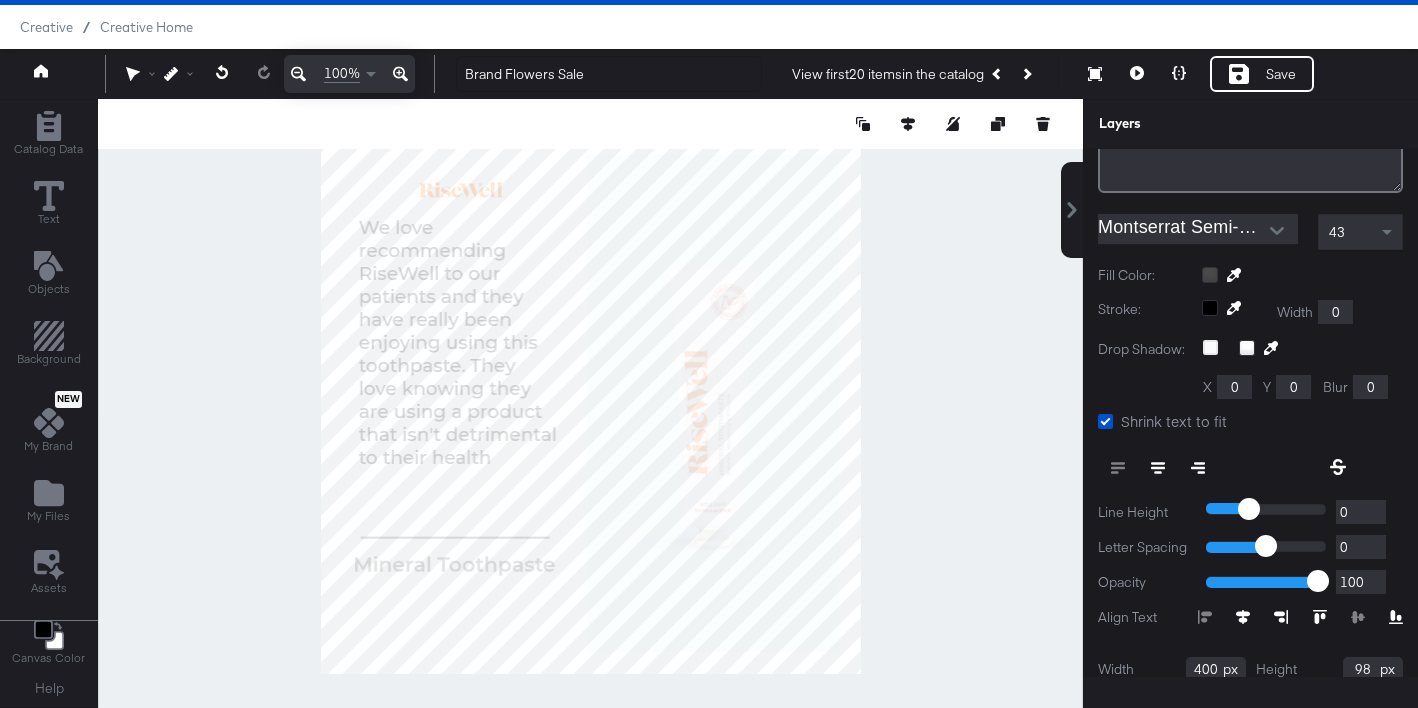 type on "68" 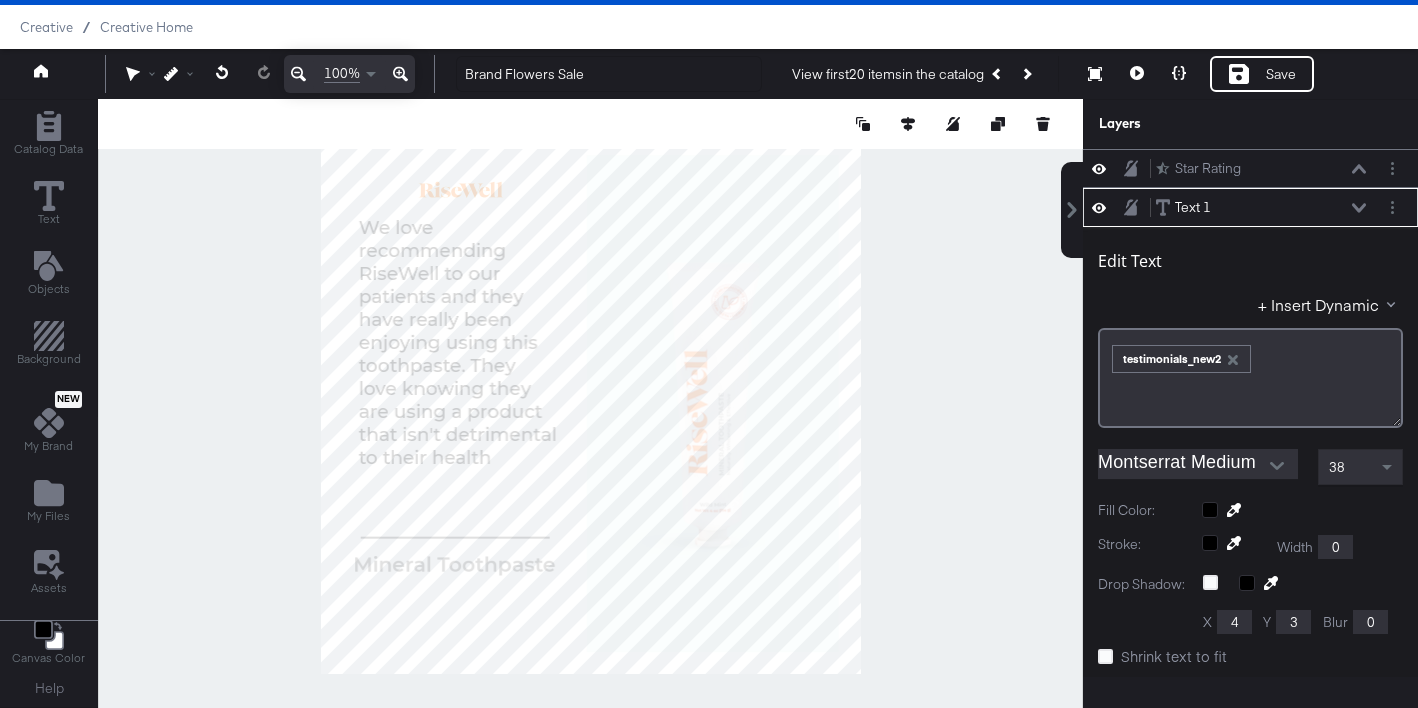 scroll, scrollTop: 39, scrollLeft: 0, axis: vertical 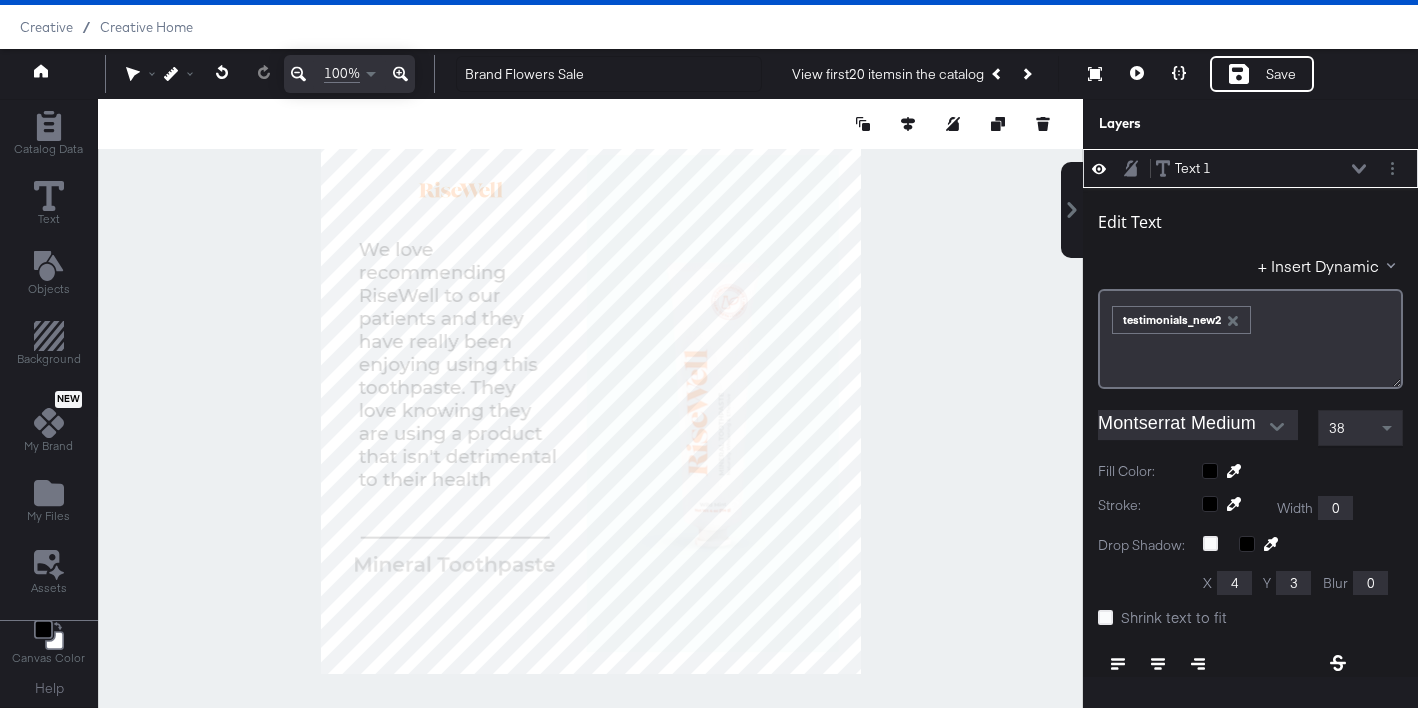 type on "216" 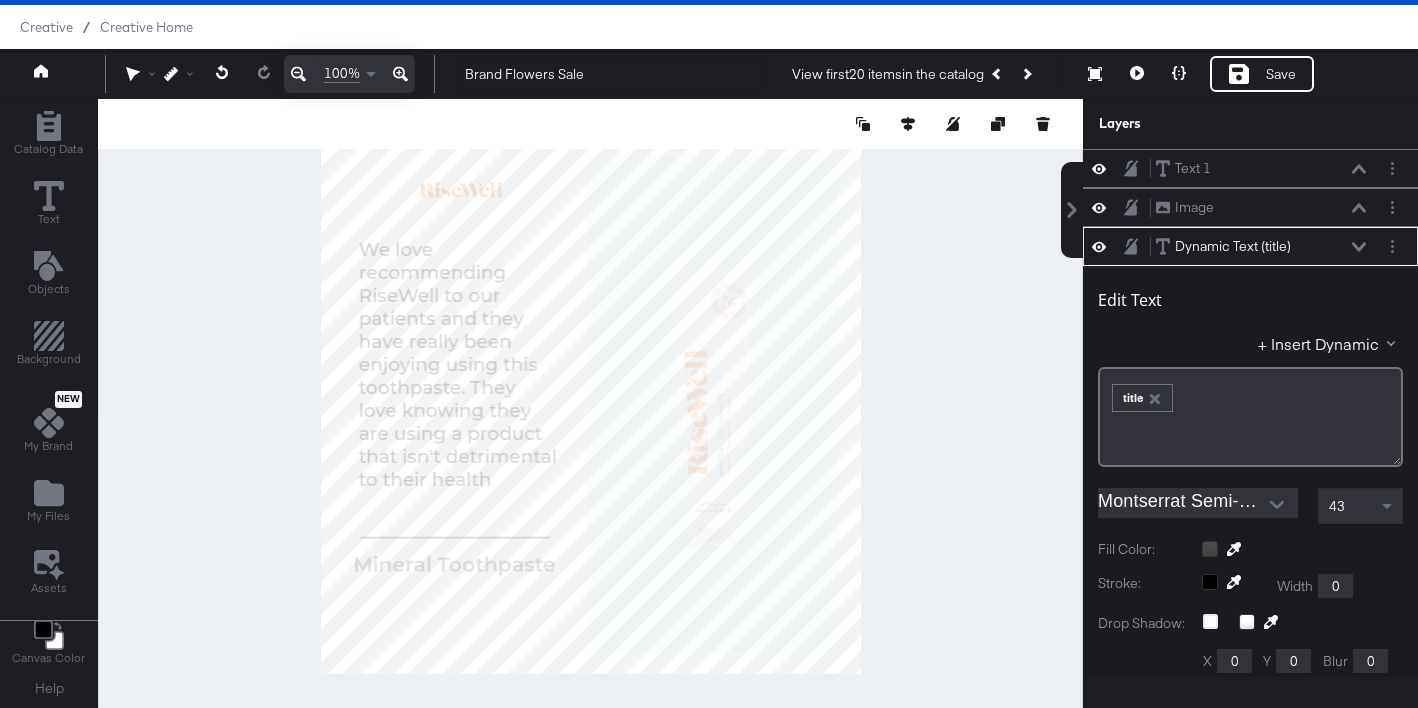 scroll, scrollTop: 117, scrollLeft: 0, axis: vertical 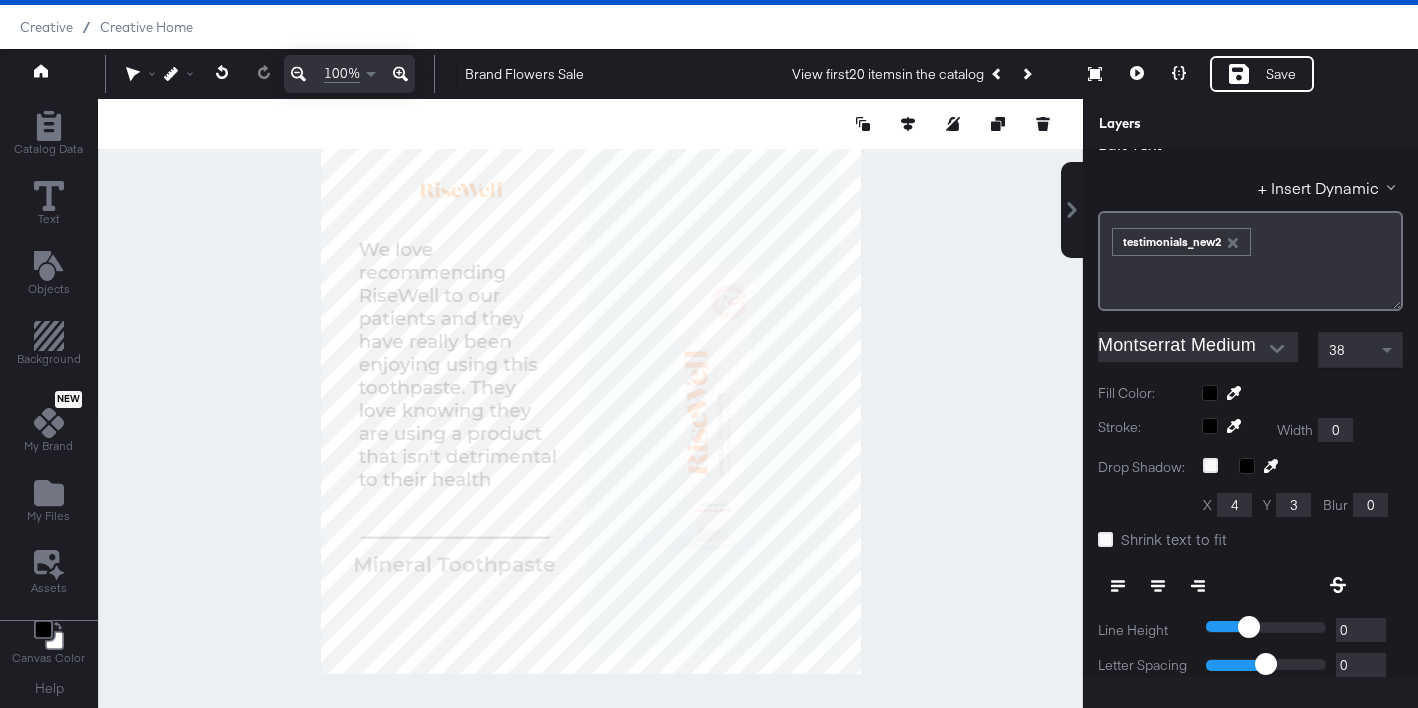 click 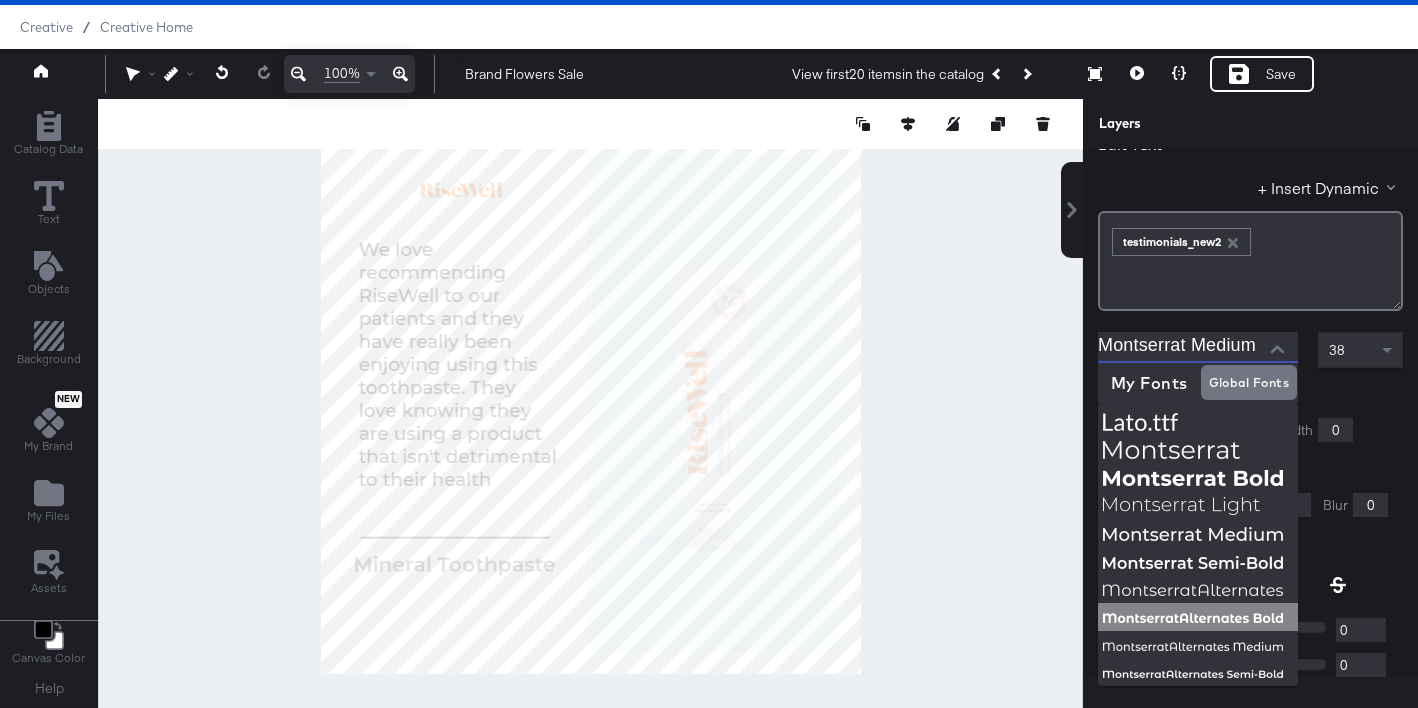 scroll, scrollTop: 607, scrollLeft: 0, axis: vertical 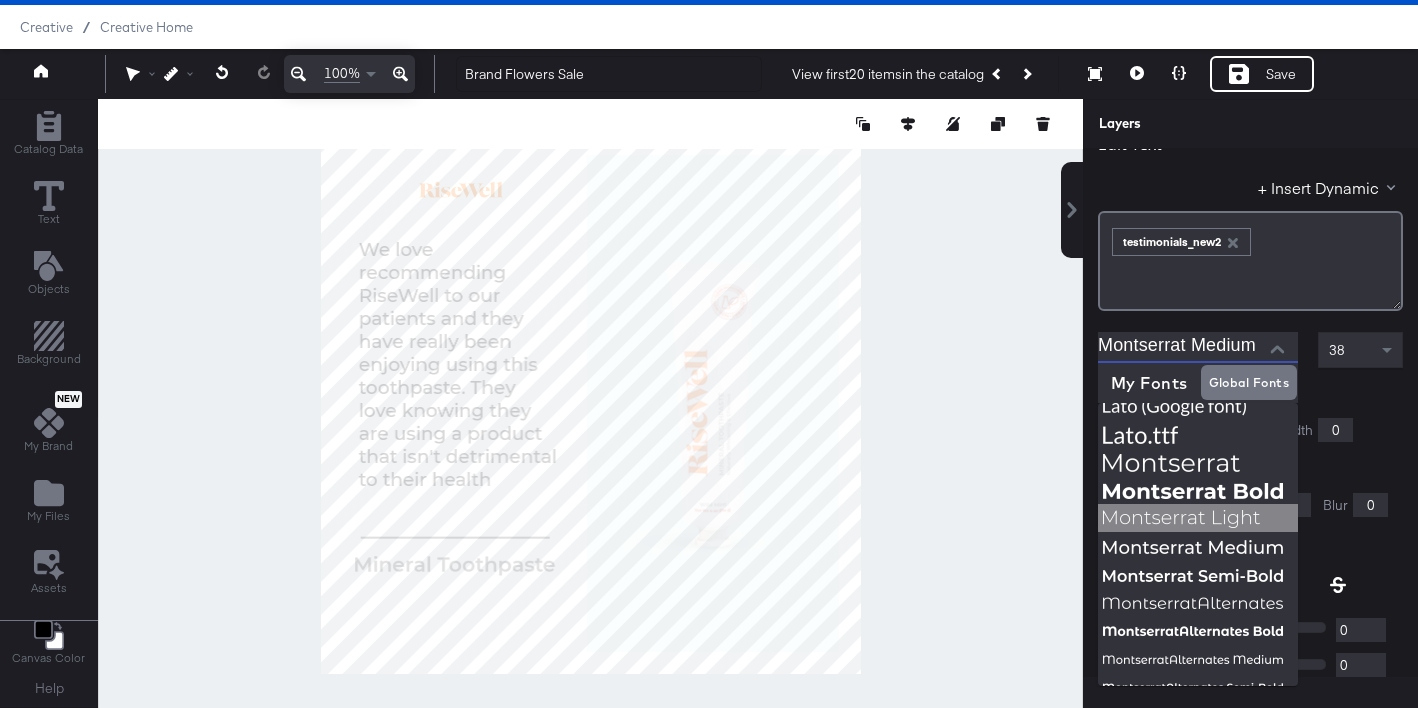 click at bounding box center (1181, 519) 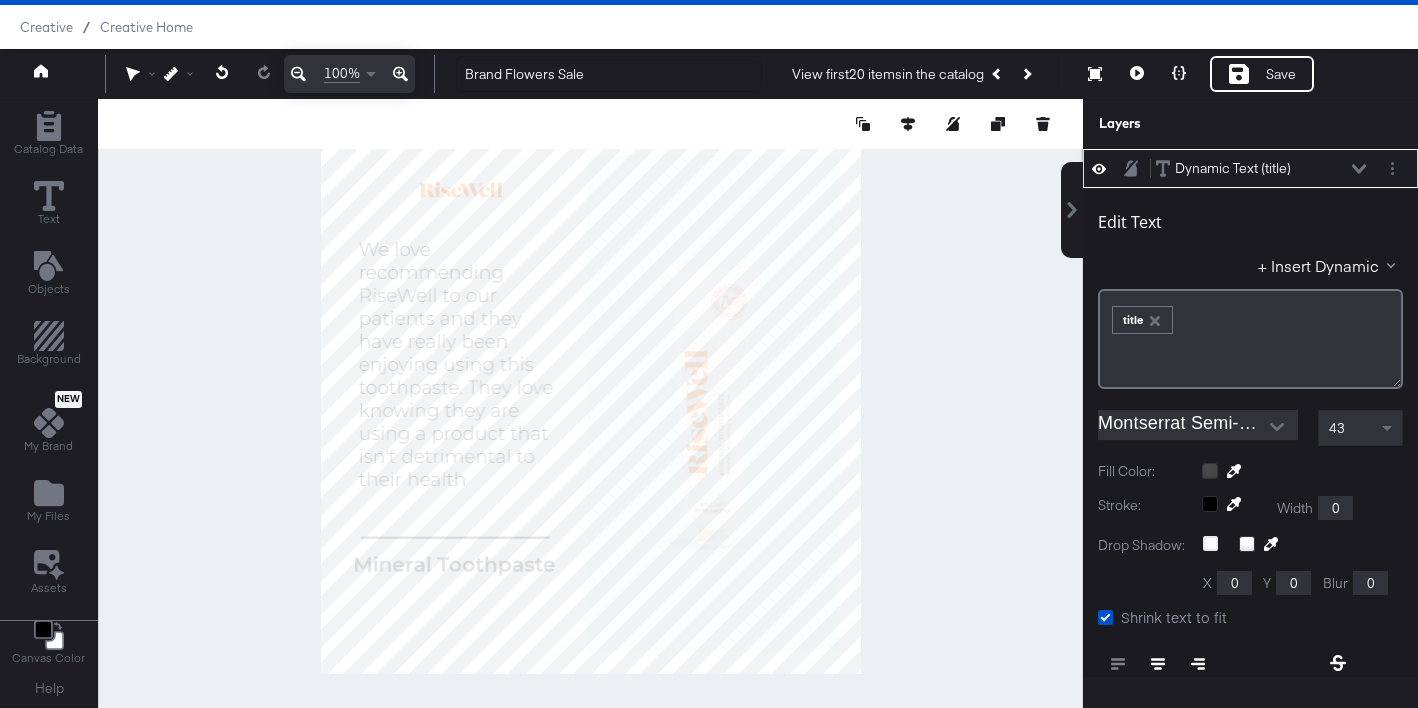 click at bounding box center [590, 403] 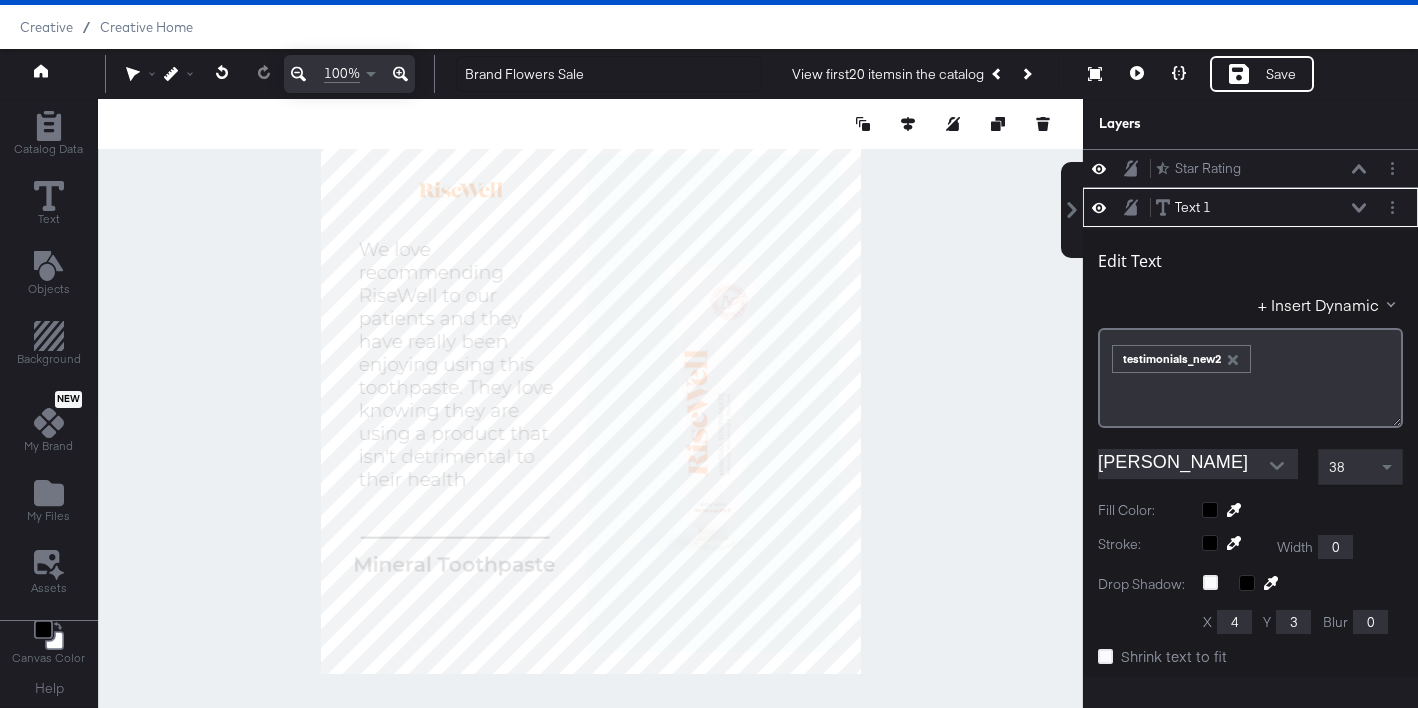 scroll, scrollTop: 39, scrollLeft: 0, axis: vertical 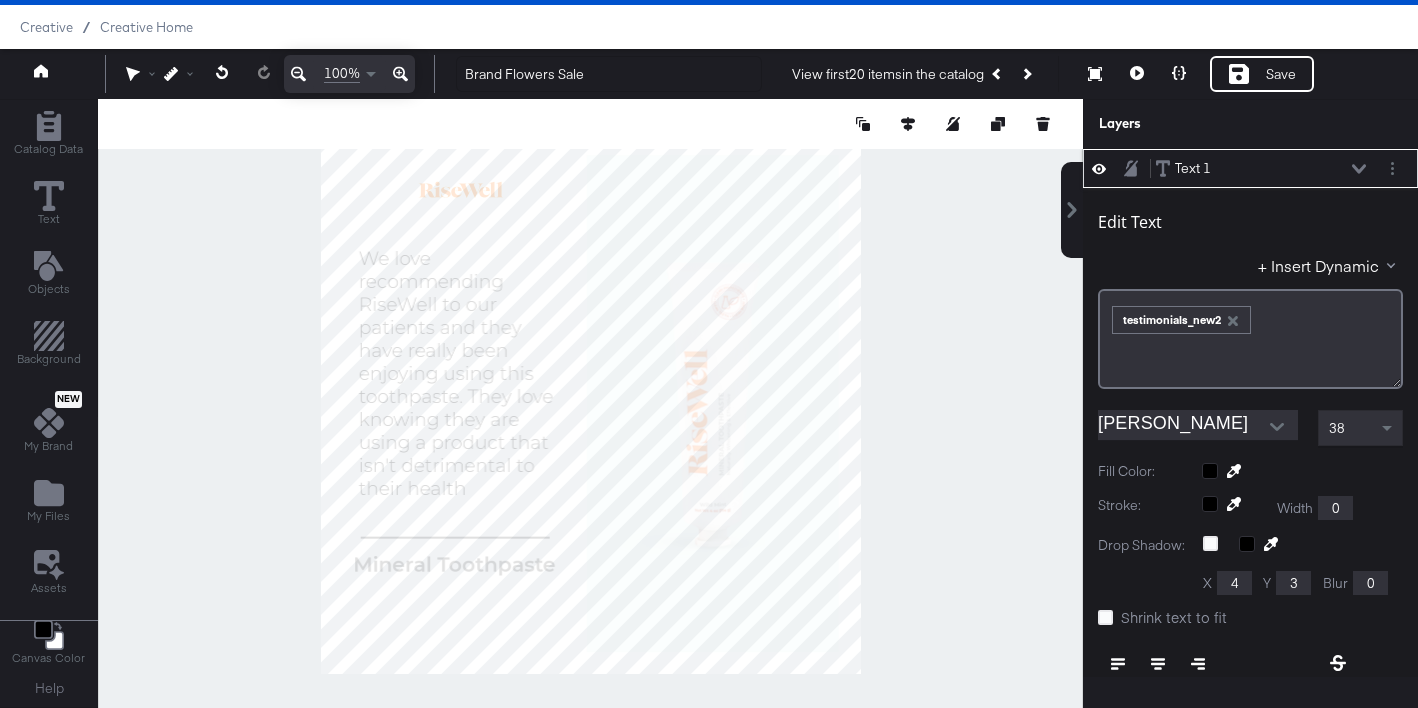 type on "238" 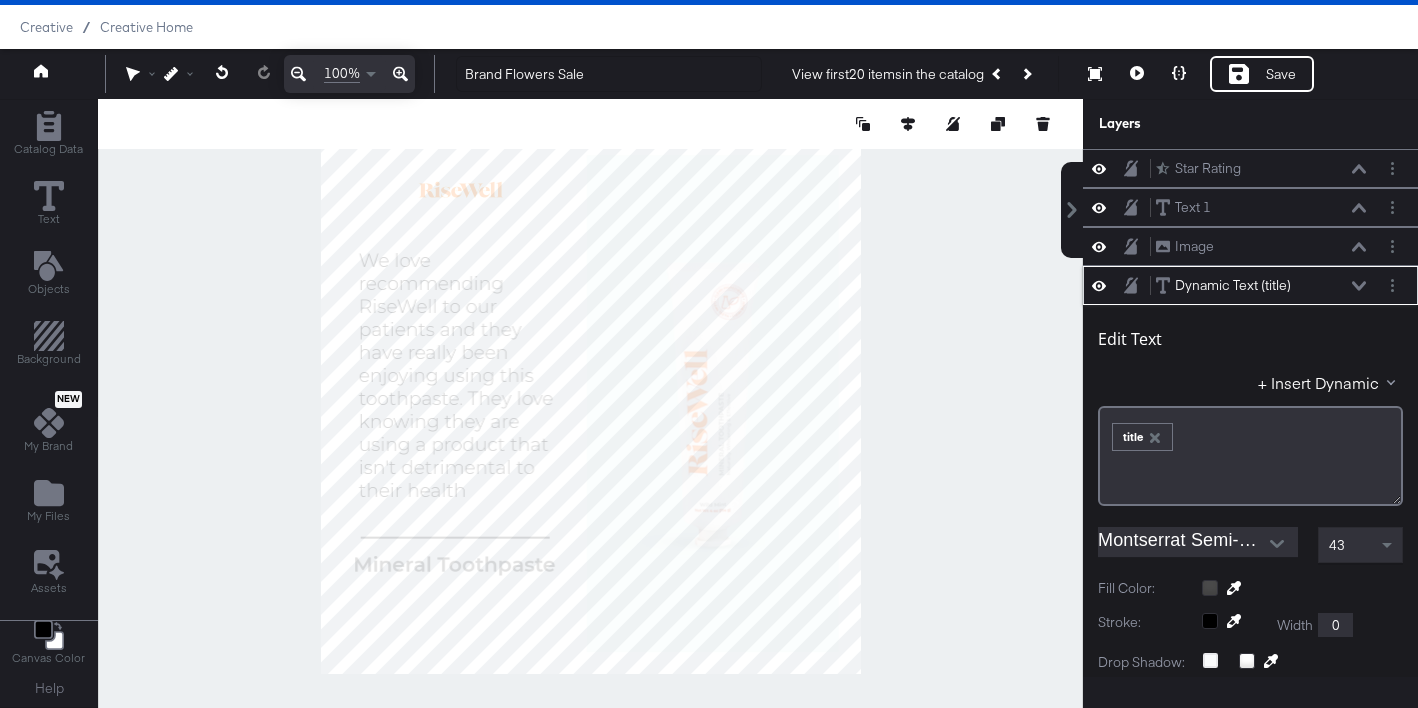 scroll, scrollTop: 117, scrollLeft: 0, axis: vertical 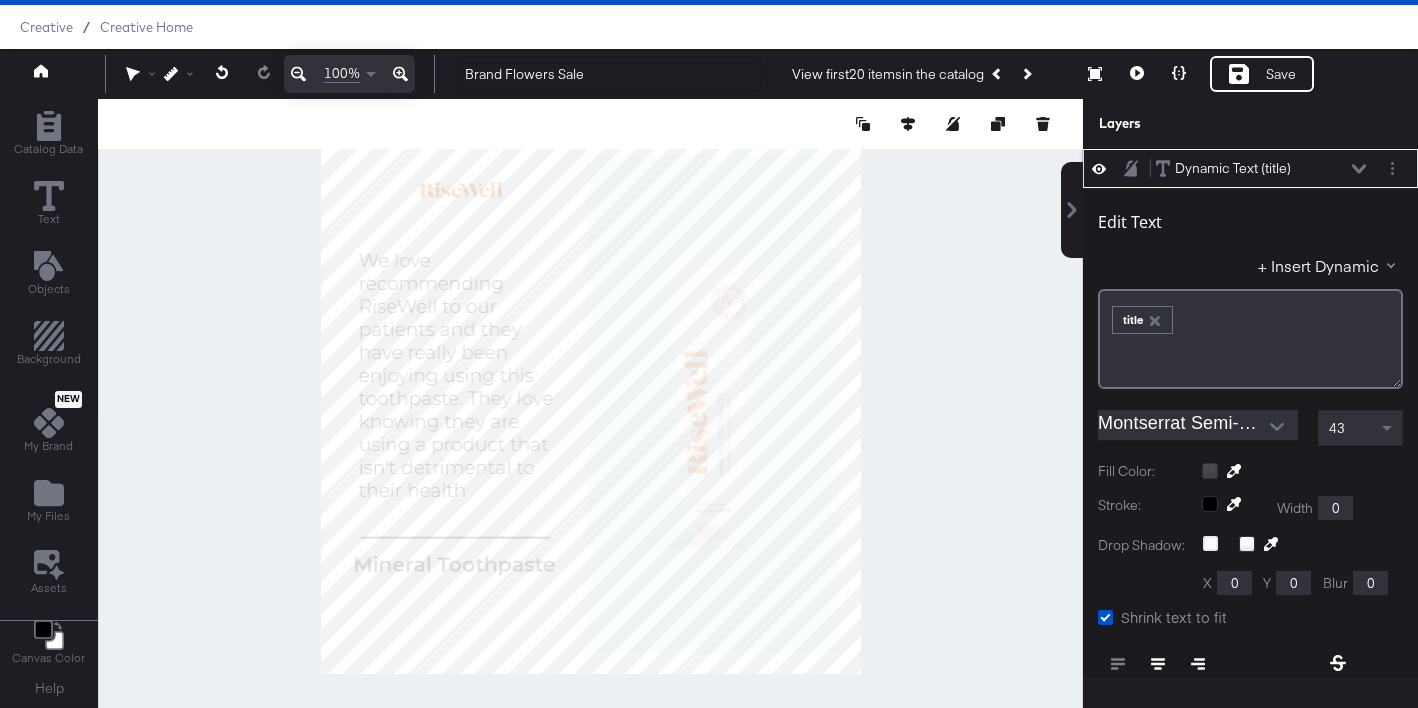 type on "306" 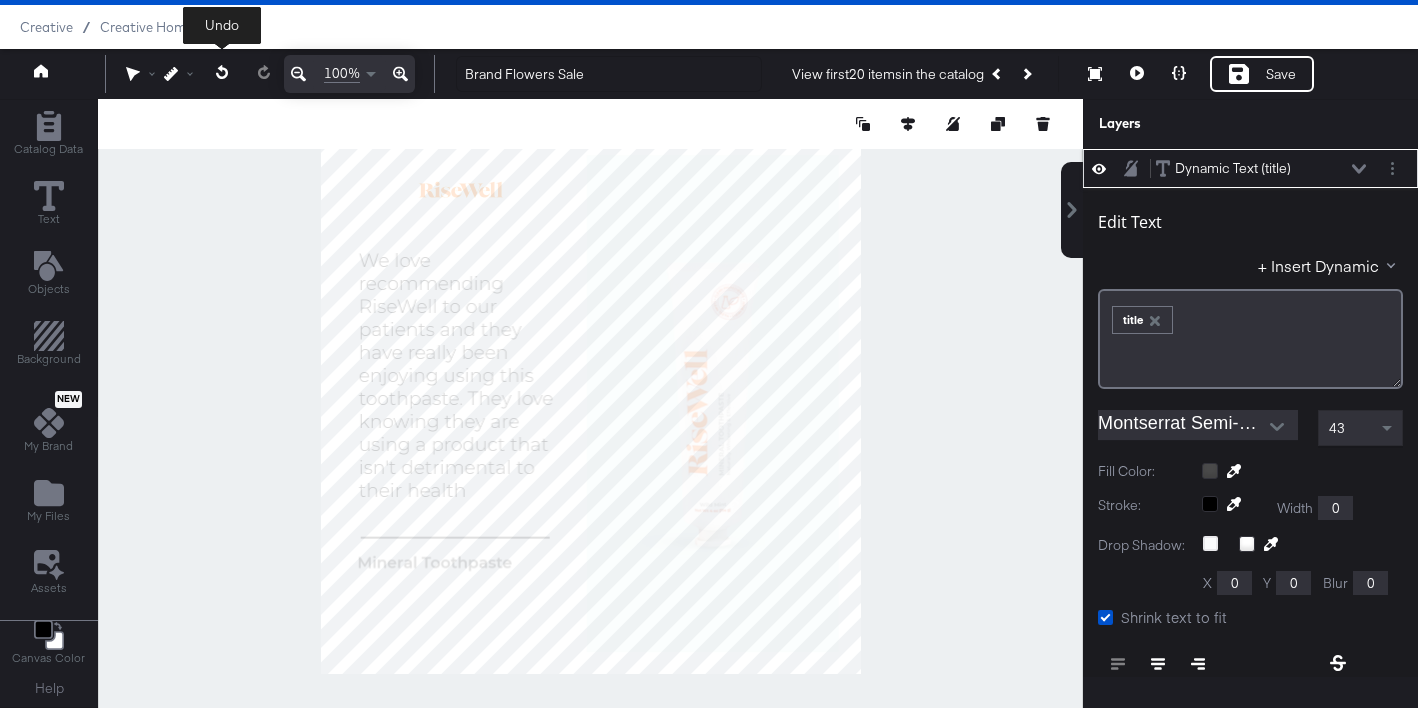 click 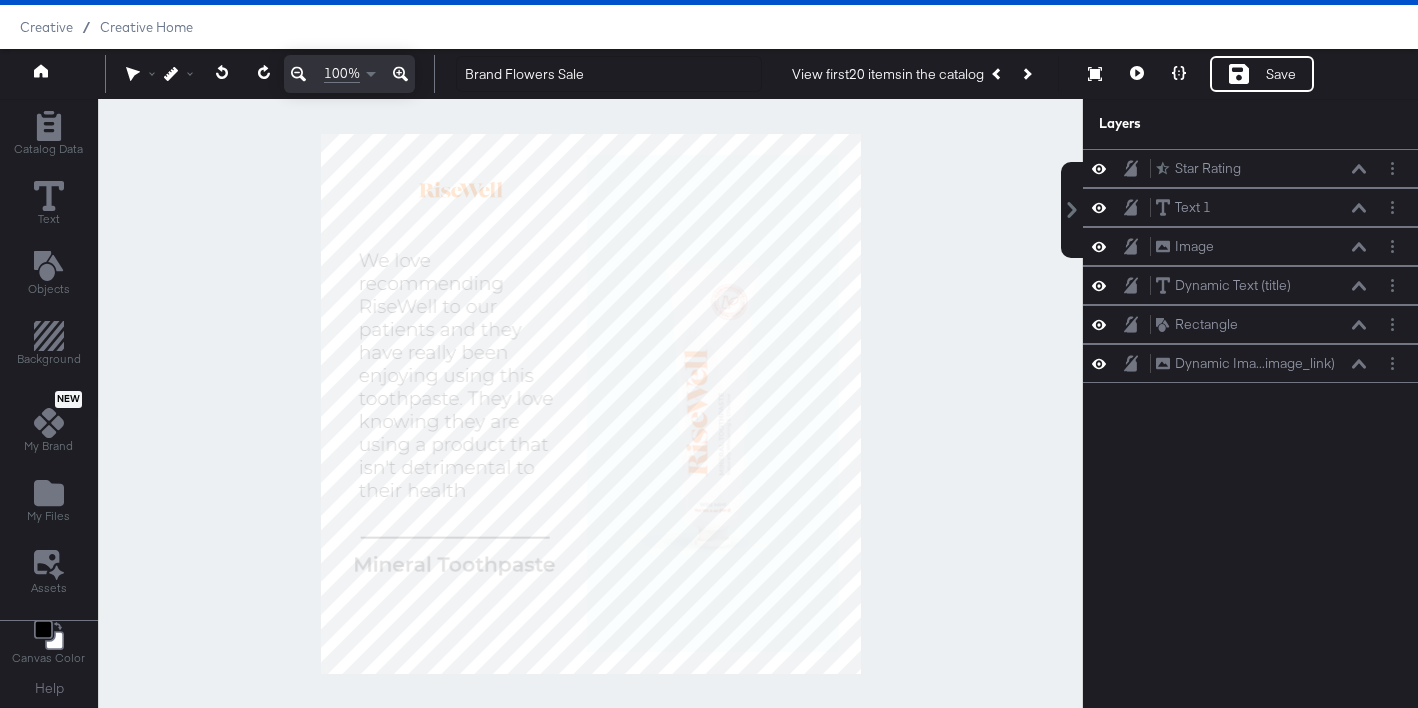 scroll, scrollTop: 117, scrollLeft: 0, axis: vertical 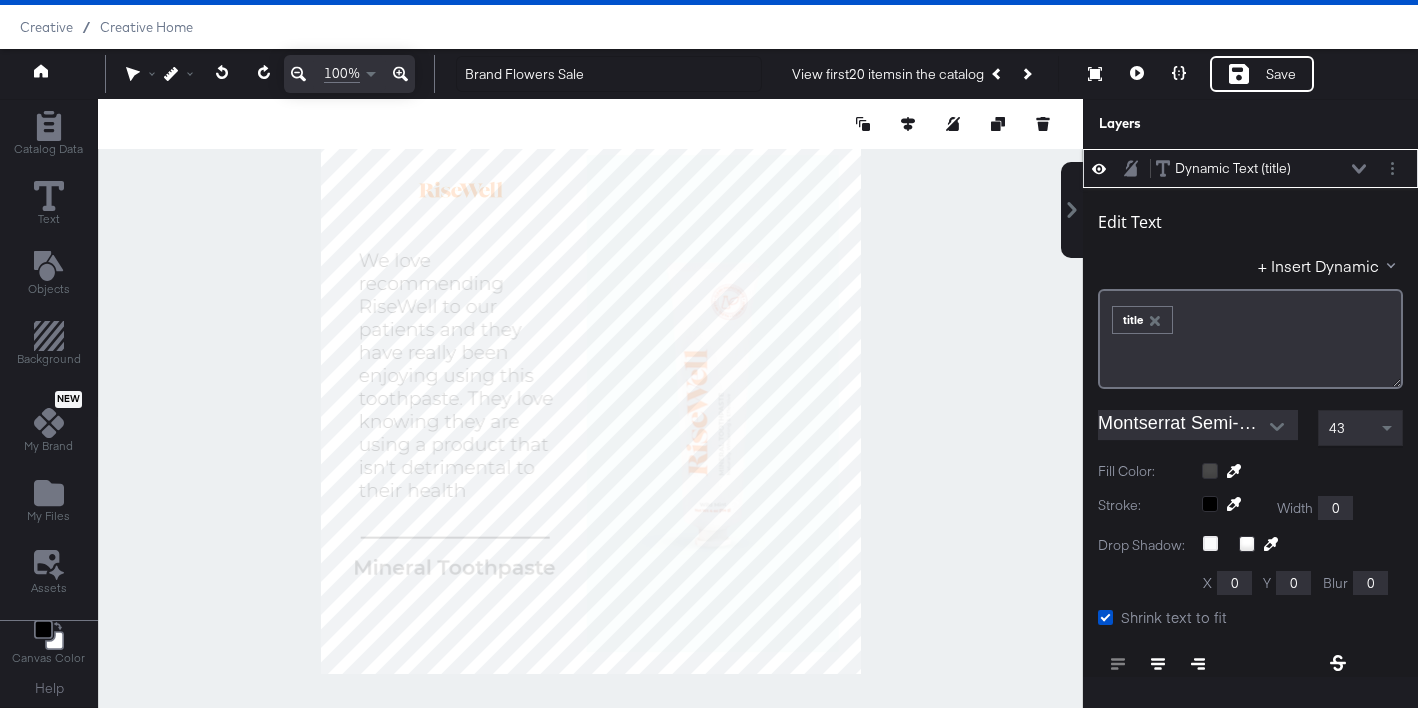 type on "820" 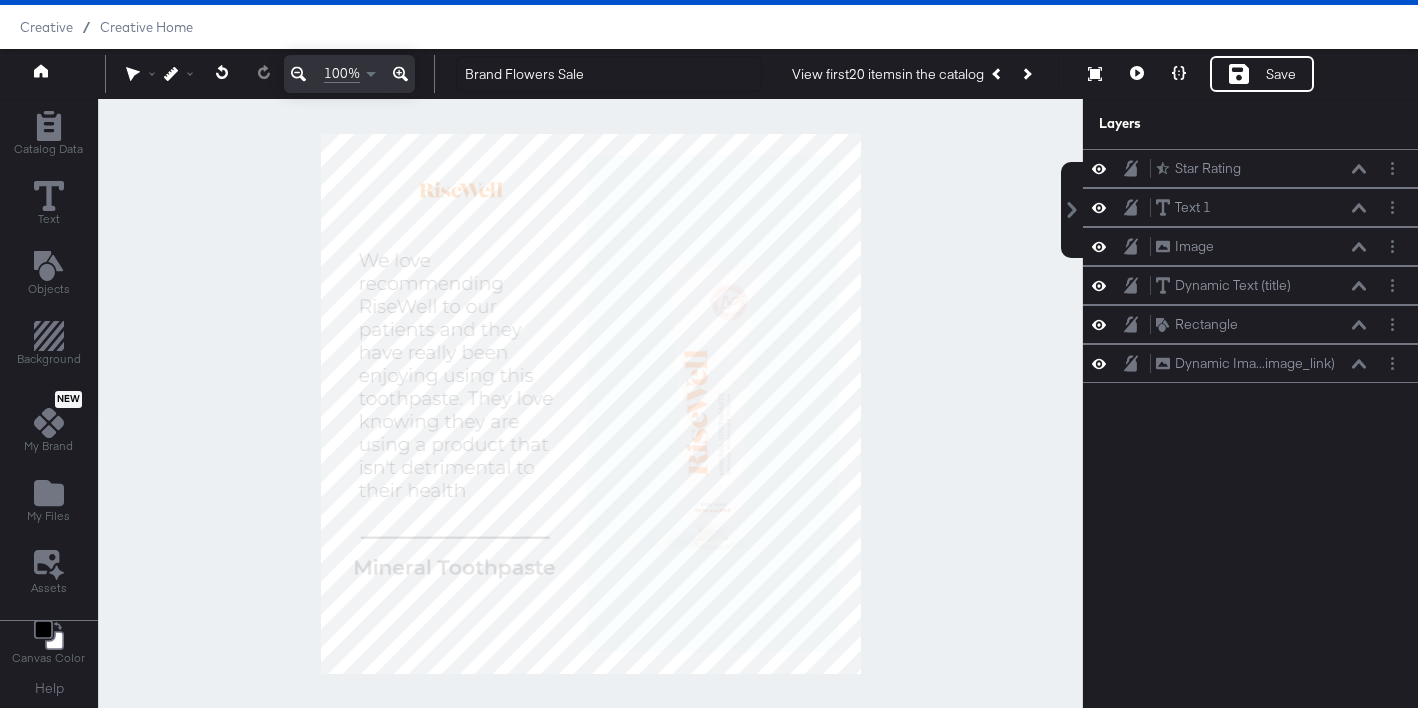 scroll, scrollTop: 0, scrollLeft: 0, axis: both 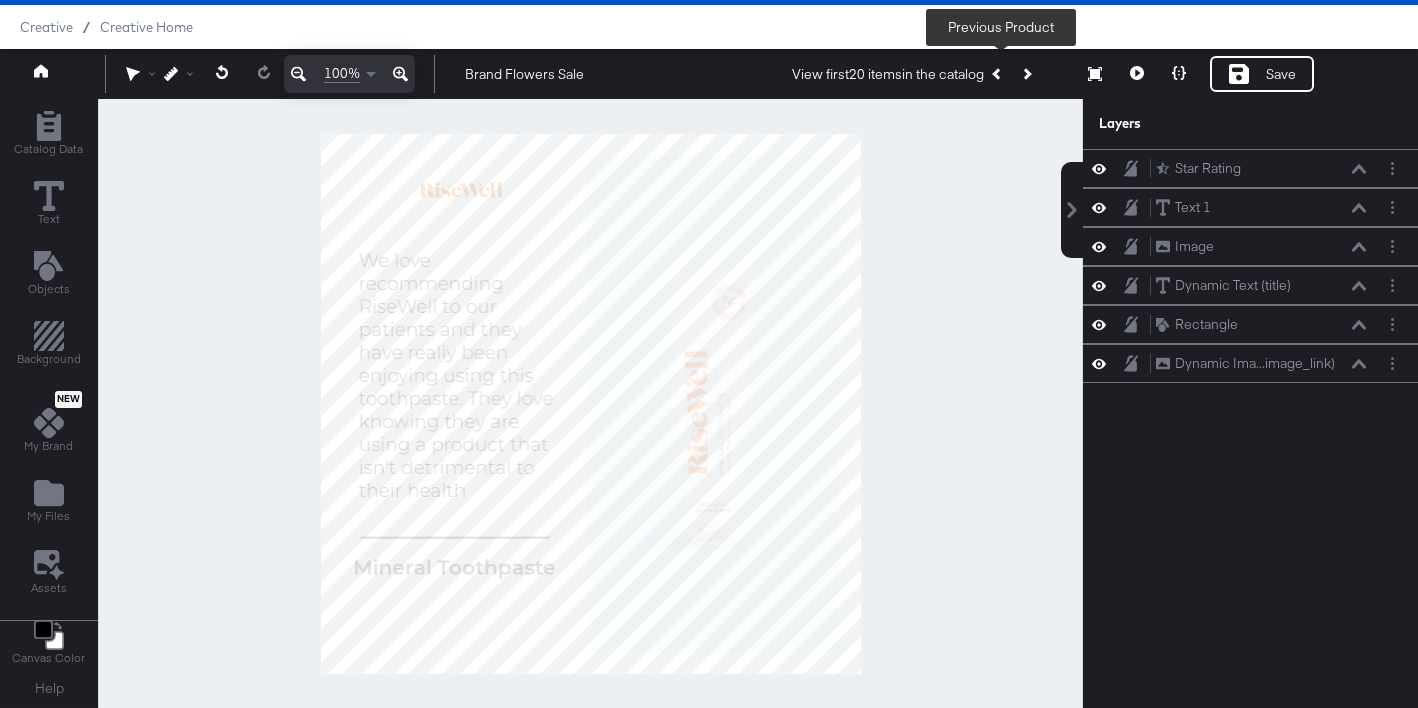 click at bounding box center (998, 74) 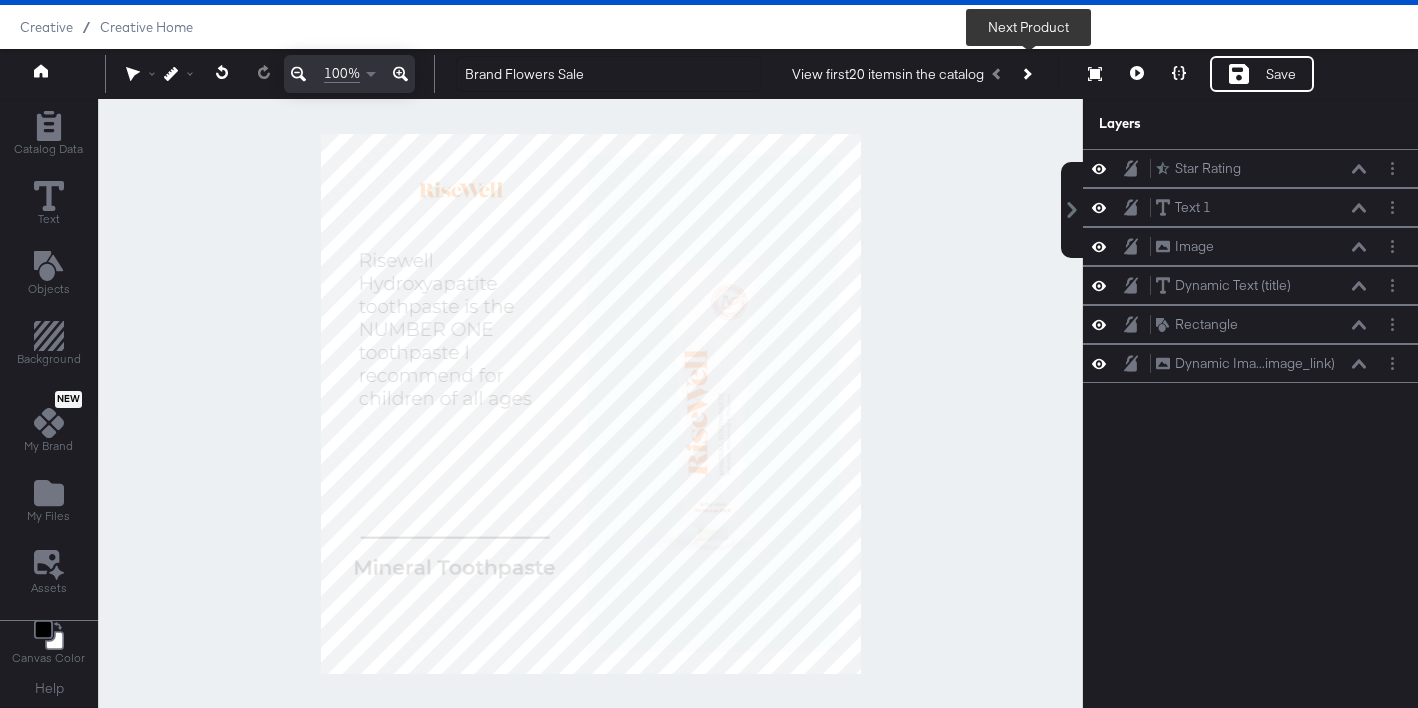 click at bounding box center [1026, 74] 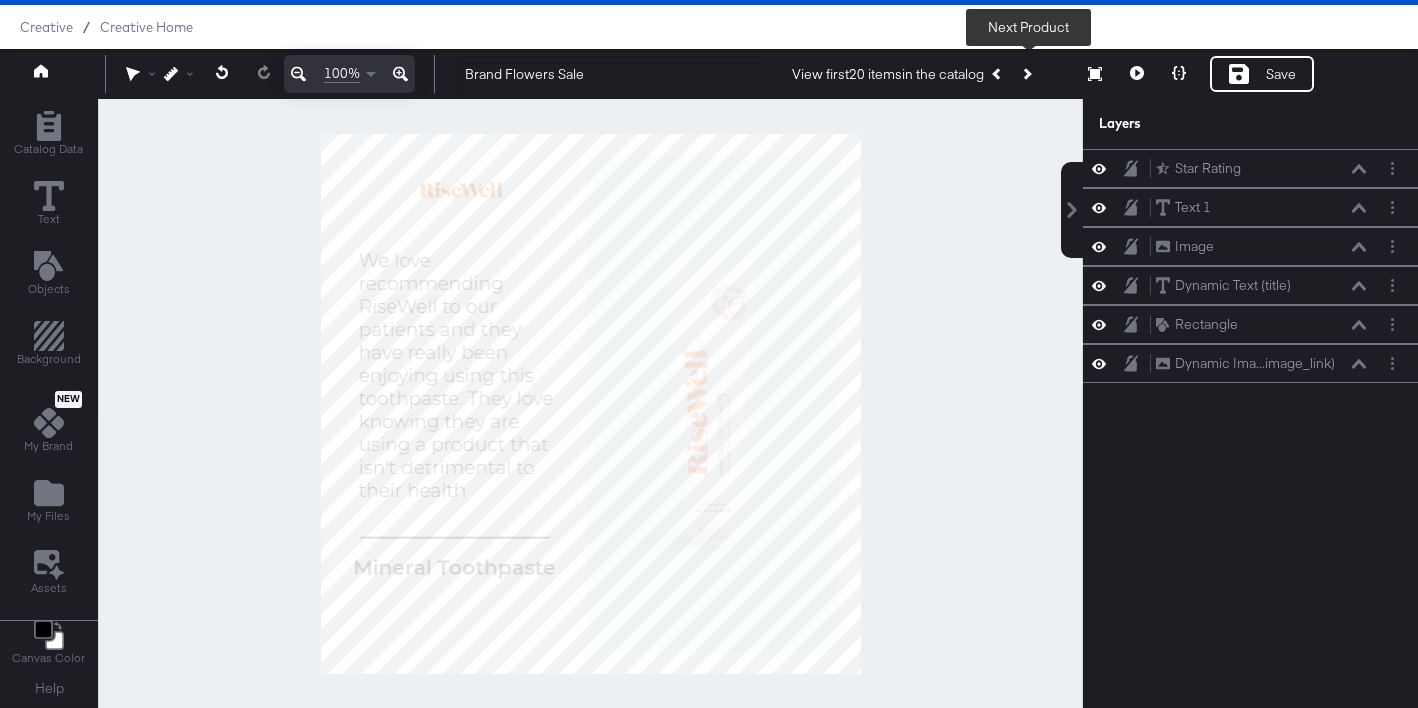 click at bounding box center [1026, 74] 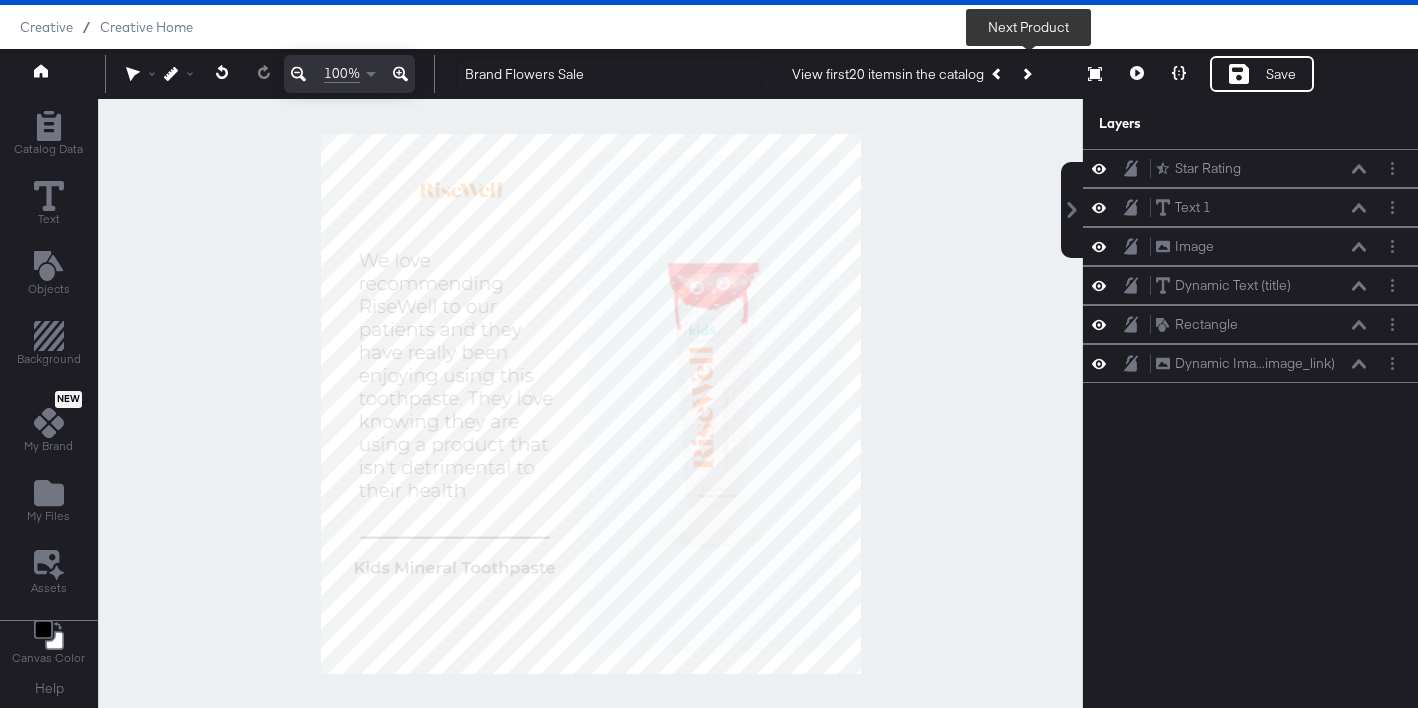 click at bounding box center (1026, 74) 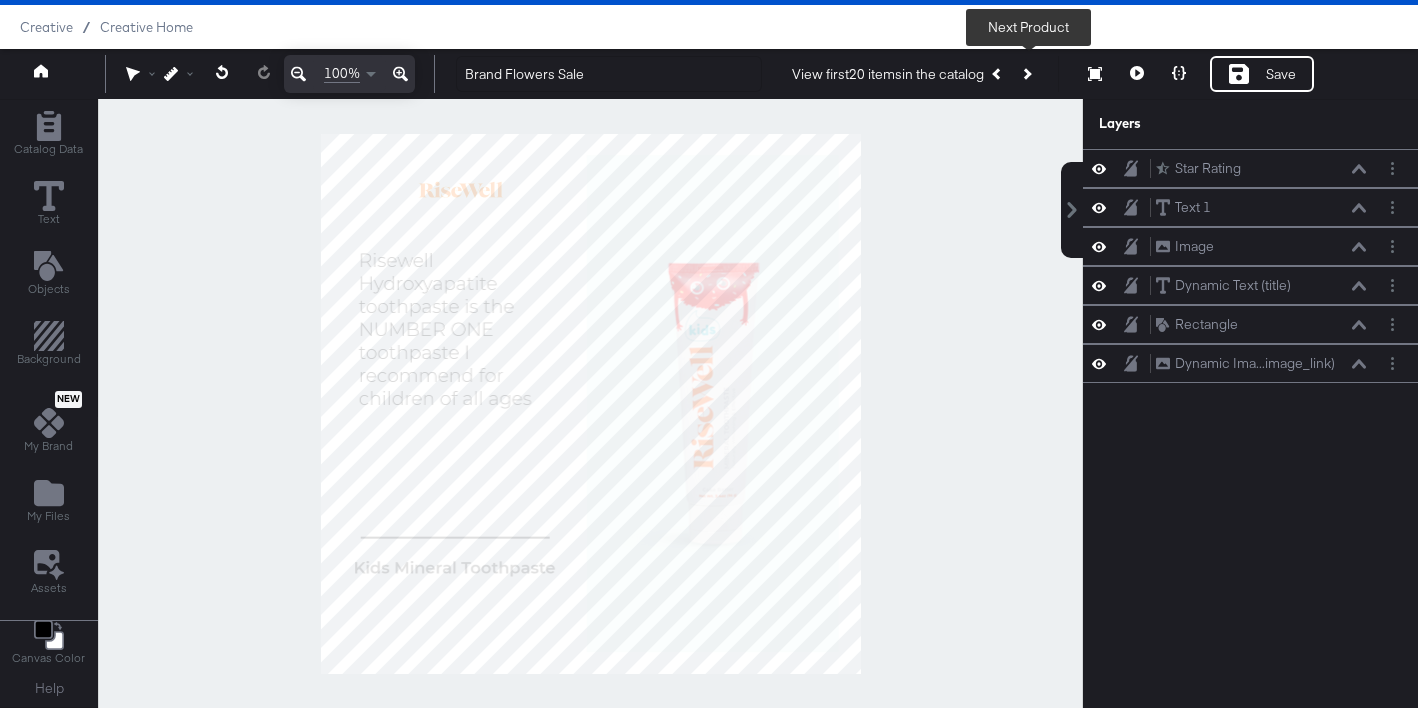 click at bounding box center (1026, 74) 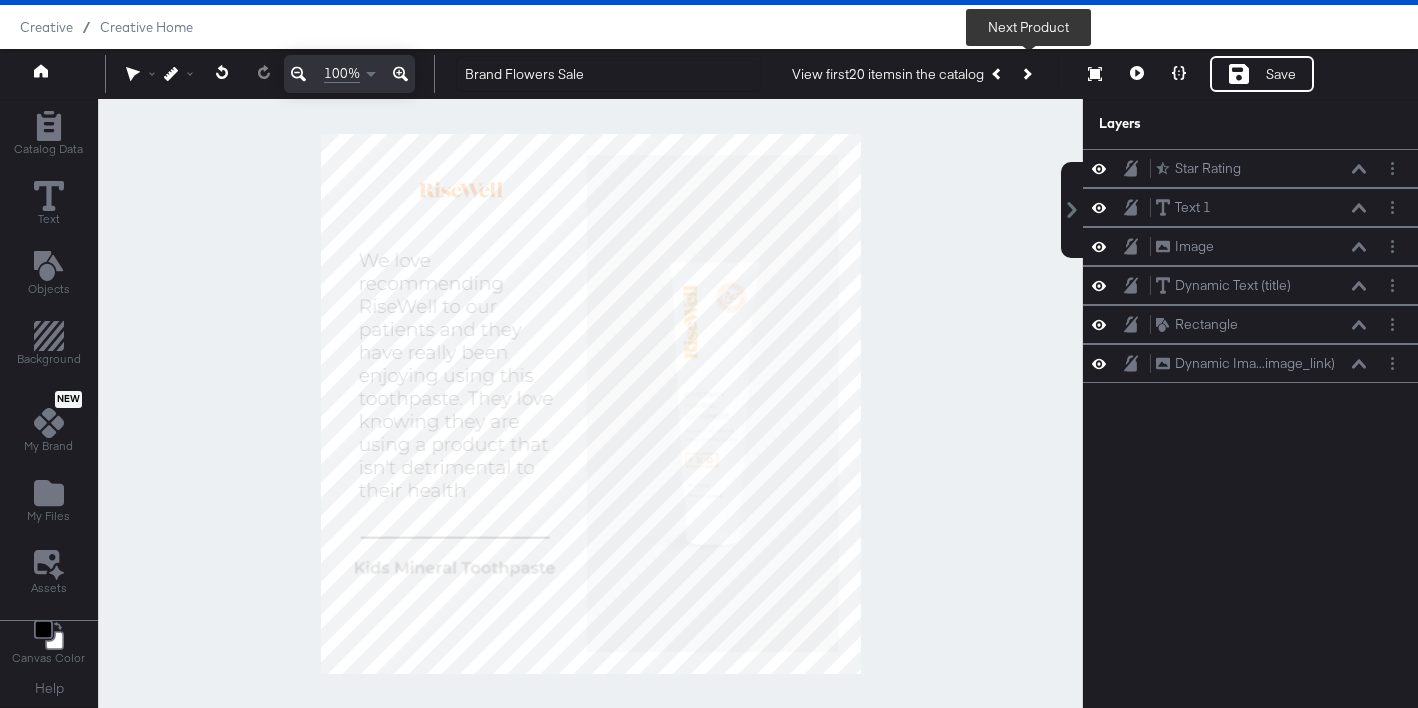 click at bounding box center [1026, 74] 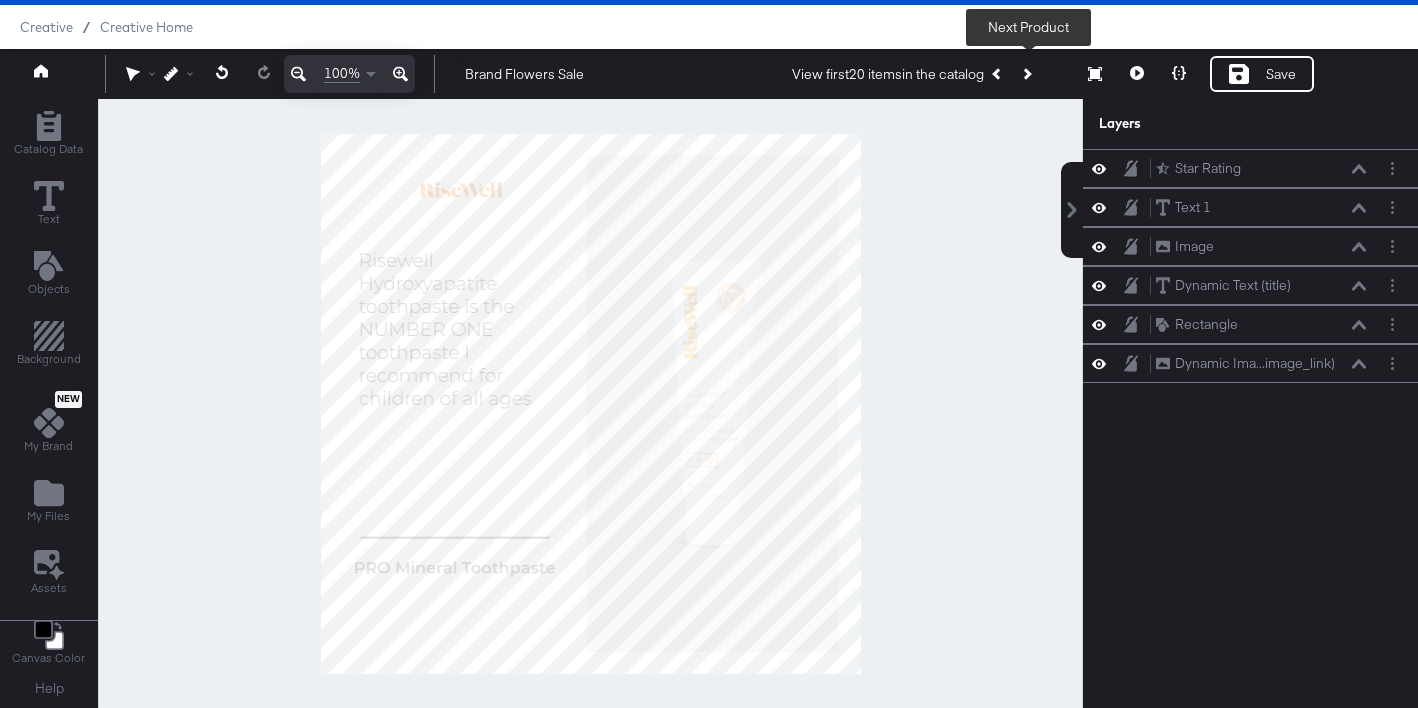 click at bounding box center [1026, 74] 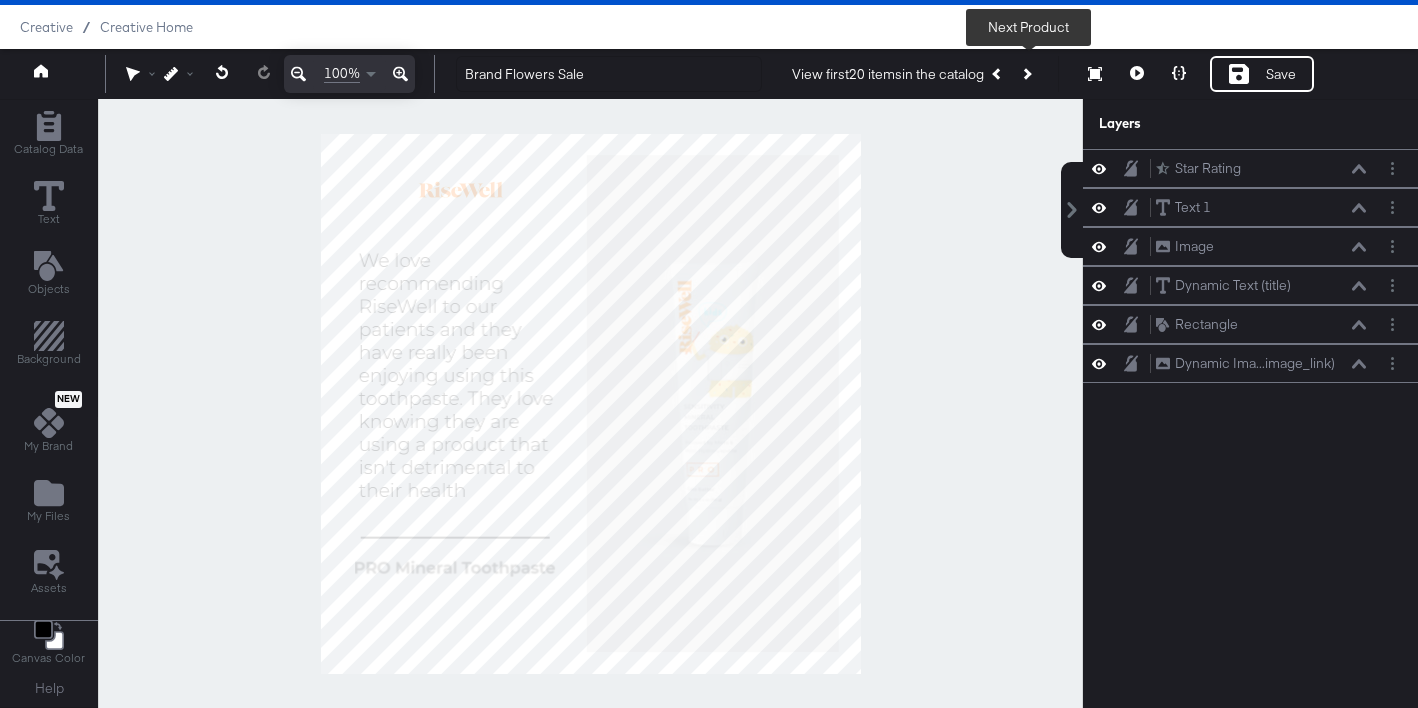 click at bounding box center [1026, 74] 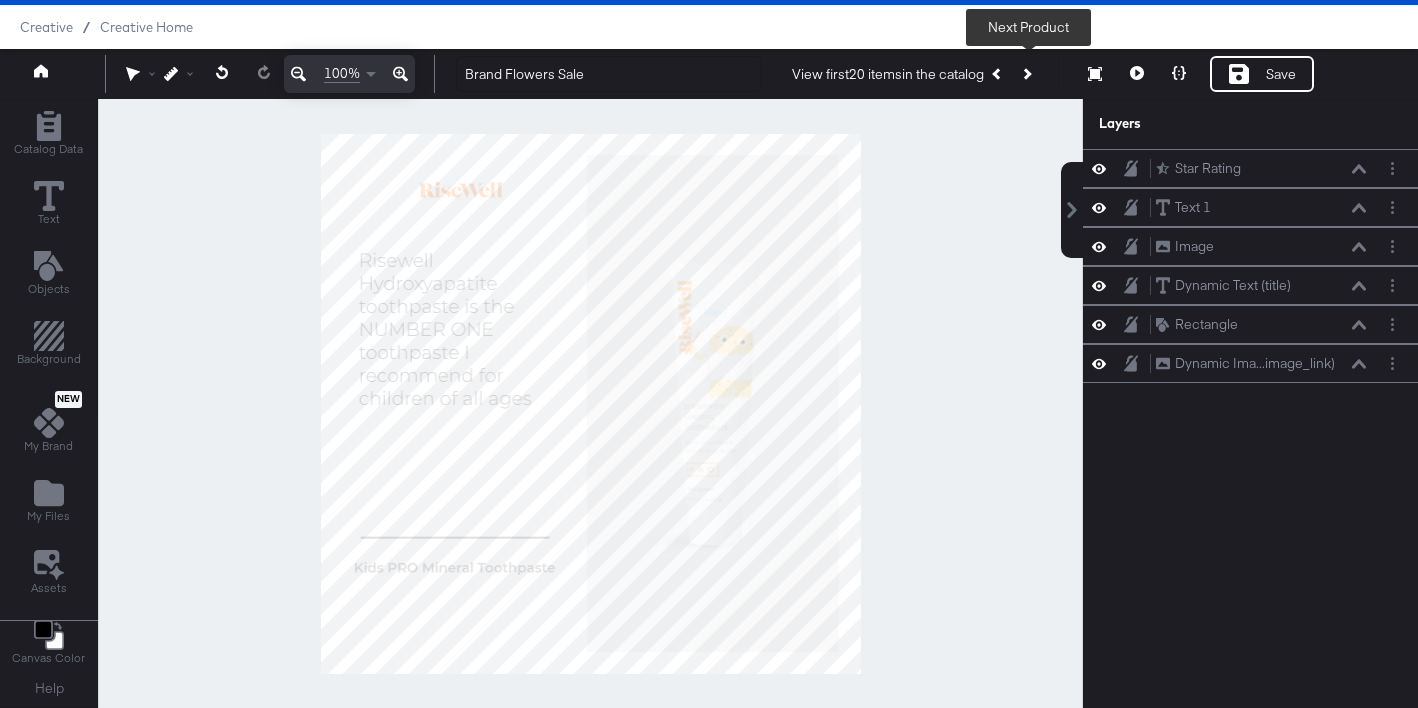 click at bounding box center (1026, 74) 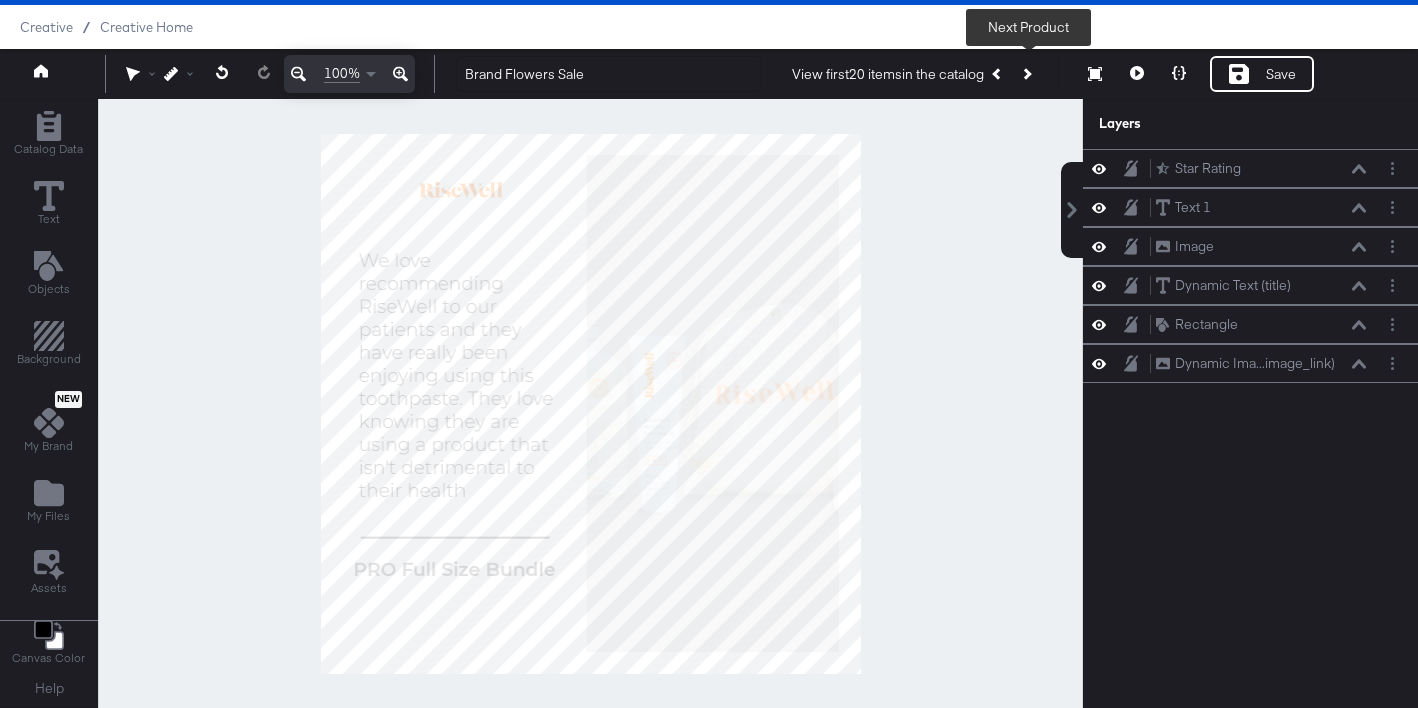 click at bounding box center [1026, 74] 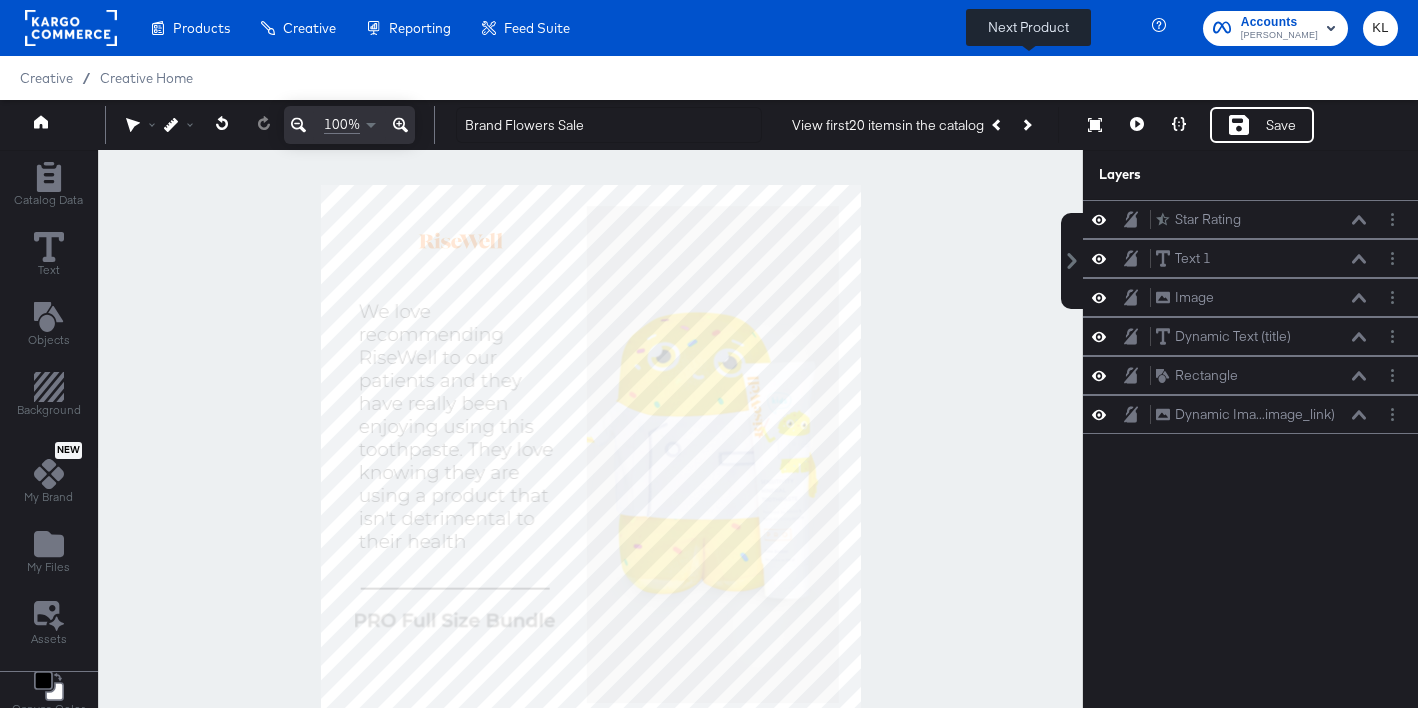 scroll, scrollTop: 51, scrollLeft: 0, axis: vertical 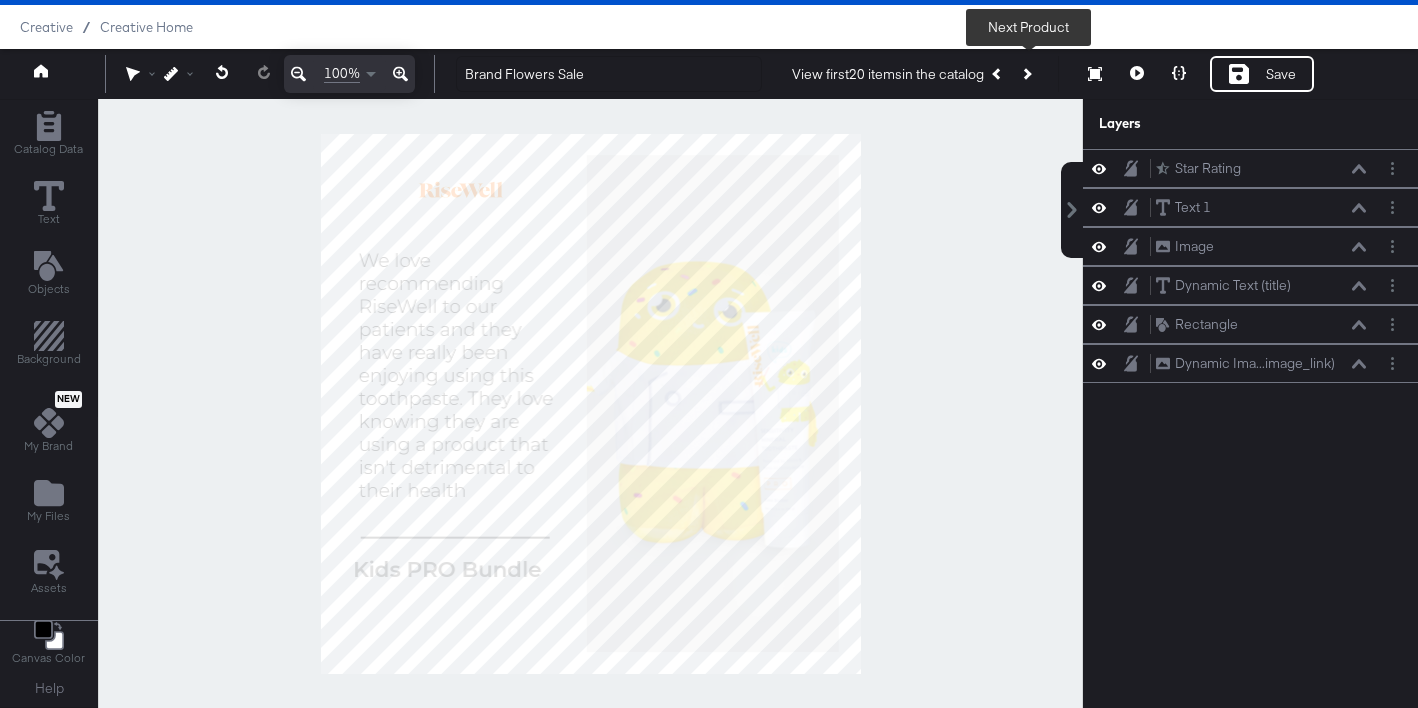 click at bounding box center (1026, 74) 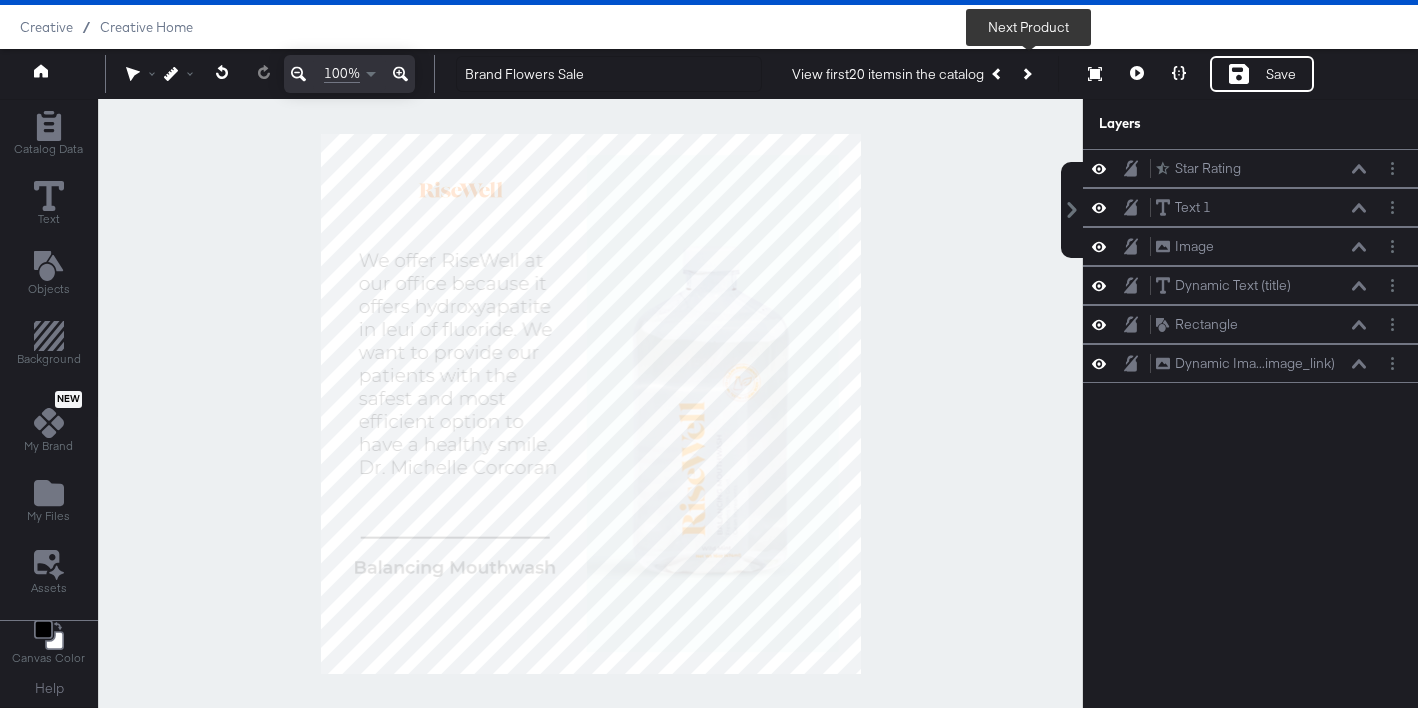 click at bounding box center (1026, 74) 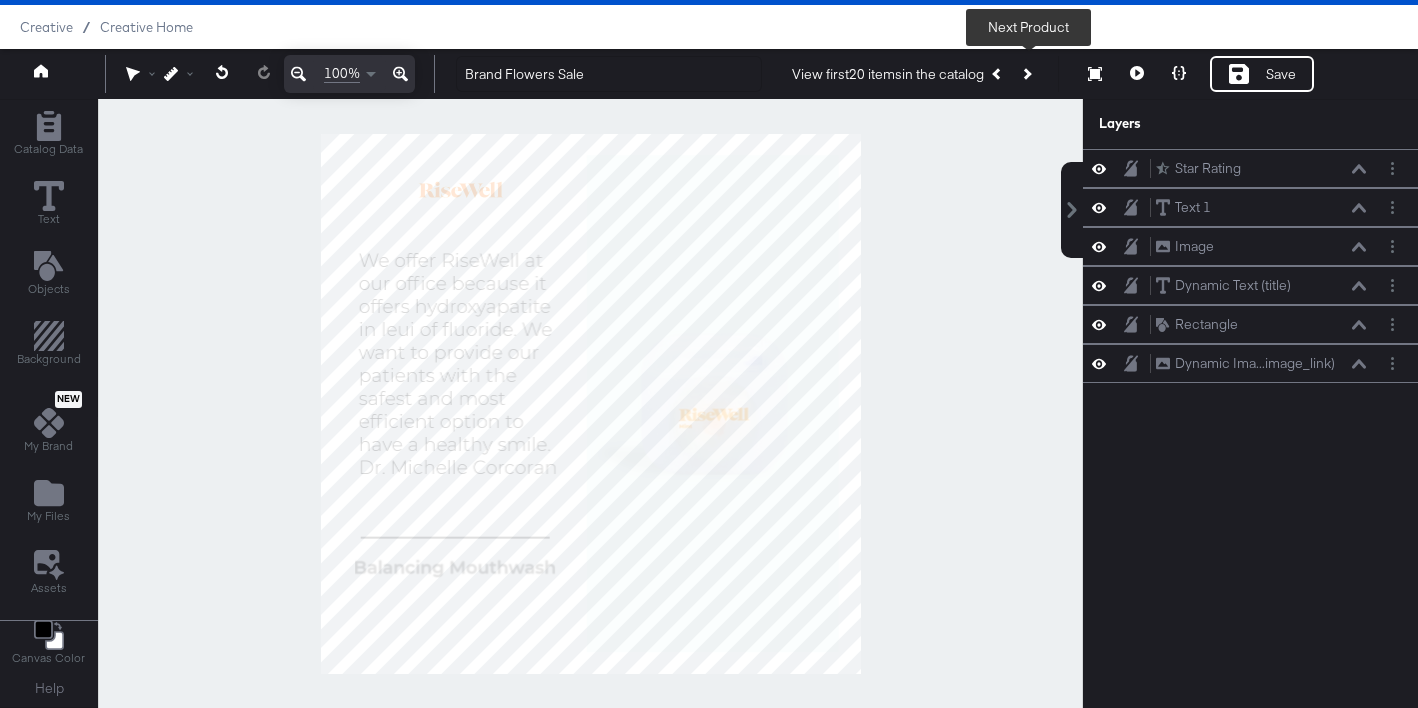 click at bounding box center (1026, 74) 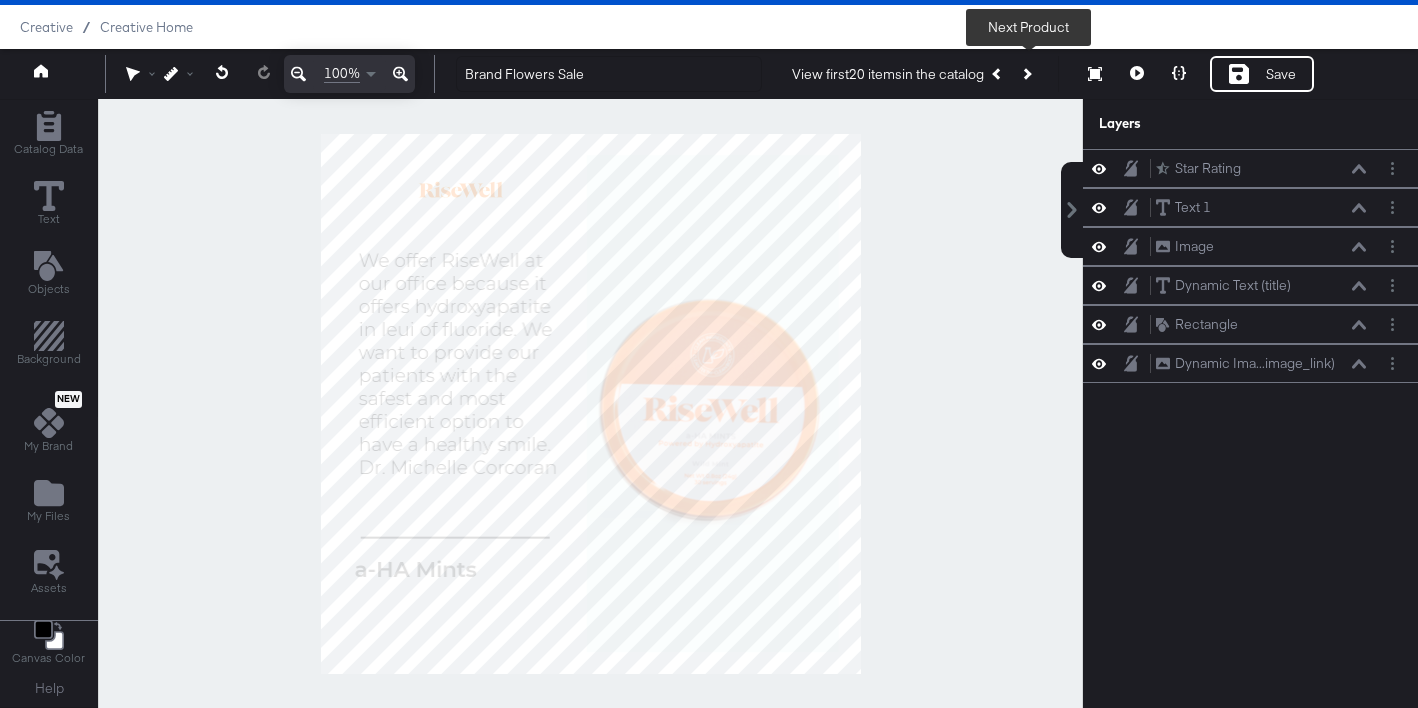 click at bounding box center [1026, 74] 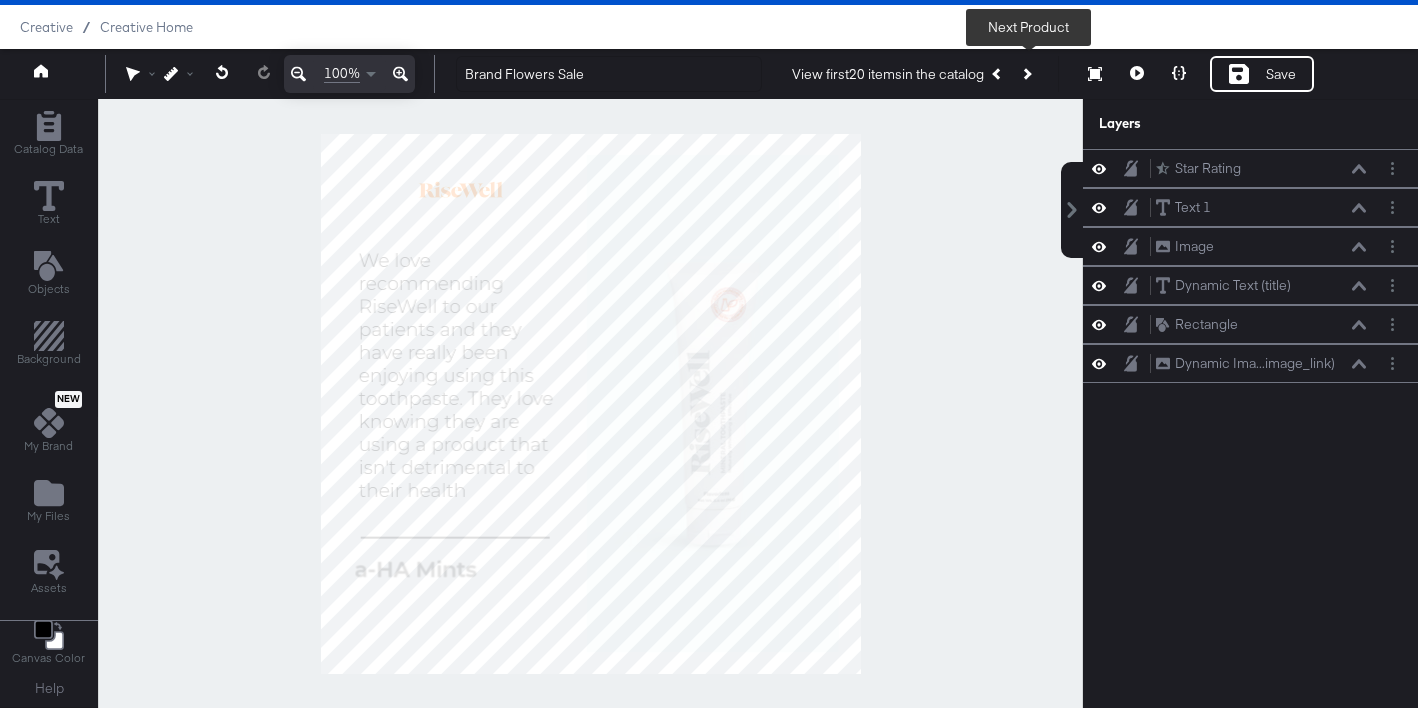 click at bounding box center [1026, 74] 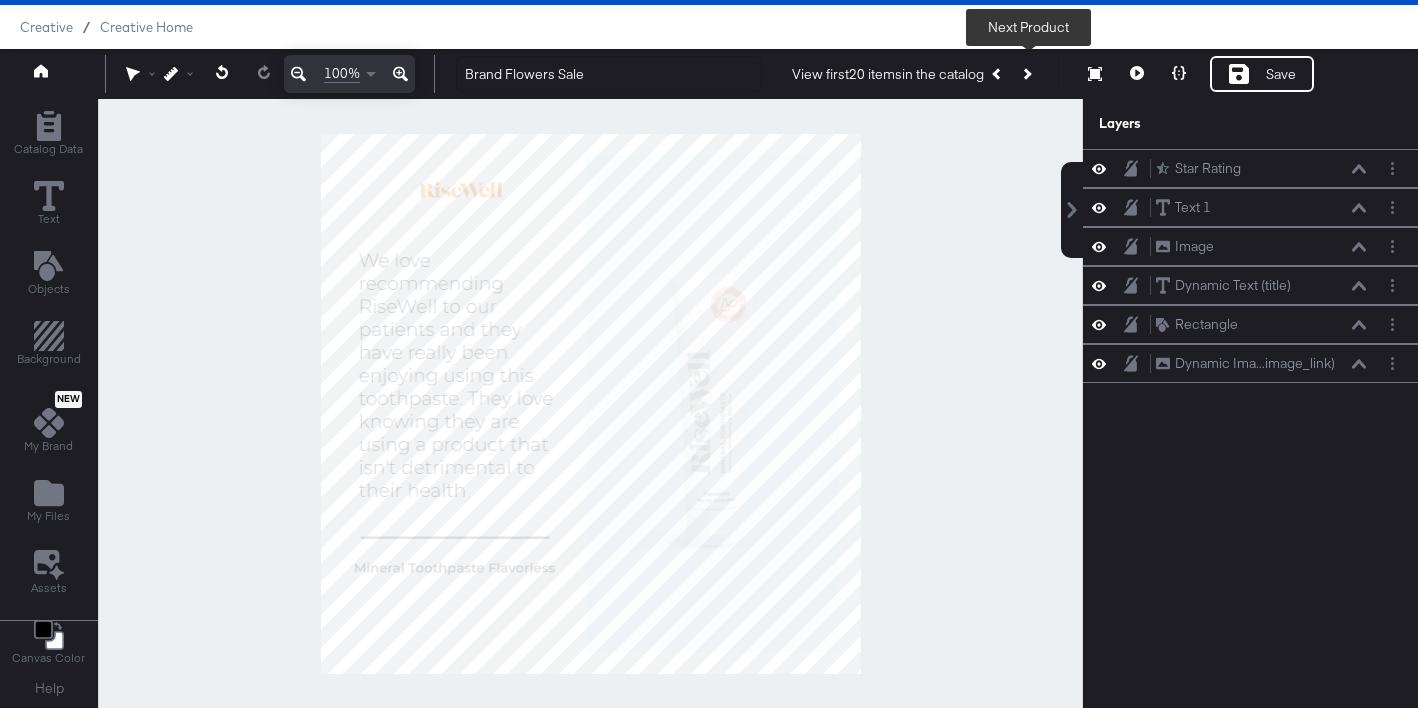 click at bounding box center (1026, 74) 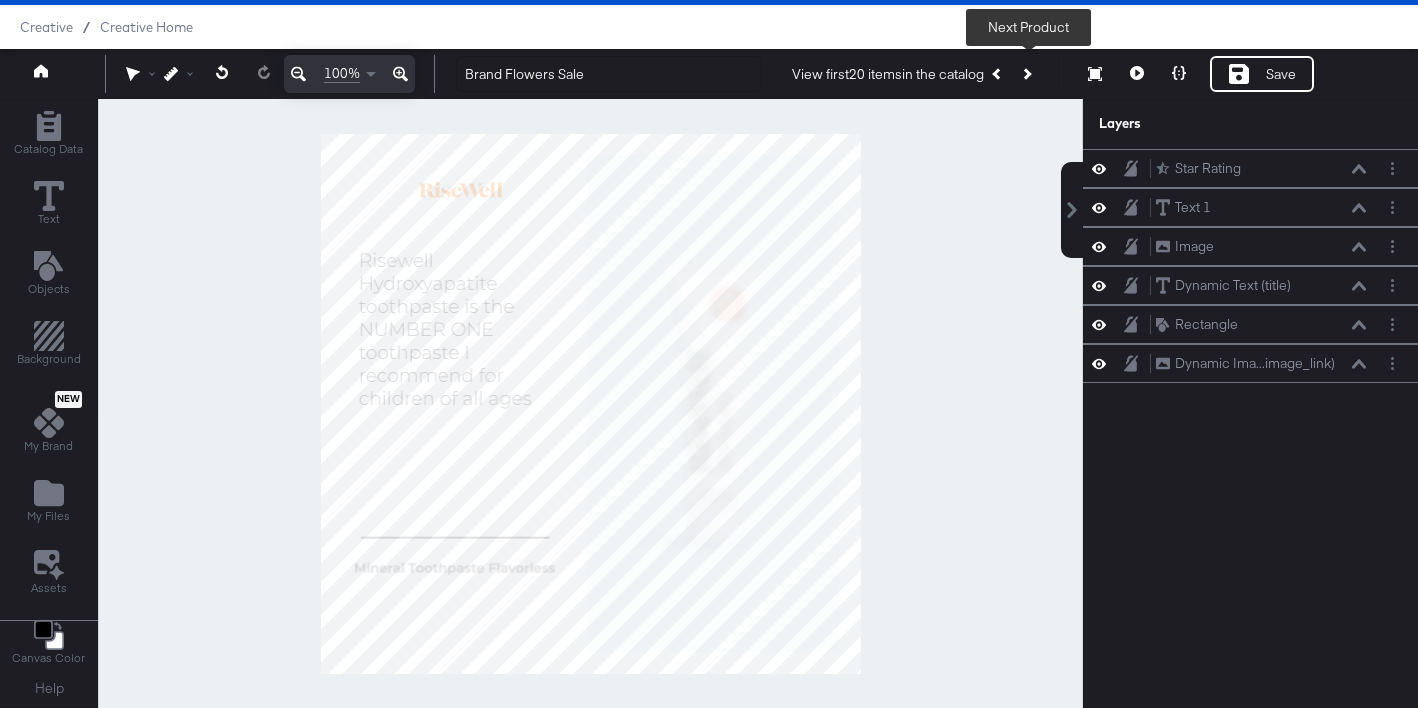 click at bounding box center (1026, 74) 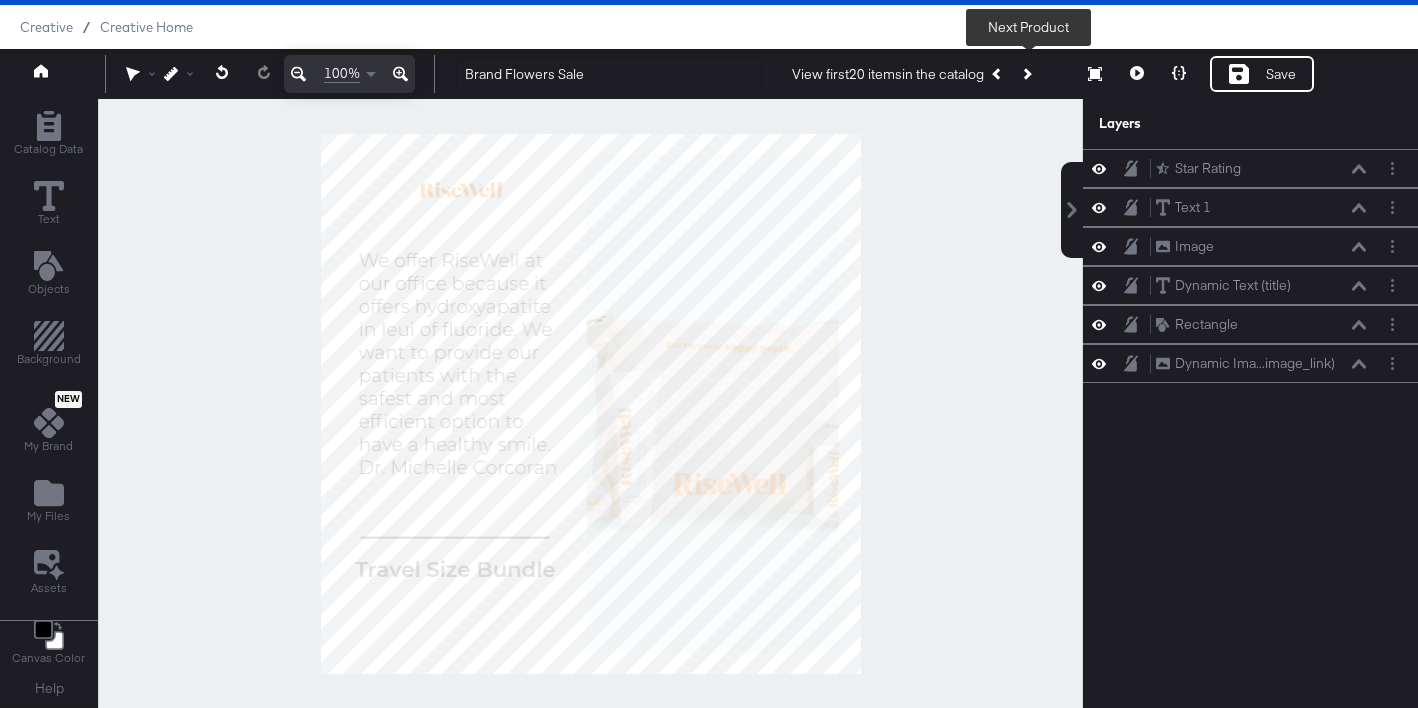 click at bounding box center (1026, 74) 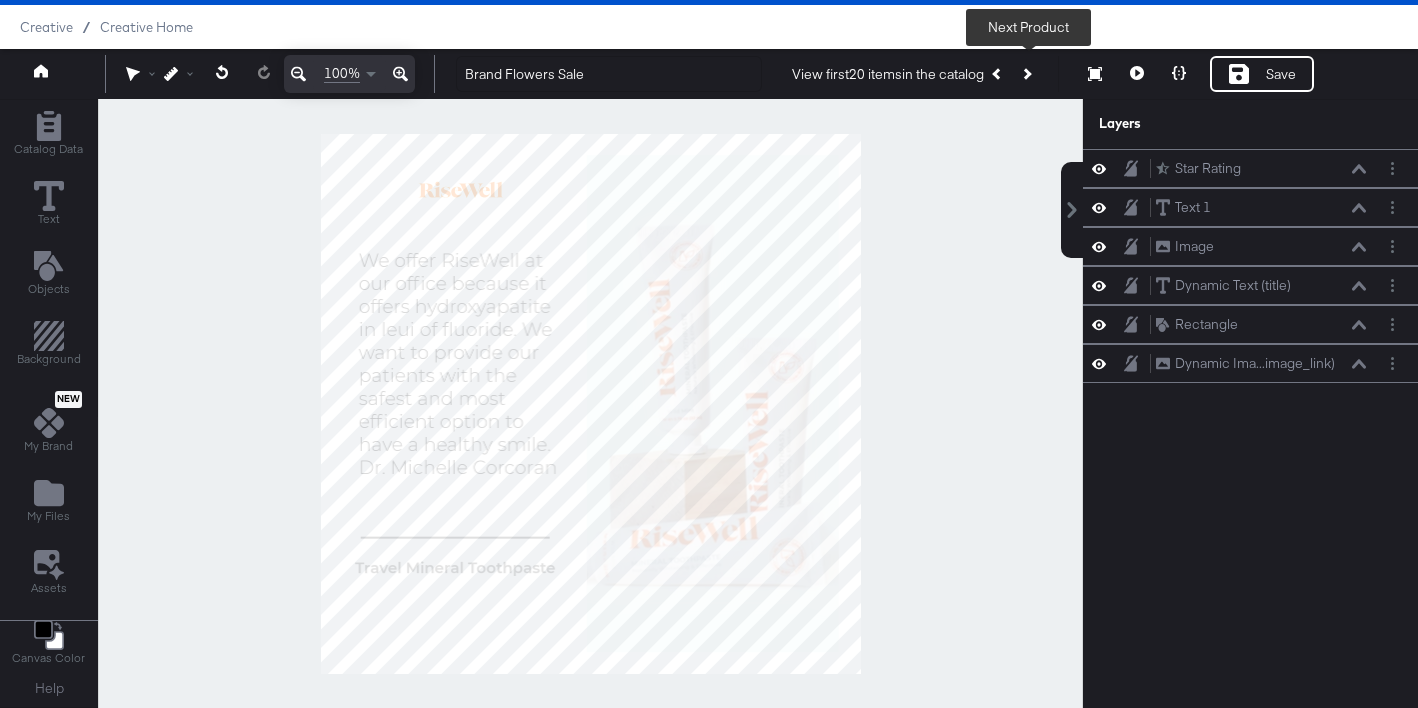 click at bounding box center [1026, 74] 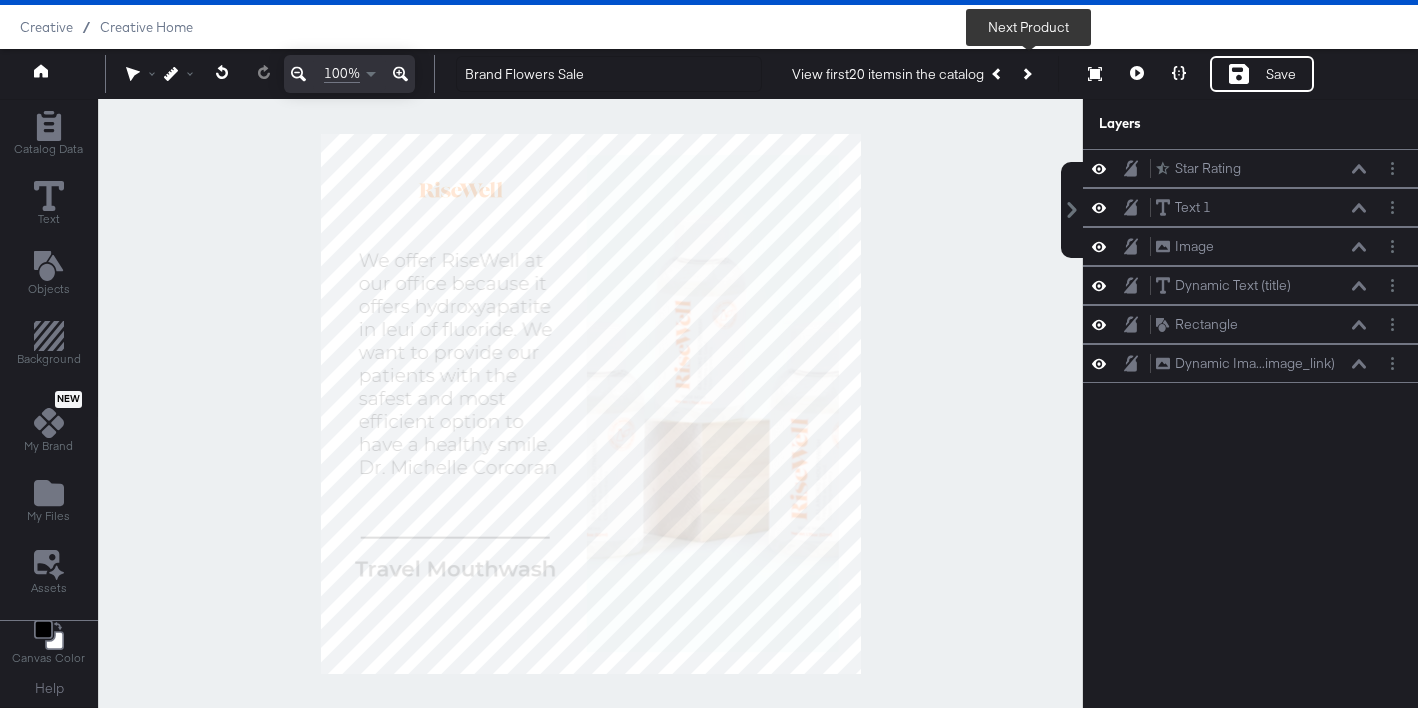click at bounding box center (1026, 74) 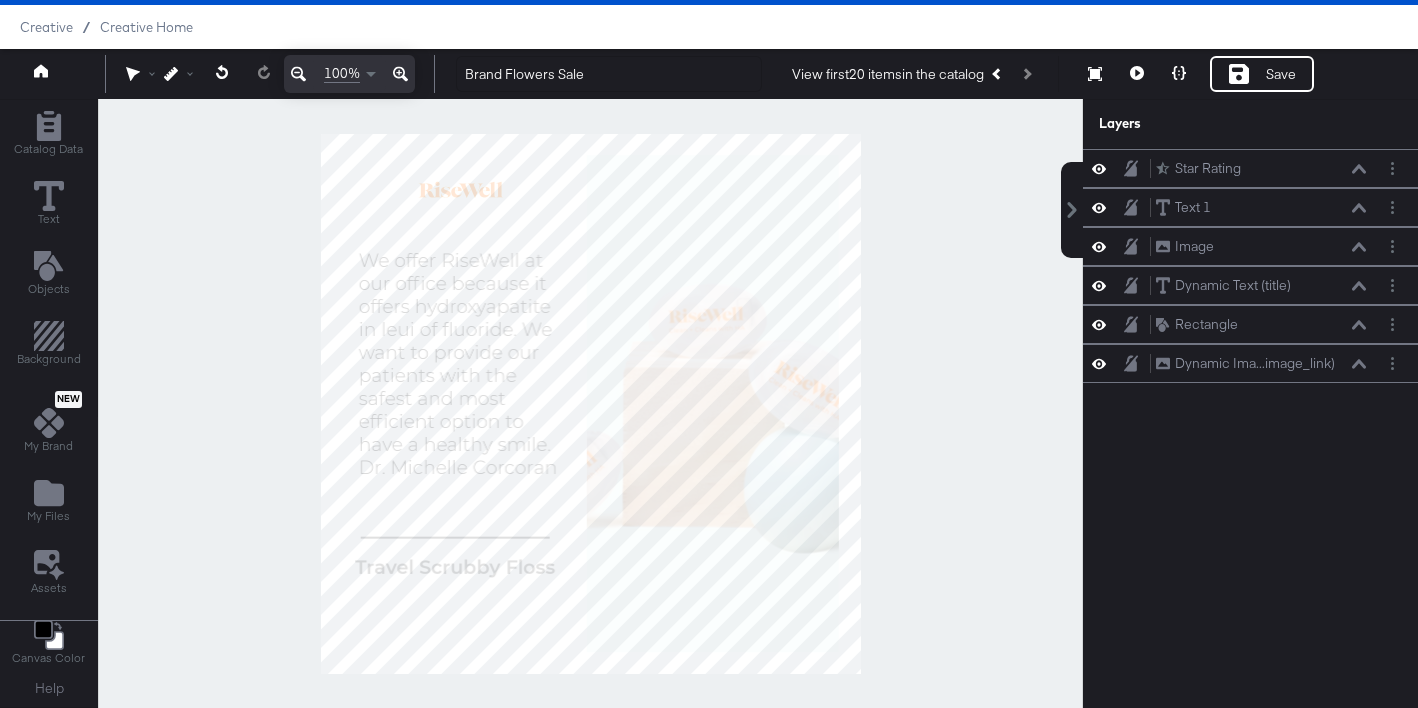 click on "View first  20   items  in the catalog Next Product" at bounding box center (916, 74) 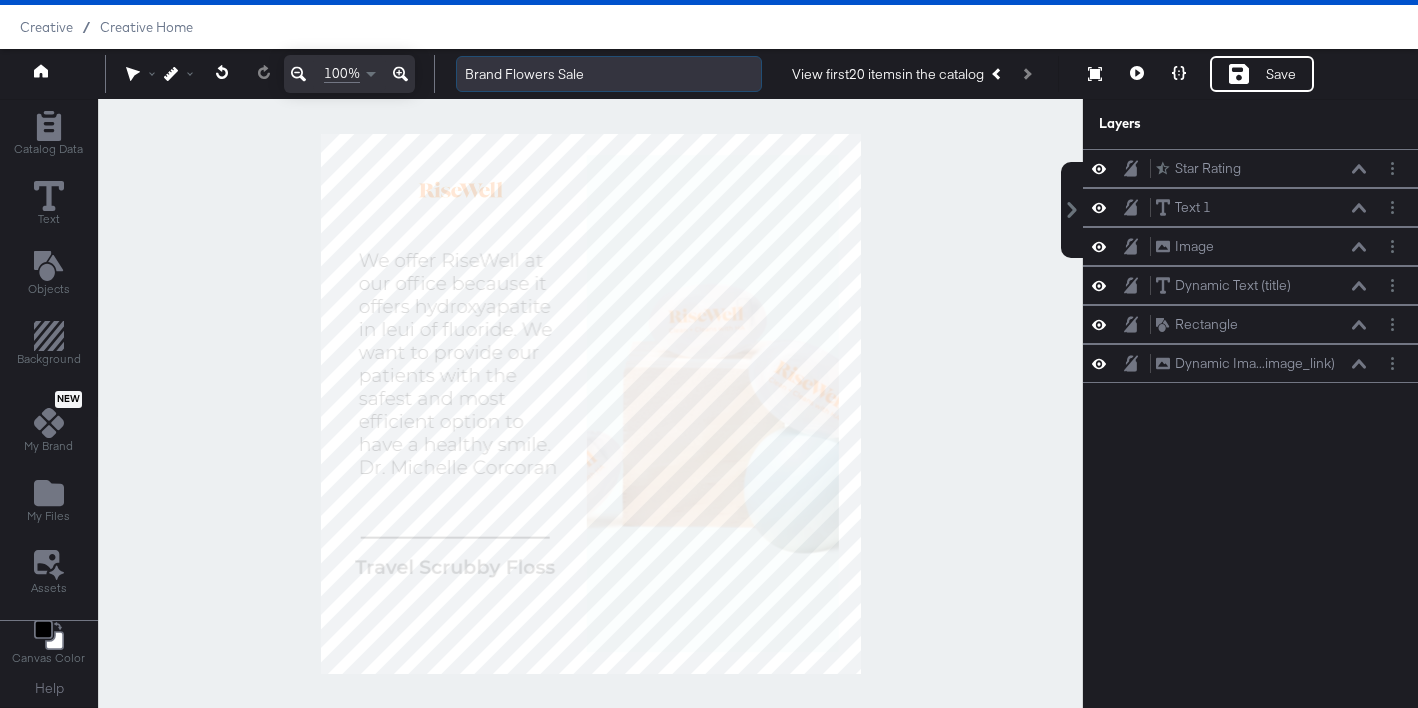 click on "Brand Flowers Sale" at bounding box center (609, 74) 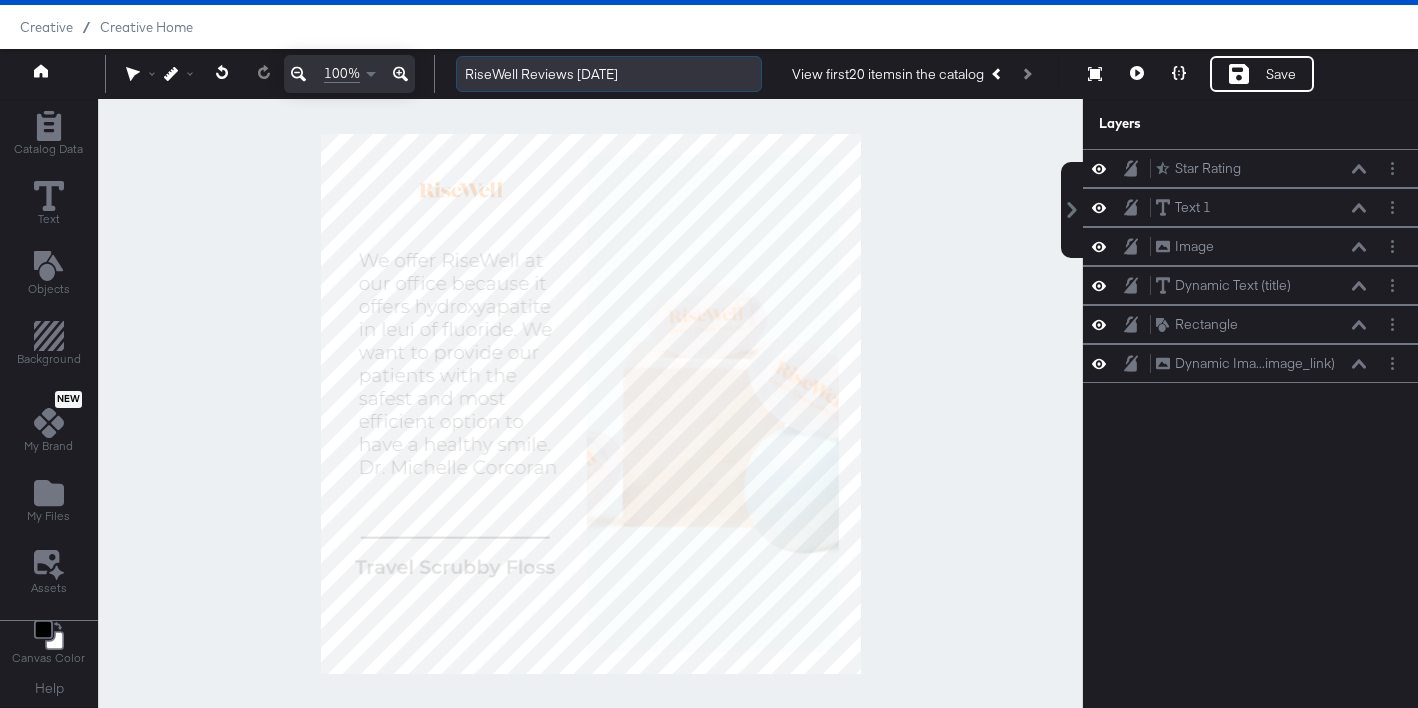 type on "RiseWell Reviews July 2025" 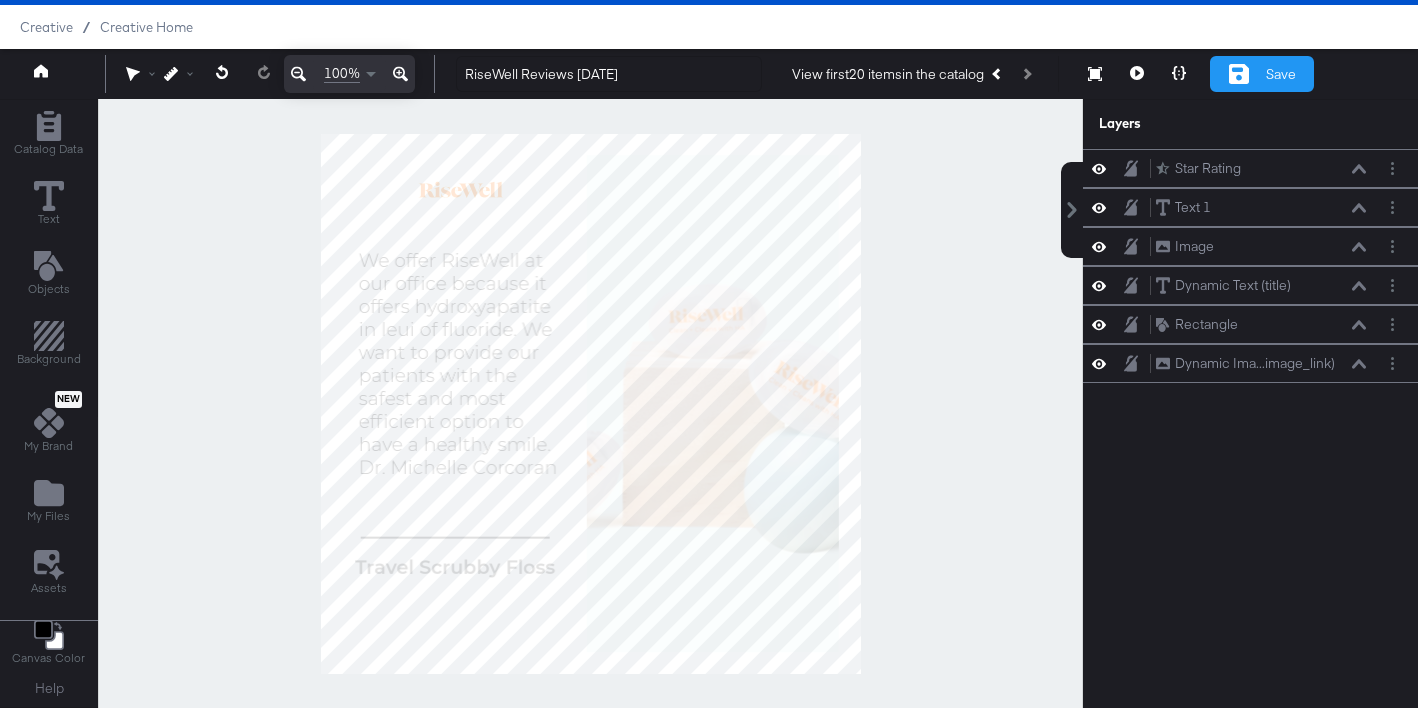 click on "Save" at bounding box center (1281, 74) 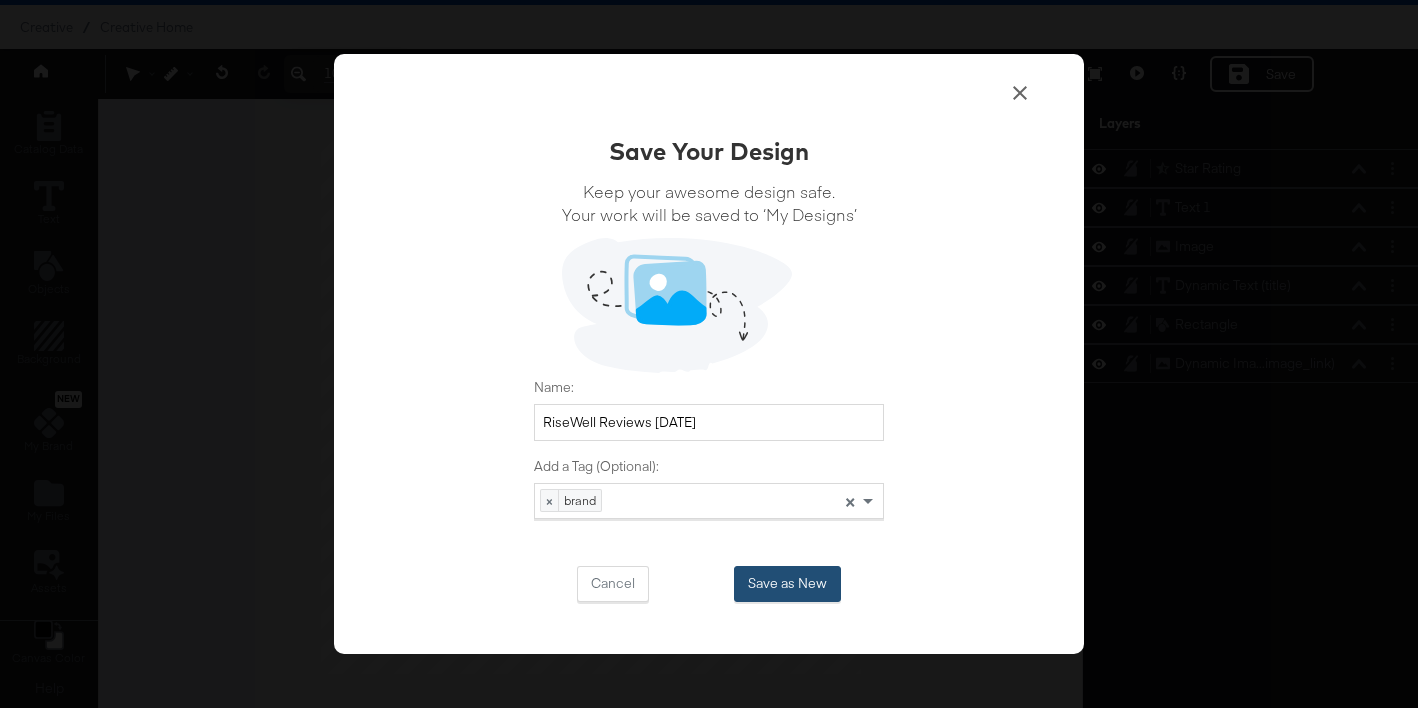 click on "Save as New" at bounding box center (787, 584) 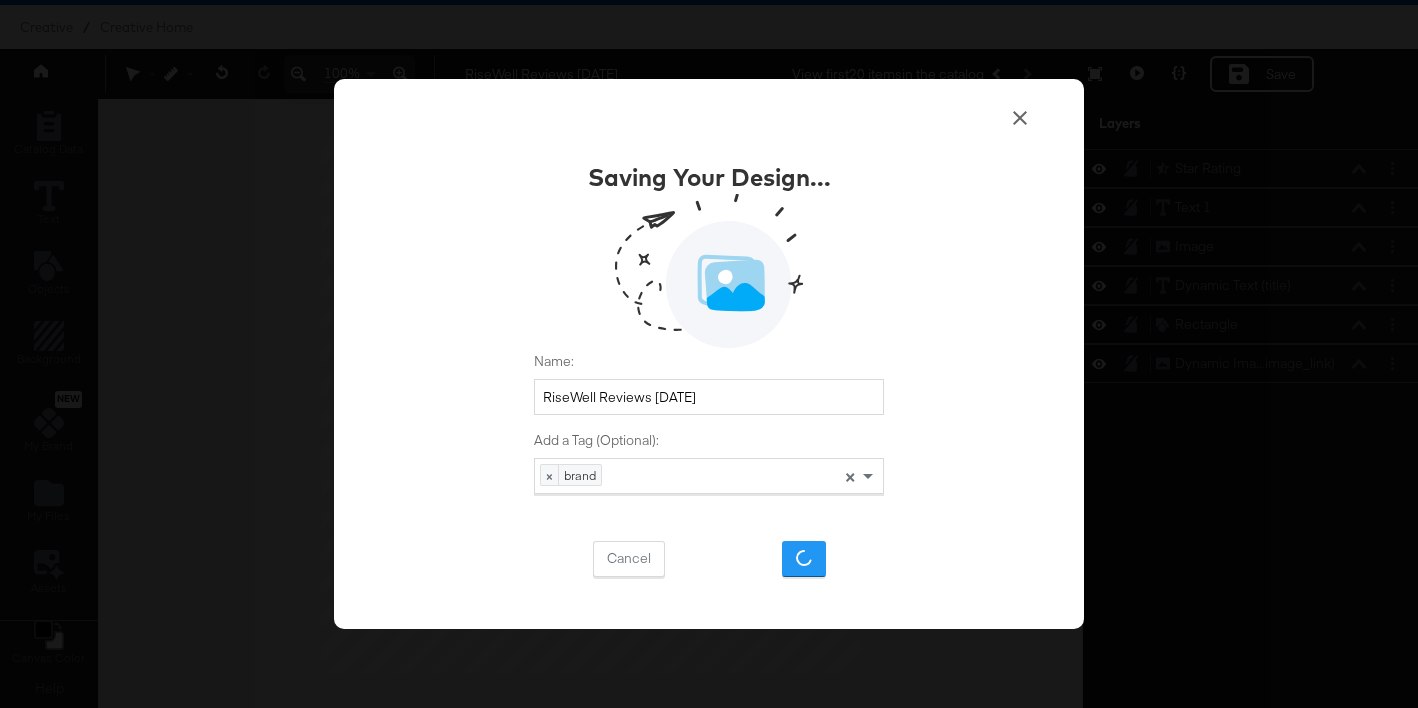 scroll, scrollTop: 0, scrollLeft: 0, axis: both 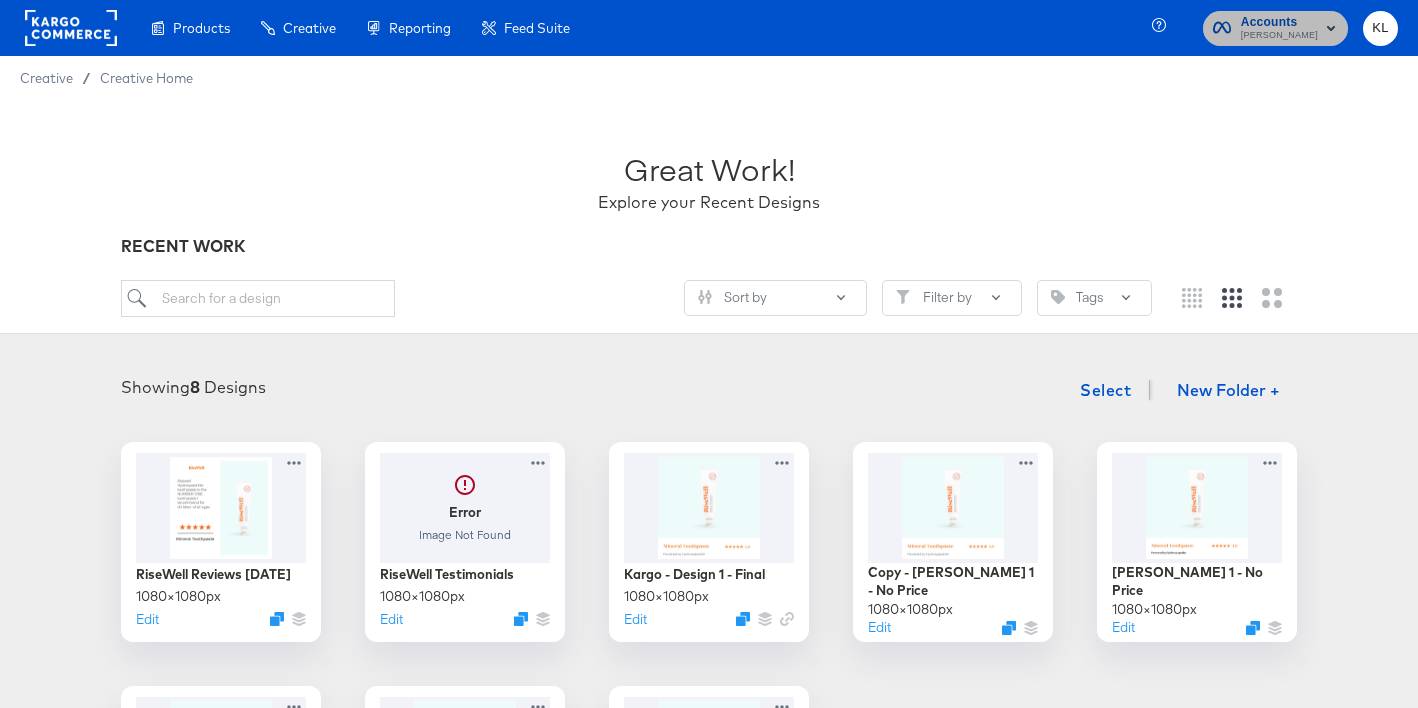 click 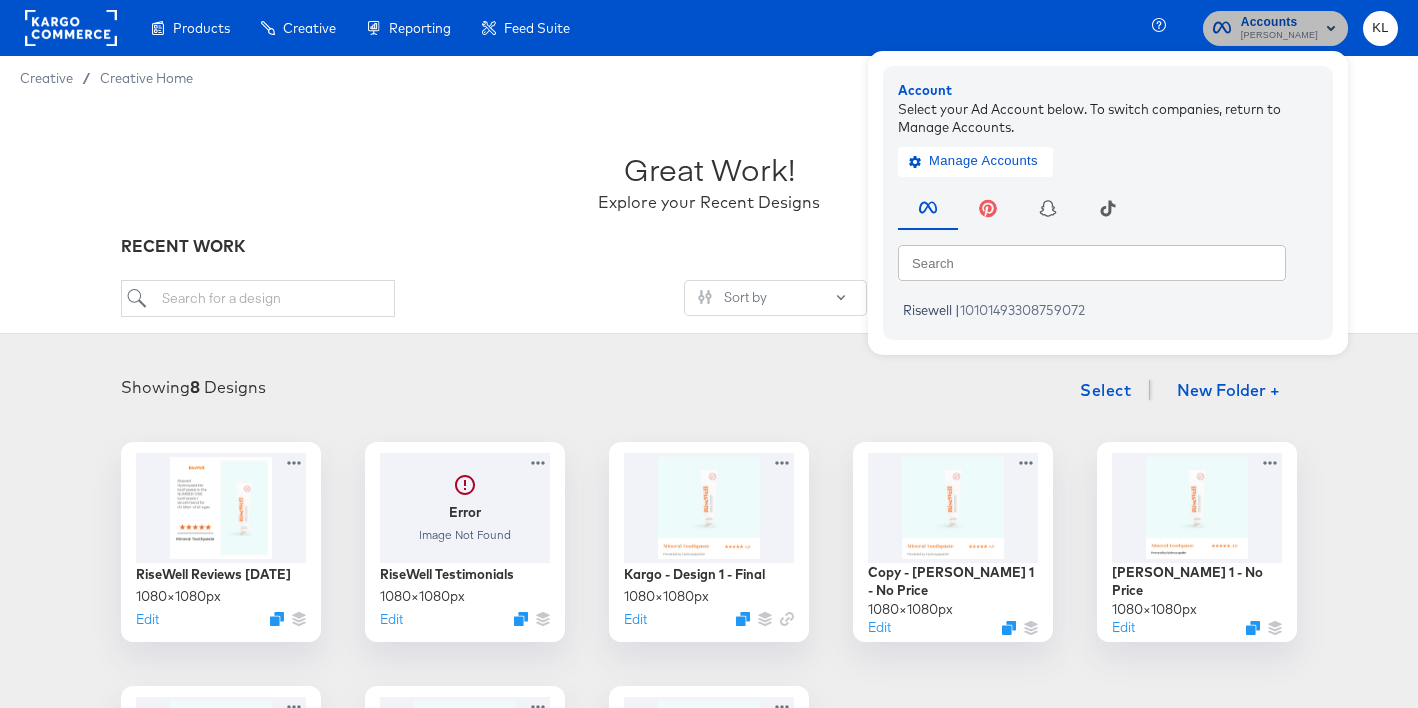 click 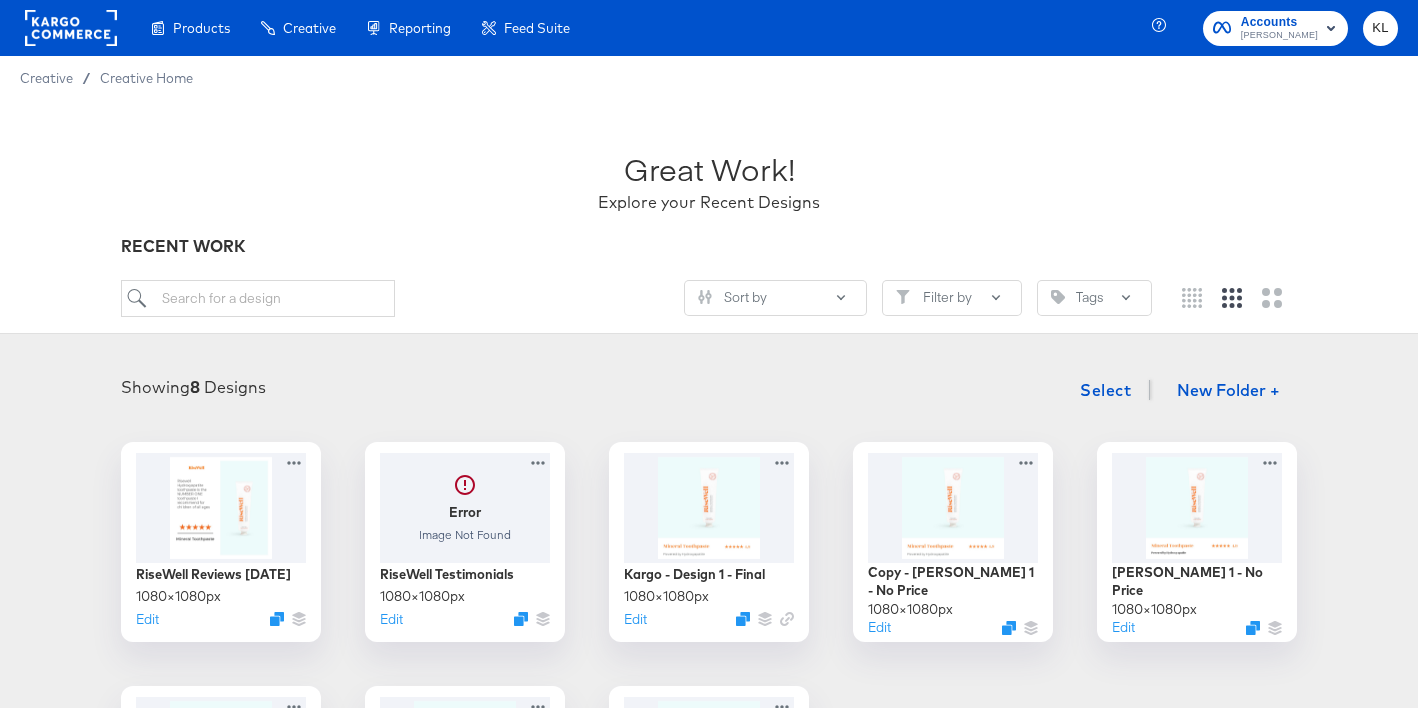 click on "KL" at bounding box center (1380, 28) 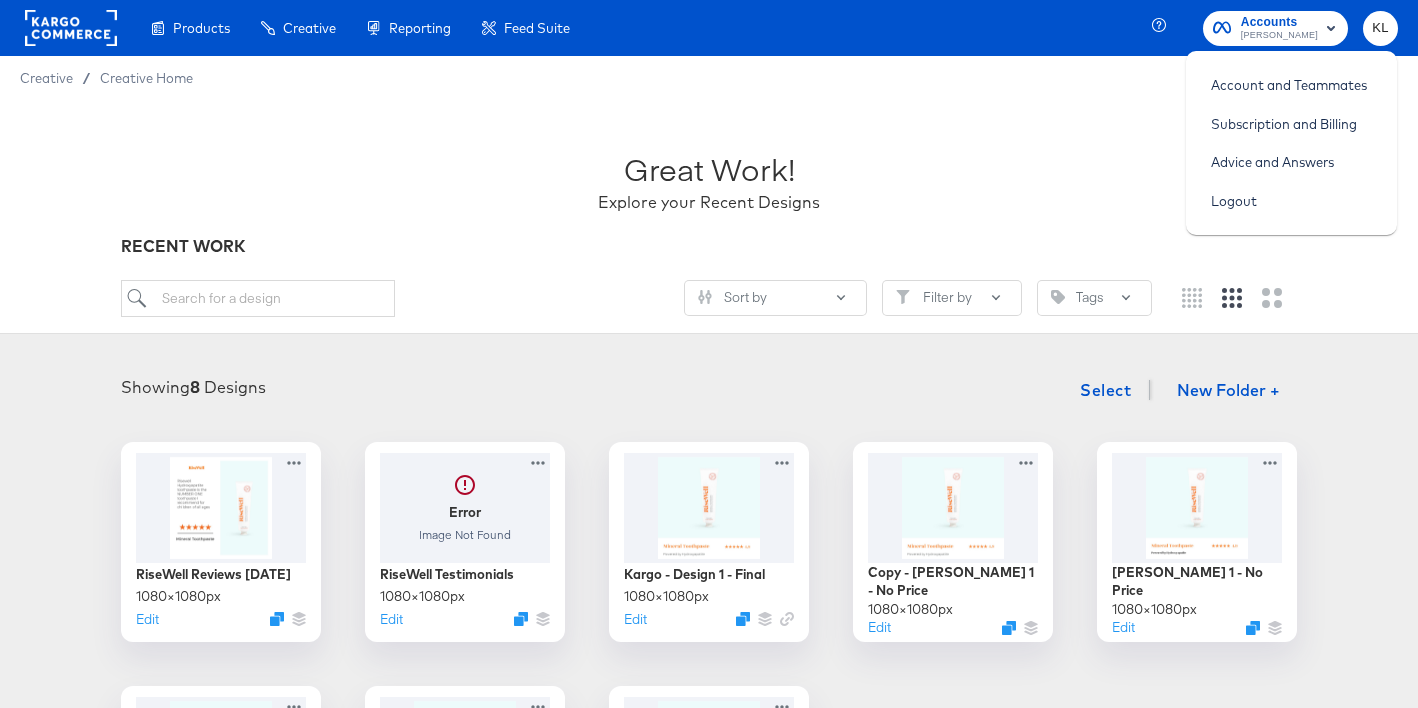 click on "KL" at bounding box center (1380, 28) 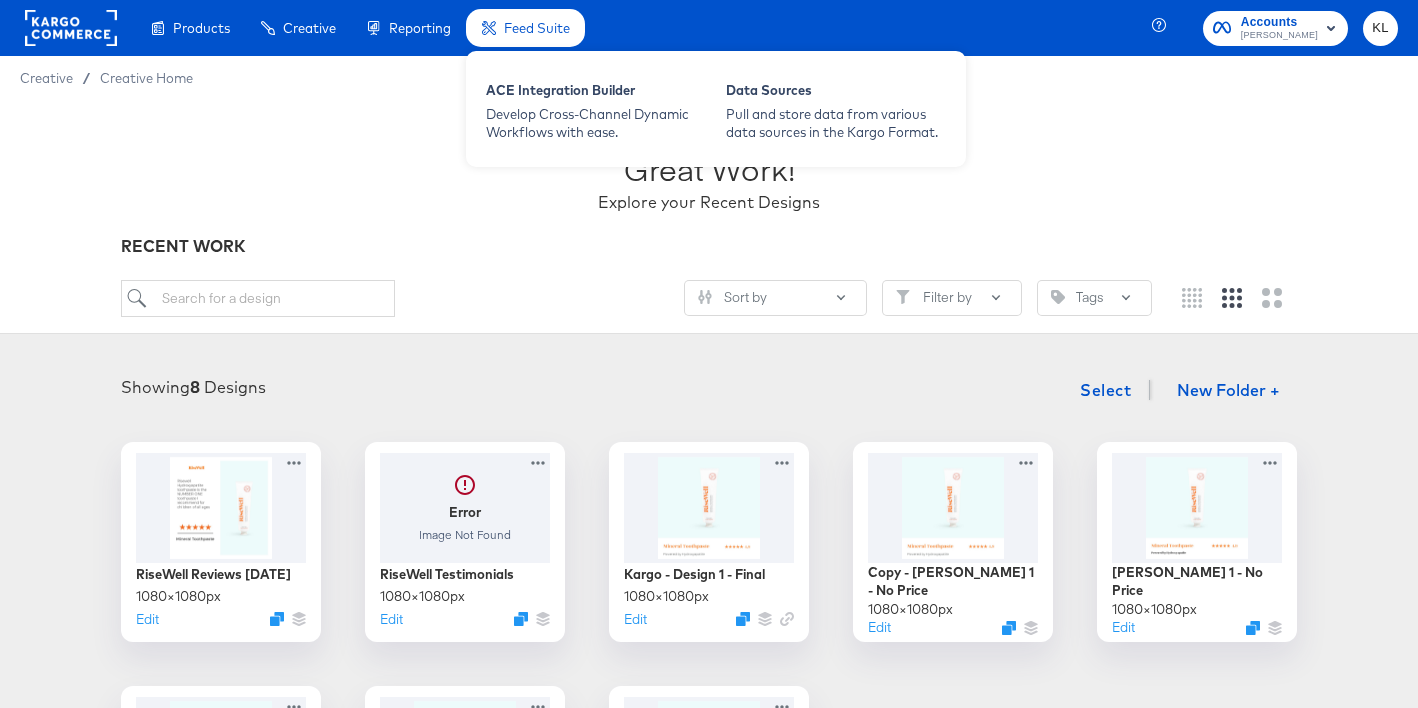 click on "Feed Suite" at bounding box center (537, 28) 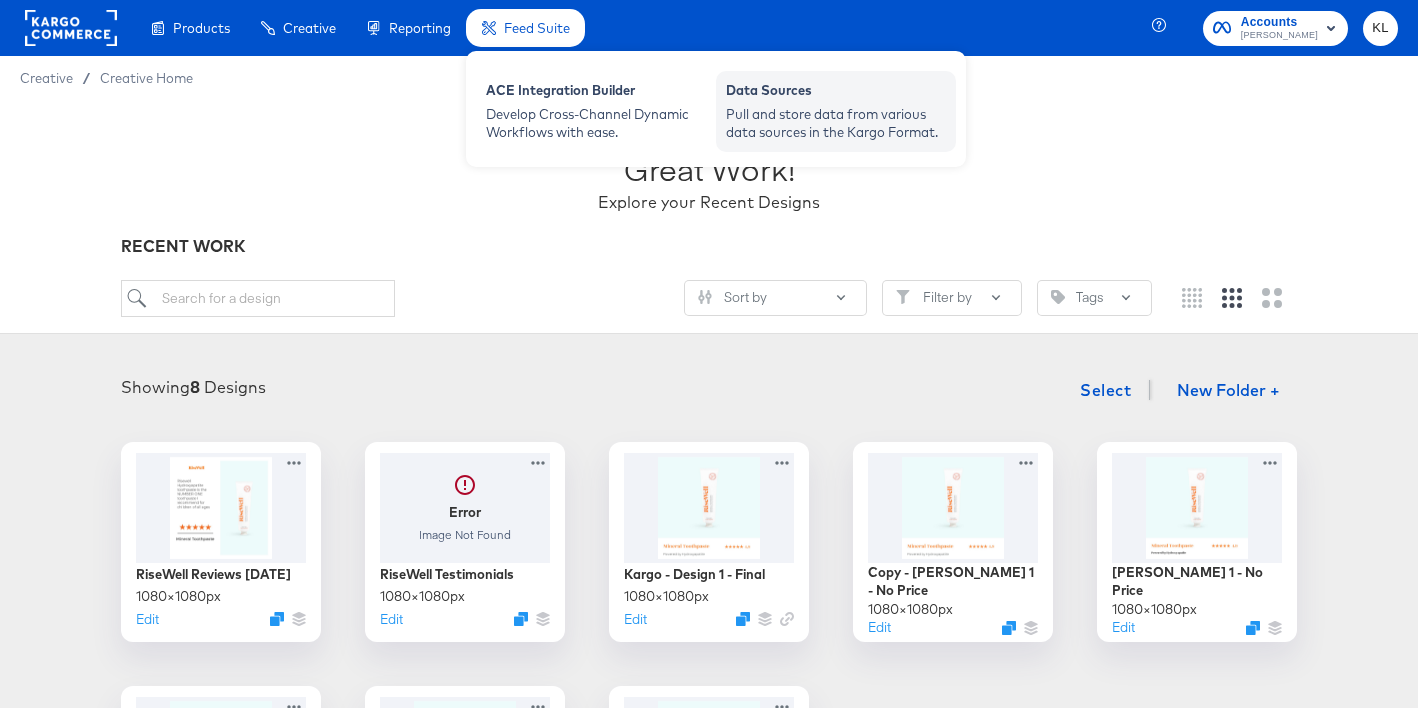 click on "Pull and store data from various data sources in the Kargo Format." at bounding box center [836, 123] 